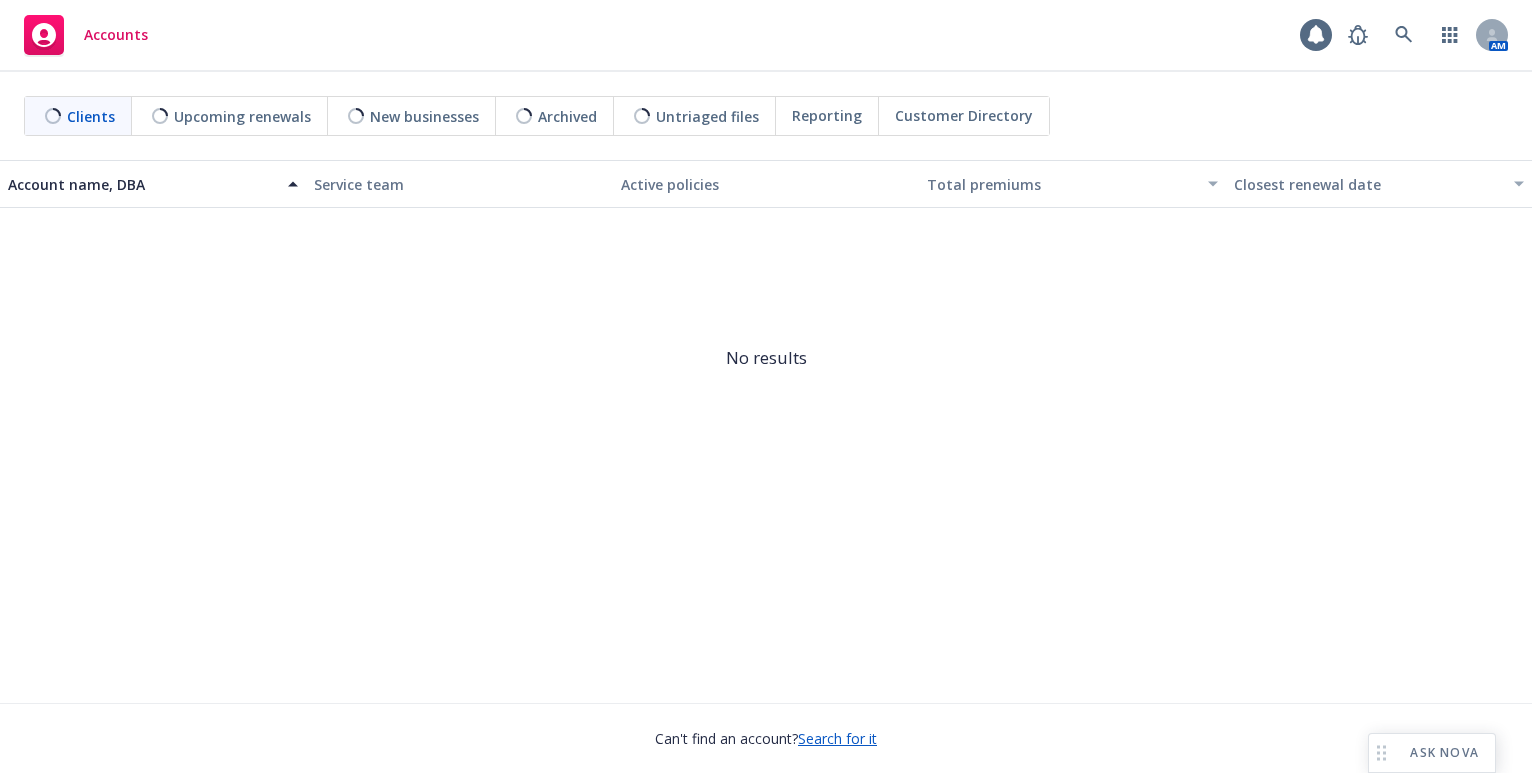 scroll, scrollTop: 0, scrollLeft: 0, axis: both 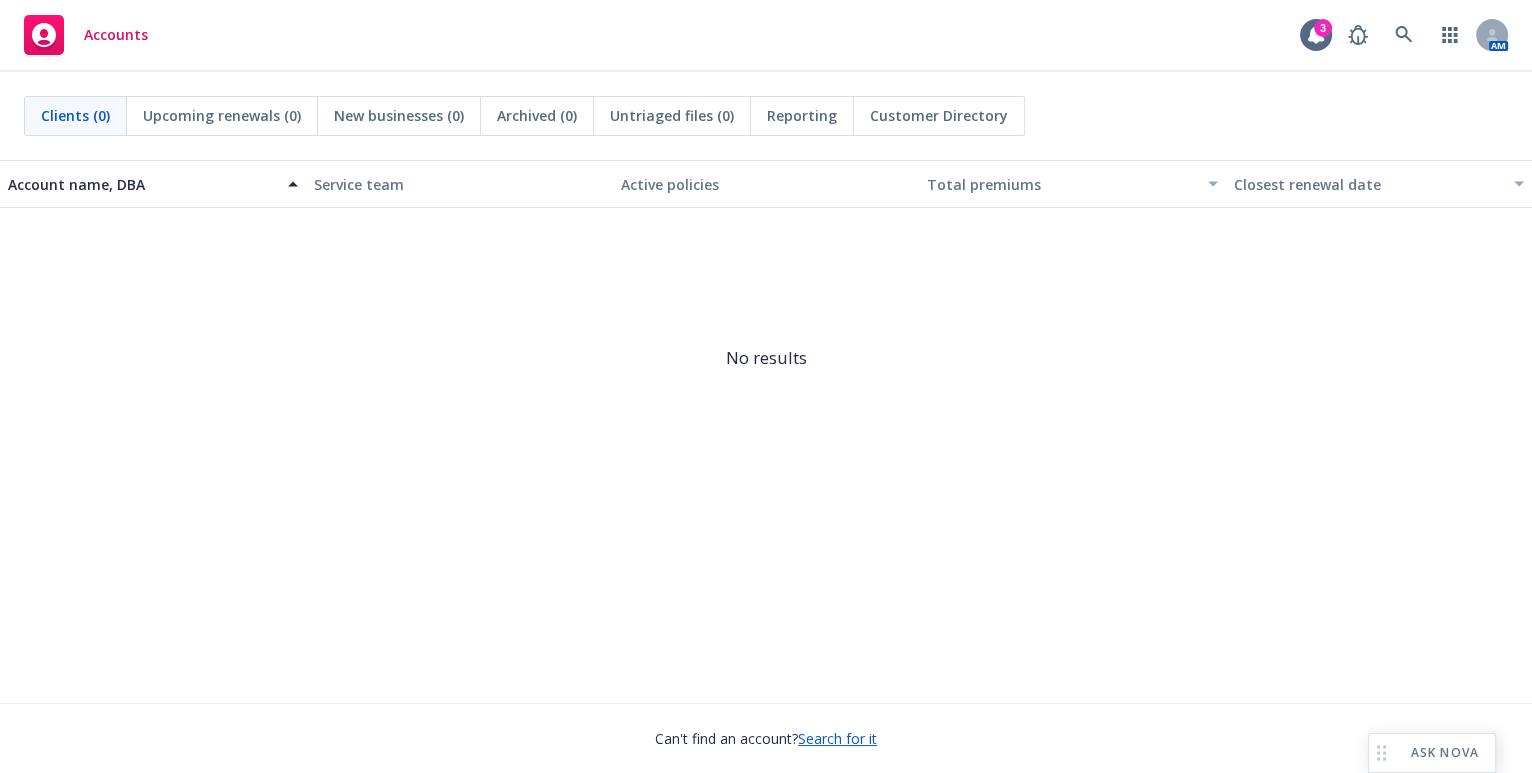 click on "Search for it" at bounding box center (837, 738) 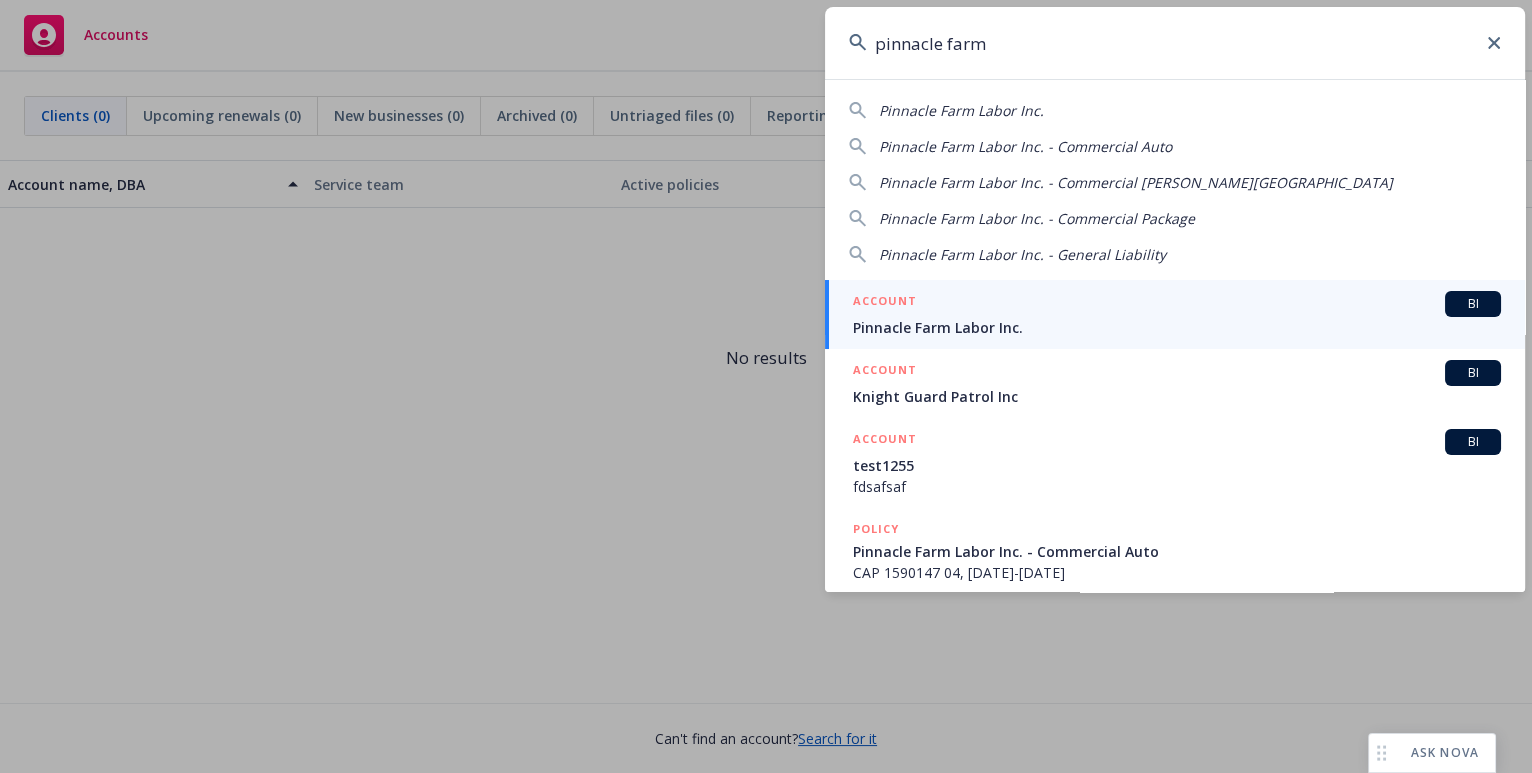 type on "pinnacle farm" 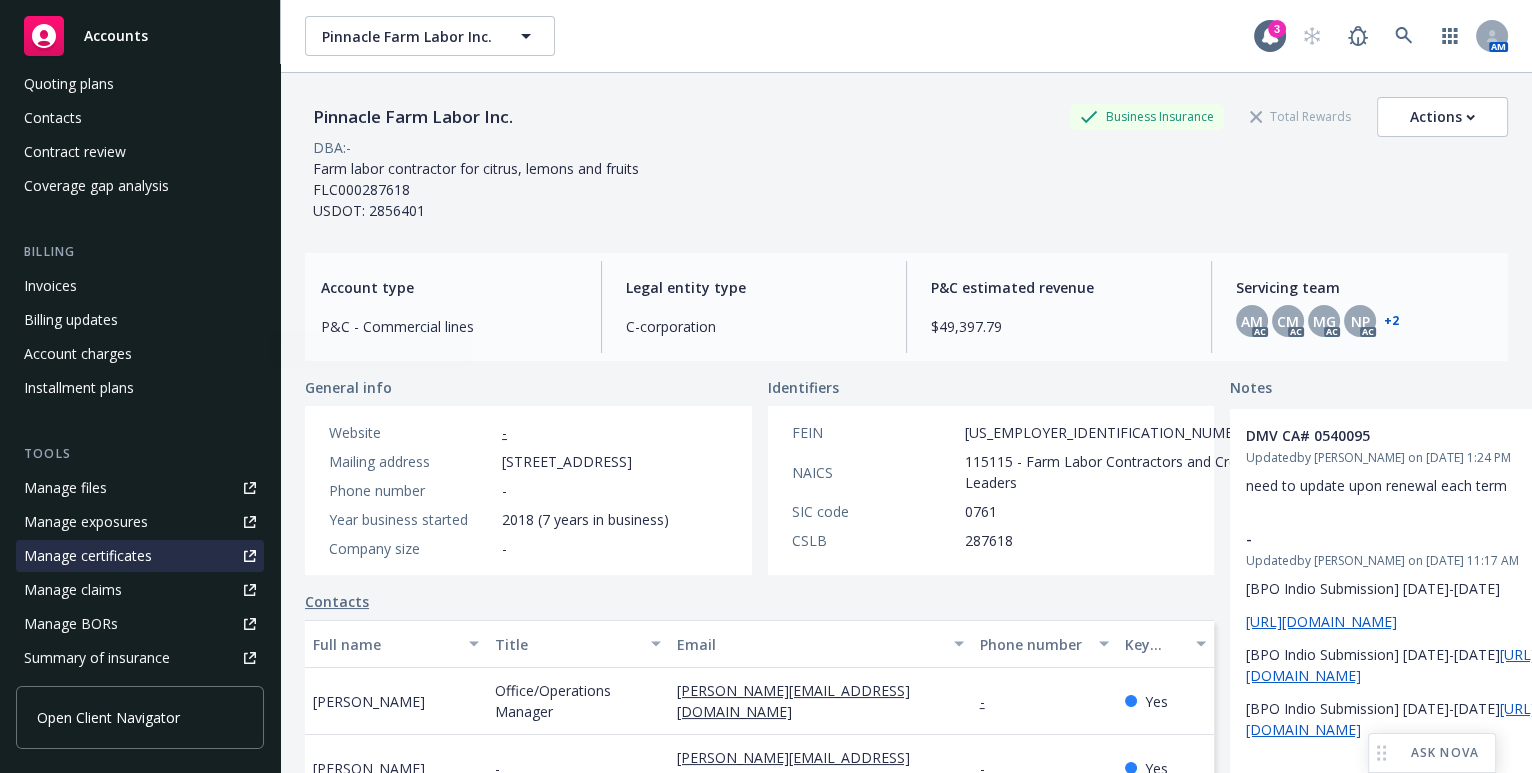scroll, scrollTop: 363, scrollLeft: 0, axis: vertical 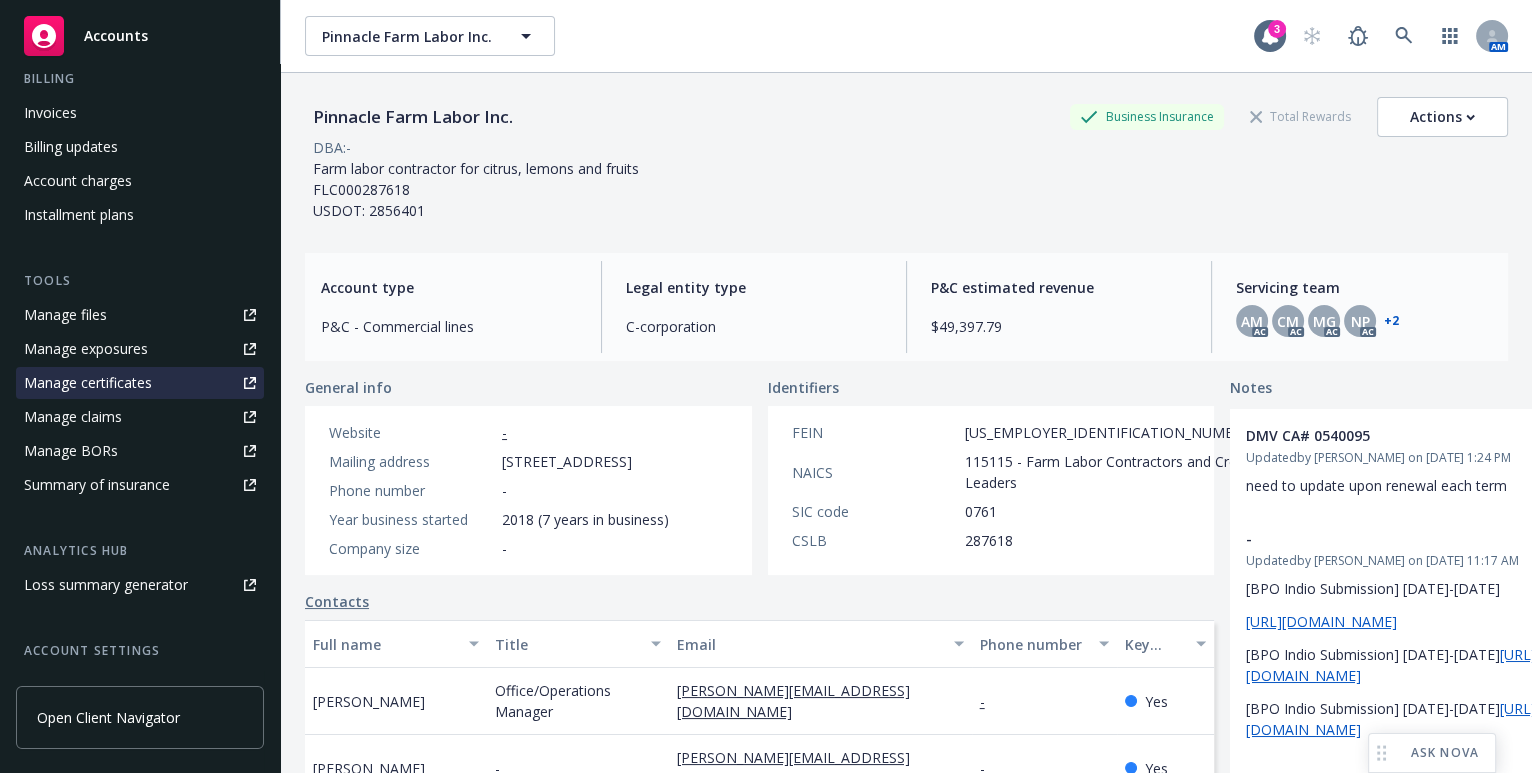 click on "Manage certificates" at bounding box center (88, 383) 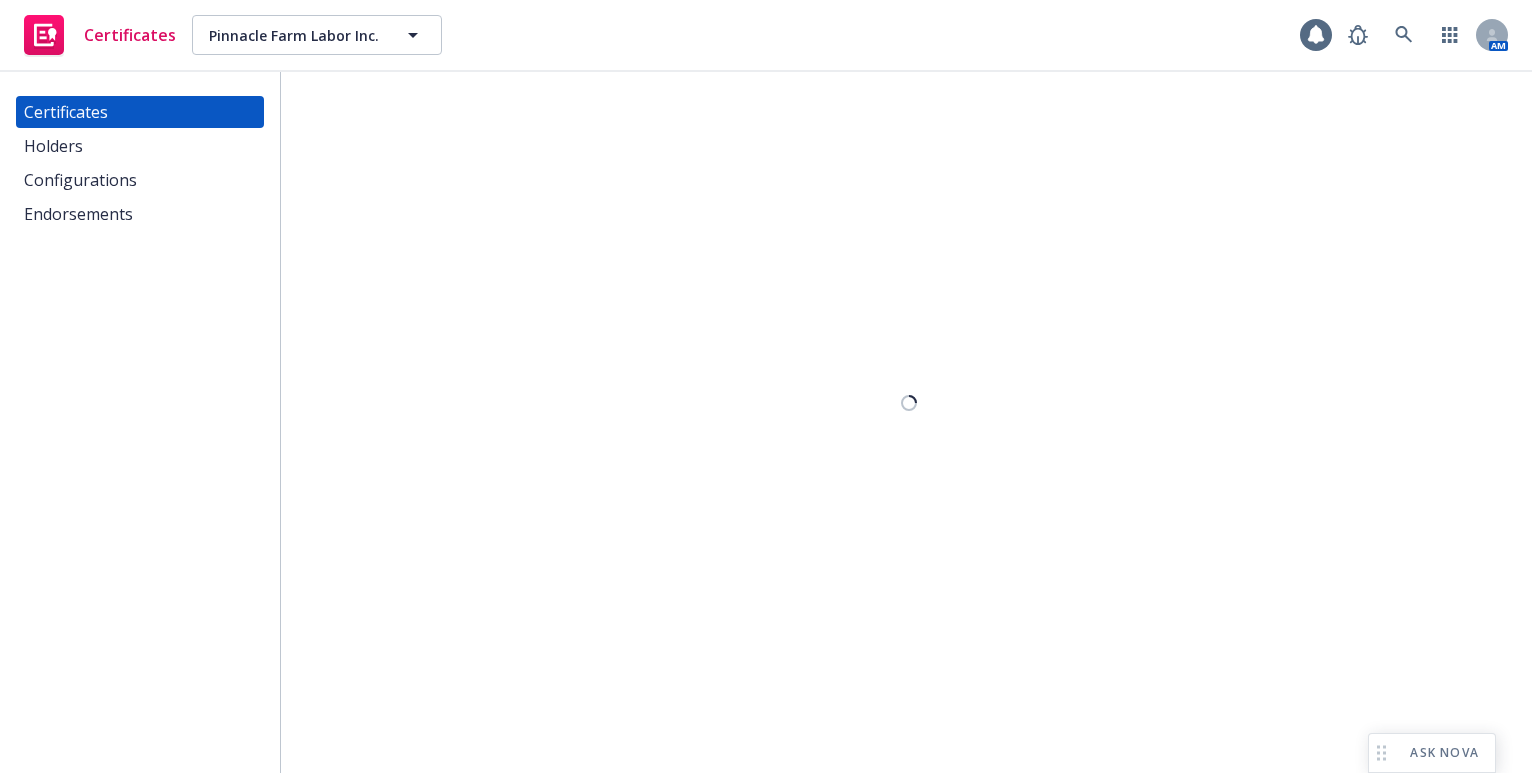scroll, scrollTop: 0, scrollLeft: 0, axis: both 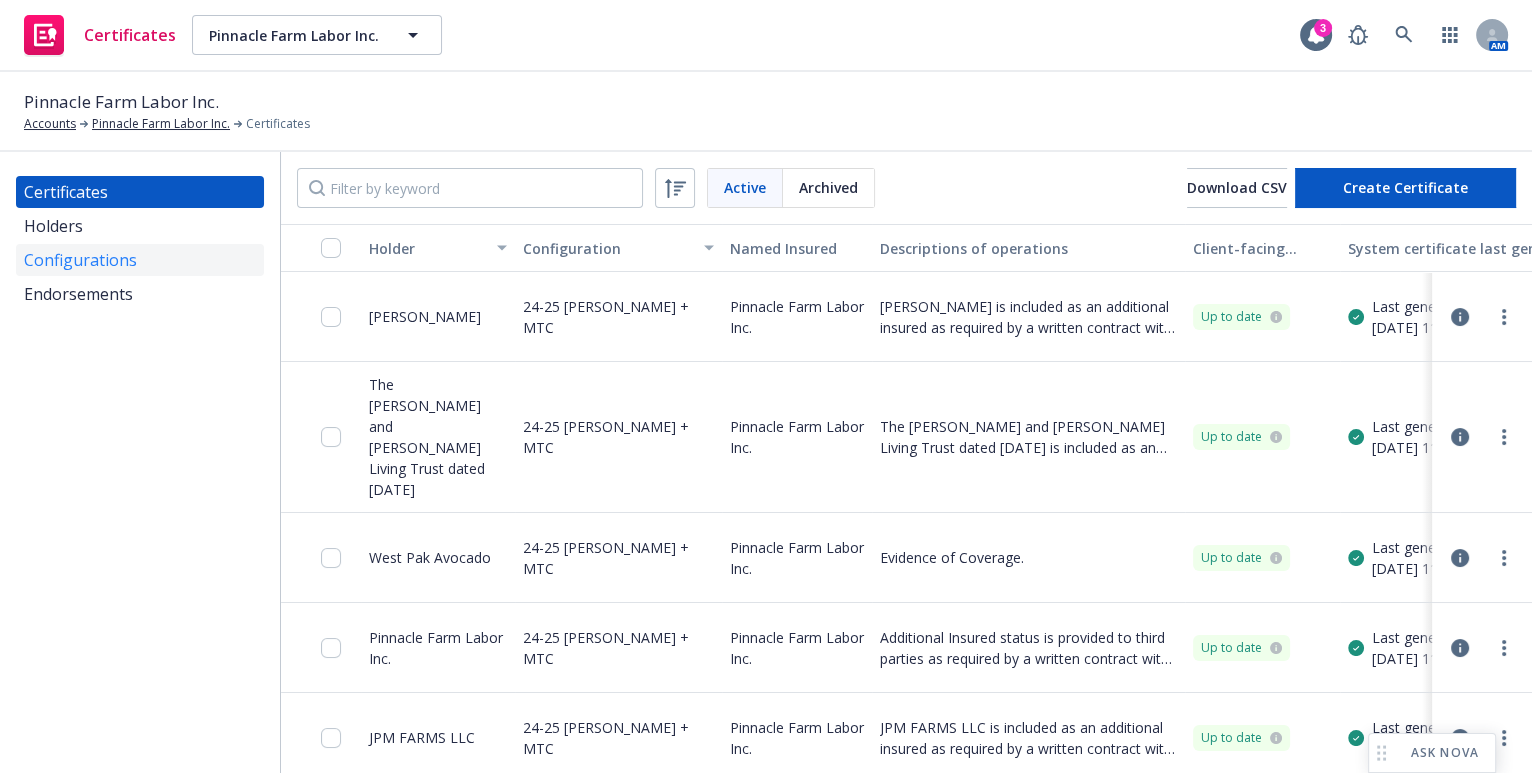 click on "Configurations" at bounding box center [80, 260] 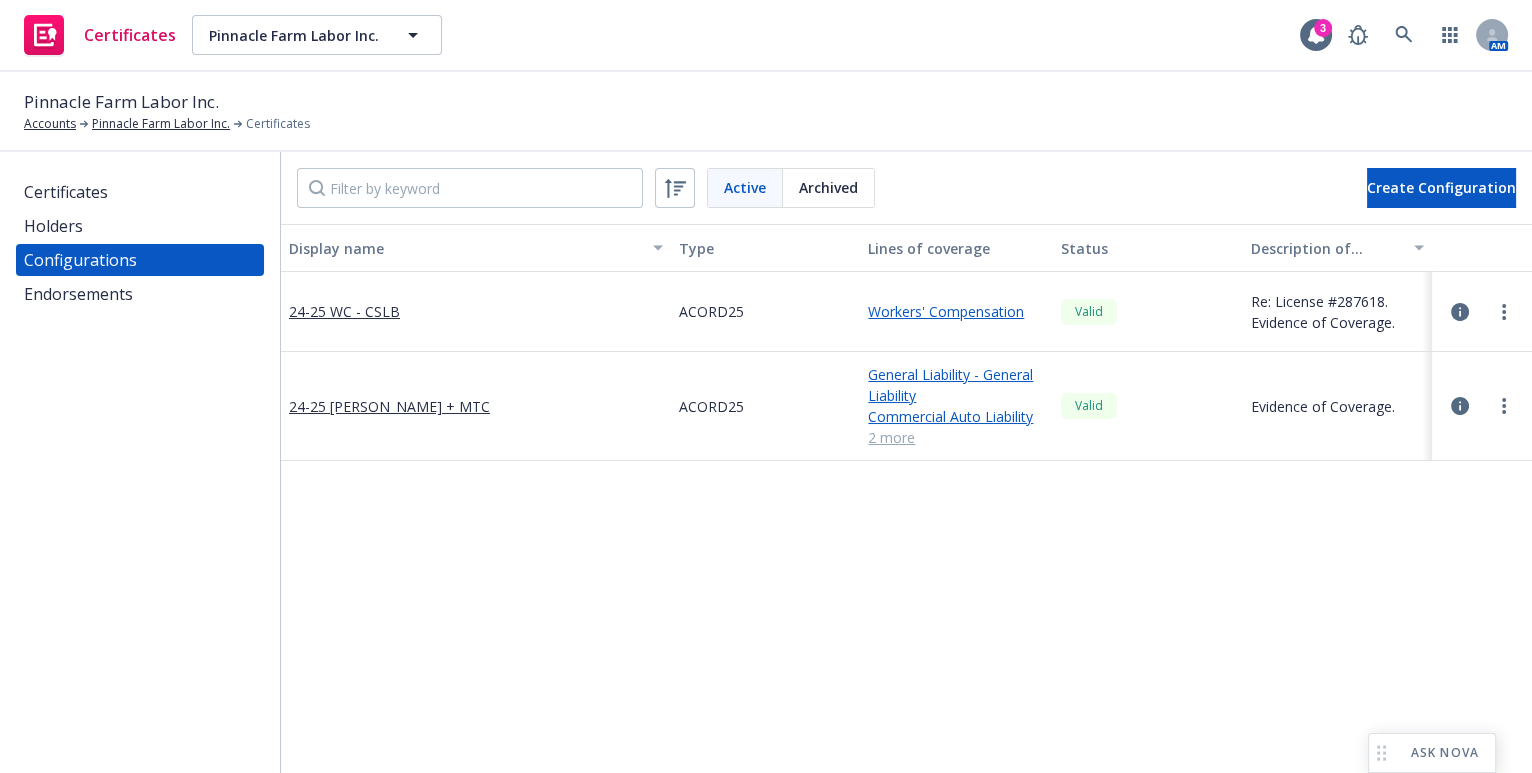 click at bounding box center (1482, 312) 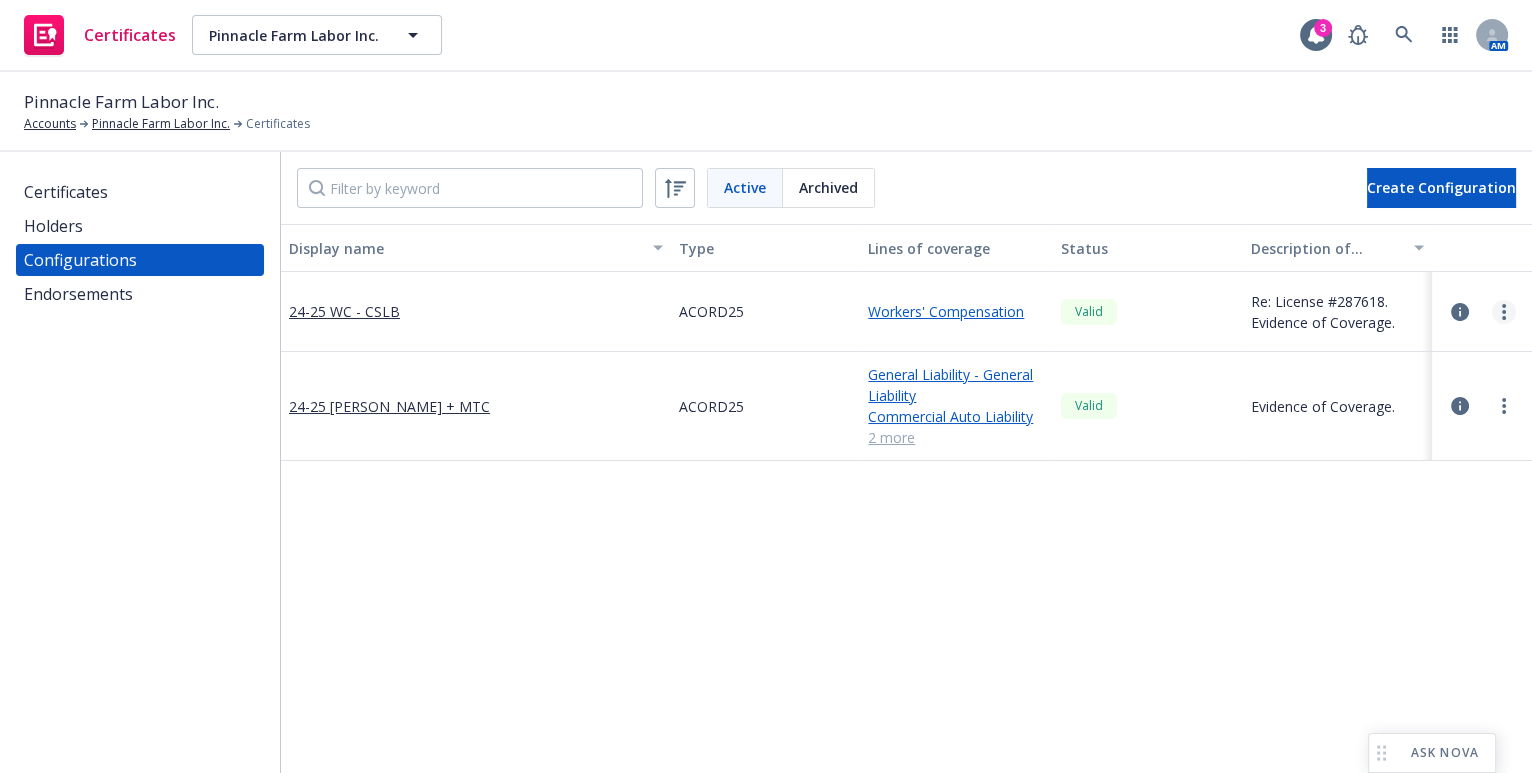 click at bounding box center [1504, 312] 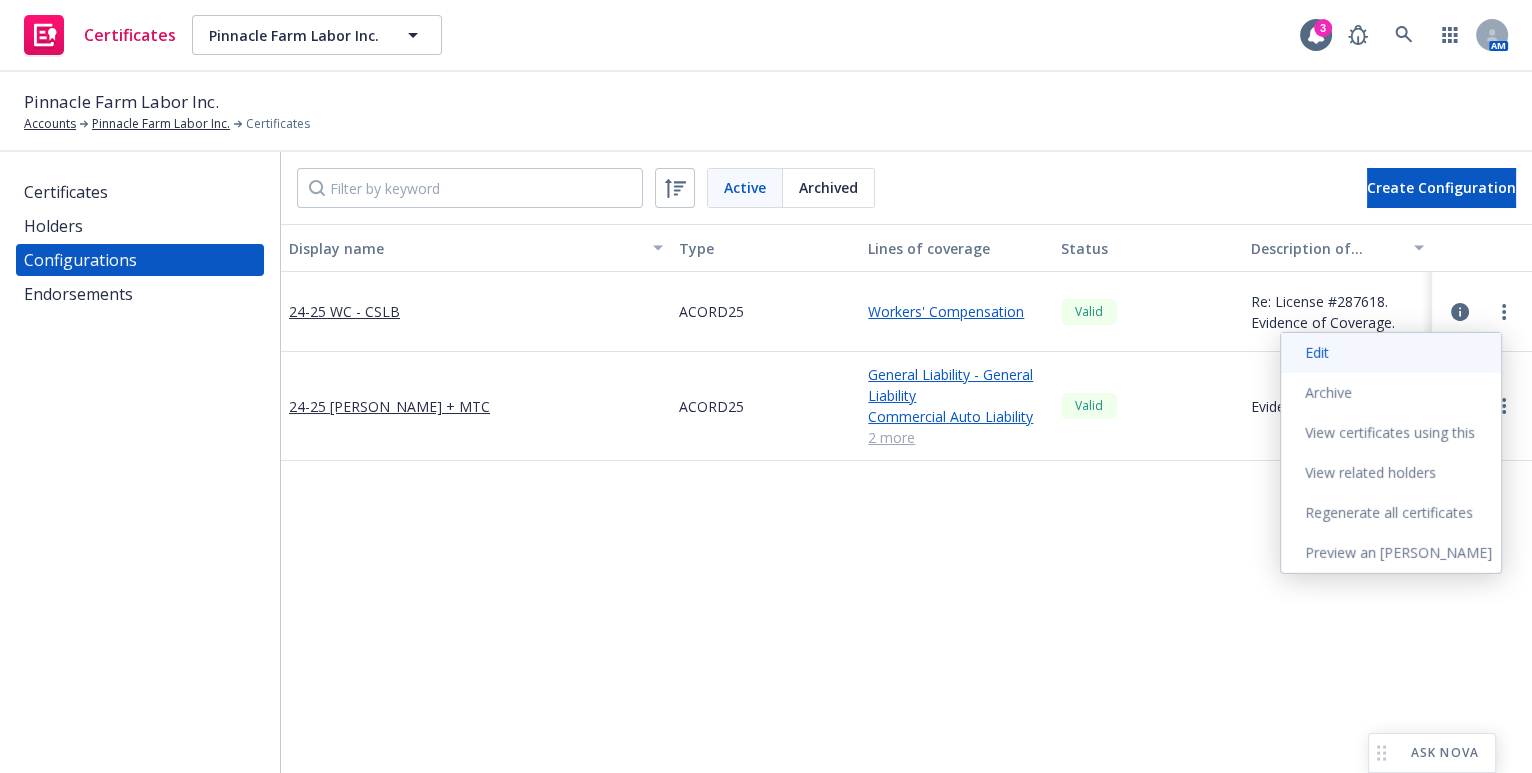 click on "Edit" at bounding box center [1391, 353] 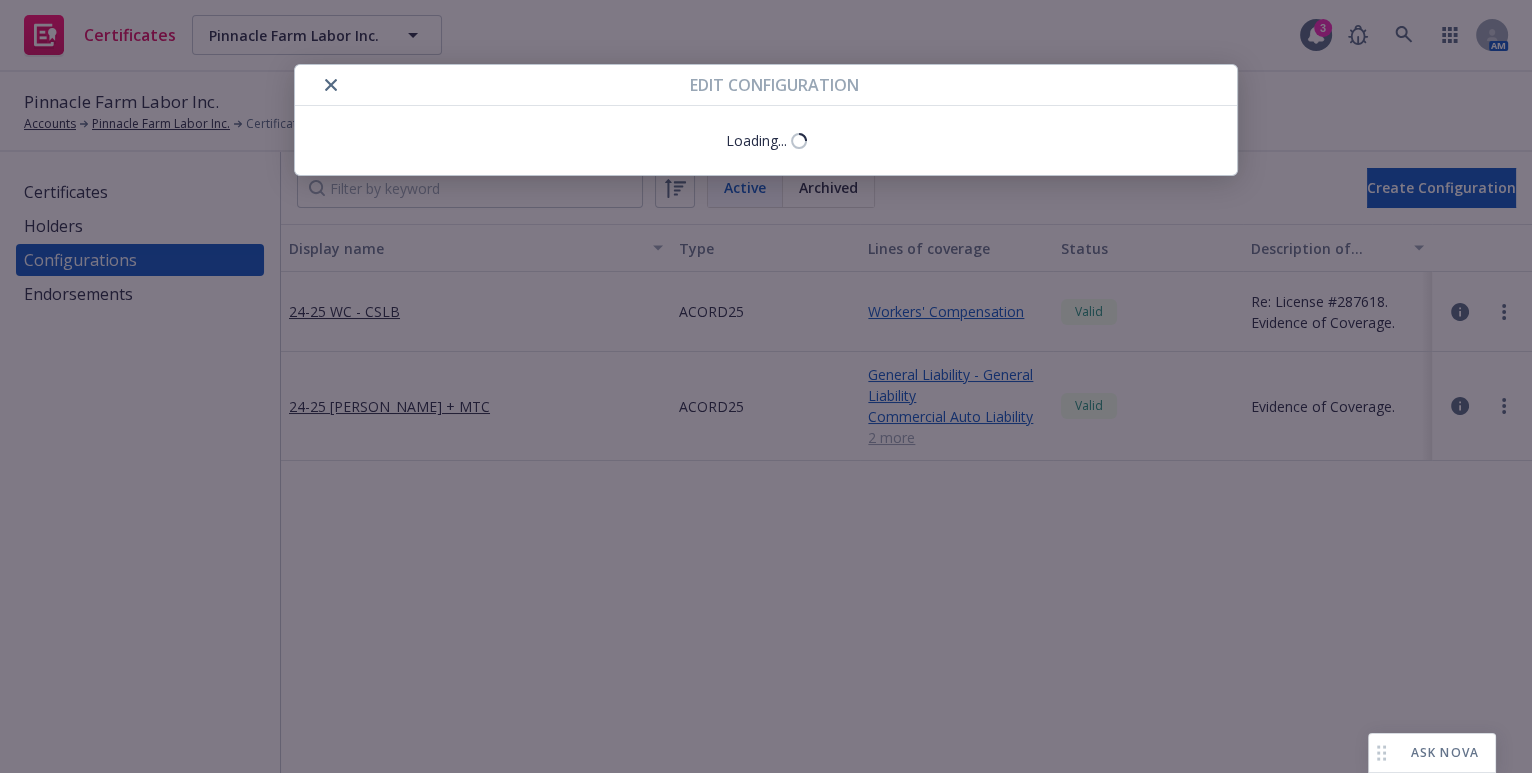 select on "Acord_25" 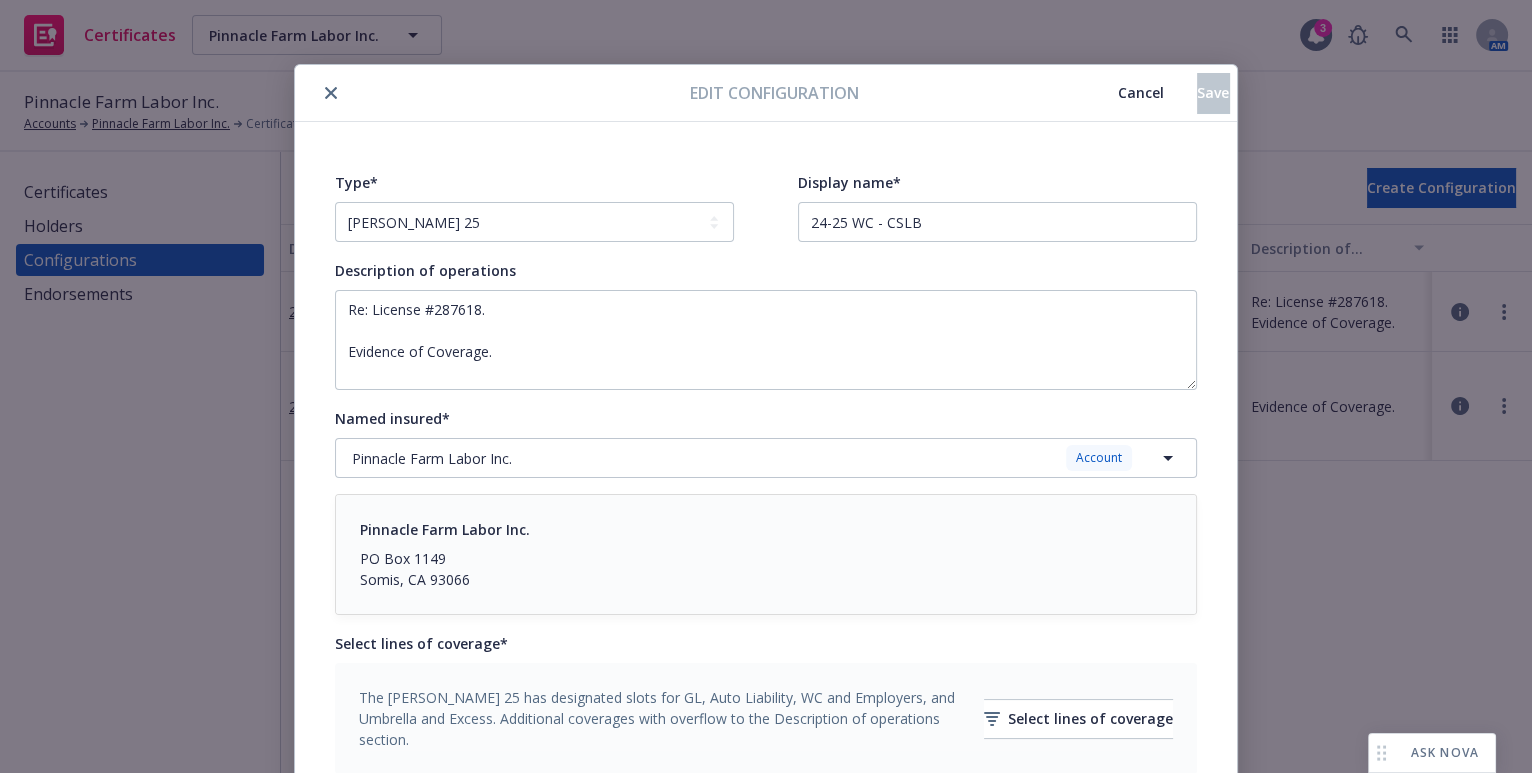scroll, scrollTop: 534, scrollLeft: 0, axis: vertical 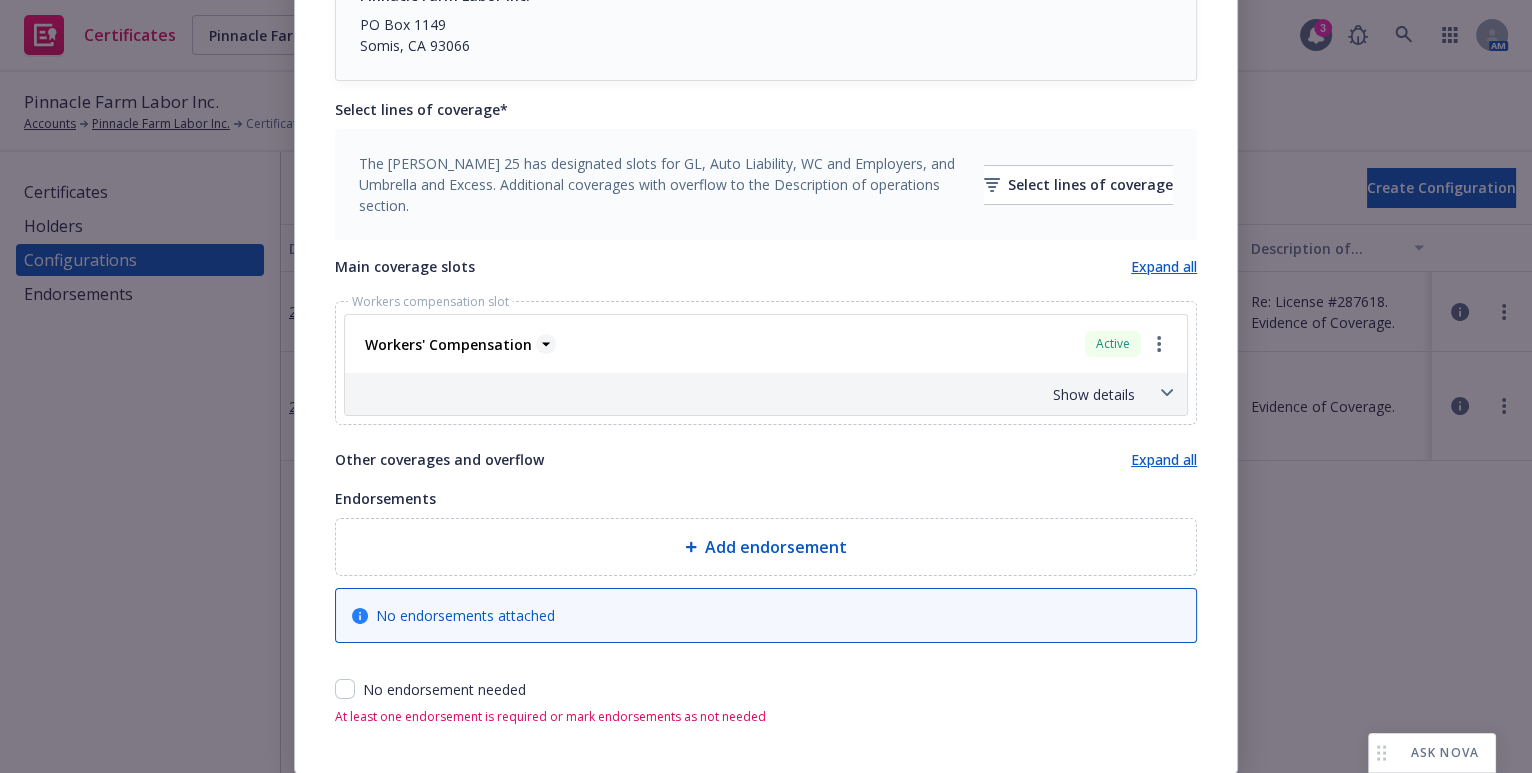 click on "Workers' Compensation" at bounding box center (448, 344) 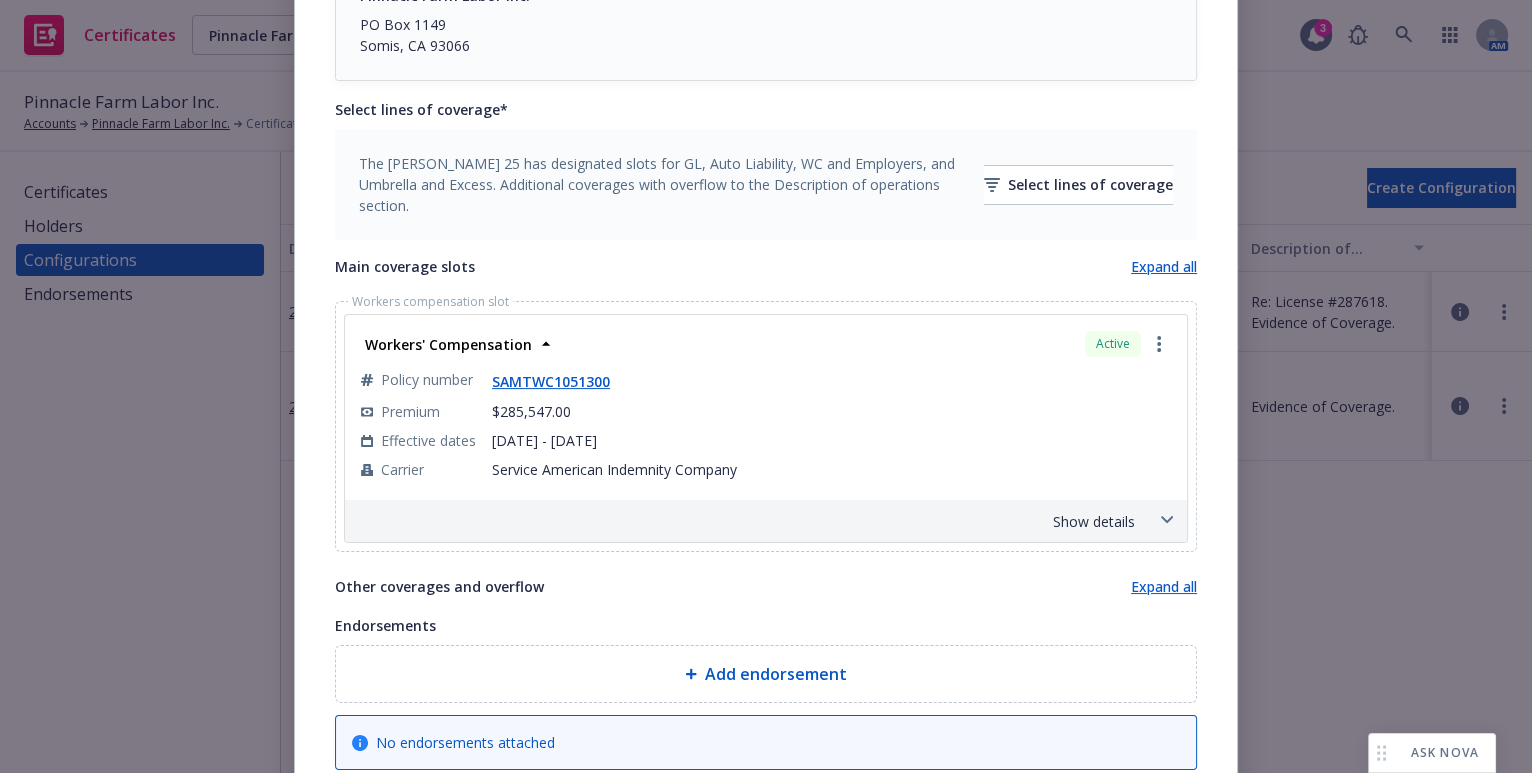 click on "The [PERSON_NAME] 25 has designated slots for GL, Auto Liability, WC and Employers, and Umbrella and
Excess. Additional coverages with overflow to the Description of operations section. Select lines of coverage" at bounding box center [766, 184] 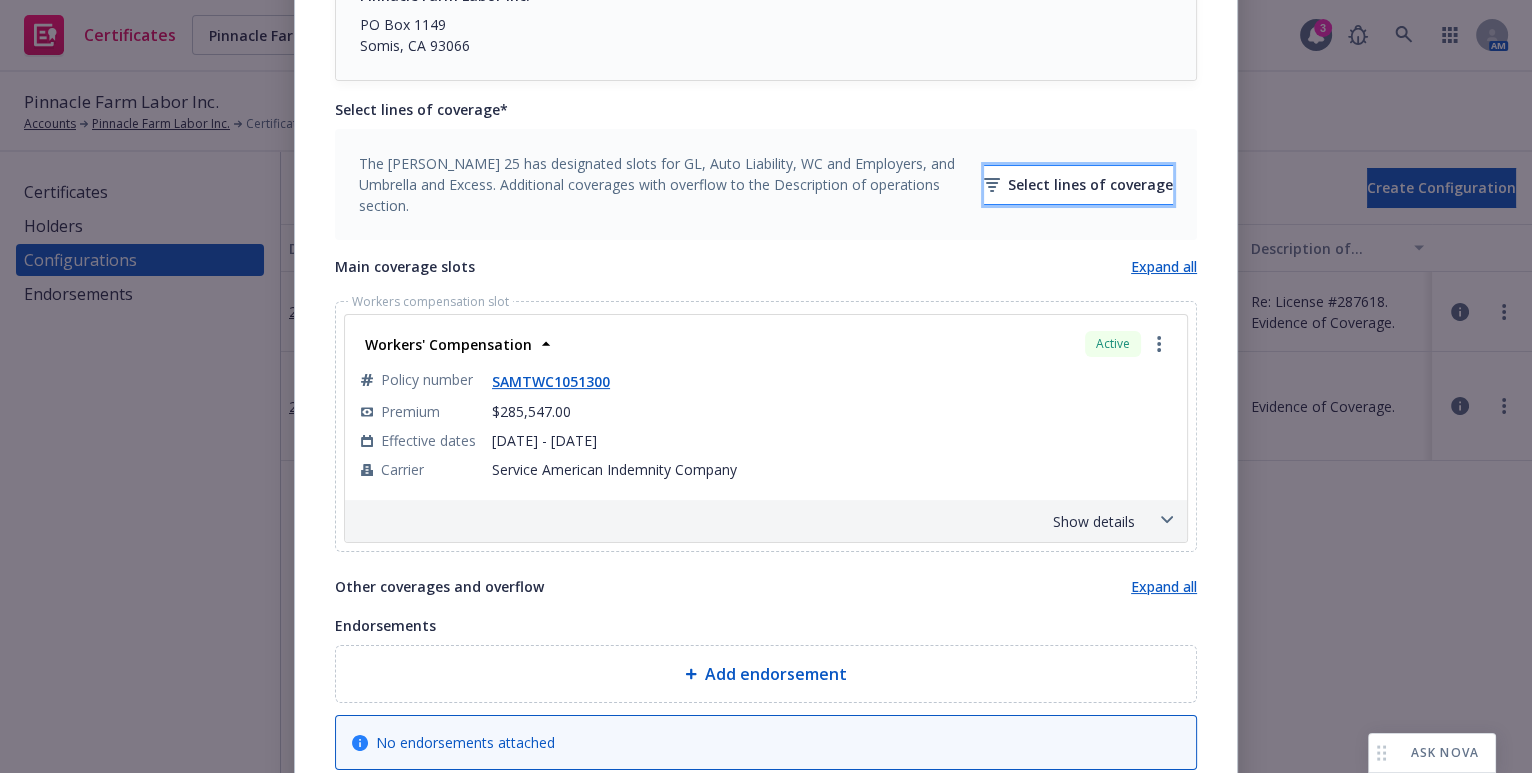 click on "Select lines of coverage" at bounding box center [1078, 185] 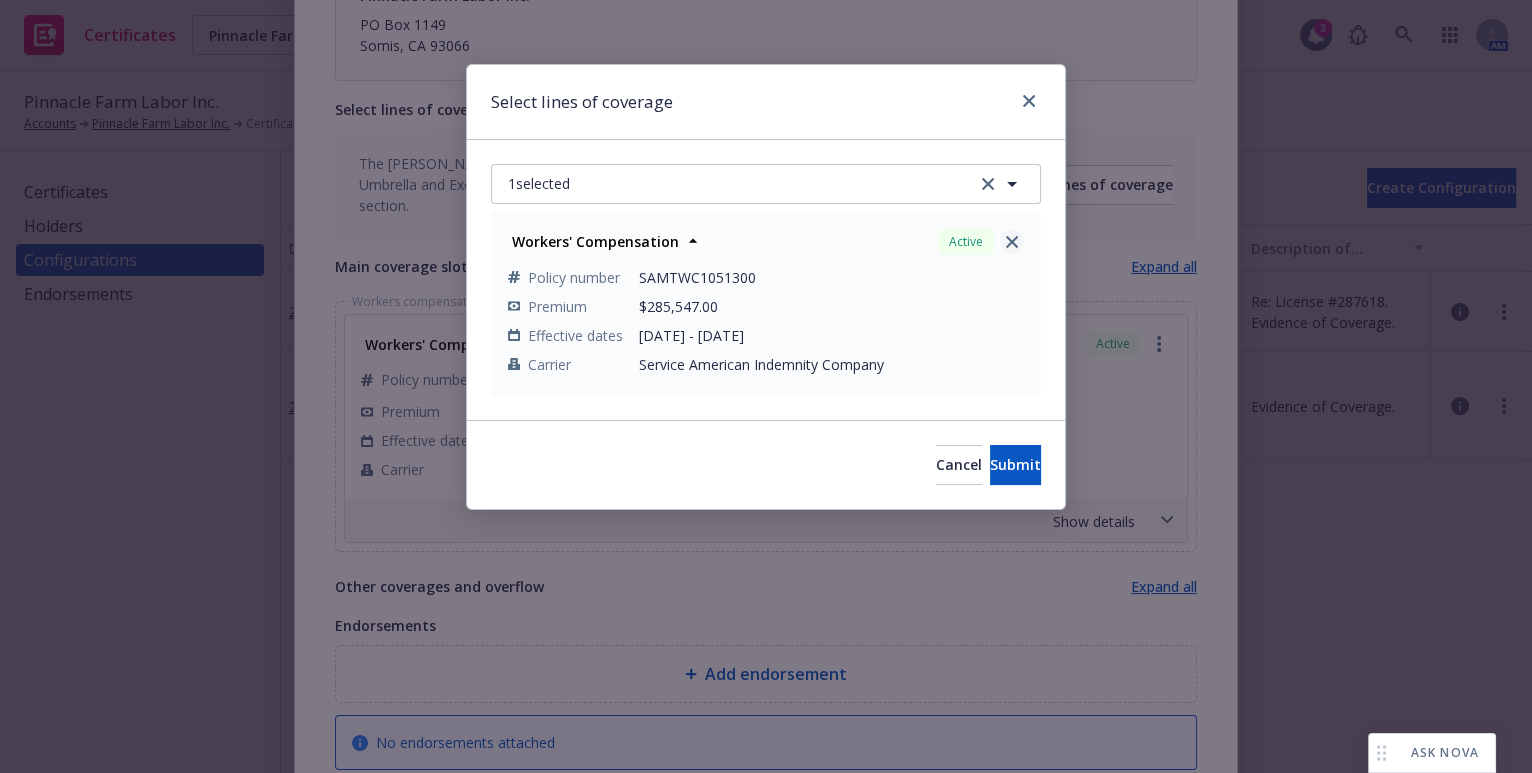 click 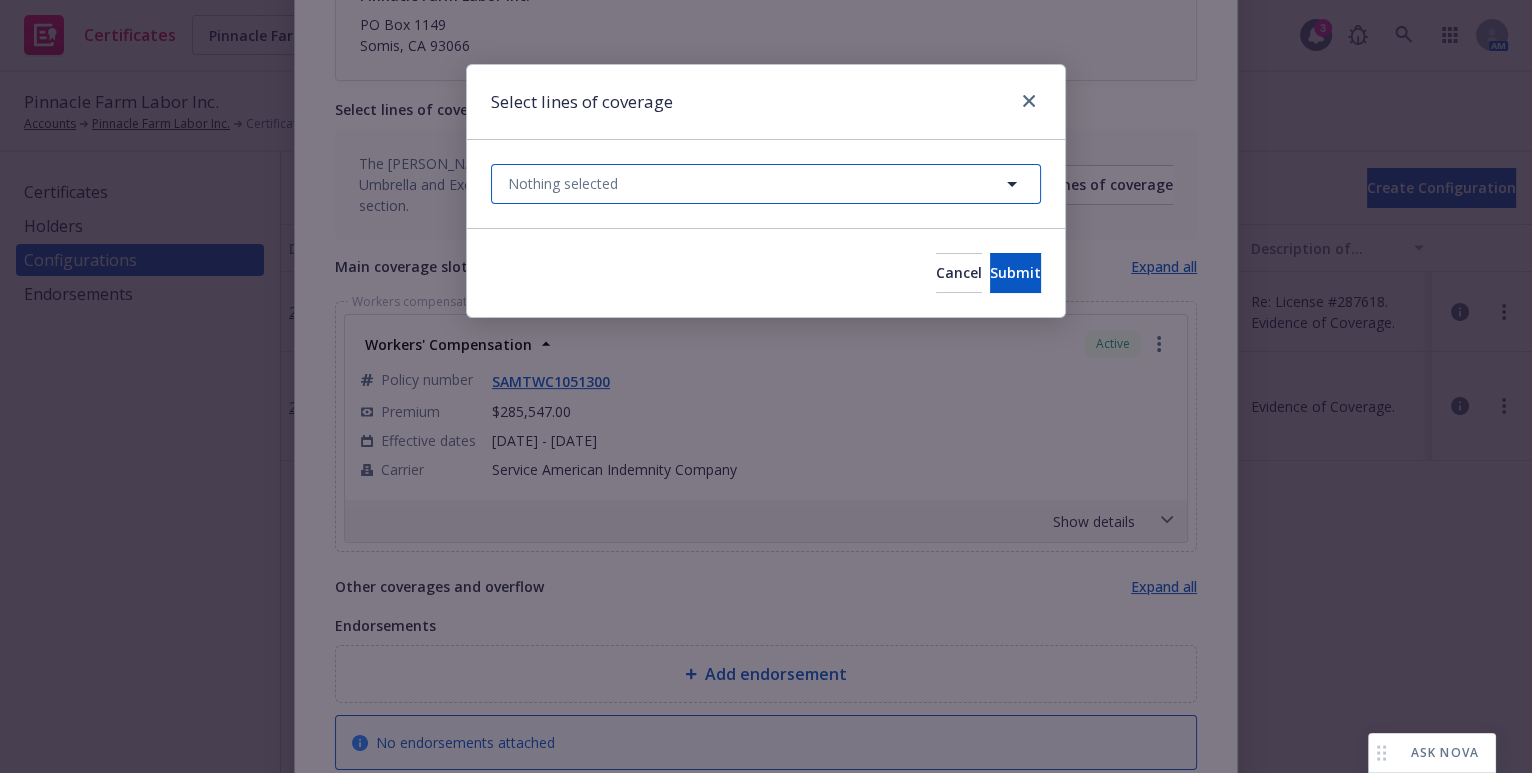 click on "Nothing selected" at bounding box center (563, 183) 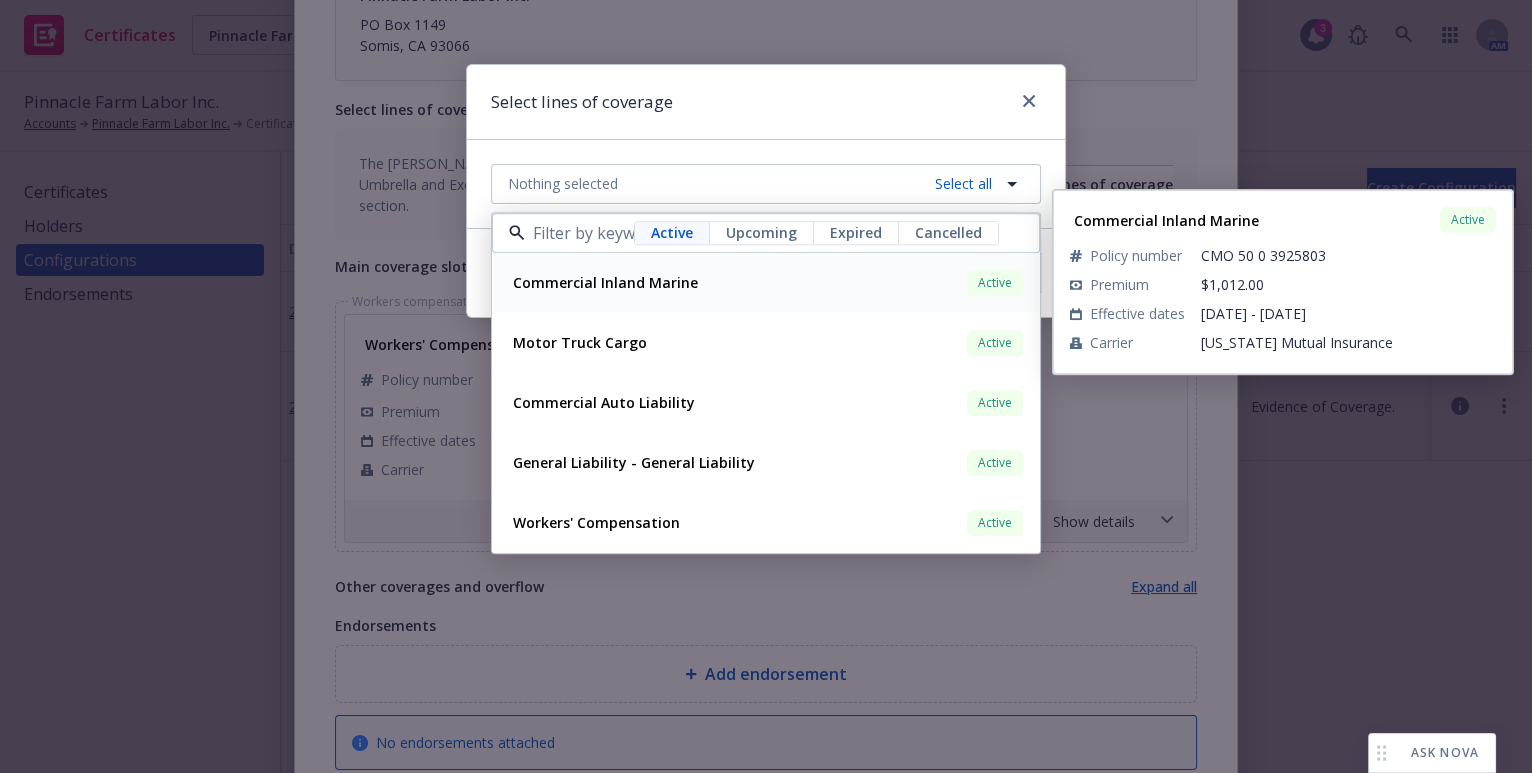 click on "Upcoming" at bounding box center (761, 232) 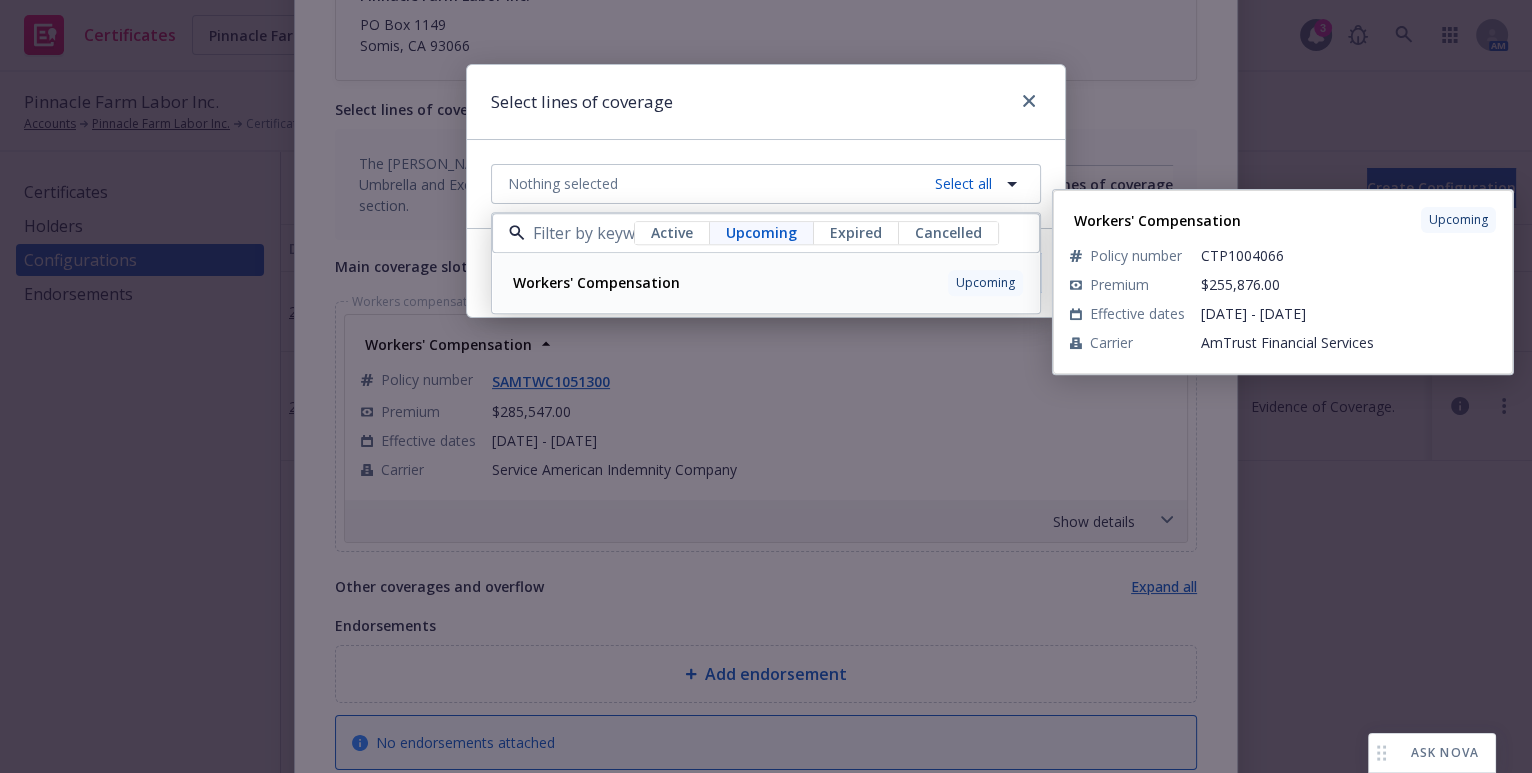 click on "Workers' Compensation" at bounding box center (596, 282) 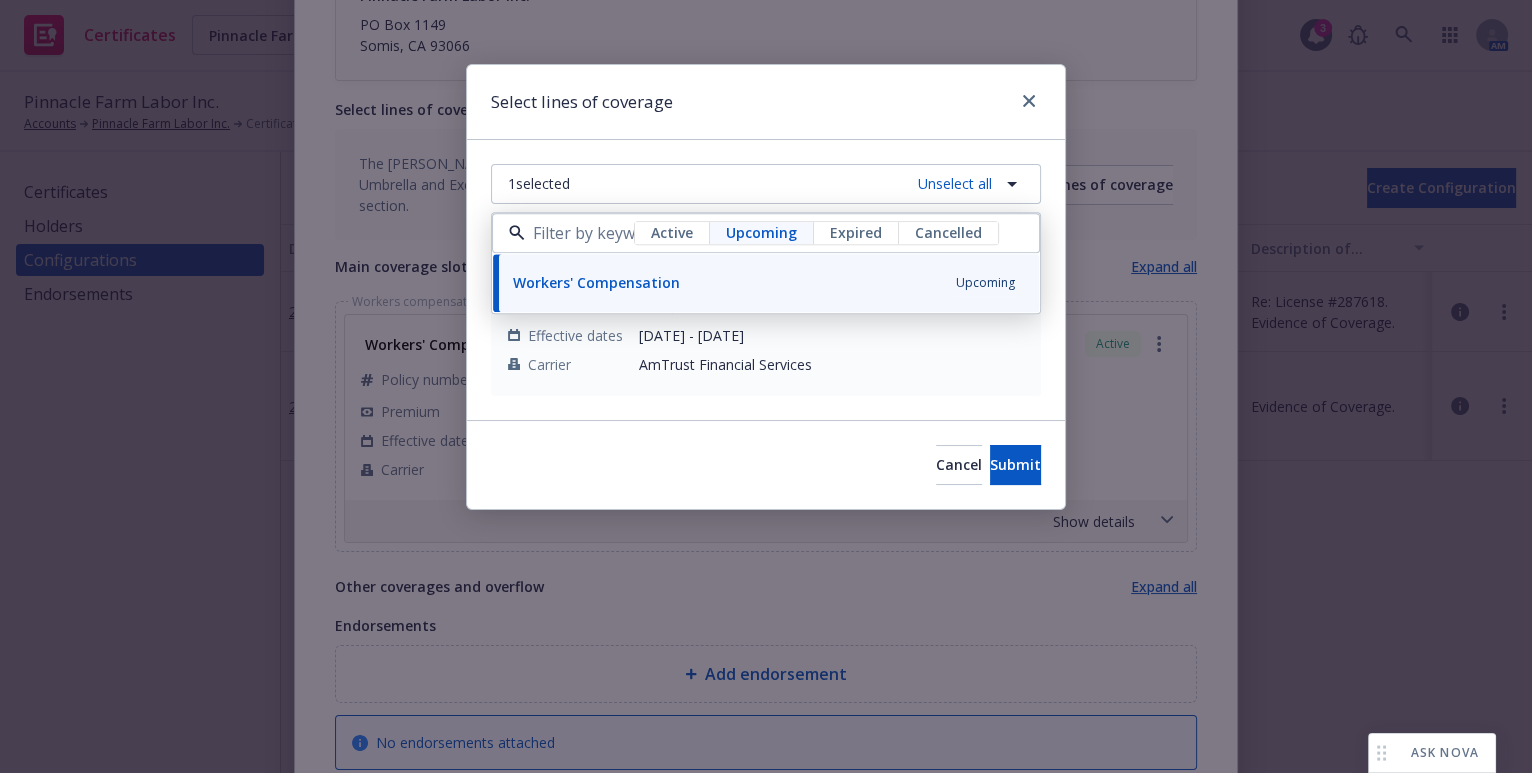 click on "Select lines of coverage" at bounding box center [766, 102] 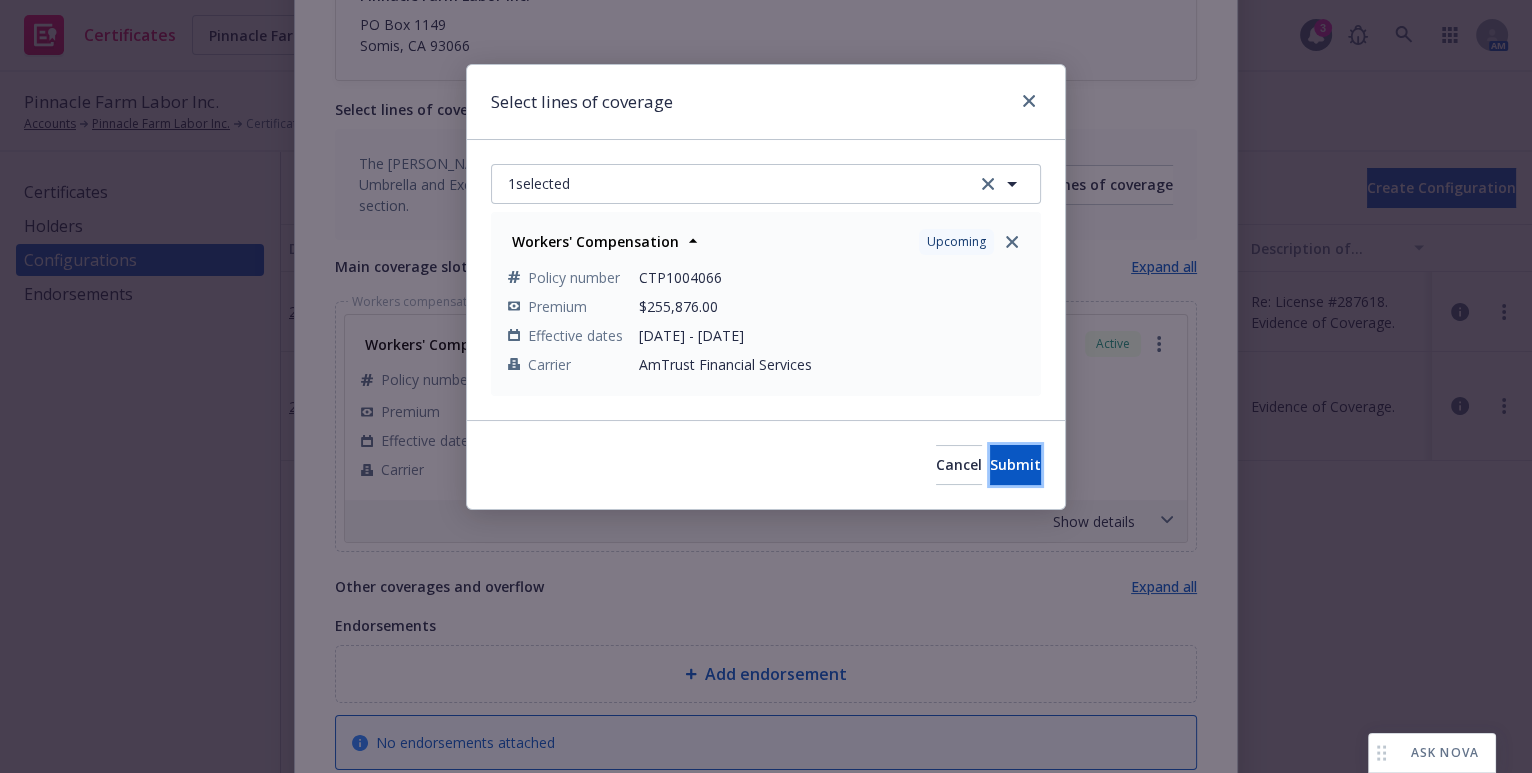 drag, startPoint x: 975, startPoint y: 458, endPoint x: 941, endPoint y: 449, distance: 35.17101 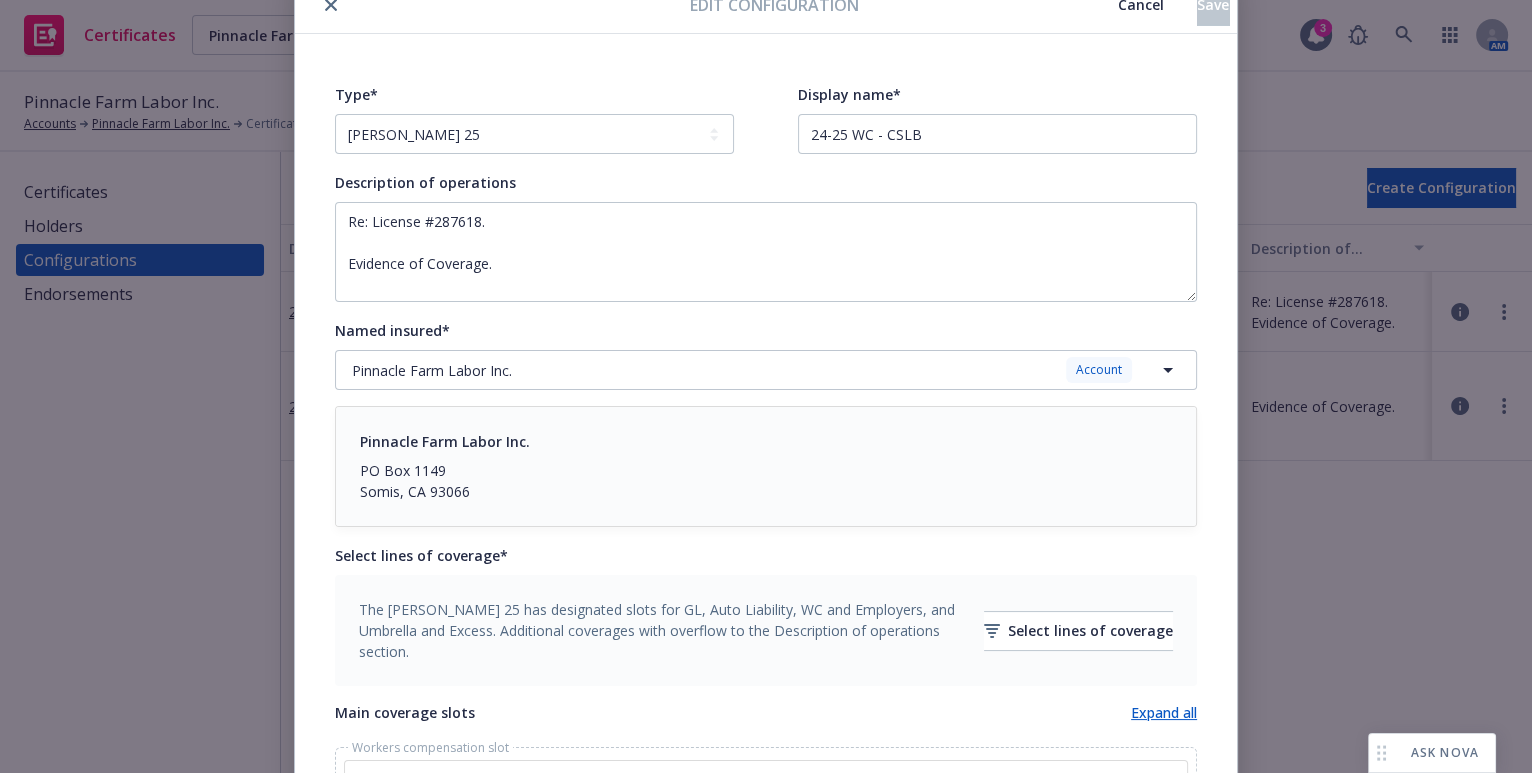 scroll, scrollTop: 0, scrollLeft: 0, axis: both 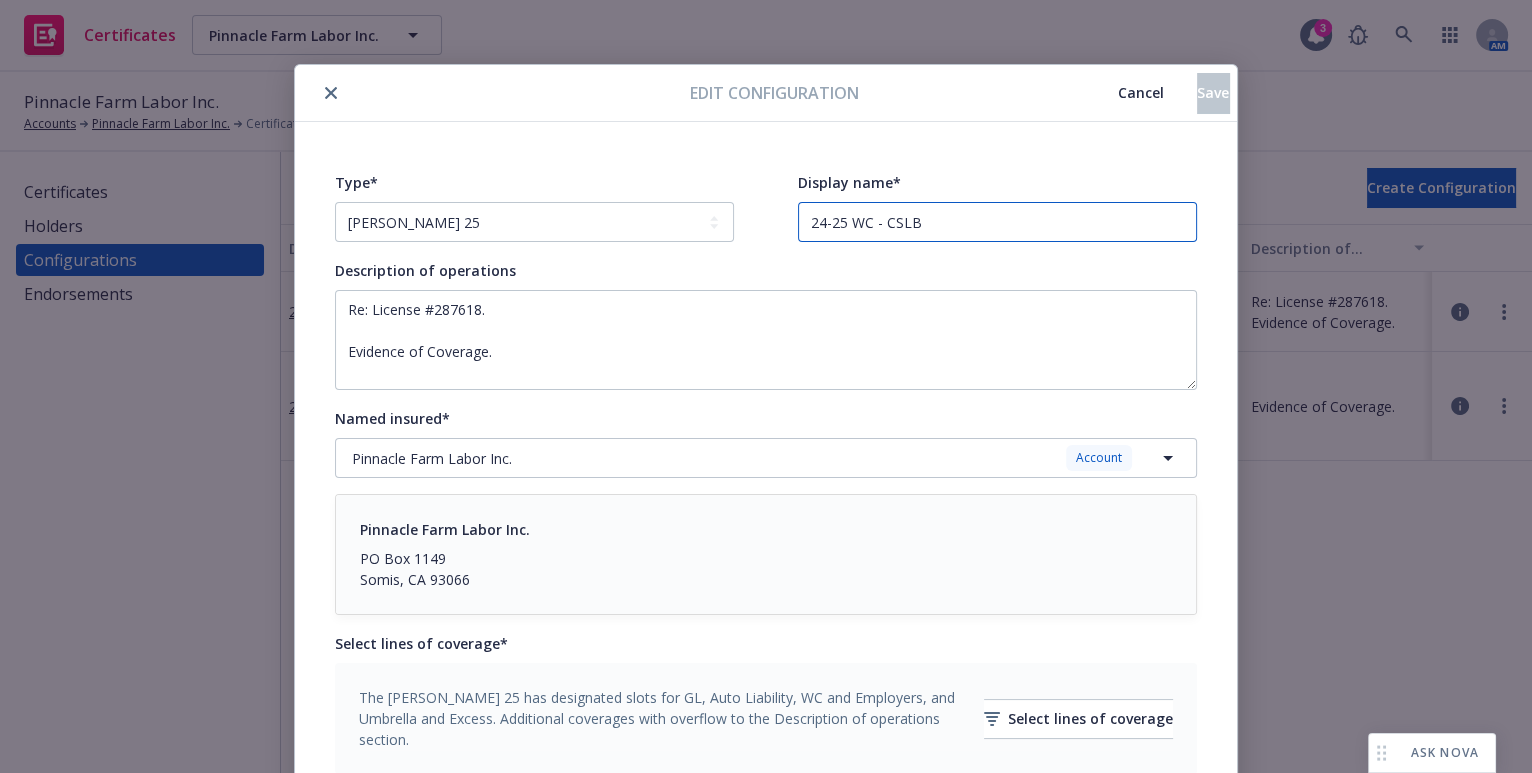 drag, startPoint x: 841, startPoint y: 223, endPoint x: 679, endPoint y: 190, distance: 165.32695 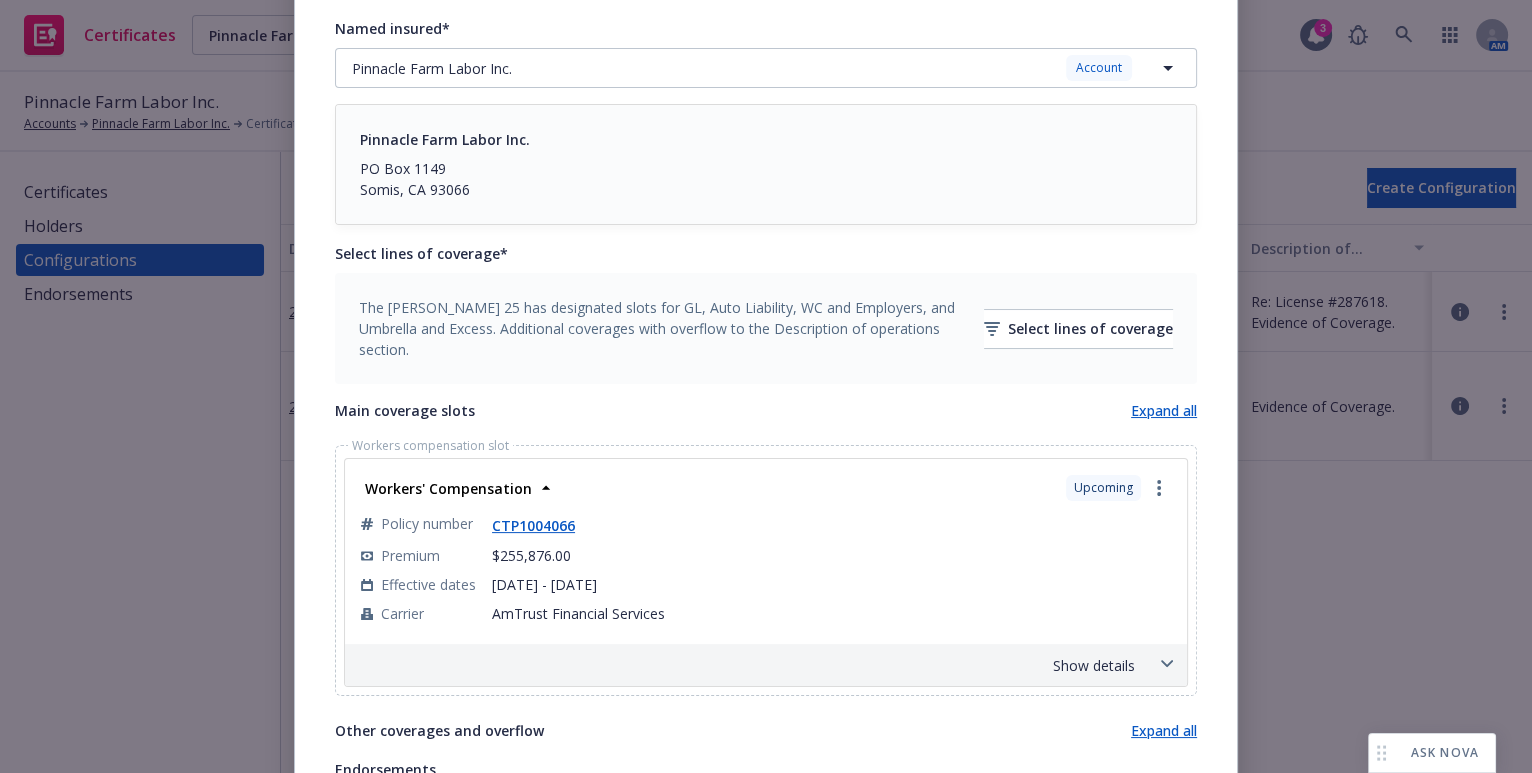 scroll, scrollTop: 661, scrollLeft: 0, axis: vertical 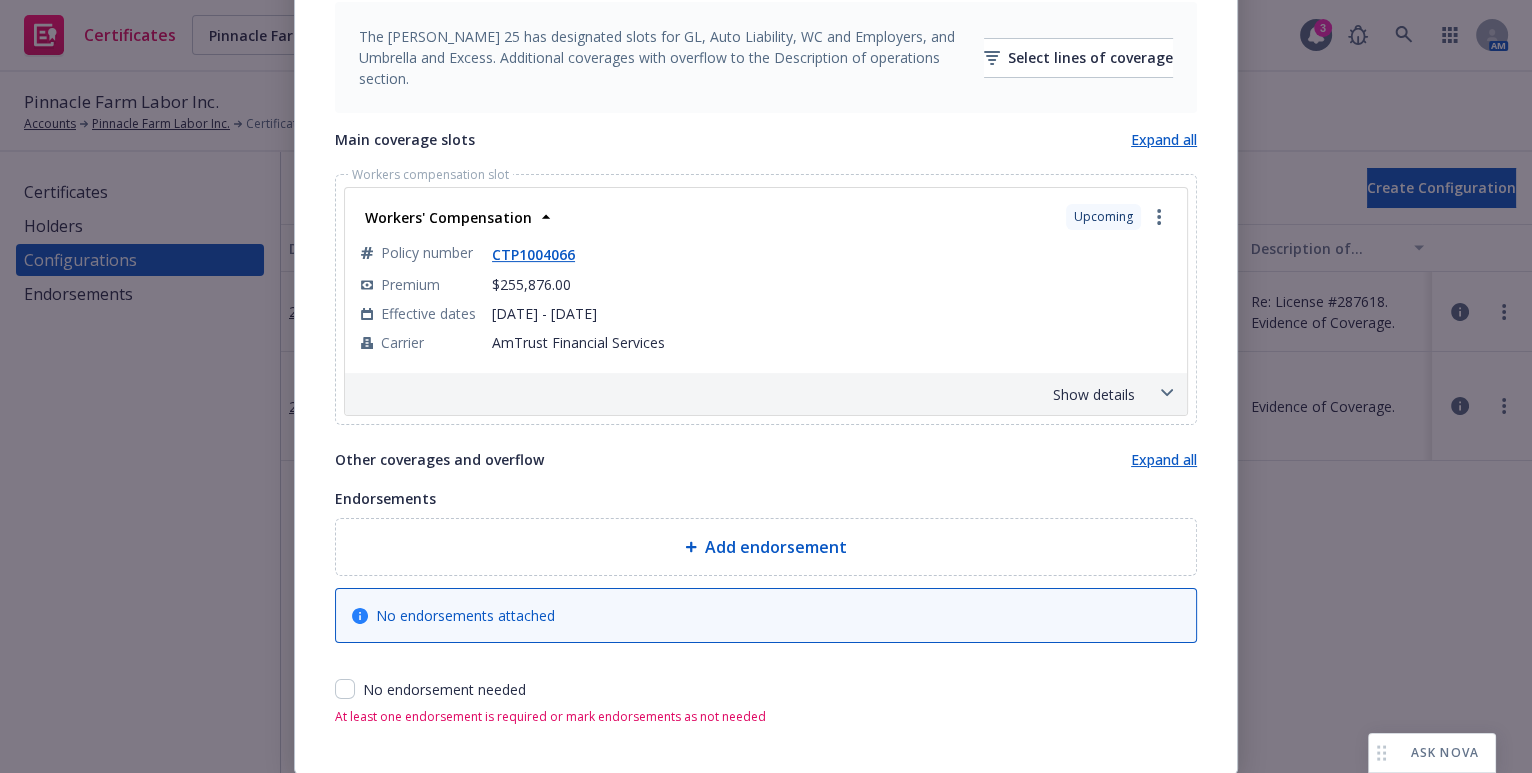 type on "25-26 WC - CSLB" 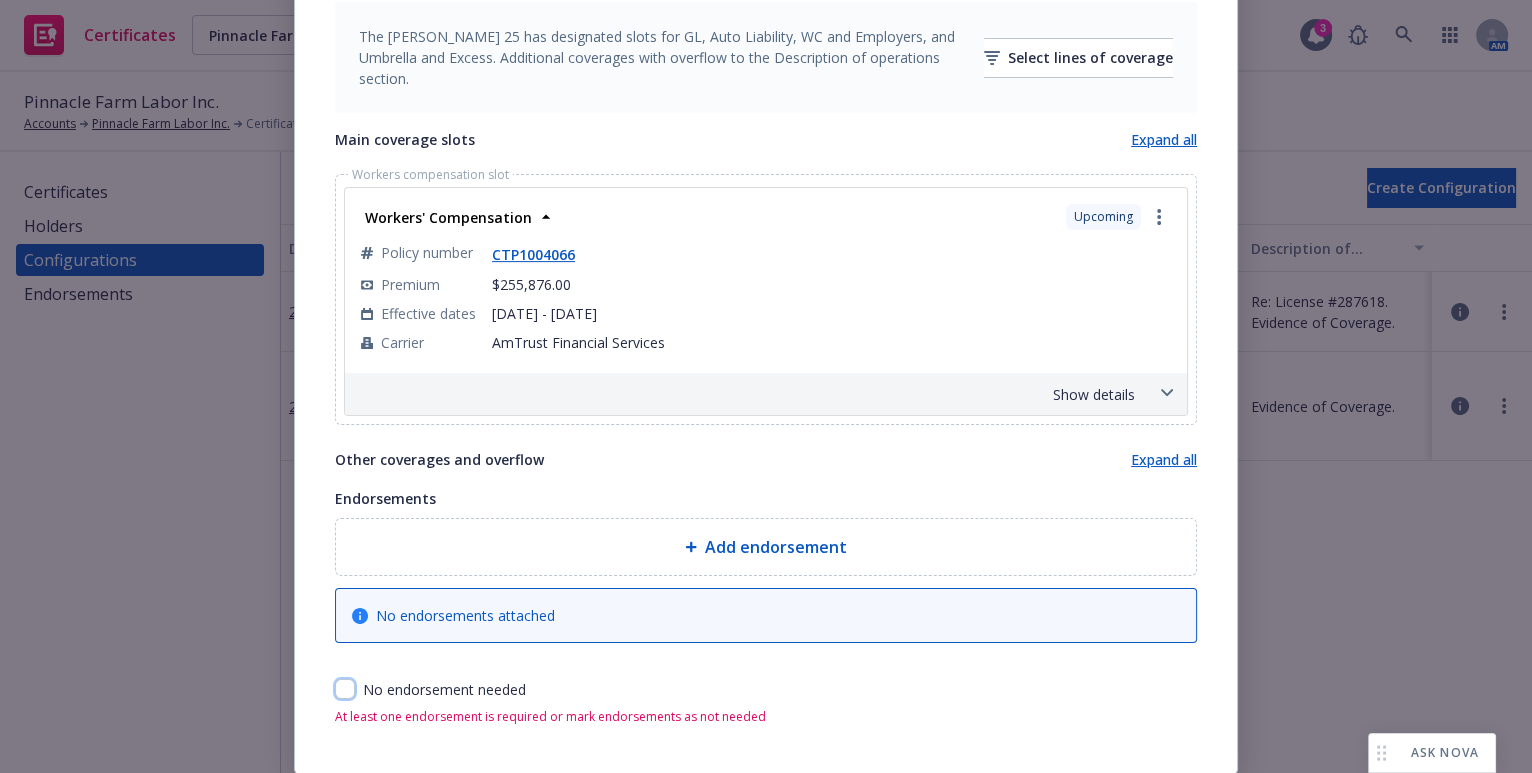 click at bounding box center (345, 689) 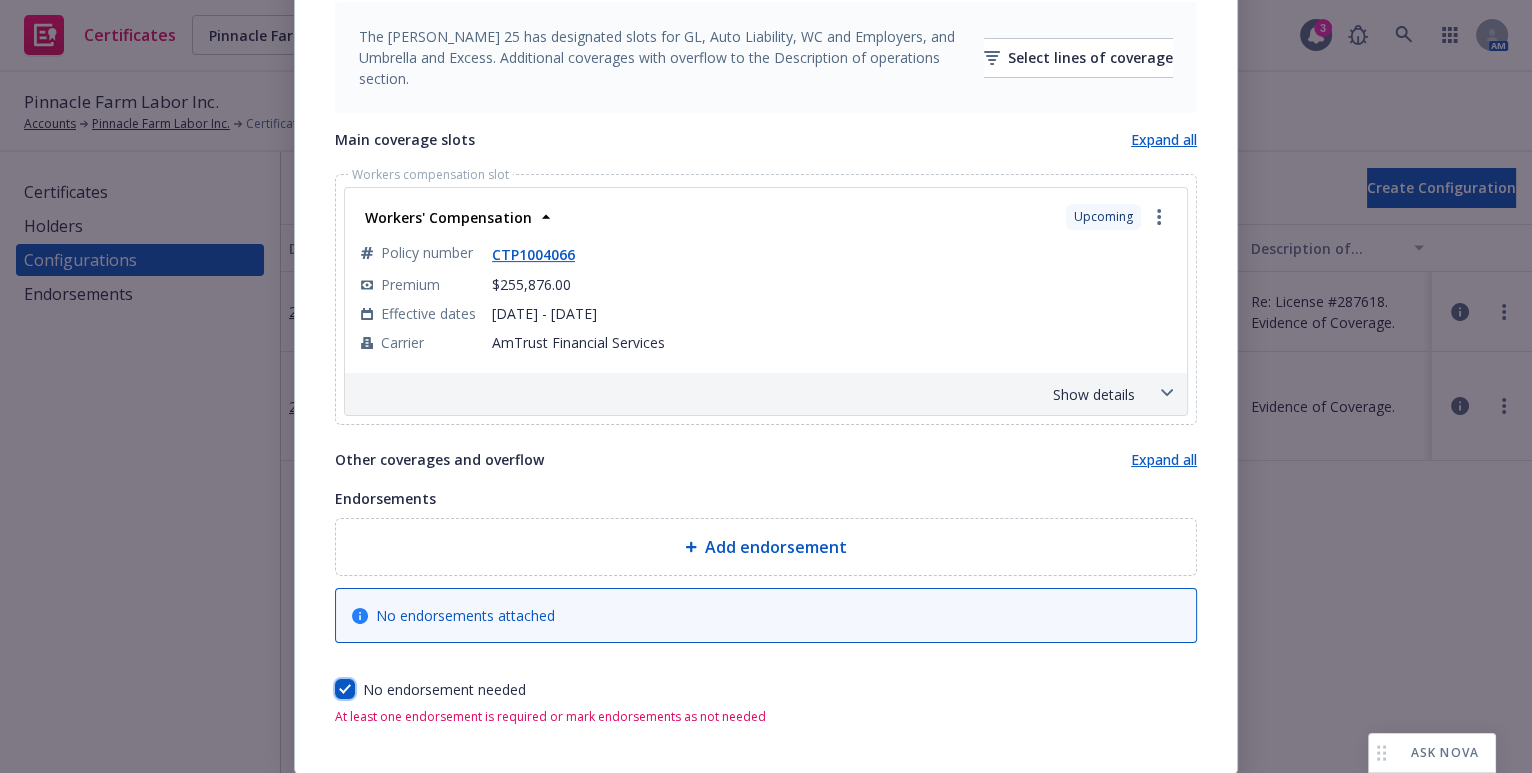 checkbox on "true" 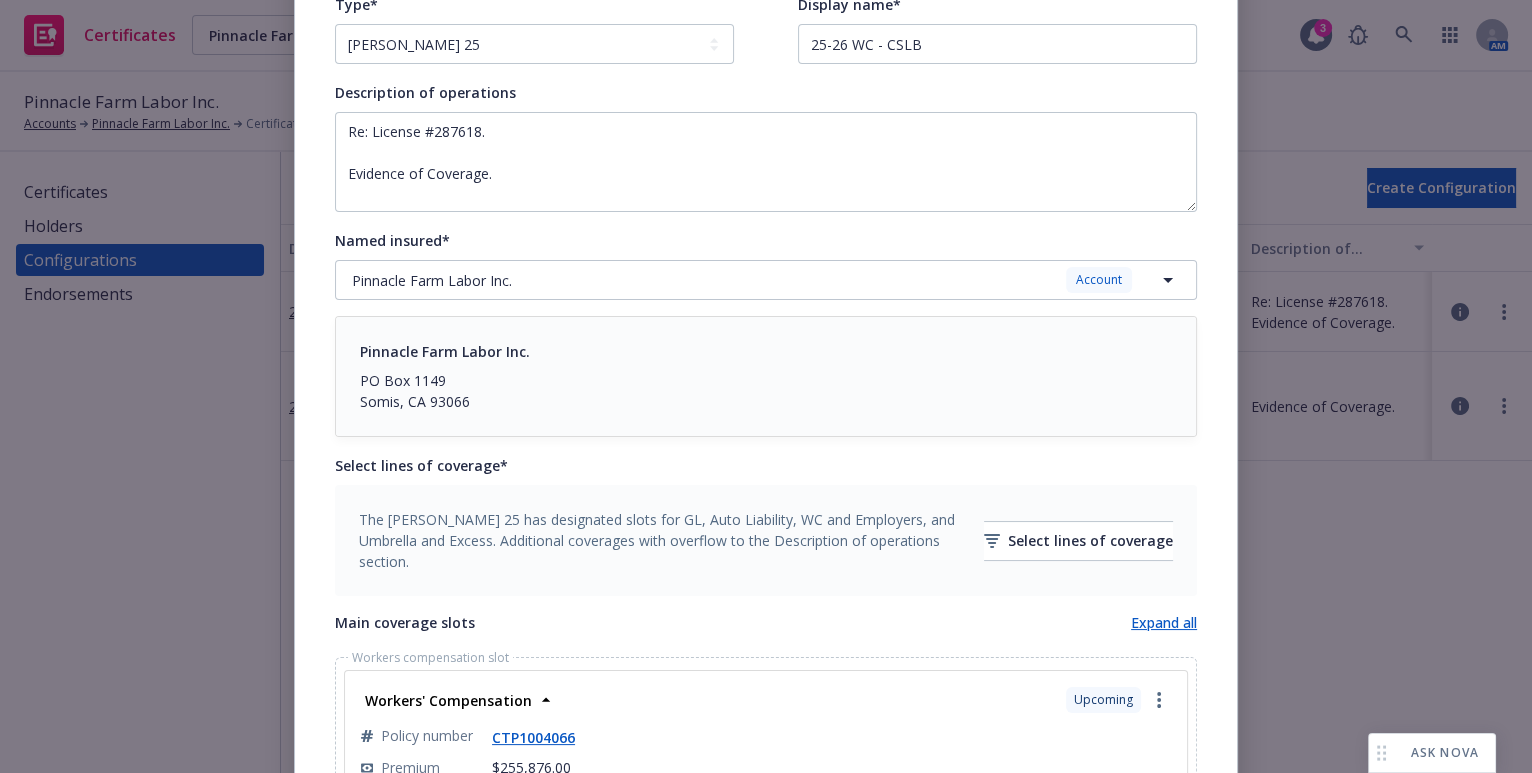 scroll, scrollTop: 0, scrollLeft: 0, axis: both 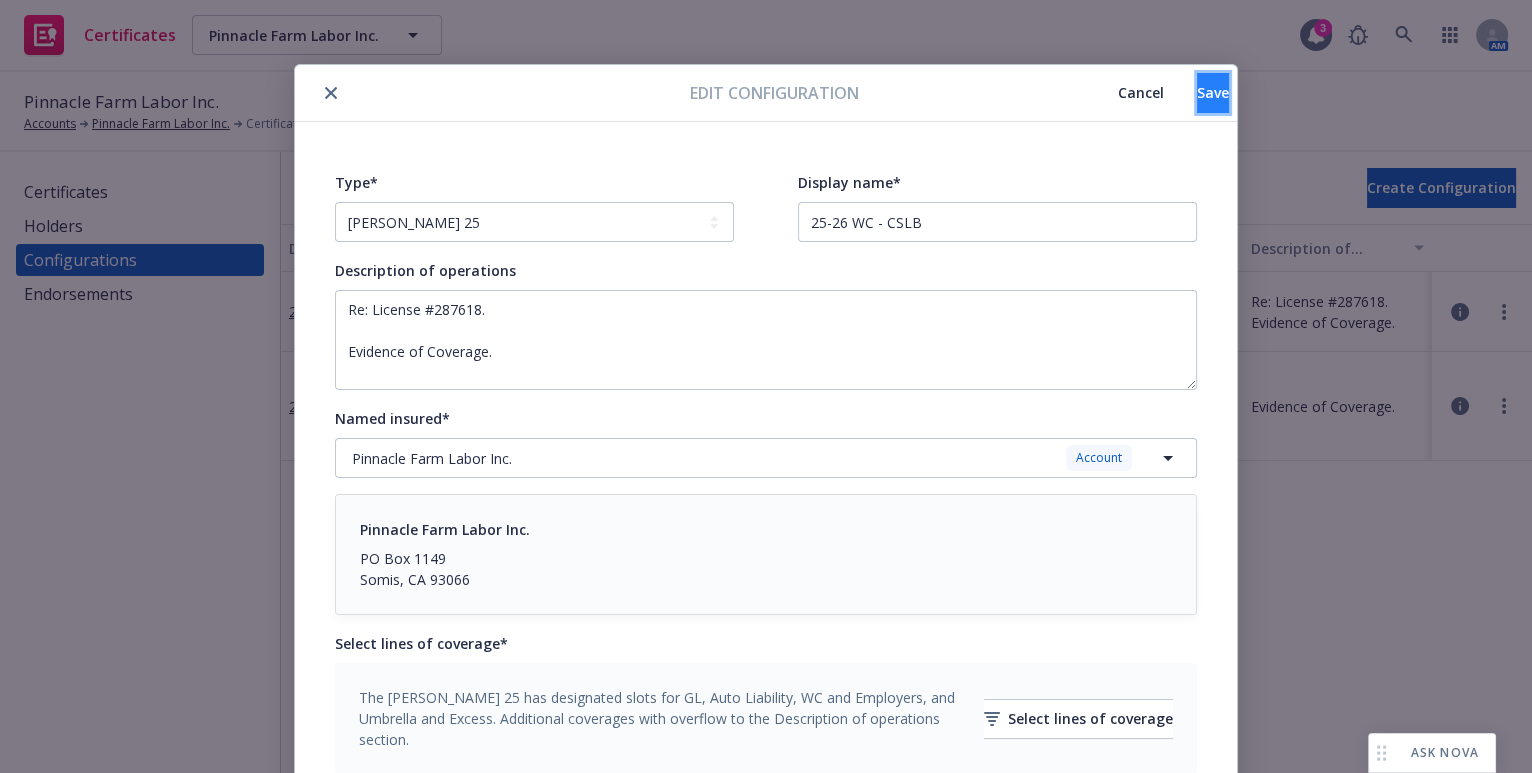 click on "Save" at bounding box center (1213, 92) 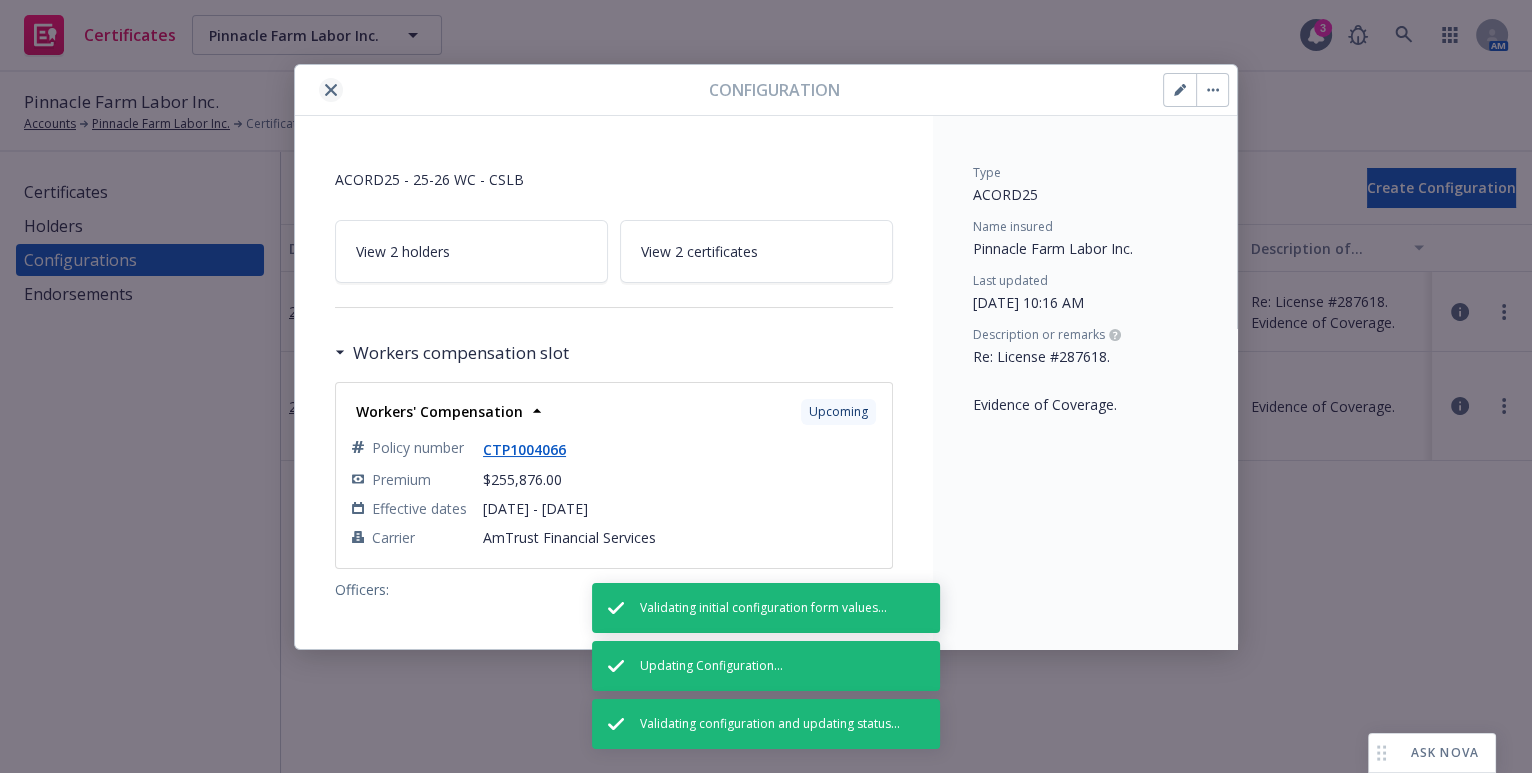 click 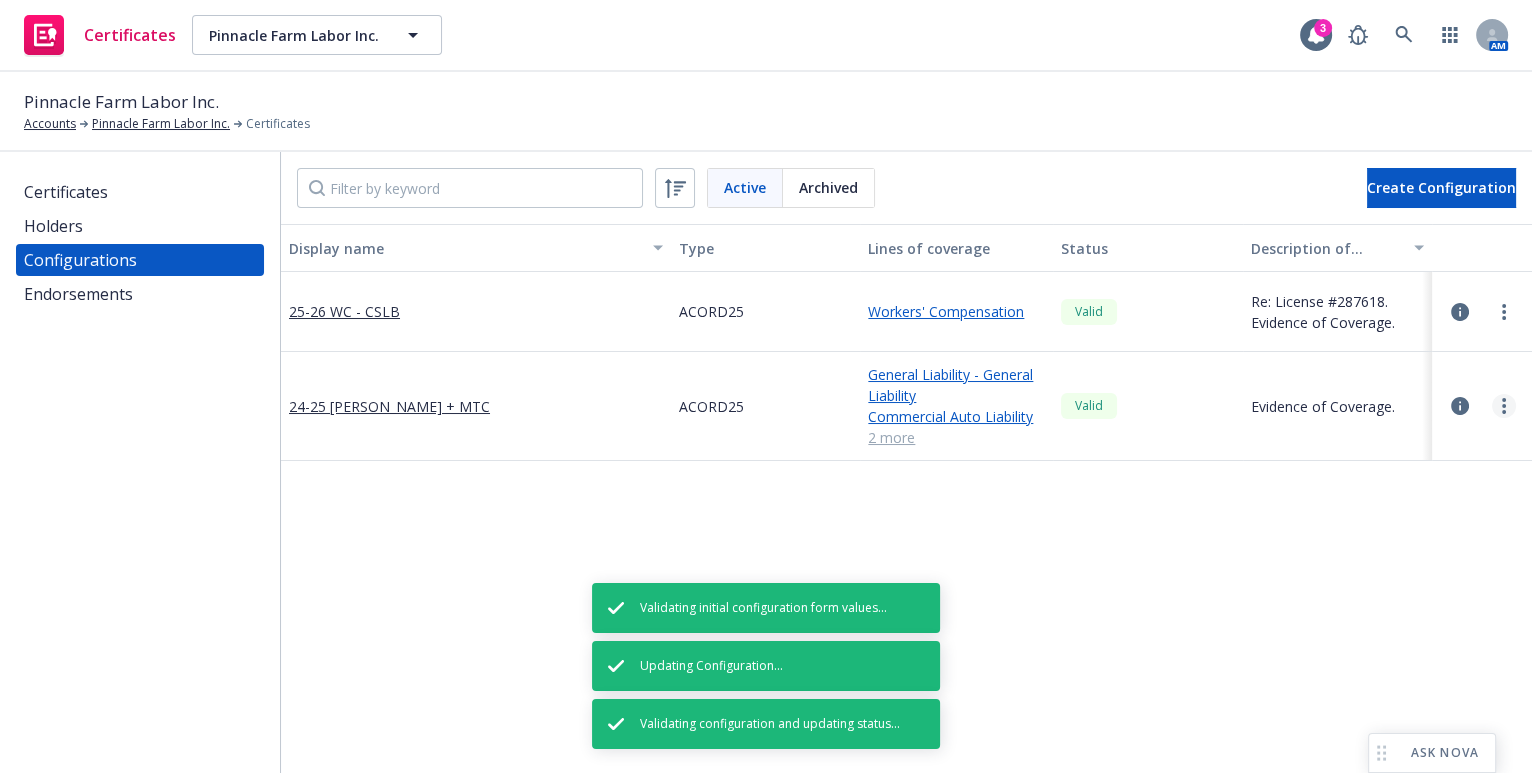 click at bounding box center [1504, 406] 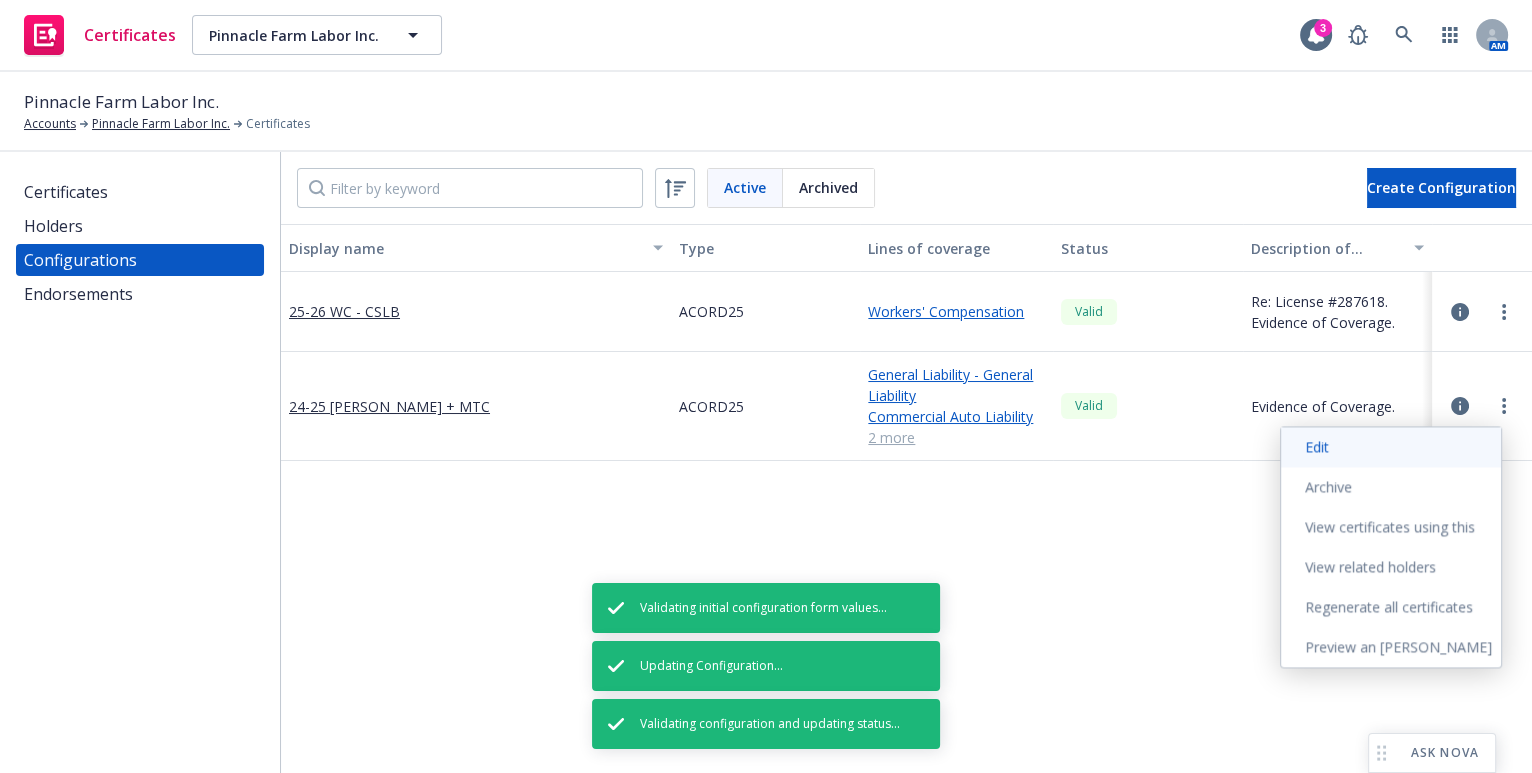 click on "Edit" at bounding box center [1391, 447] 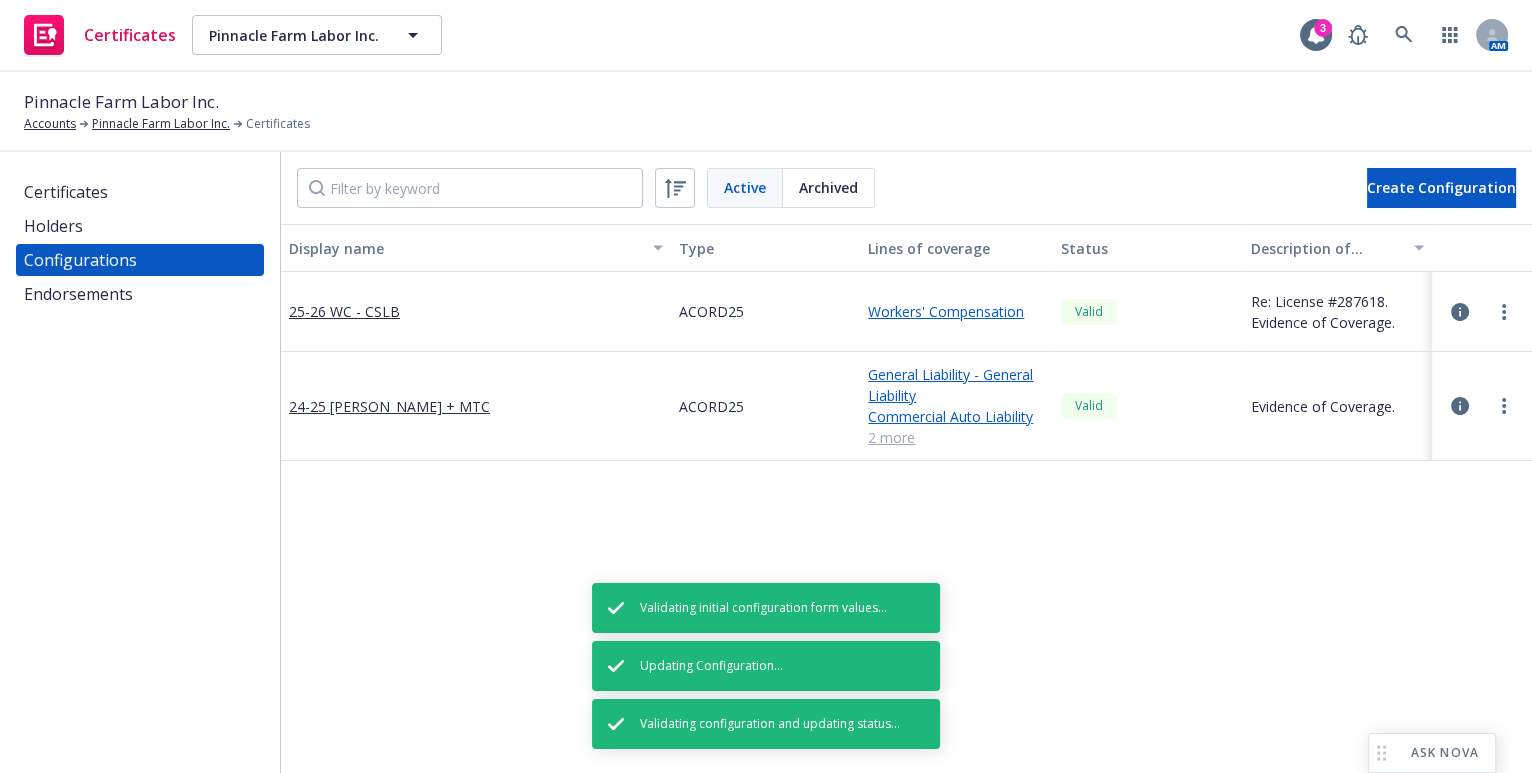 select on "Acord_25" 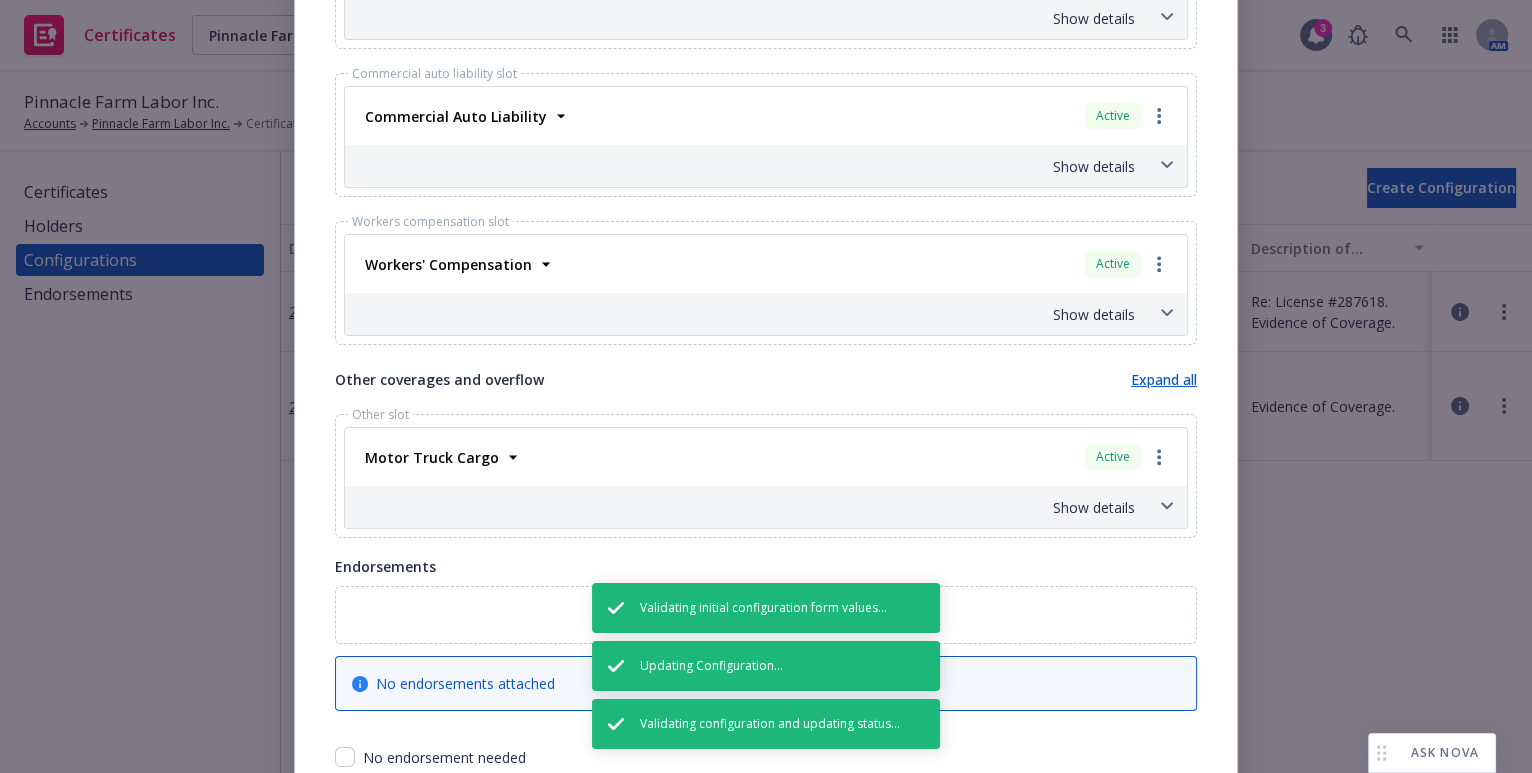 scroll, scrollTop: 977, scrollLeft: 0, axis: vertical 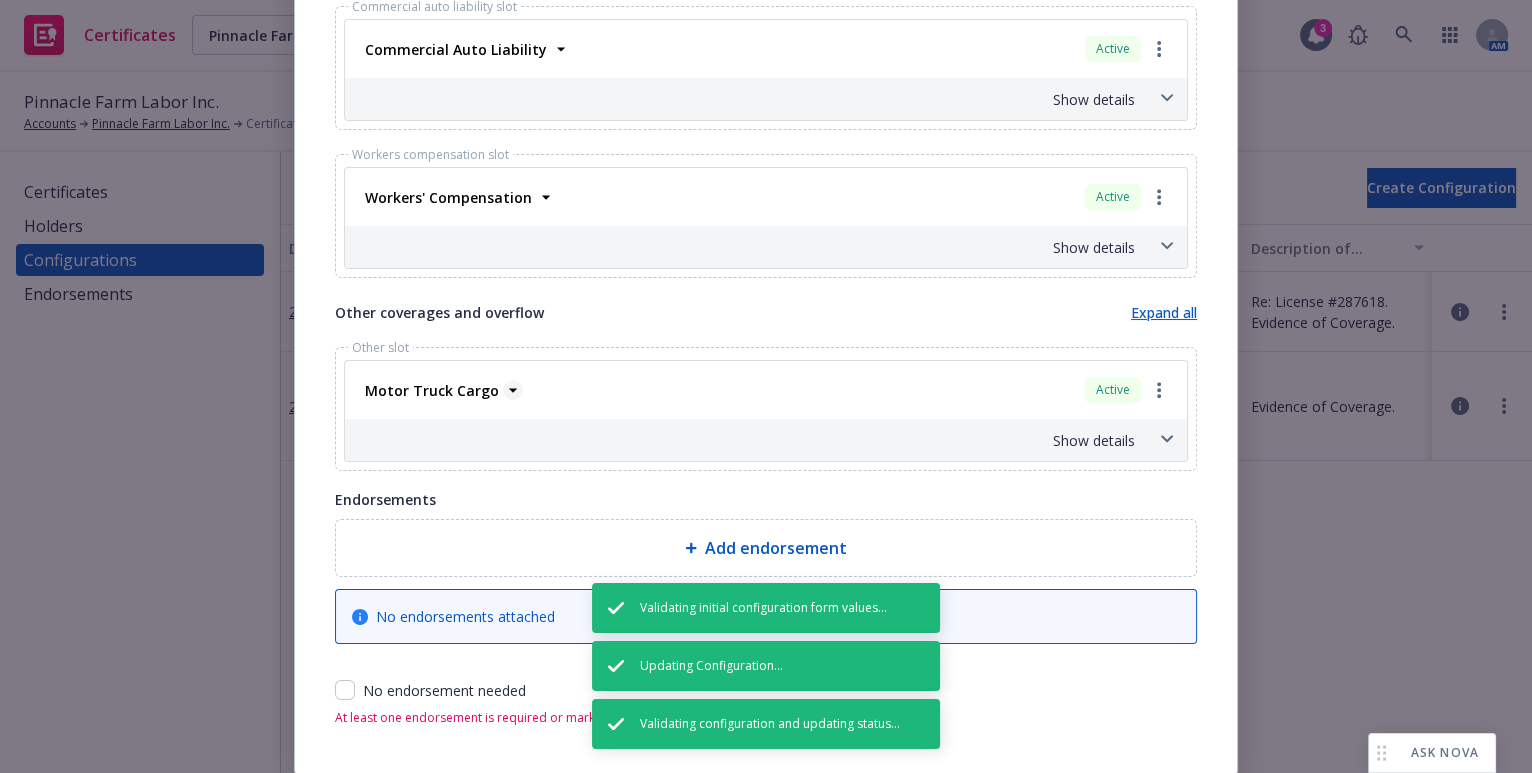 click on "Motor Truck Cargo" at bounding box center [432, 390] 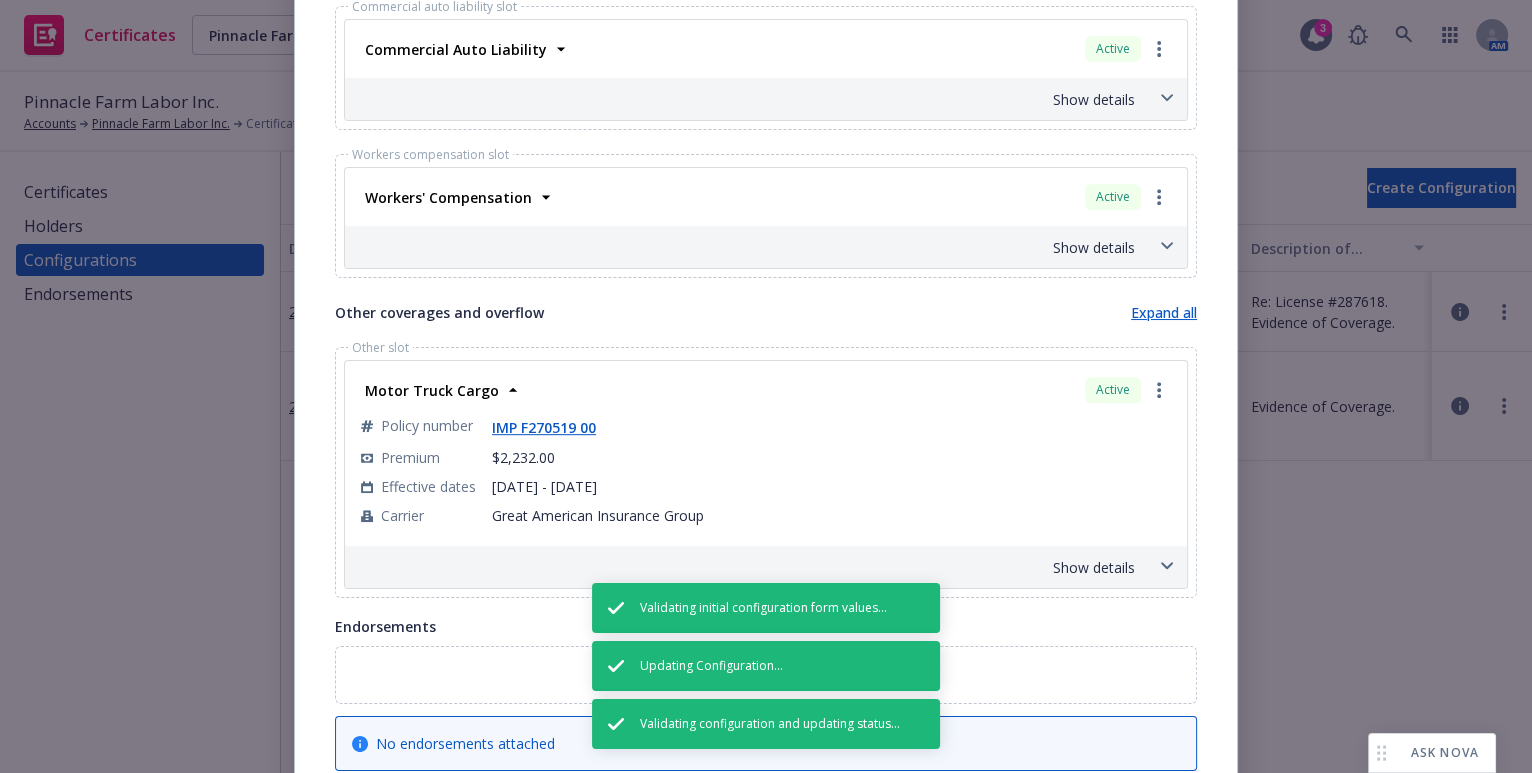 drag, startPoint x: 420, startPoint y: 183, endPoint x: 437, endPoint y: 179, distance: 17.464249 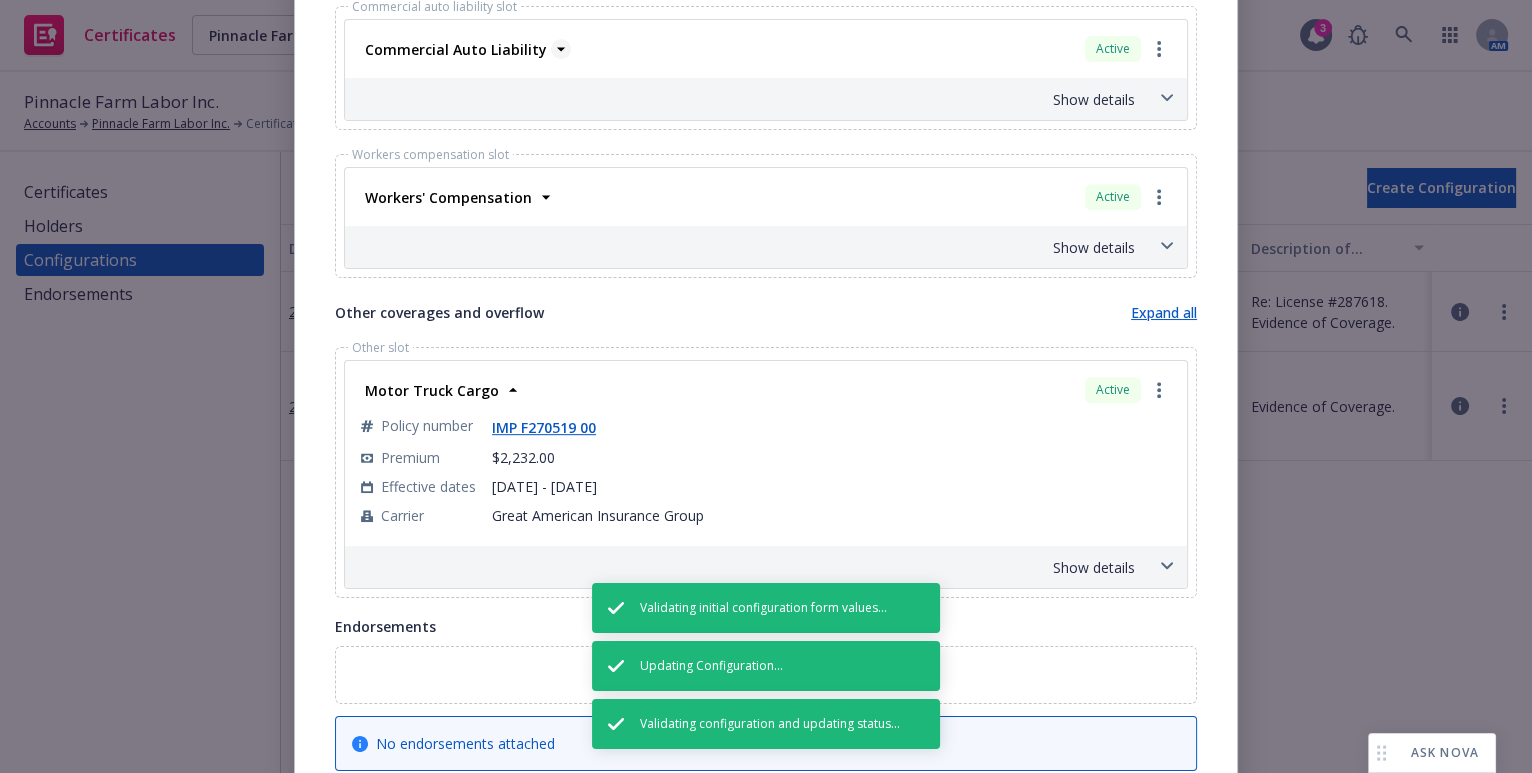 click on "Commercial Auto Liability" at bounding box center (456, 49) 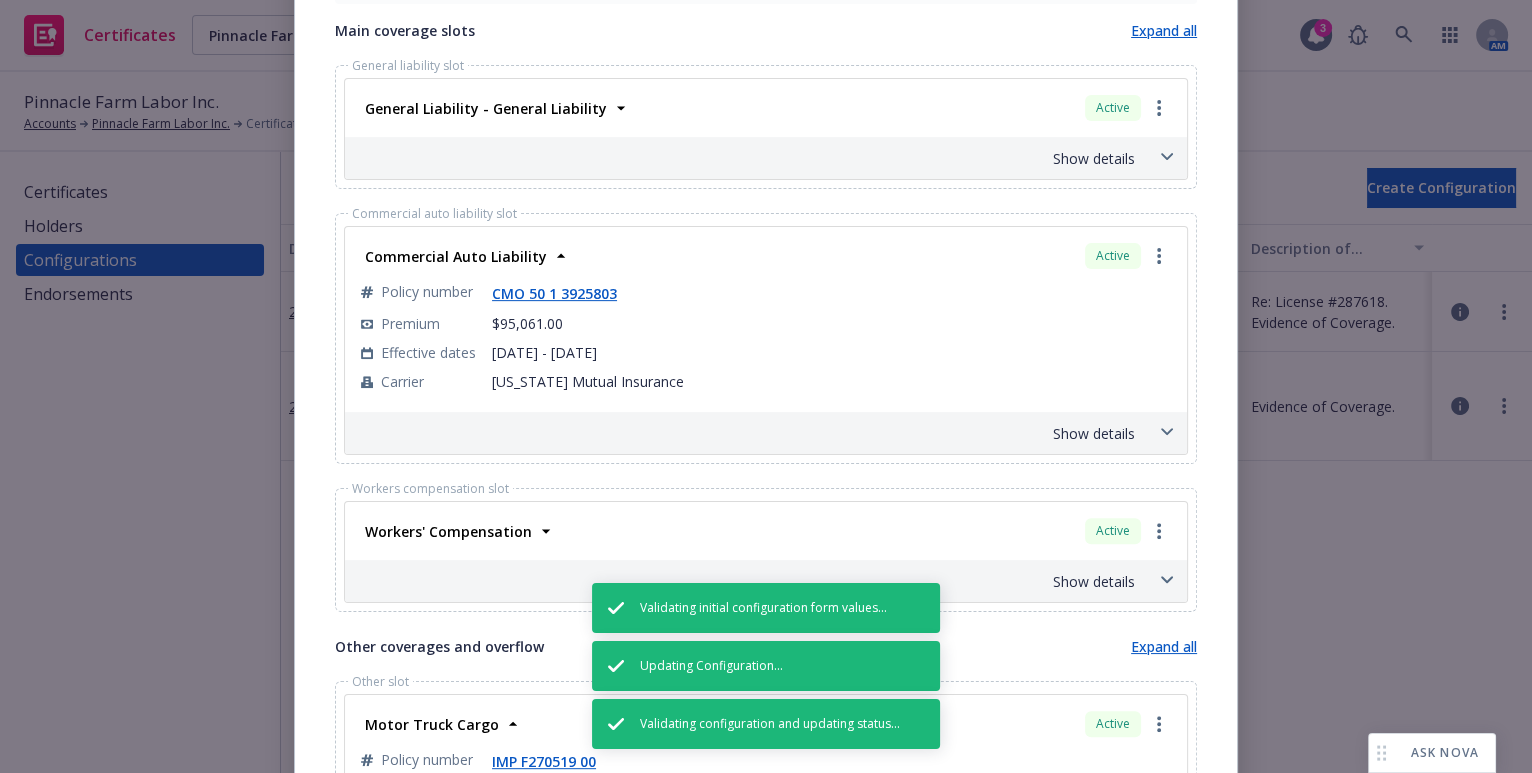 scroll, scrollTop: 704, scrollLeft: 0, axis: vertical 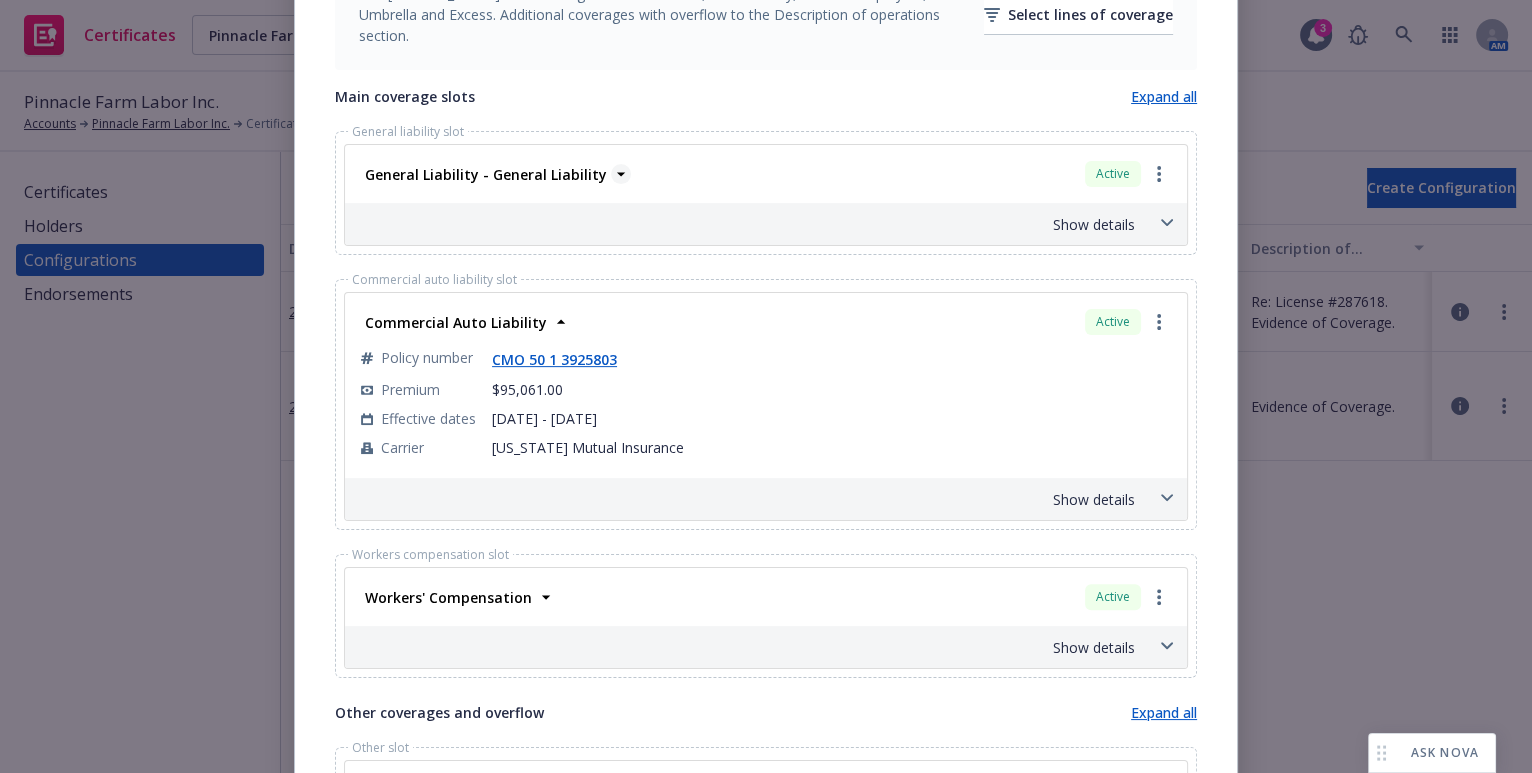 click on "General Liability - General Liability" at bounding box center (486, 174) 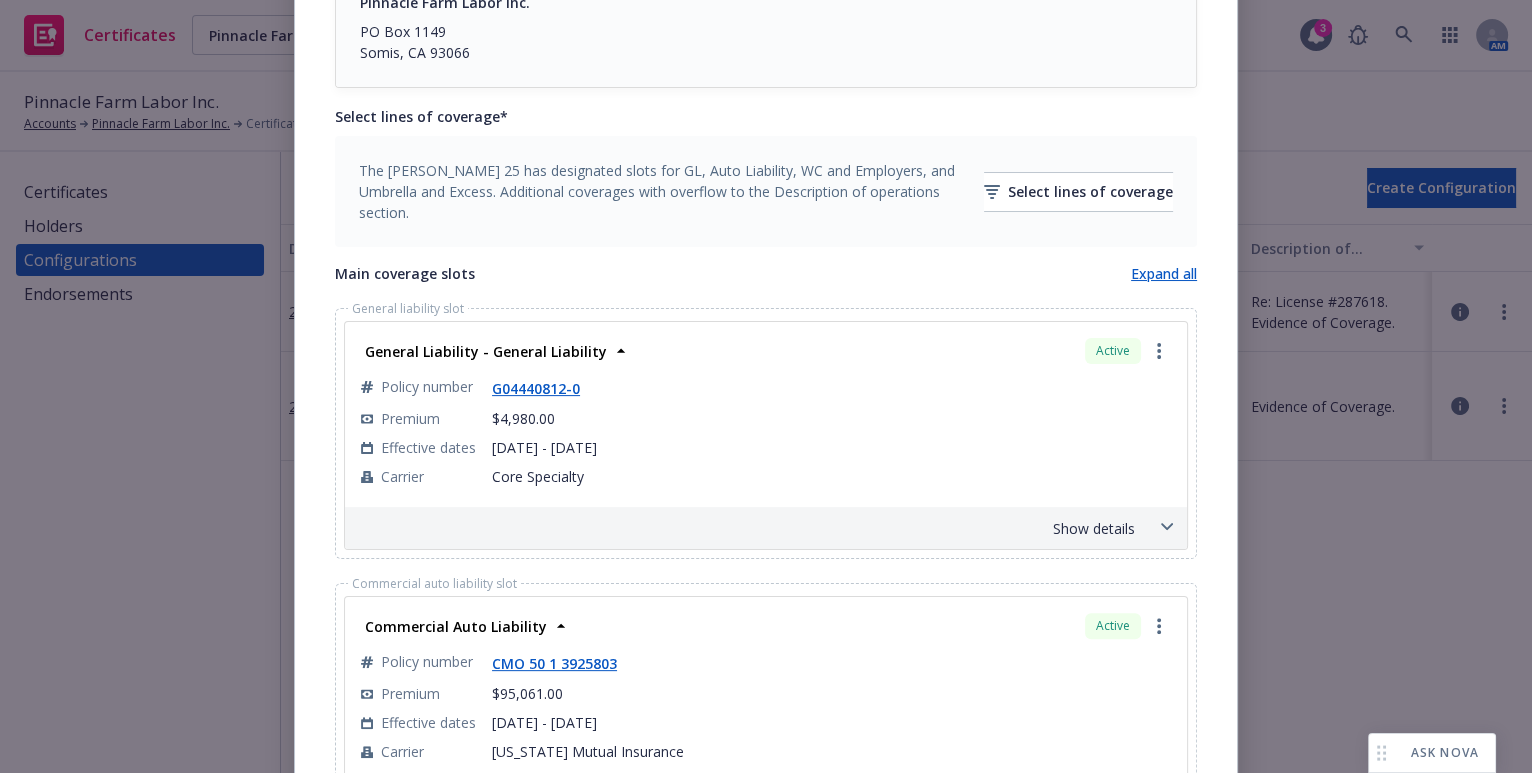scroll, scrollTop: 522, scrollLeft: 0, axis: vertical 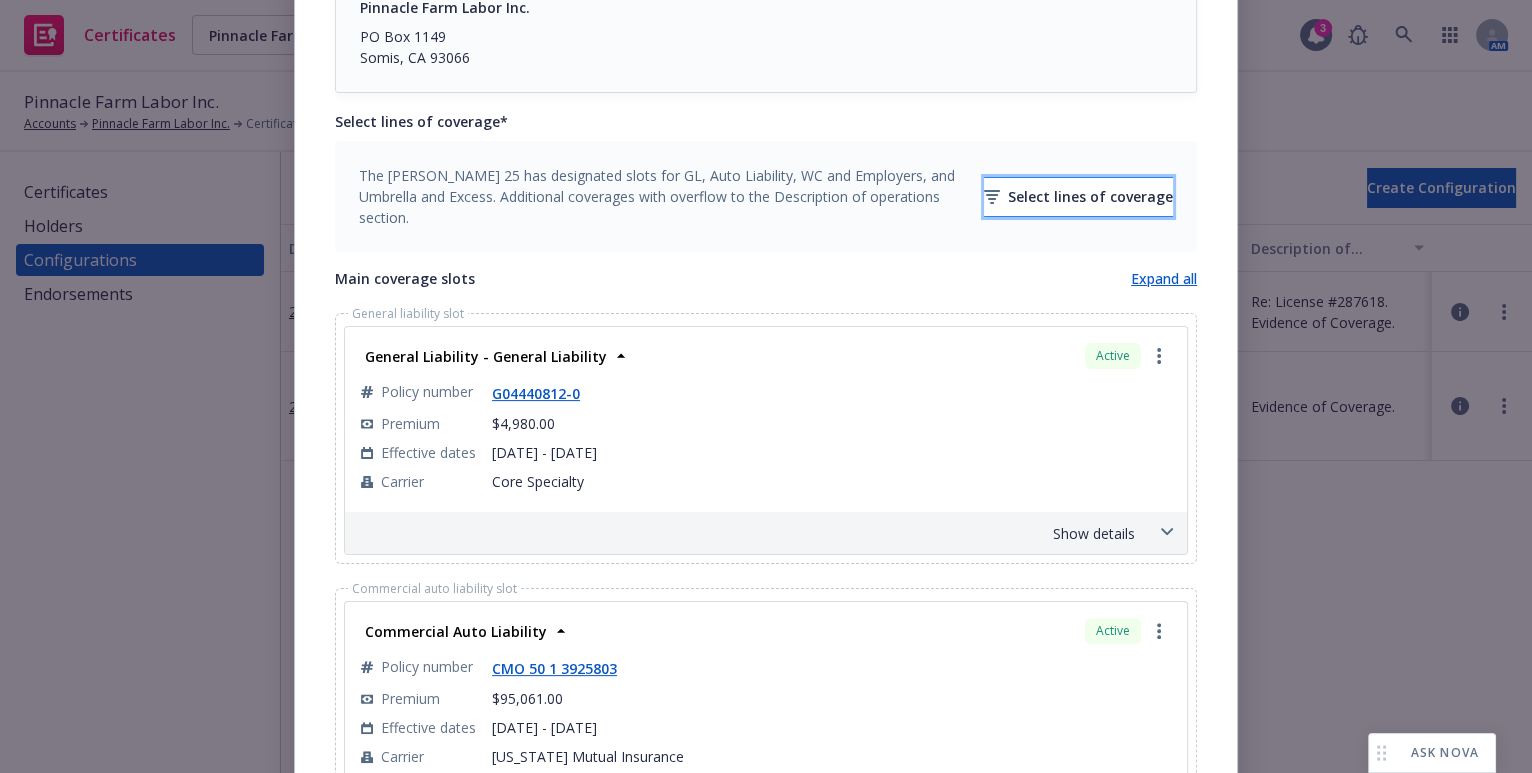 click on "Select lines of coverage" at bounding box center (1078, 197) 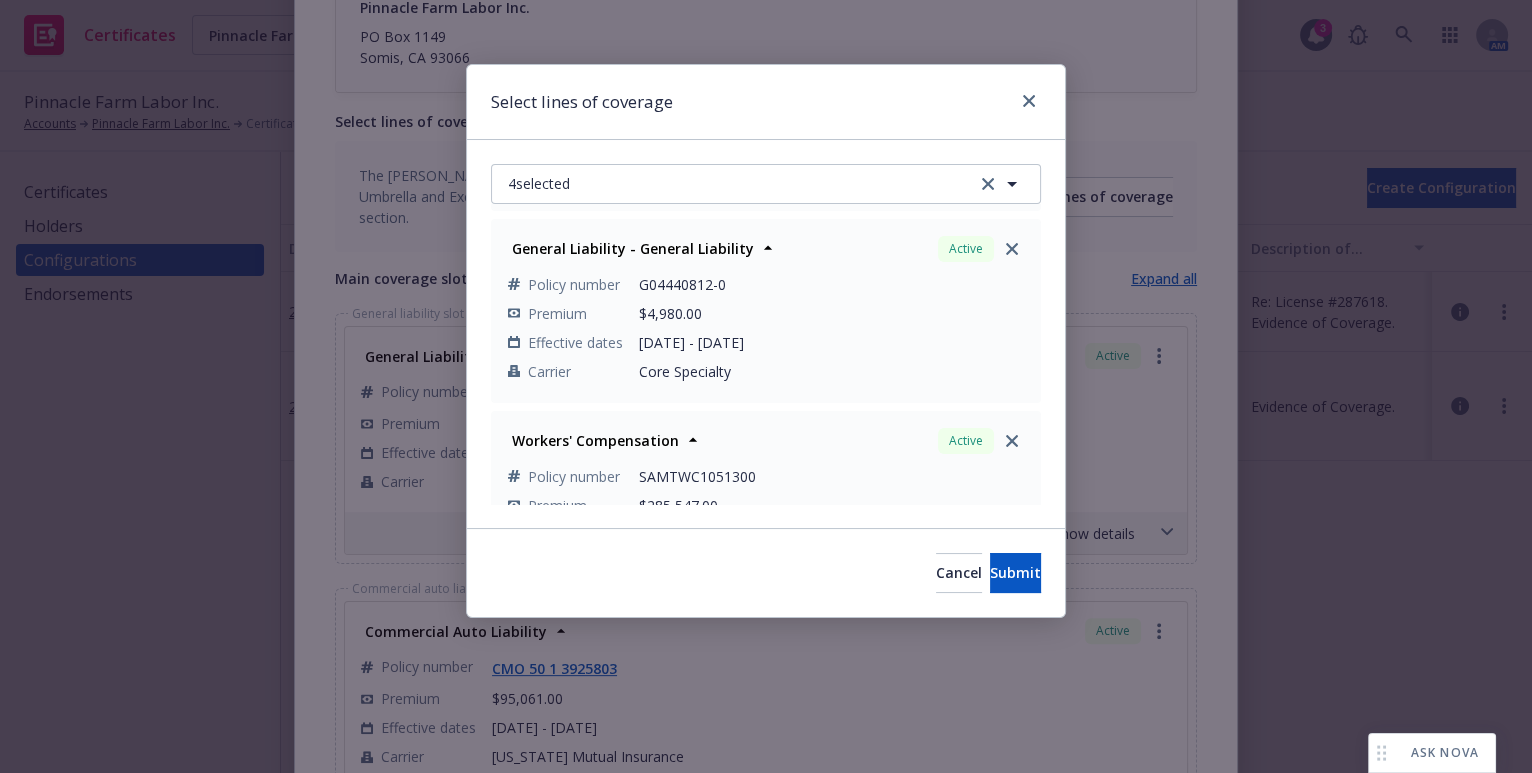 scroll, scrollTop: 466, scrollLeft: 0, axis: vertical 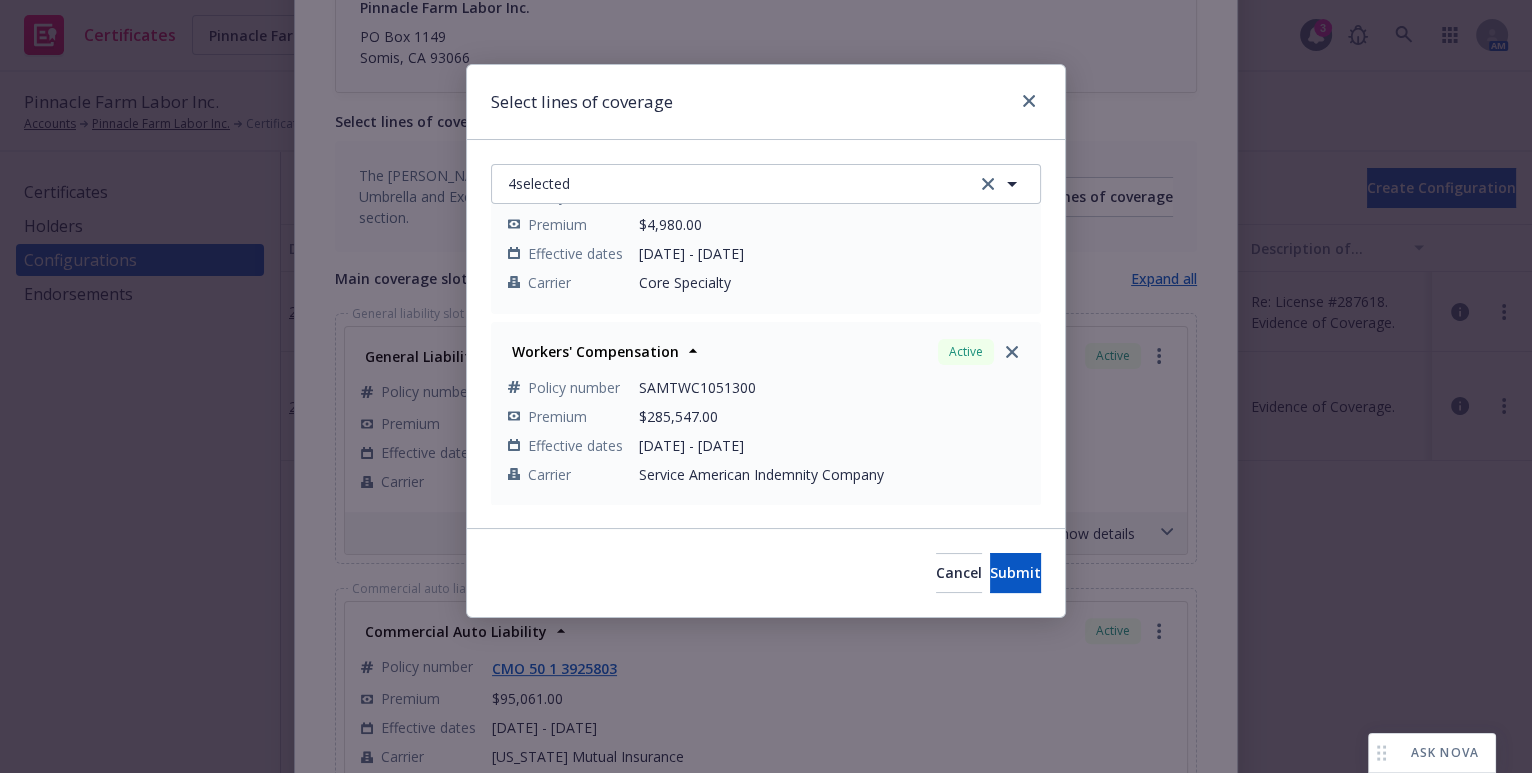 drag, startPoint x: 993, startPoint y: 342, endPoint x: 937, endPoint y: 320, distance: 60.166435 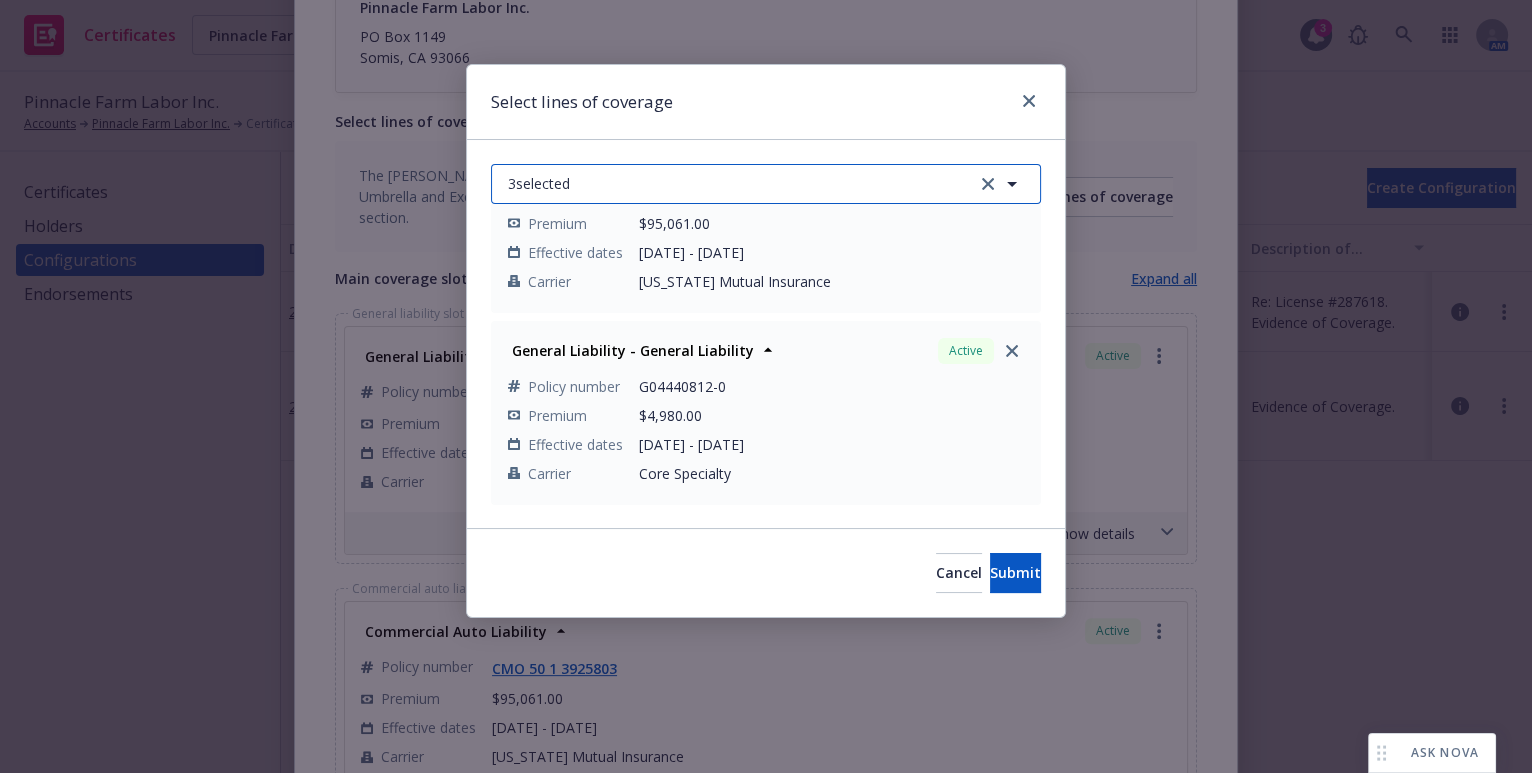 click on "3  selected" at bounding box center (766, 184) 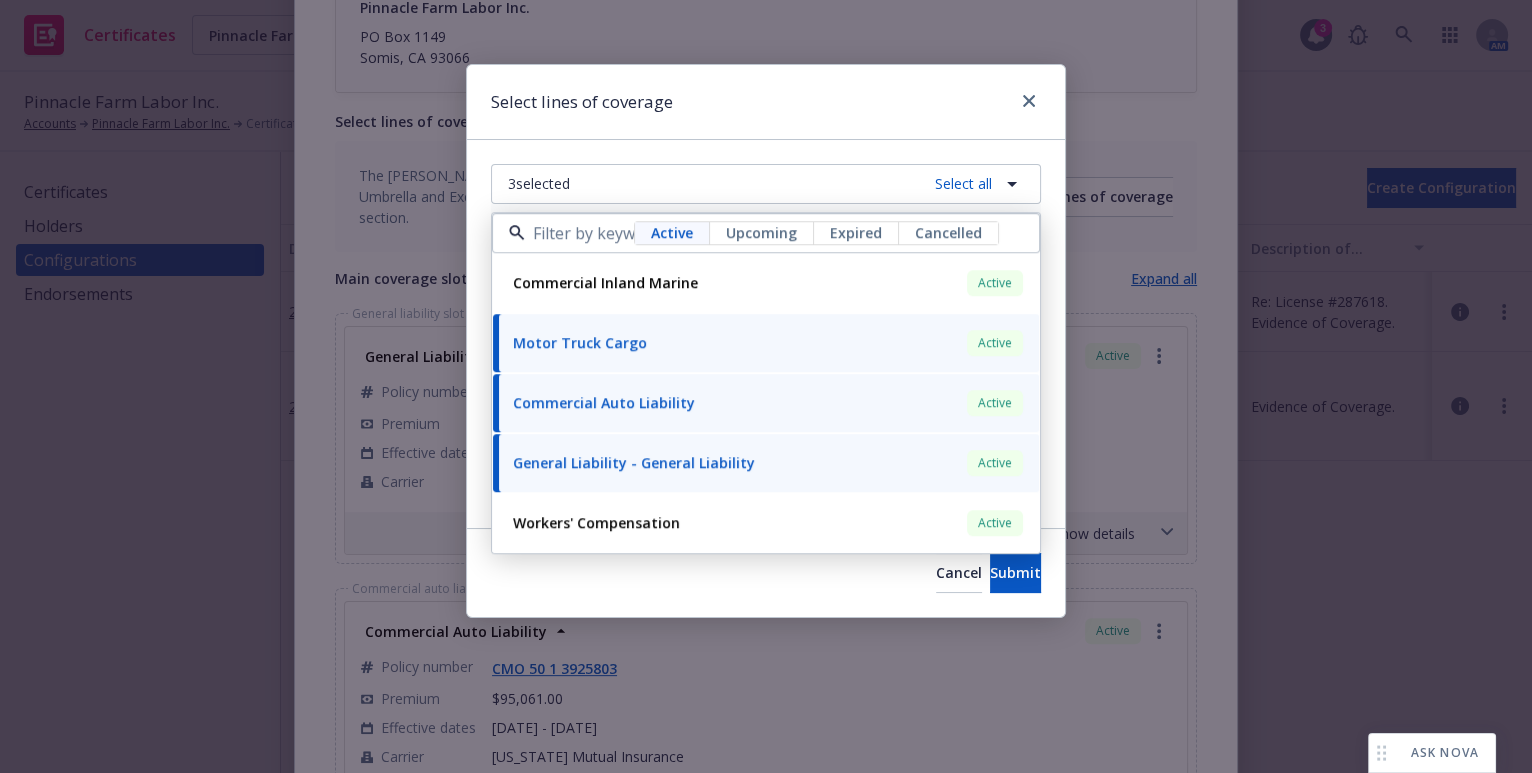 click on "Upcoming" at bounding box center [761, 232] 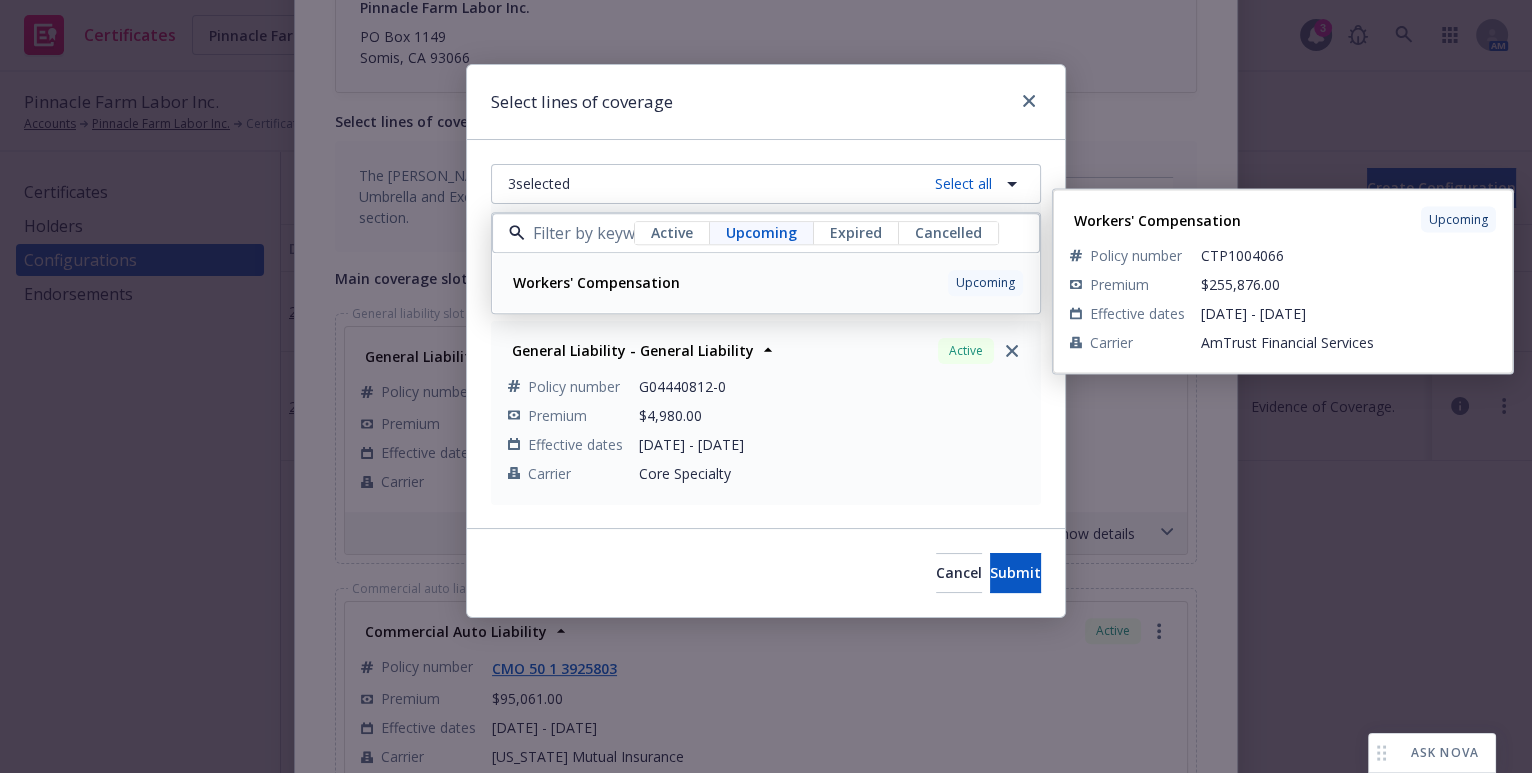click on "Workers' Compensation" at bounding box center (596, 282) 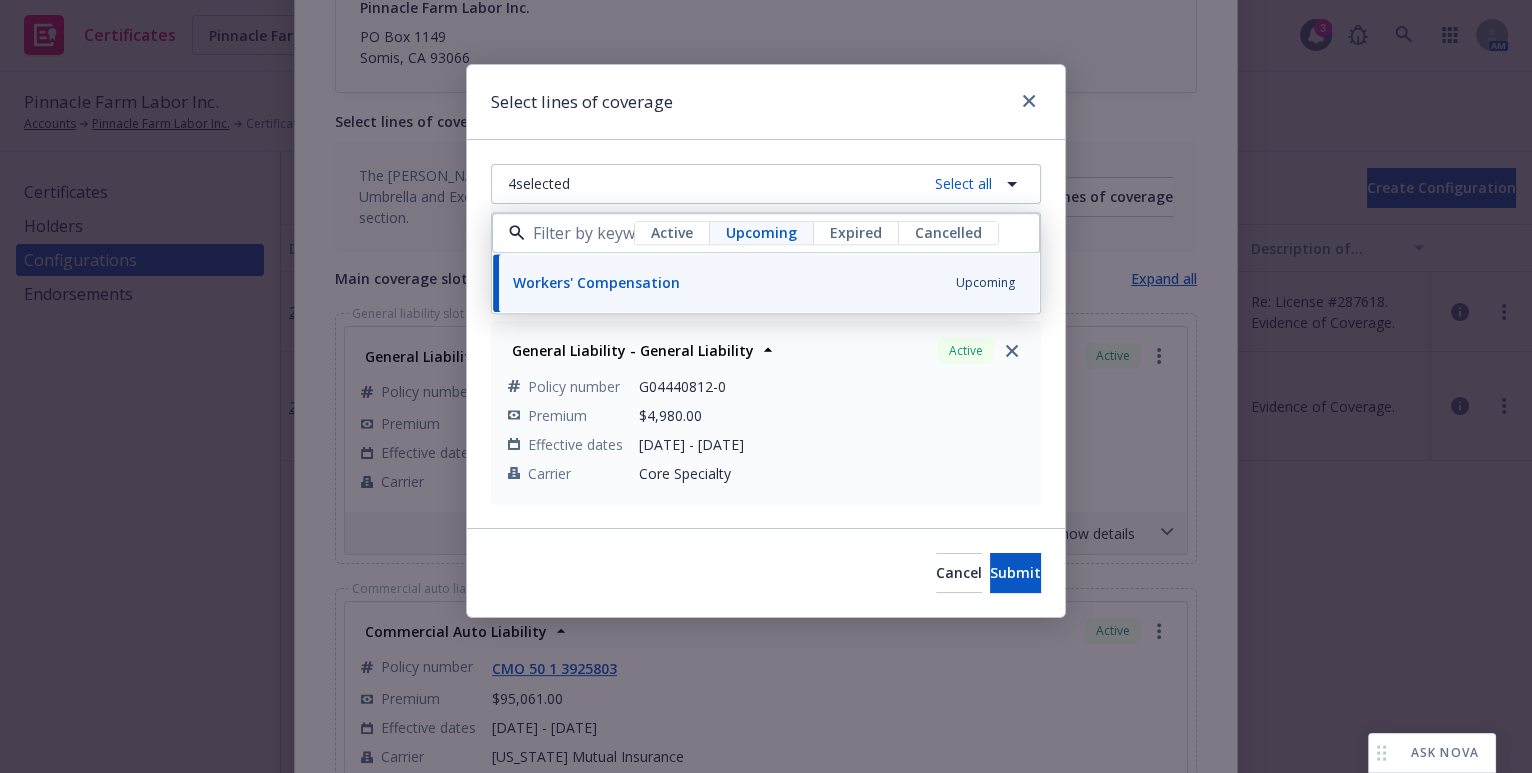 scroll, scrollTop: 466, scrollLeft: 0, axis: vertical 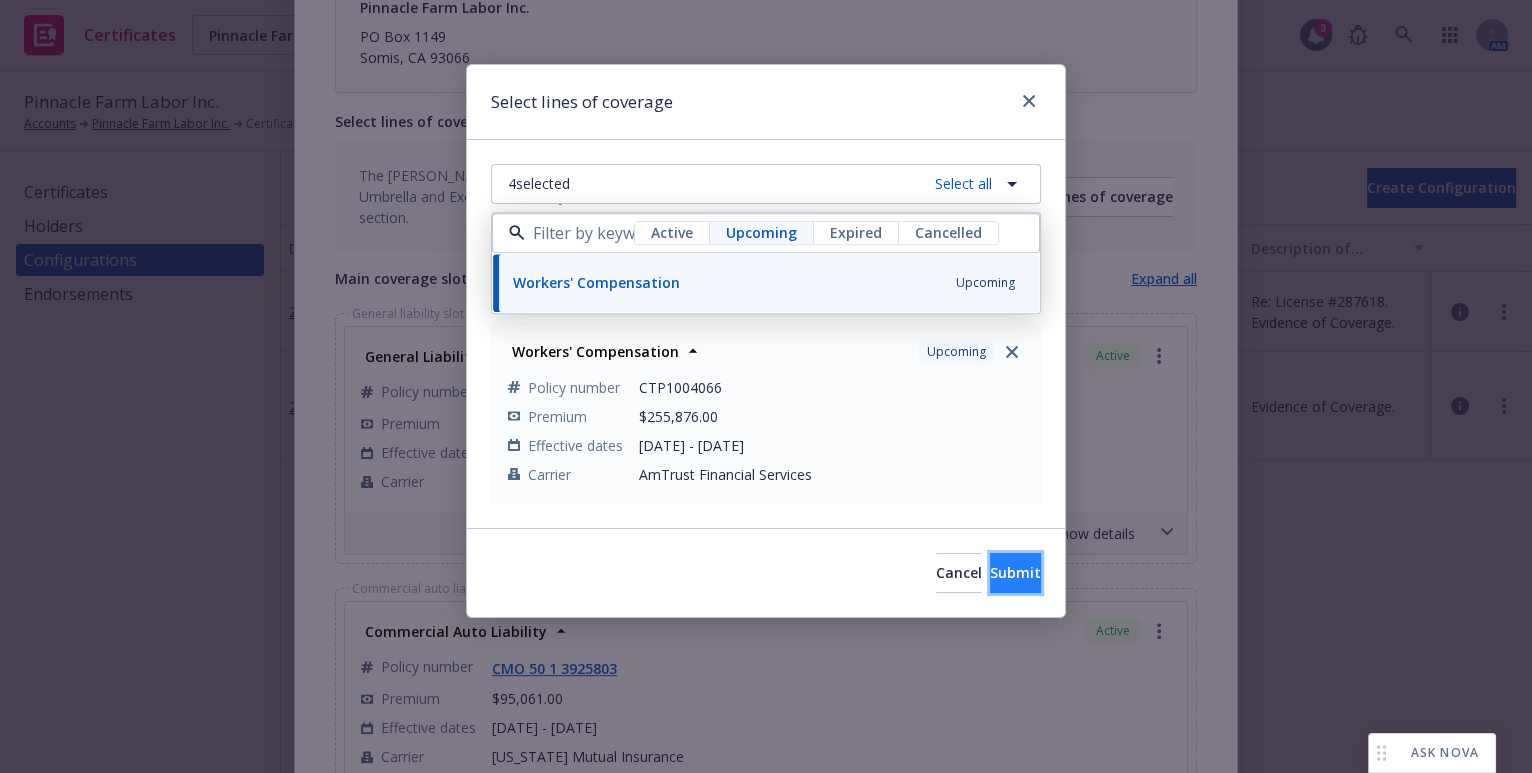 click on "Submit" at bounding box center [1015, 573] 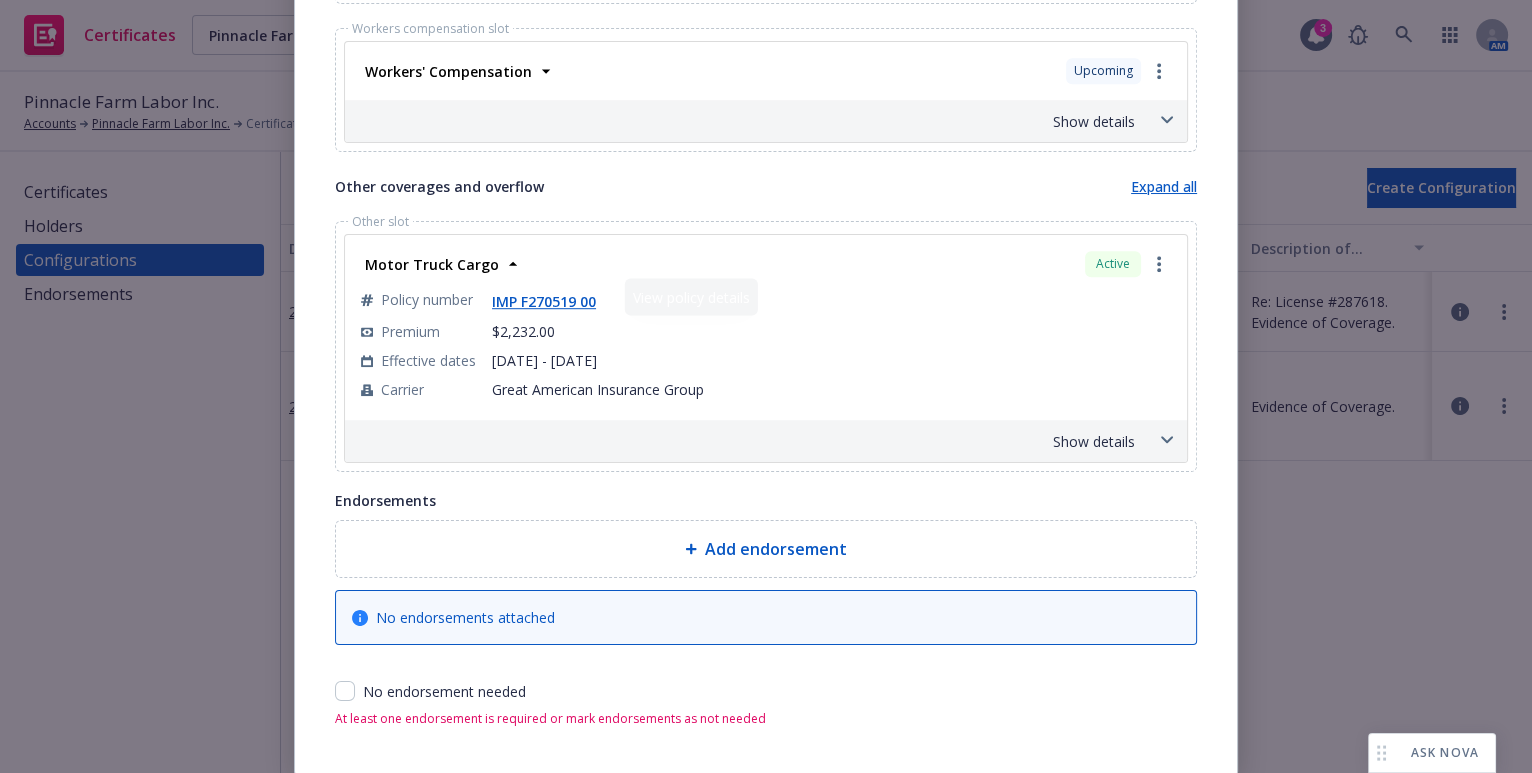 scroll, scrollTop: 1358, scrollLeft: 0, axis: vertical 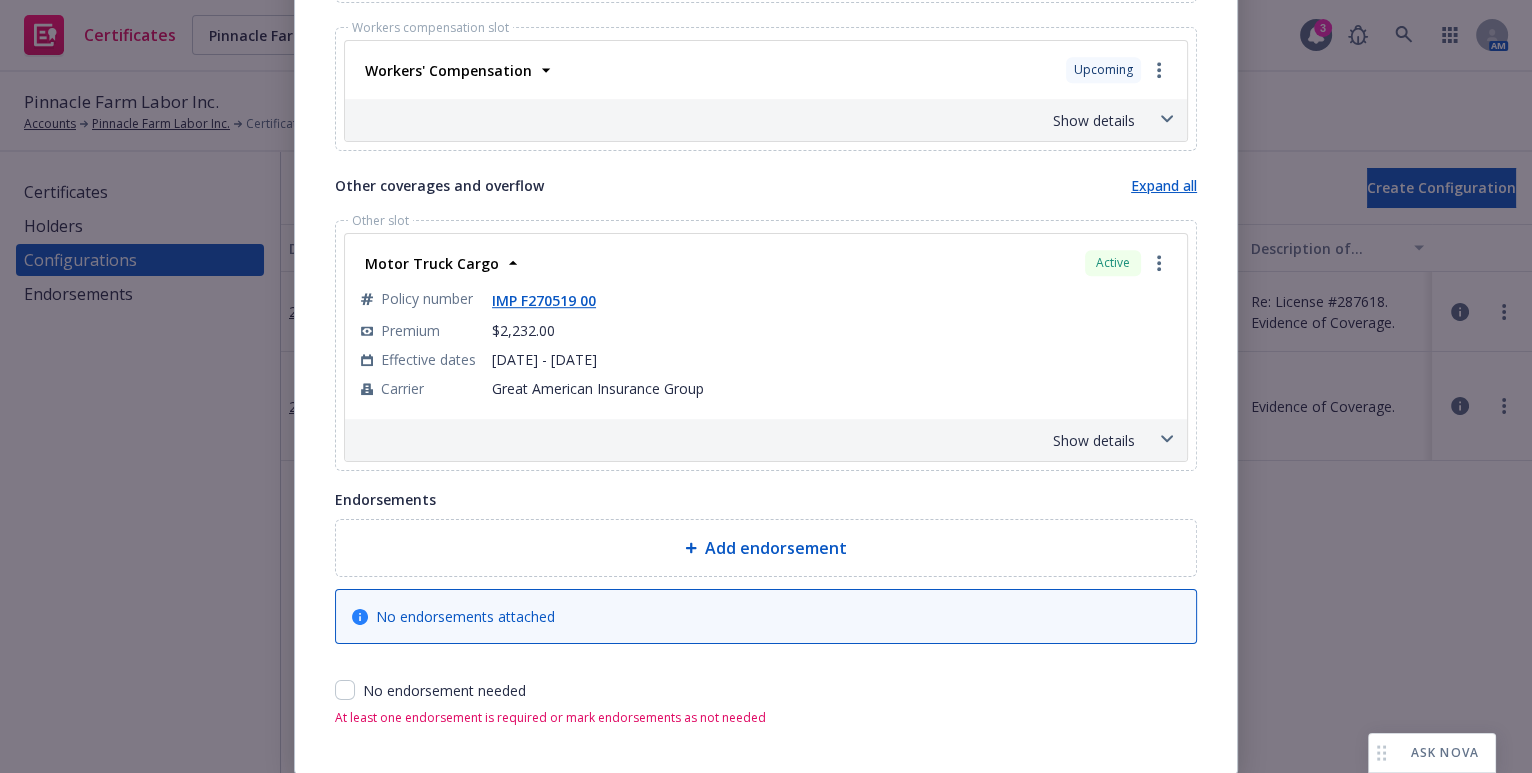 click on "Show details" at bounding box center (742, 440) 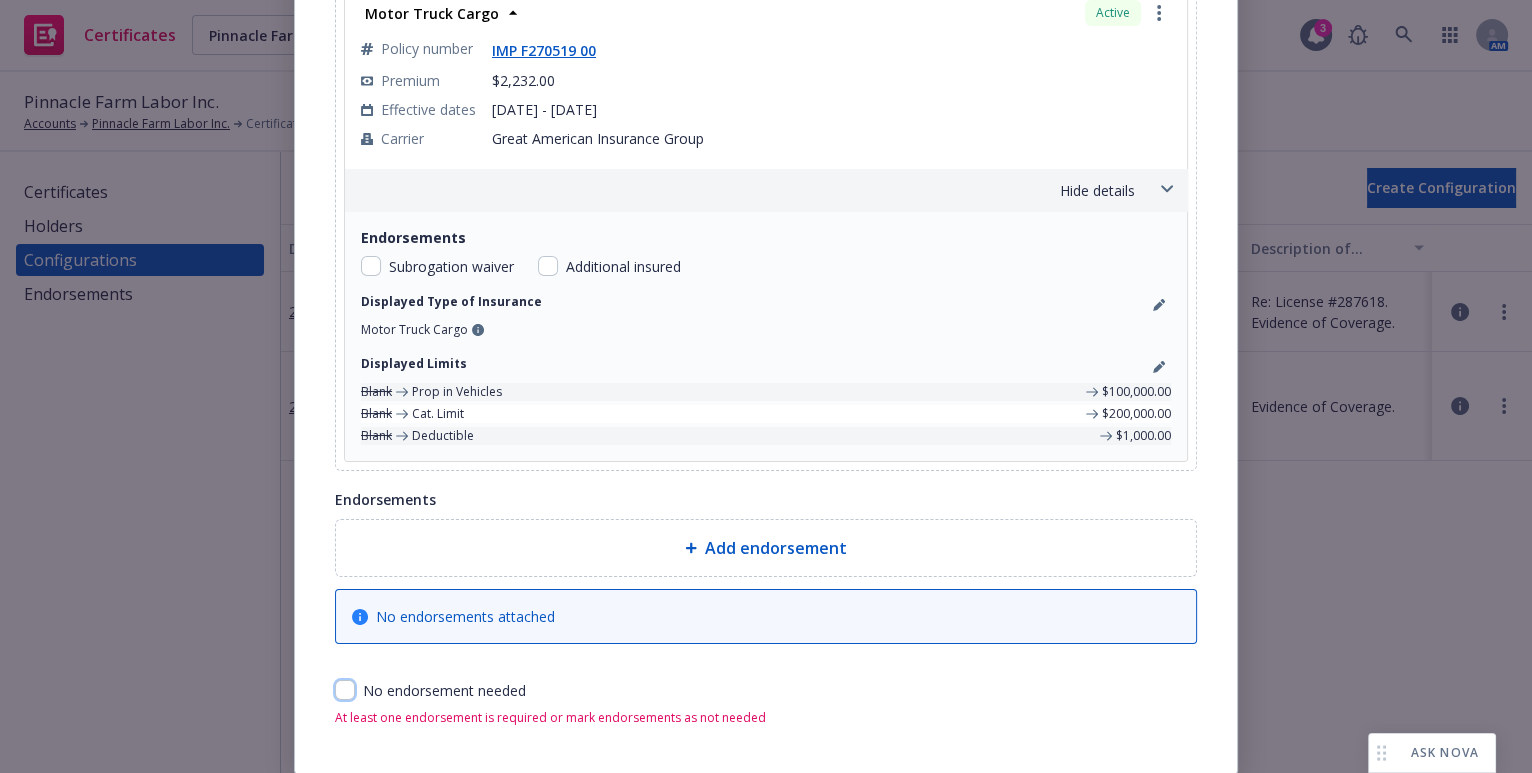 click at bounding box center [345, 690] 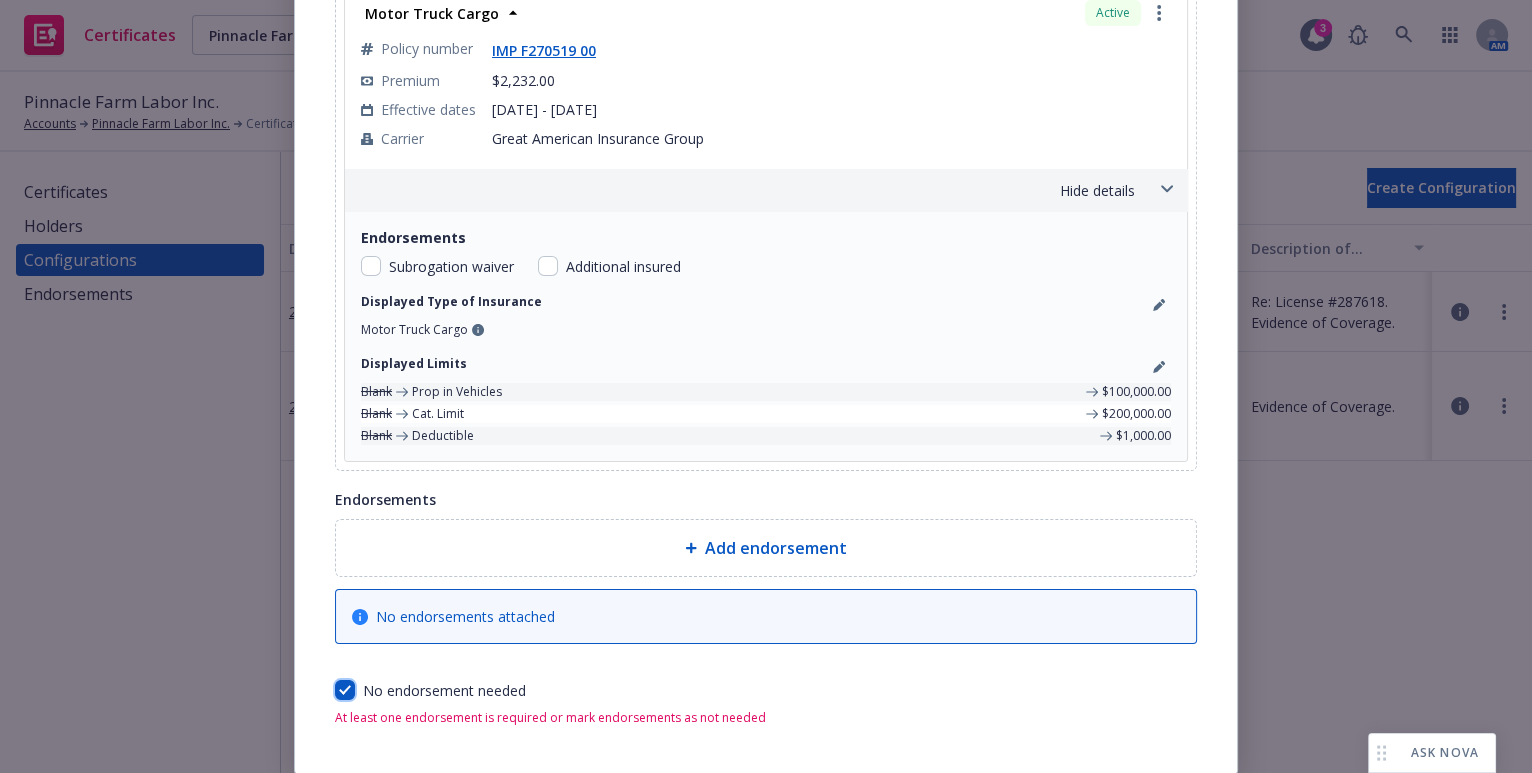checkbox on "true" 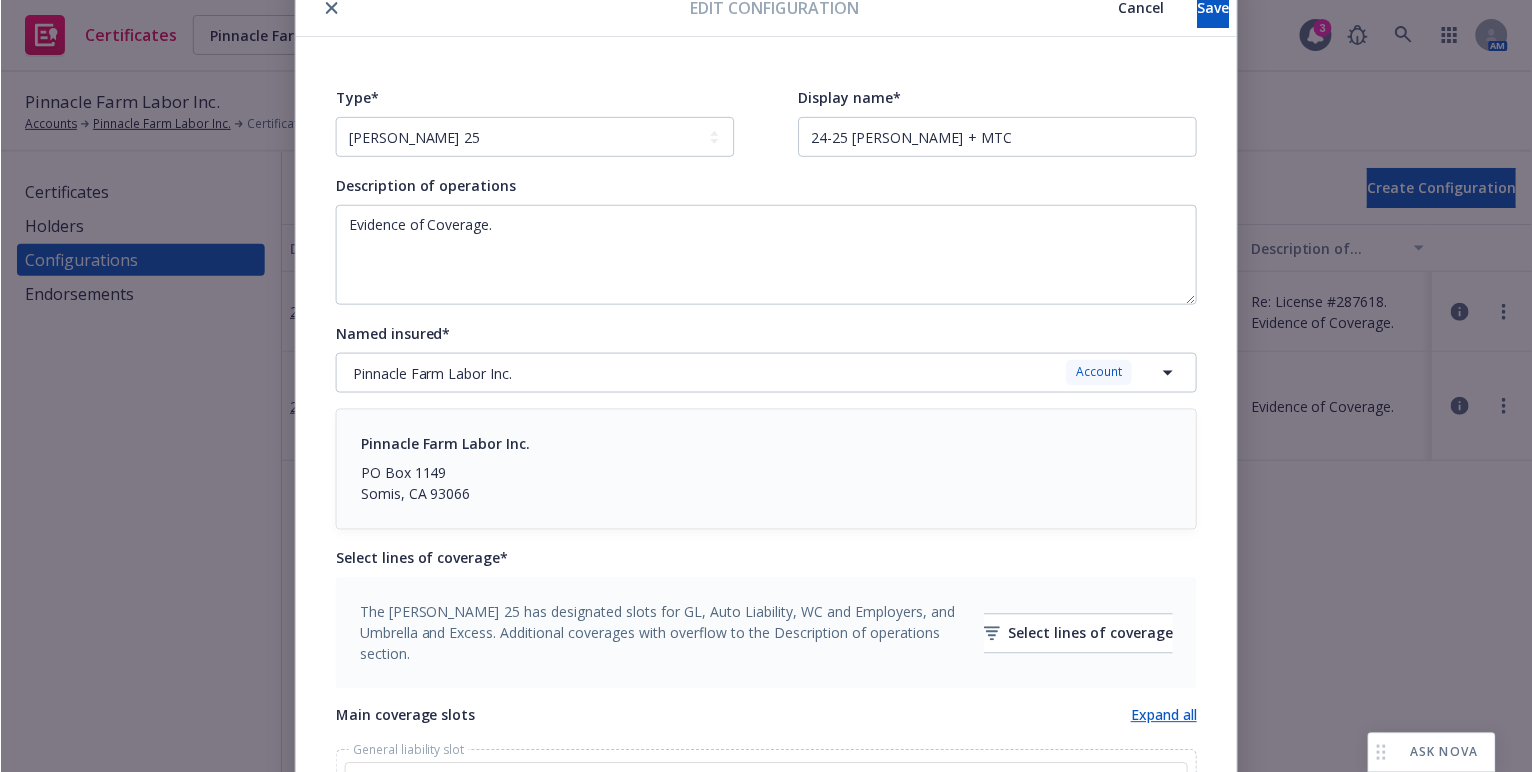 scroll, scrollTop: 0, scrollLeft: 0, axis: both 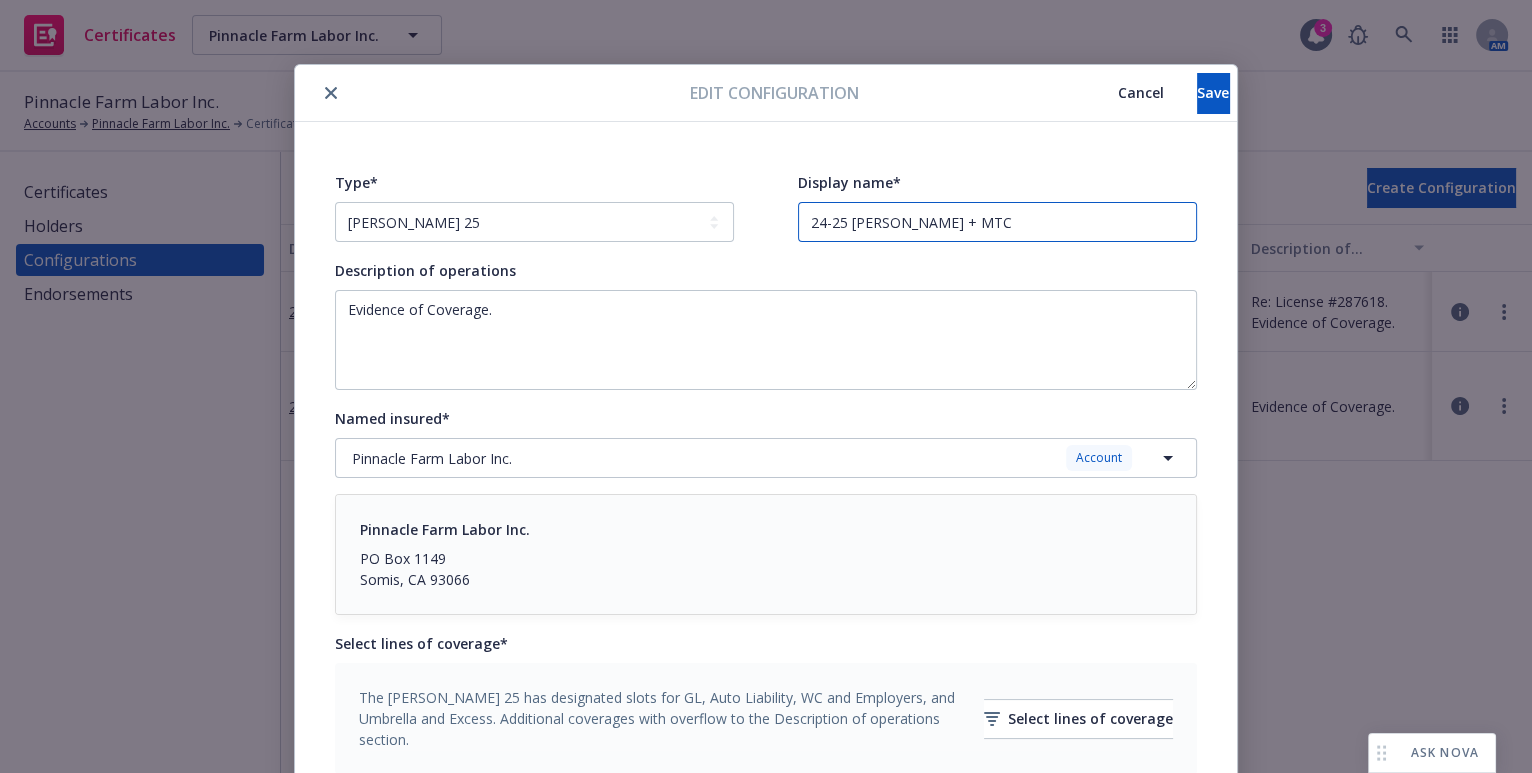 click on "24-25 [PERSON_NAME] + MTC" at bounding box center (997, 222) 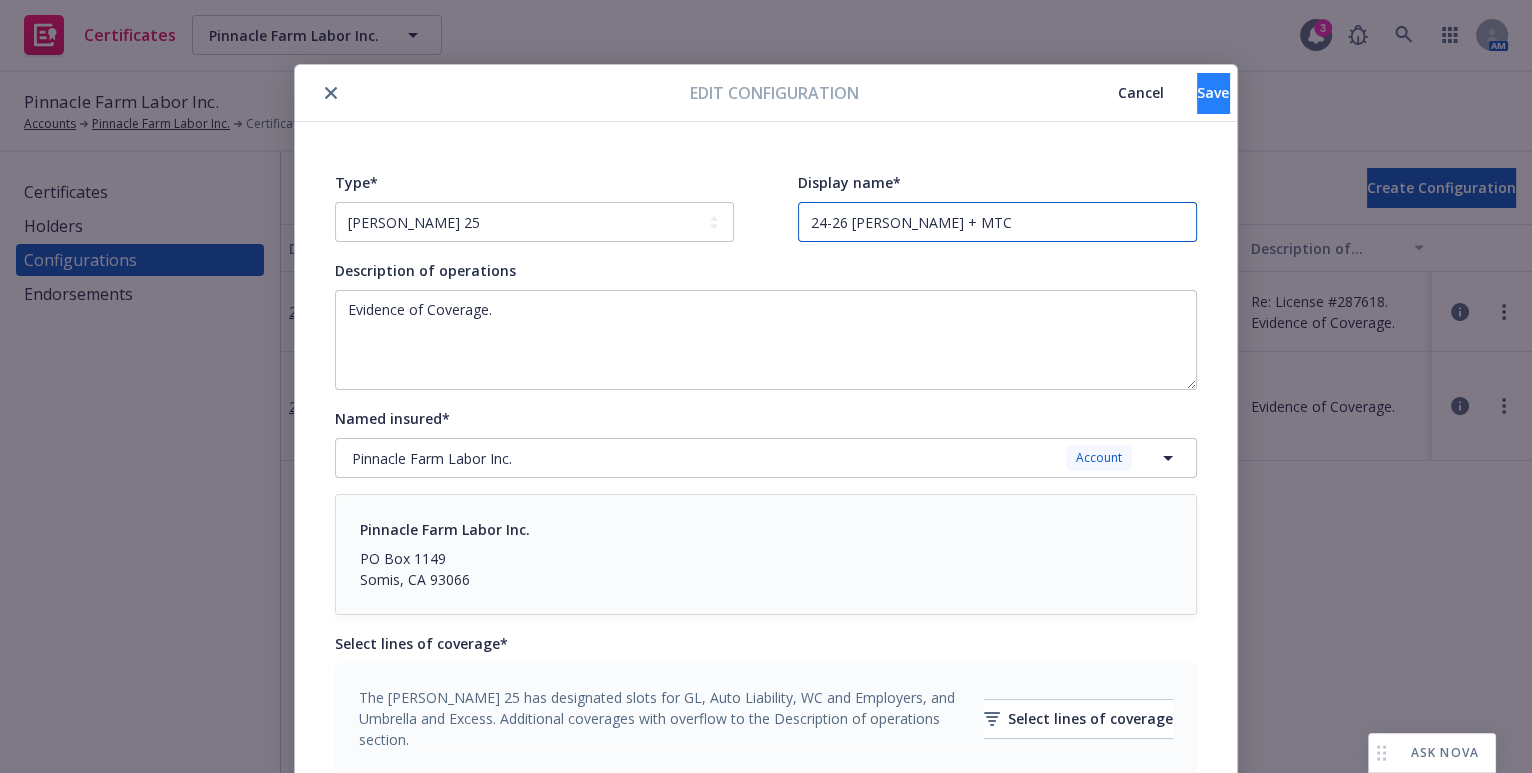 type on "24-26 [PERSON_NAME] + MTC" 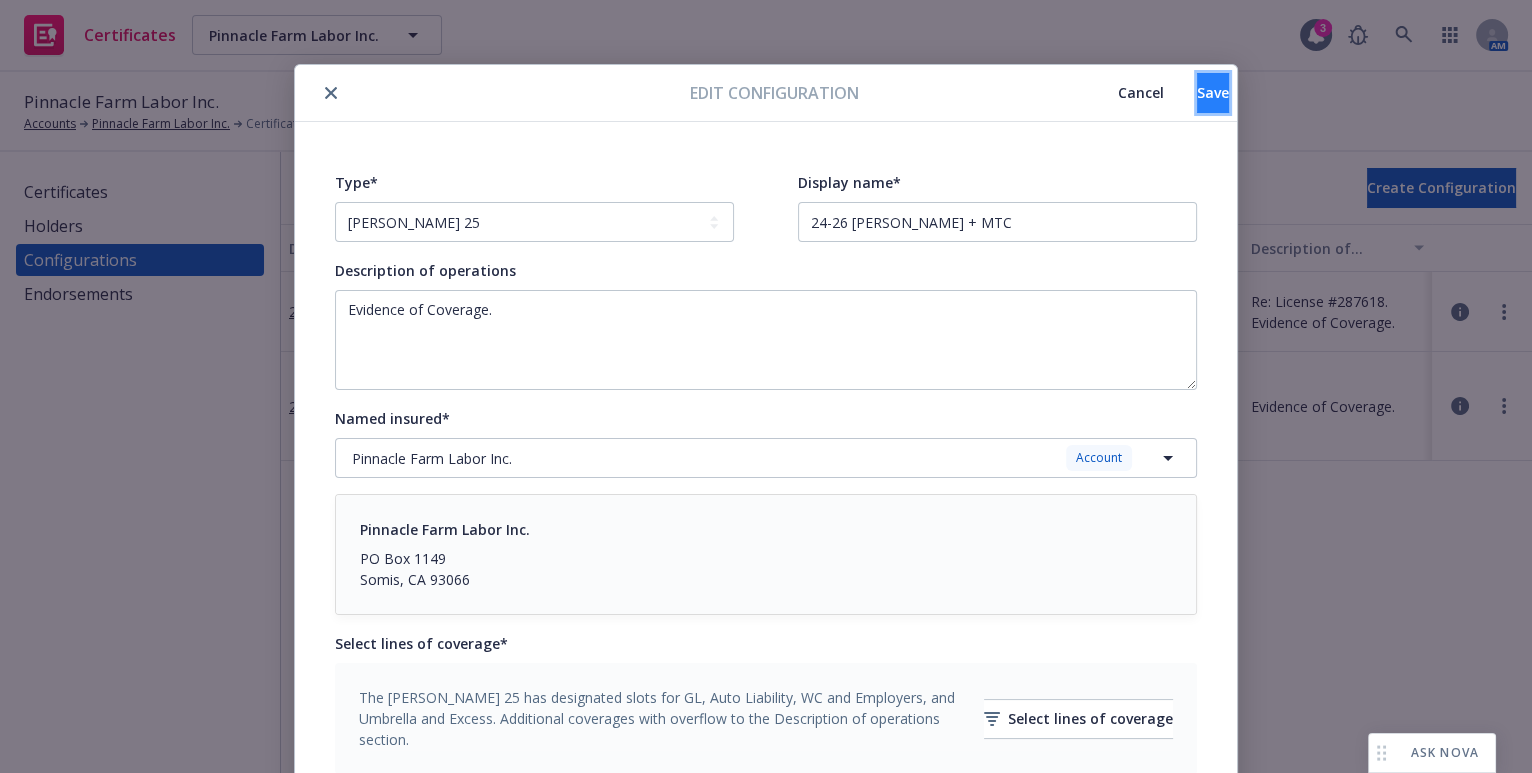 click on "Save" at bounding box center [1213, 92] 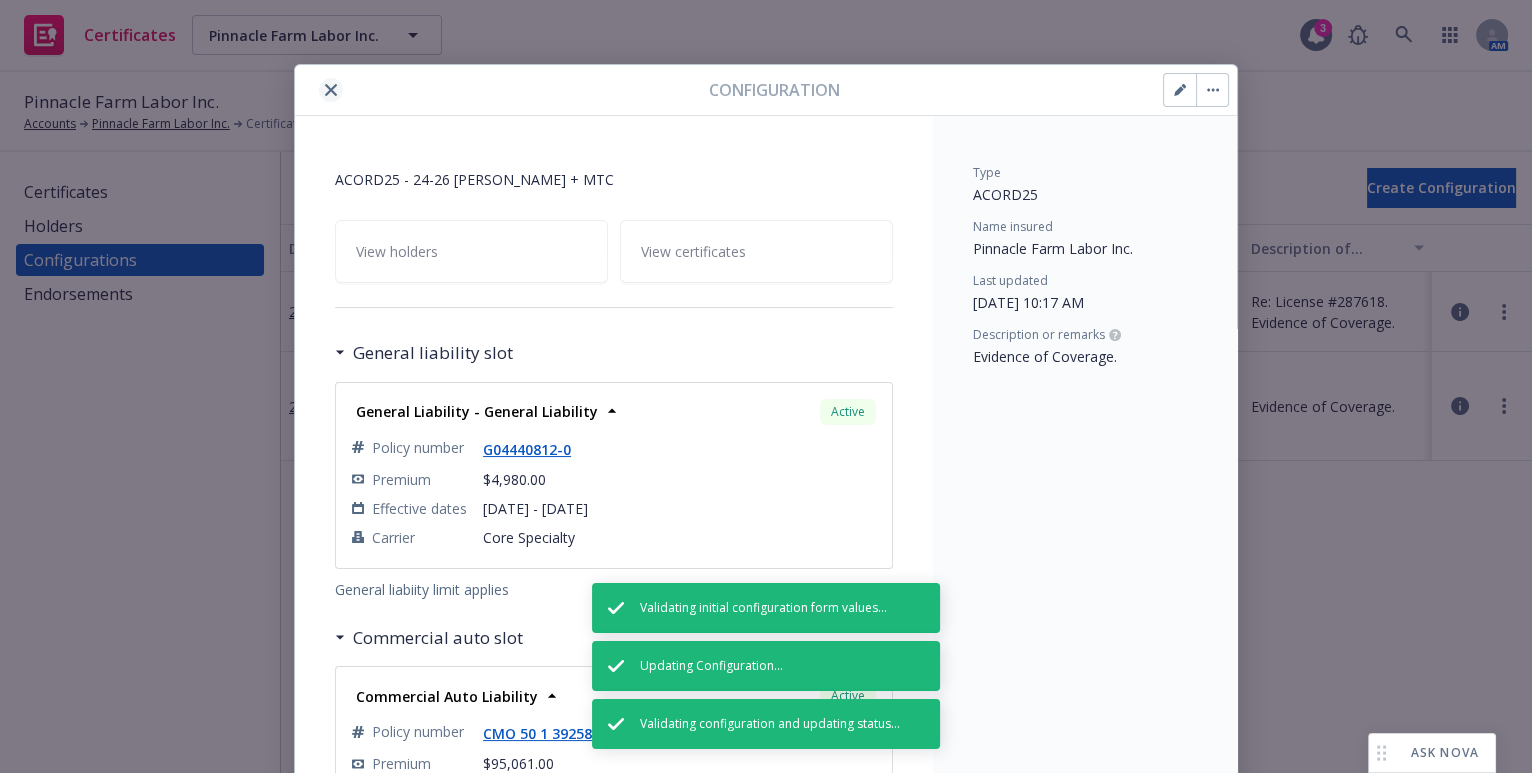 click at bounding box center [331, 90] 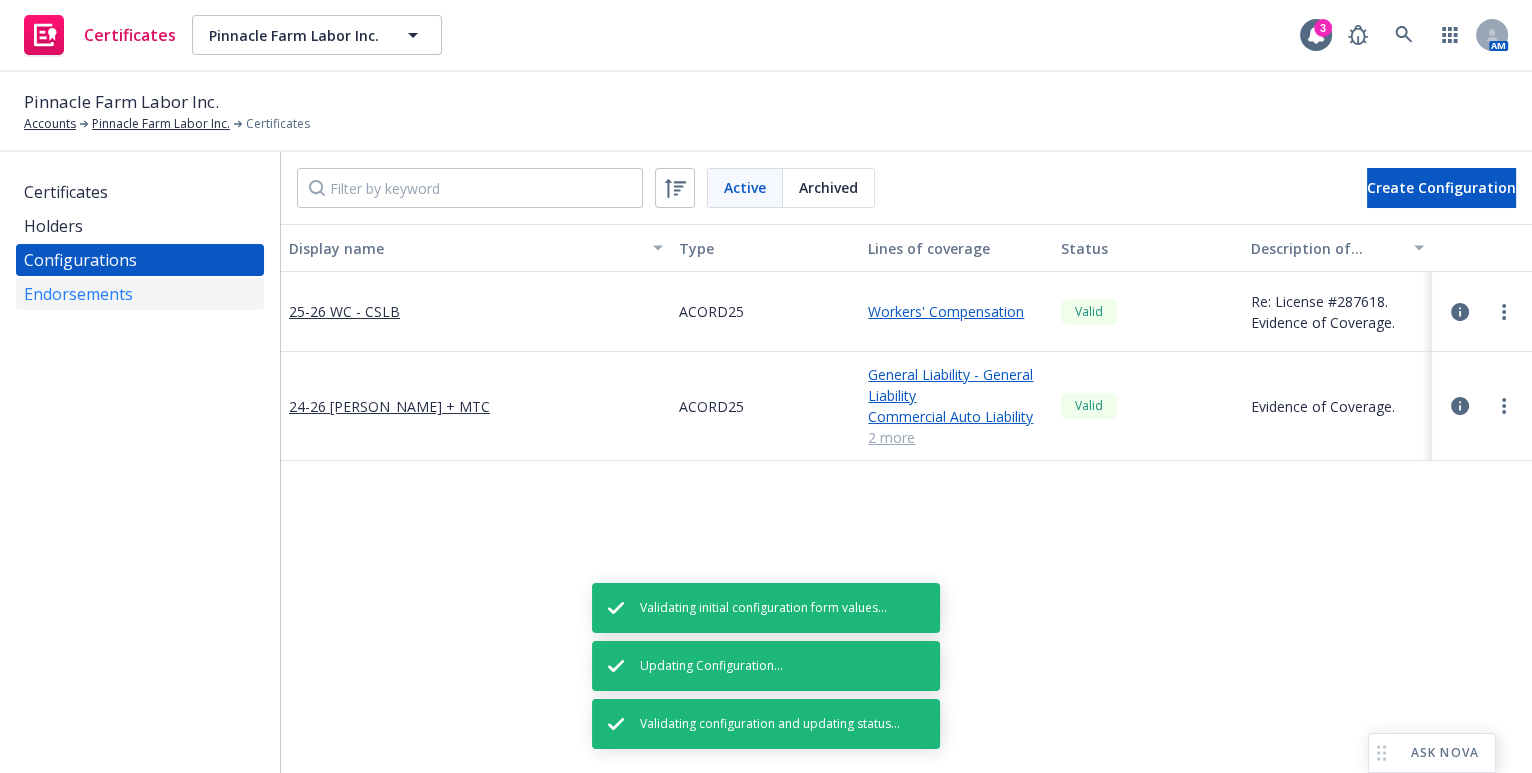 click on "Endorsements" at bounding box center [78, 294] 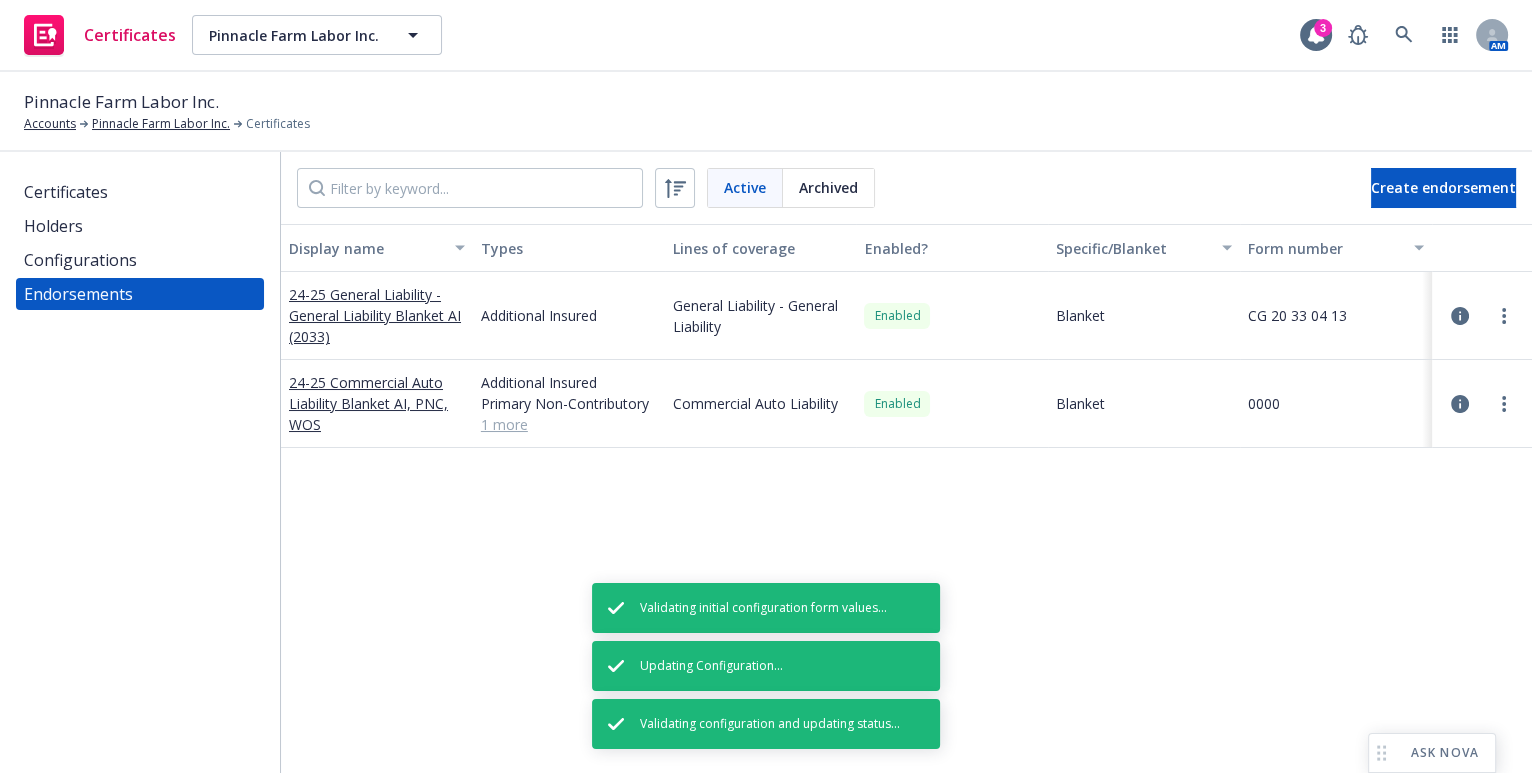 click on "Certificates Holders Configurations Endorsements" at bounding box center [140, 243] 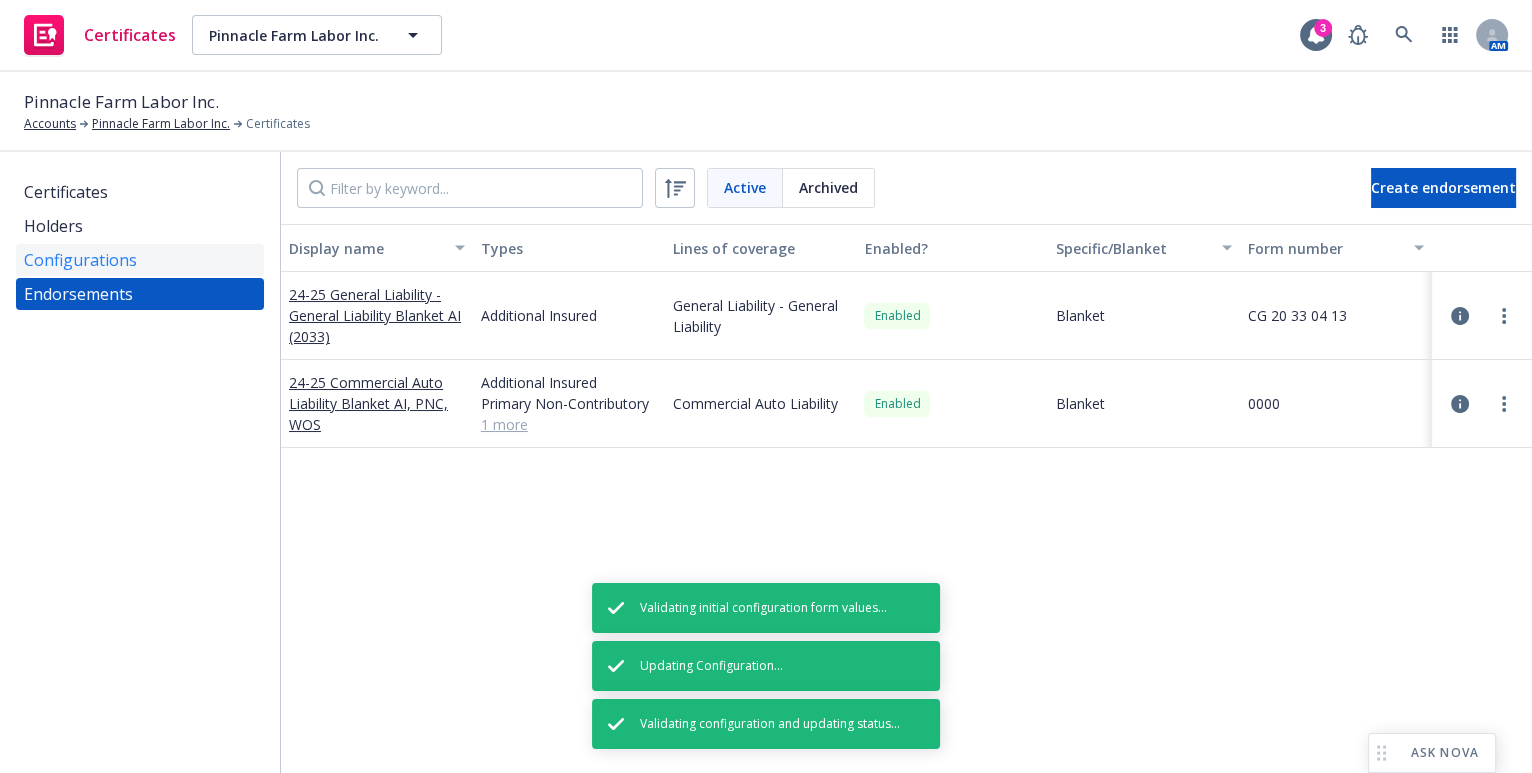 click on "Configurations" at bounding box center (140, 260) 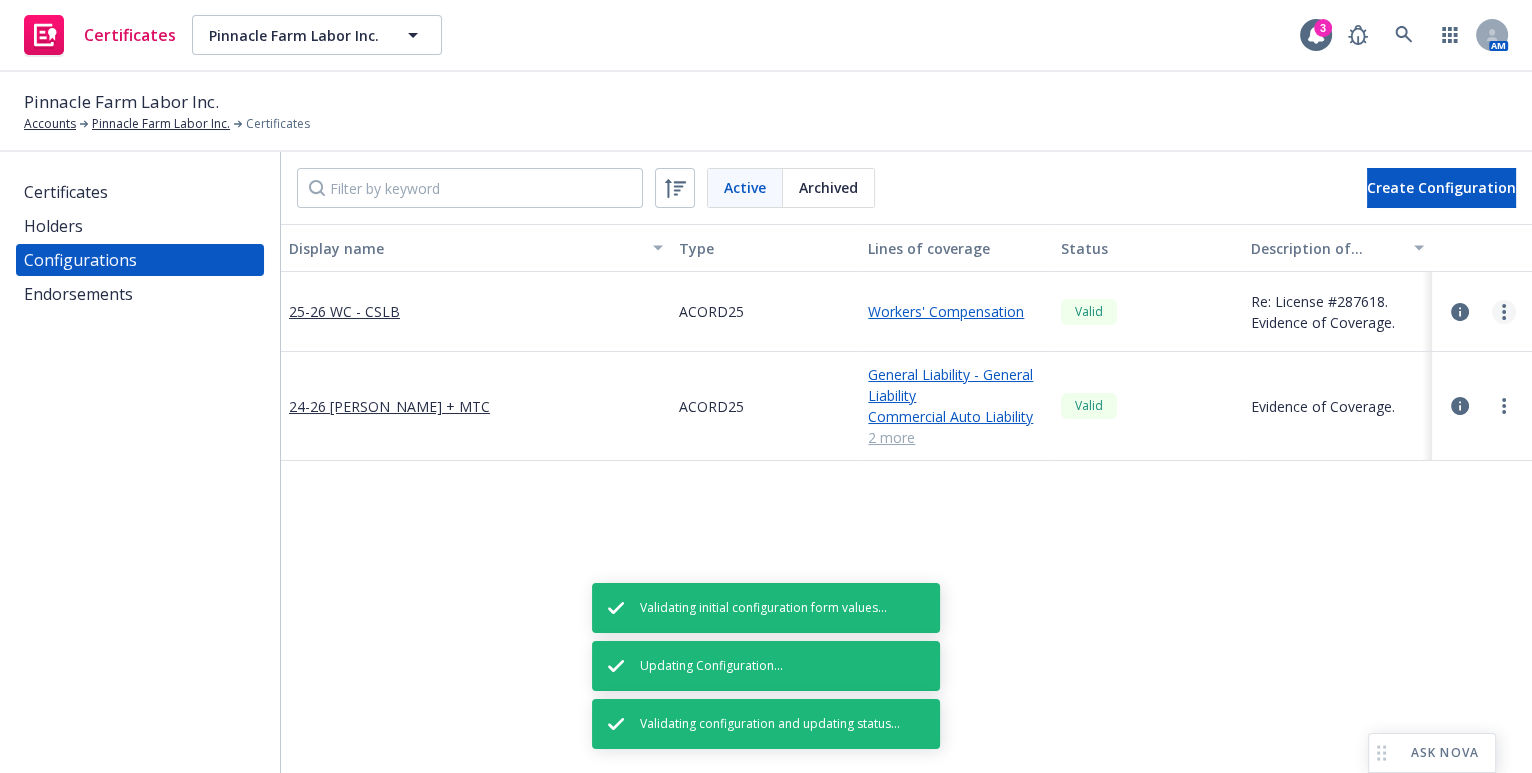 click 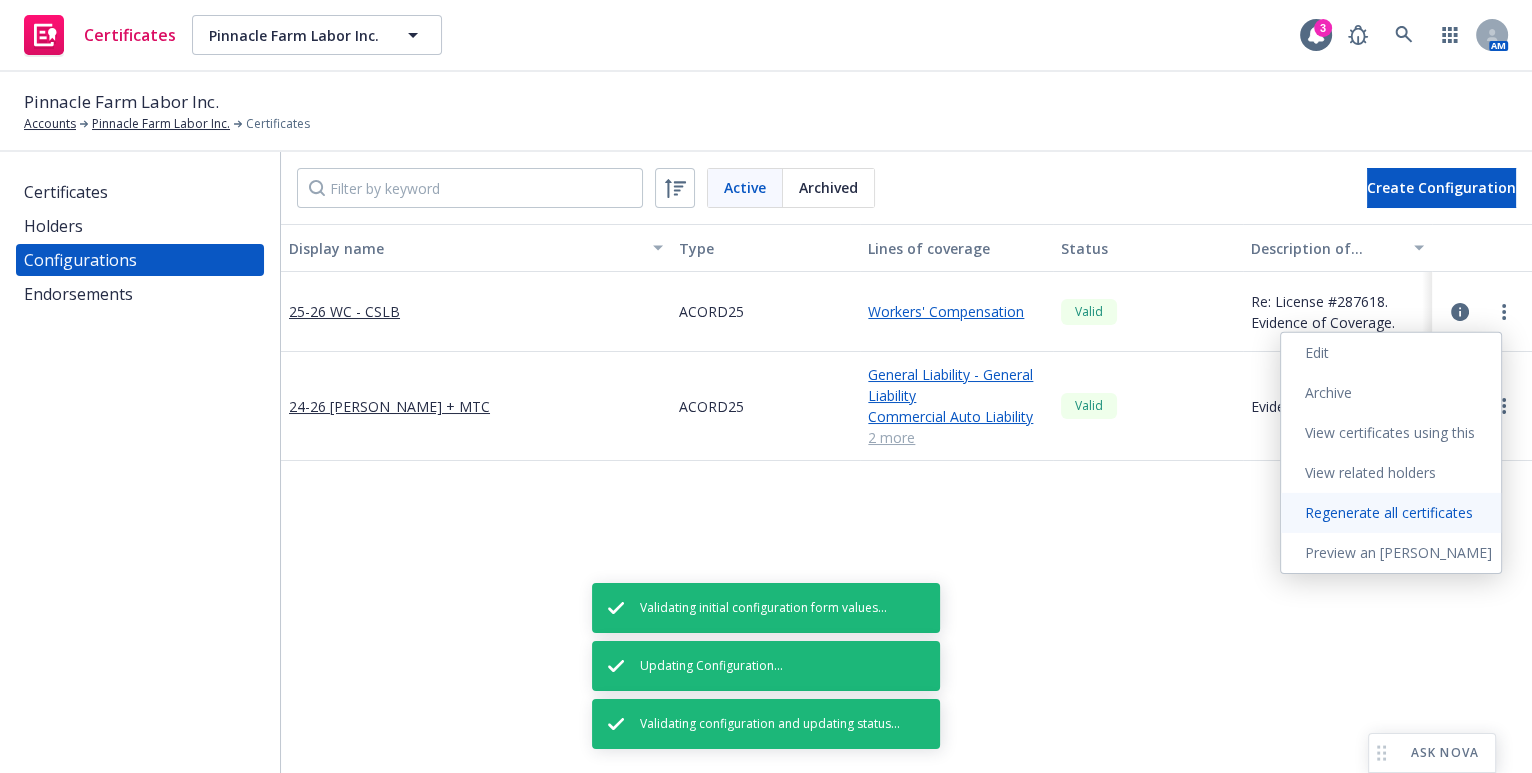 click on "Regenerate all certificates" at bounding box center [1391, 513] 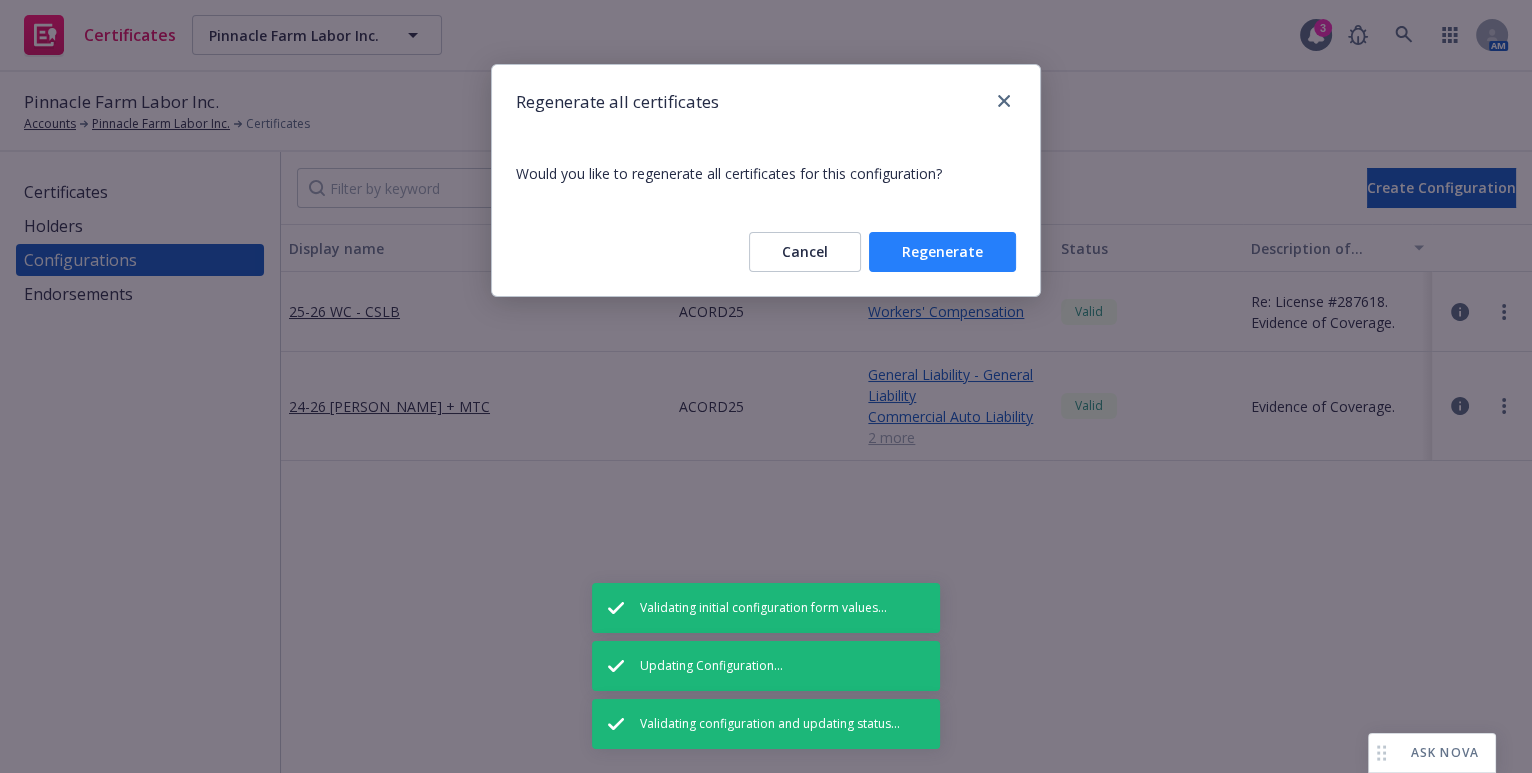 click on "Regenerate" at bounding box center (942, 252) 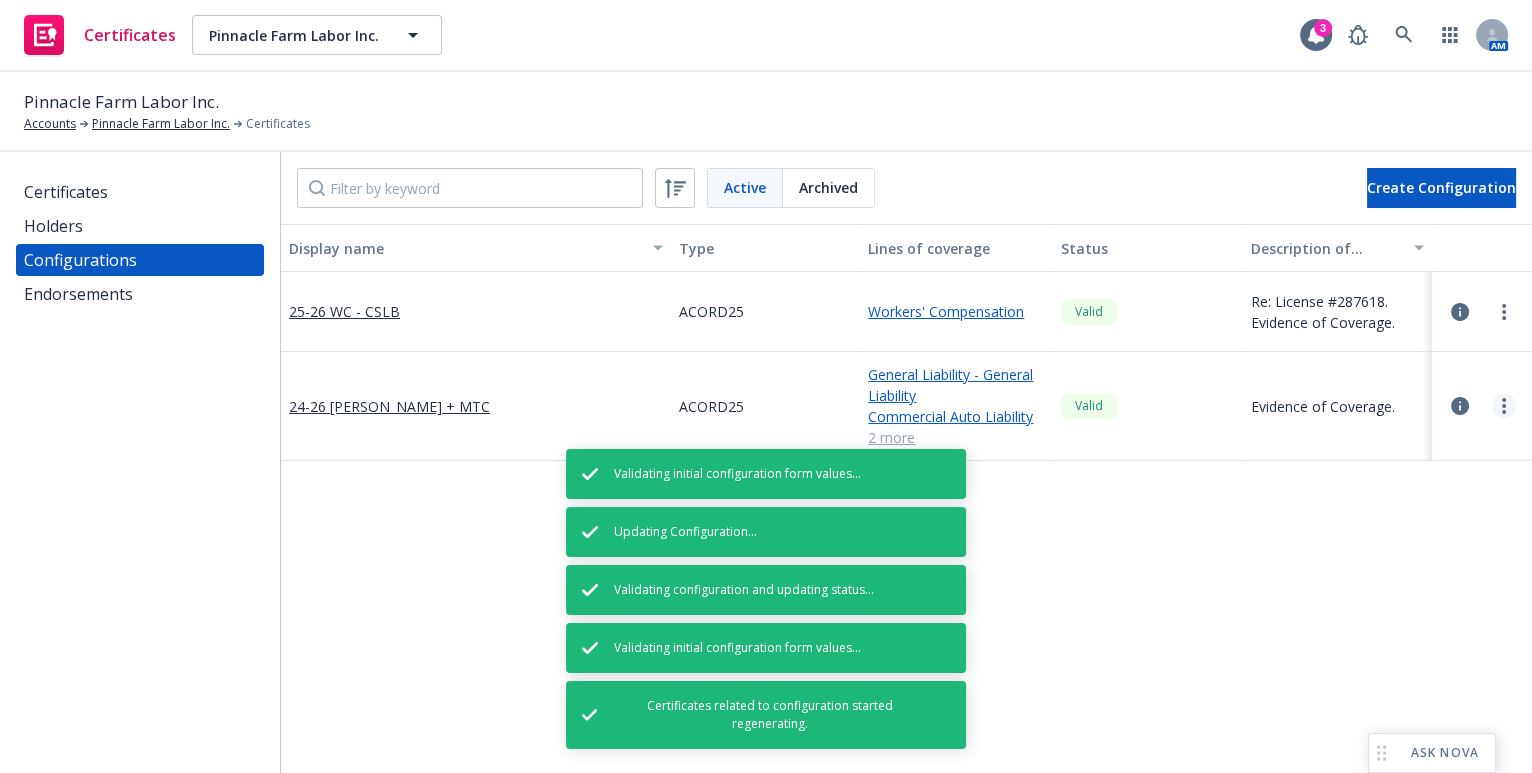 click at bounding box center [1504, 406] 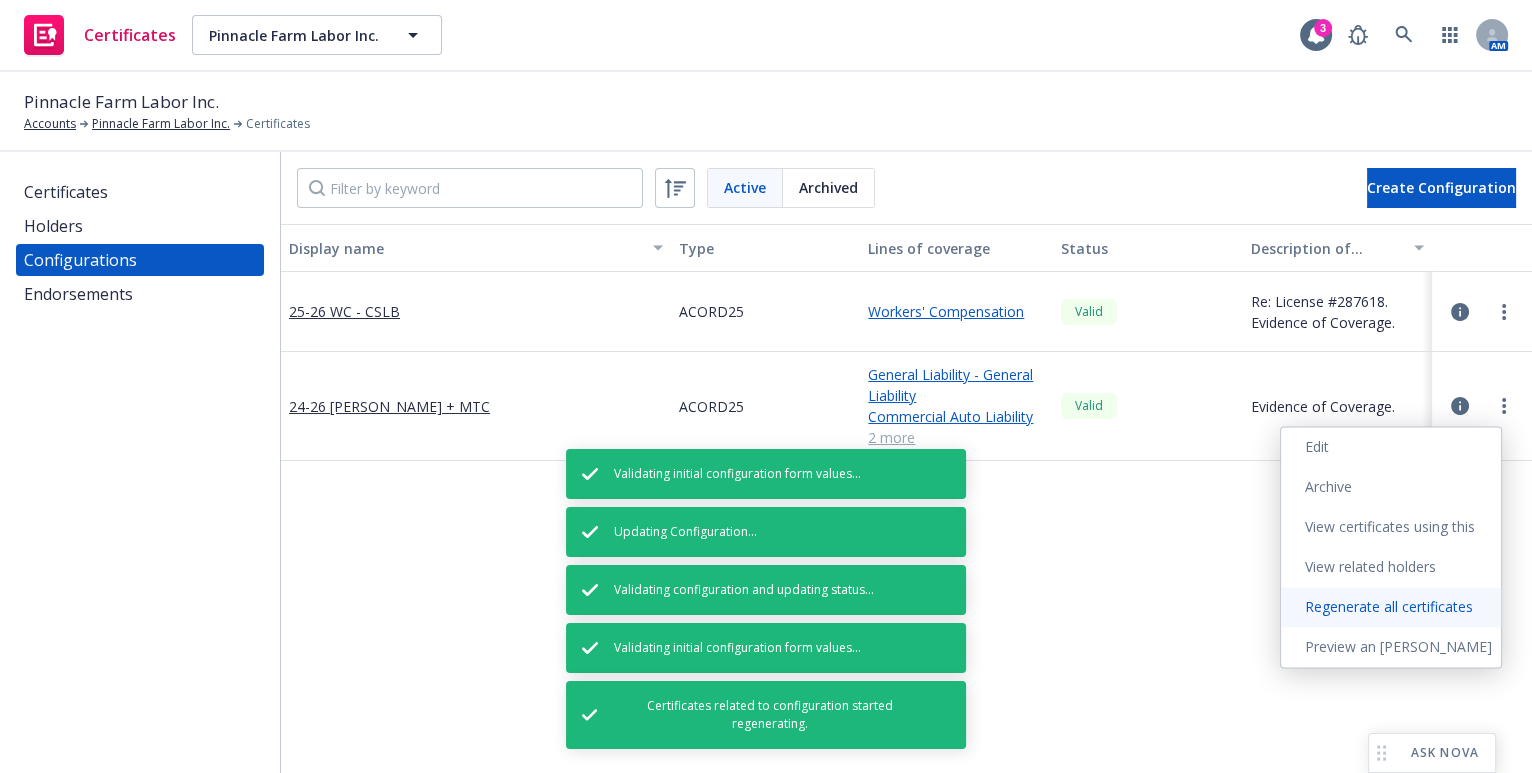 click on "Regenerate all certificates" at bounding box center [1391, 607] 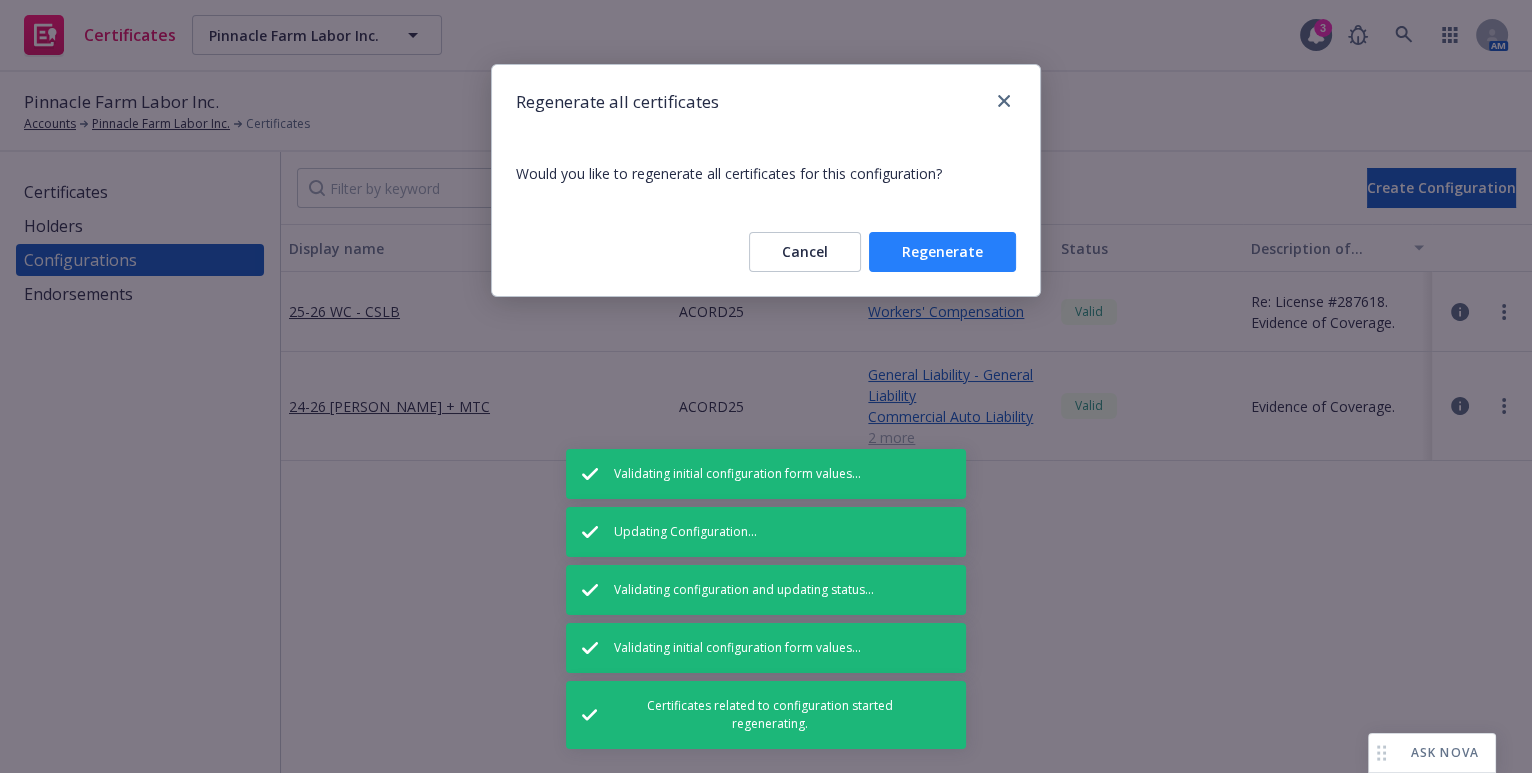 click on "Regenerate" at bounding box center (942, 252) 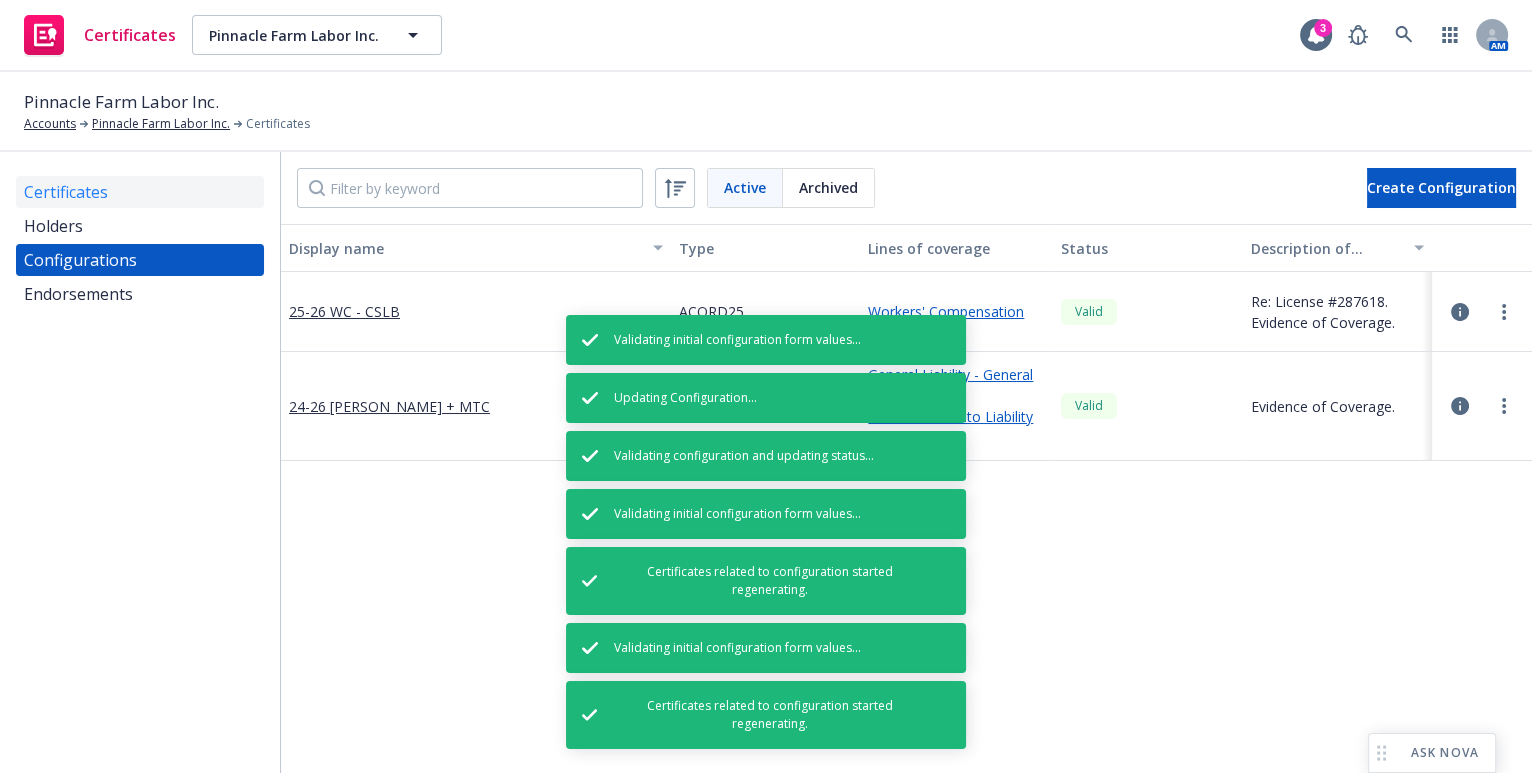 click on "Certificates" at bounding box center (140, 192) 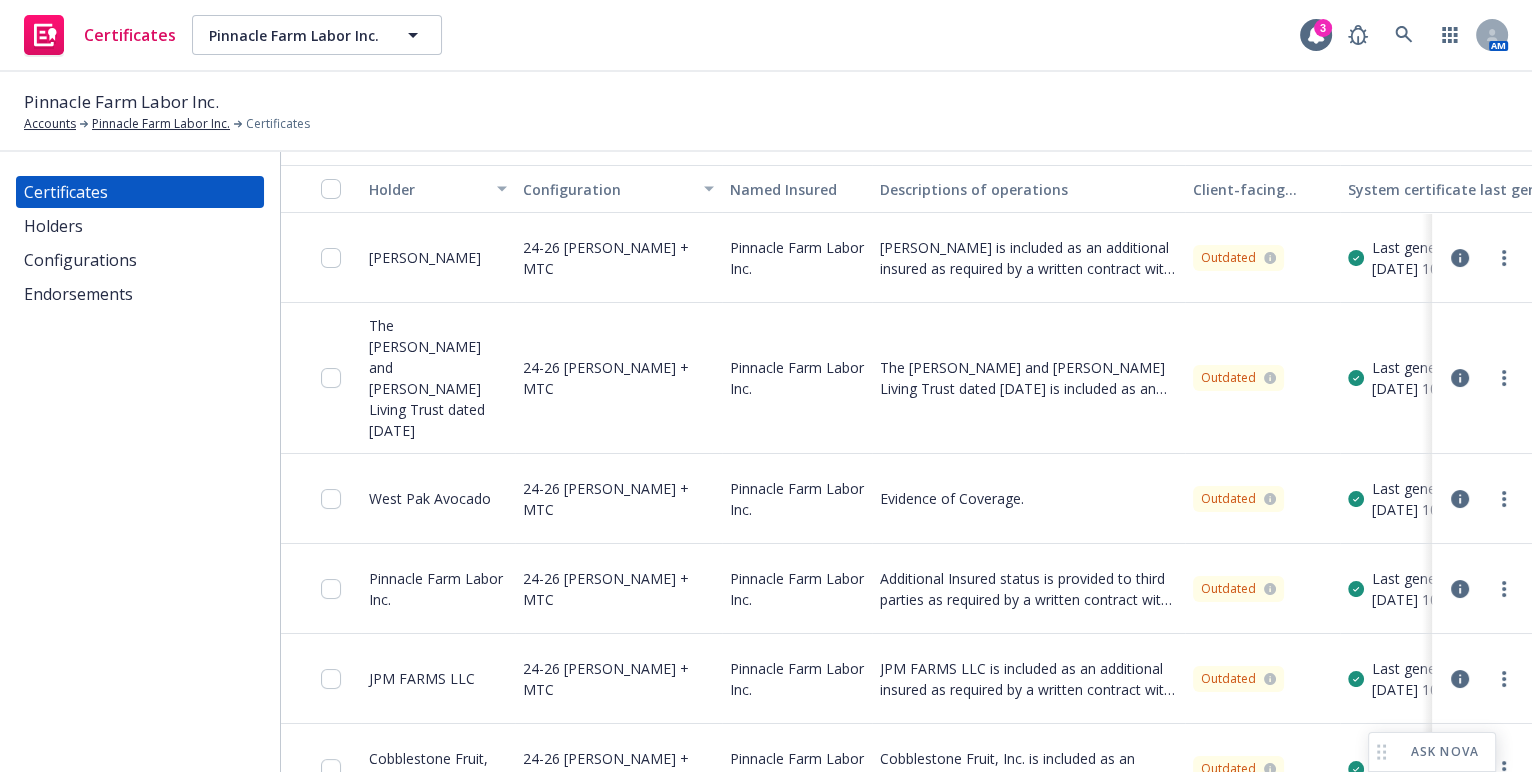 scroll, scrollTop: 90, scrollLeft: 0, axis: vertical 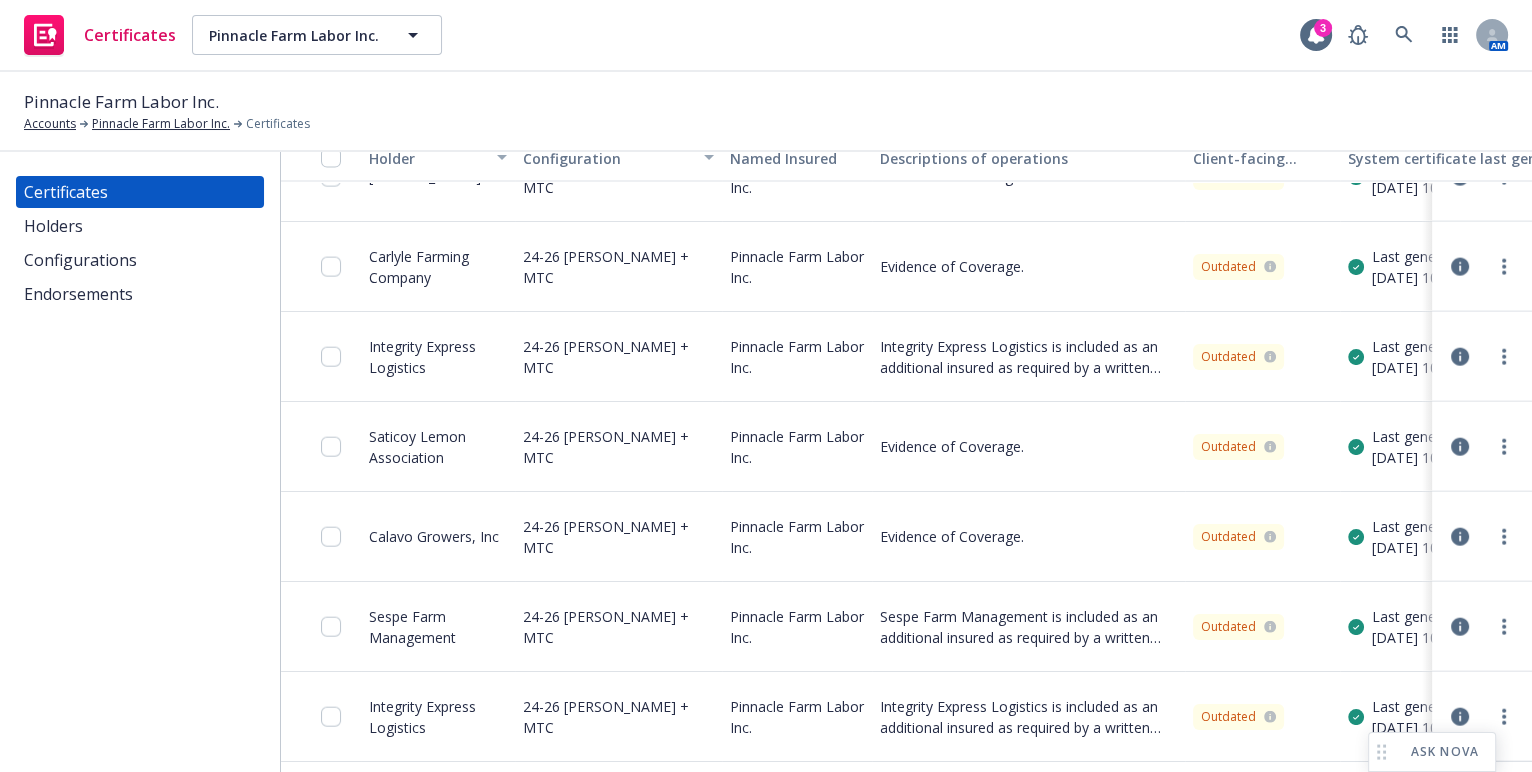 drag, startPoint x: 371, startPoint y: 421, endPoint x: 380, endPoint y: 402, distance: 21.023796 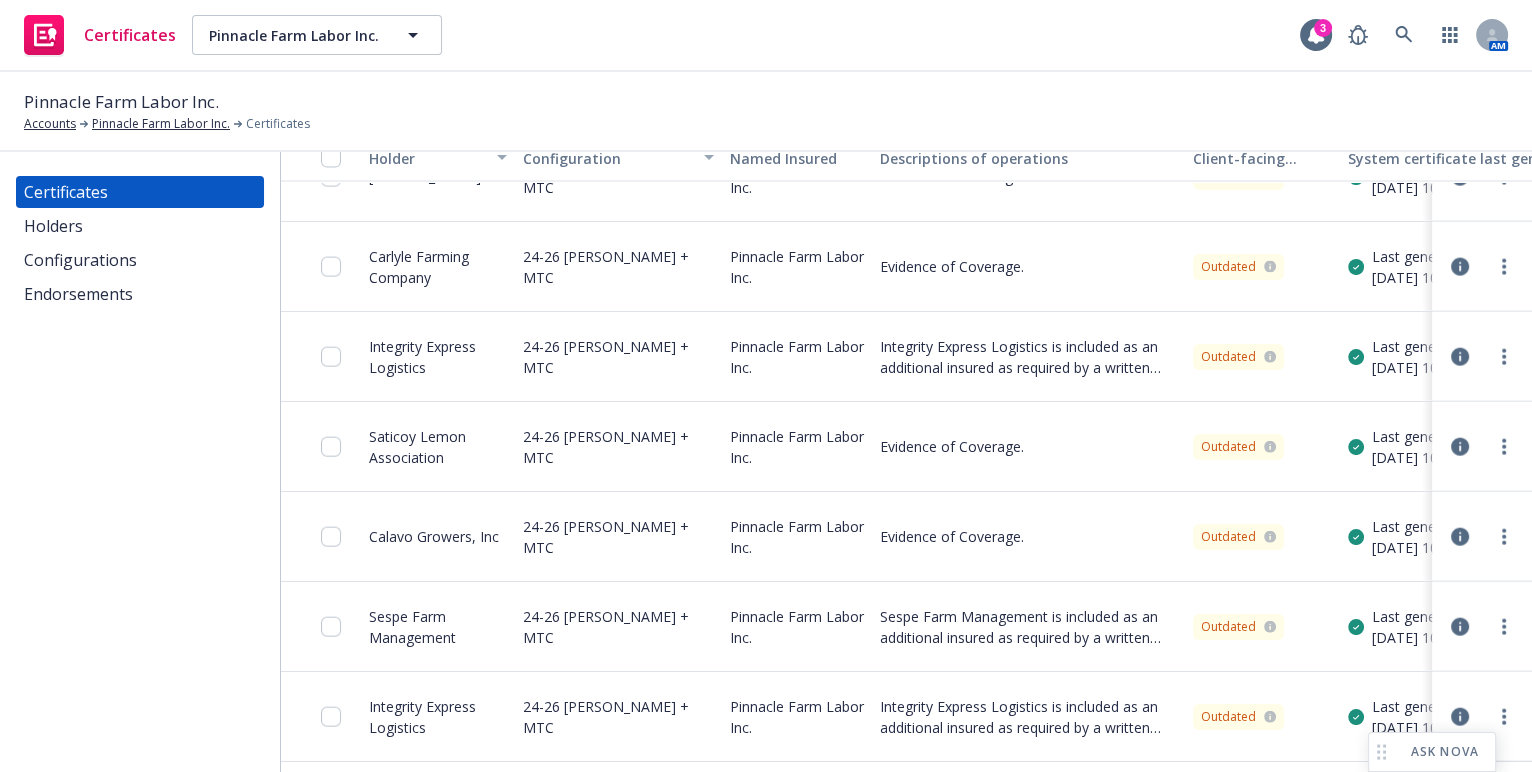 click on "Saticoy Lemon Association" at bounding box center [438, 447] 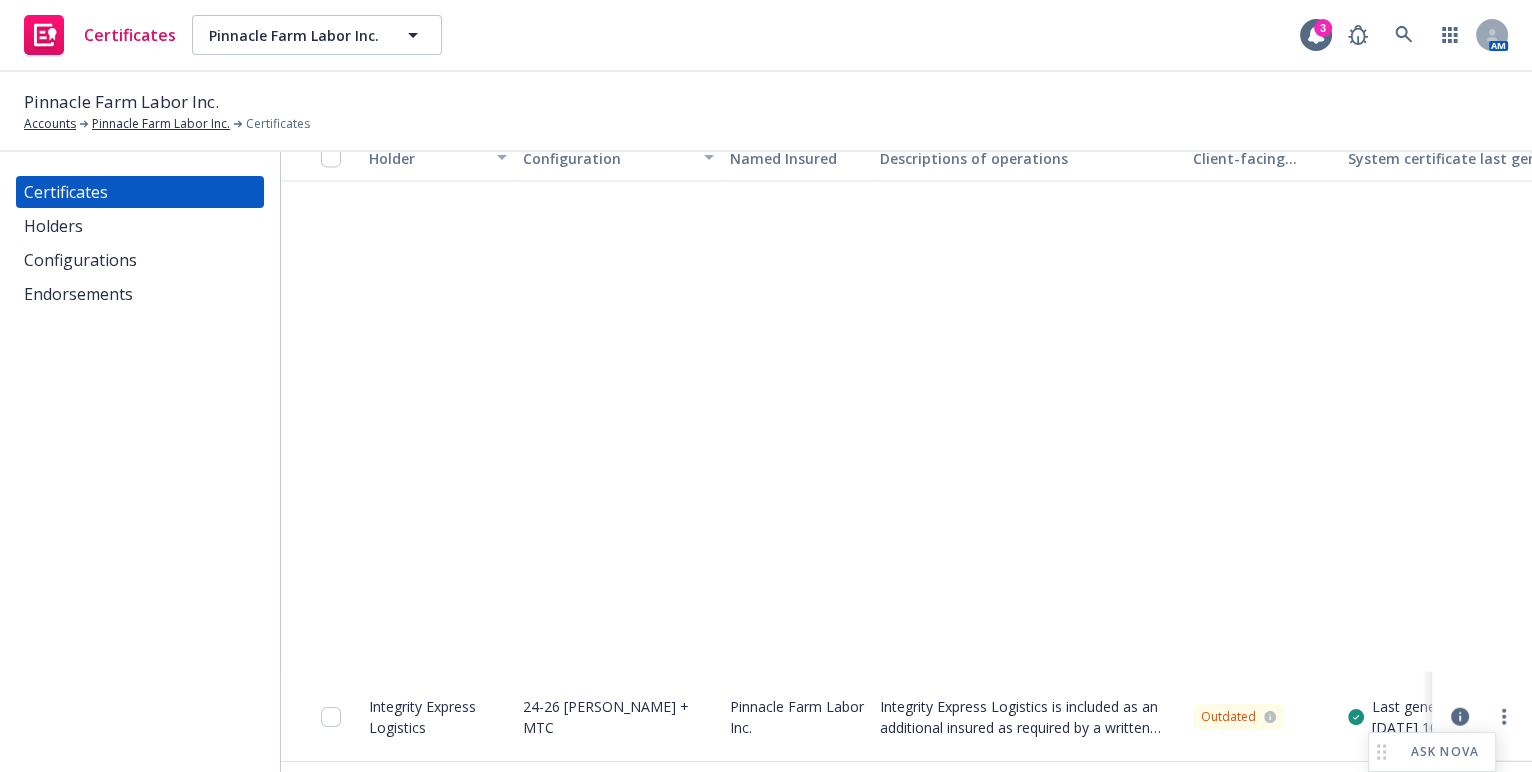 scroll, scrollTop: 5727, scrollLeft: 0, axis: vertical 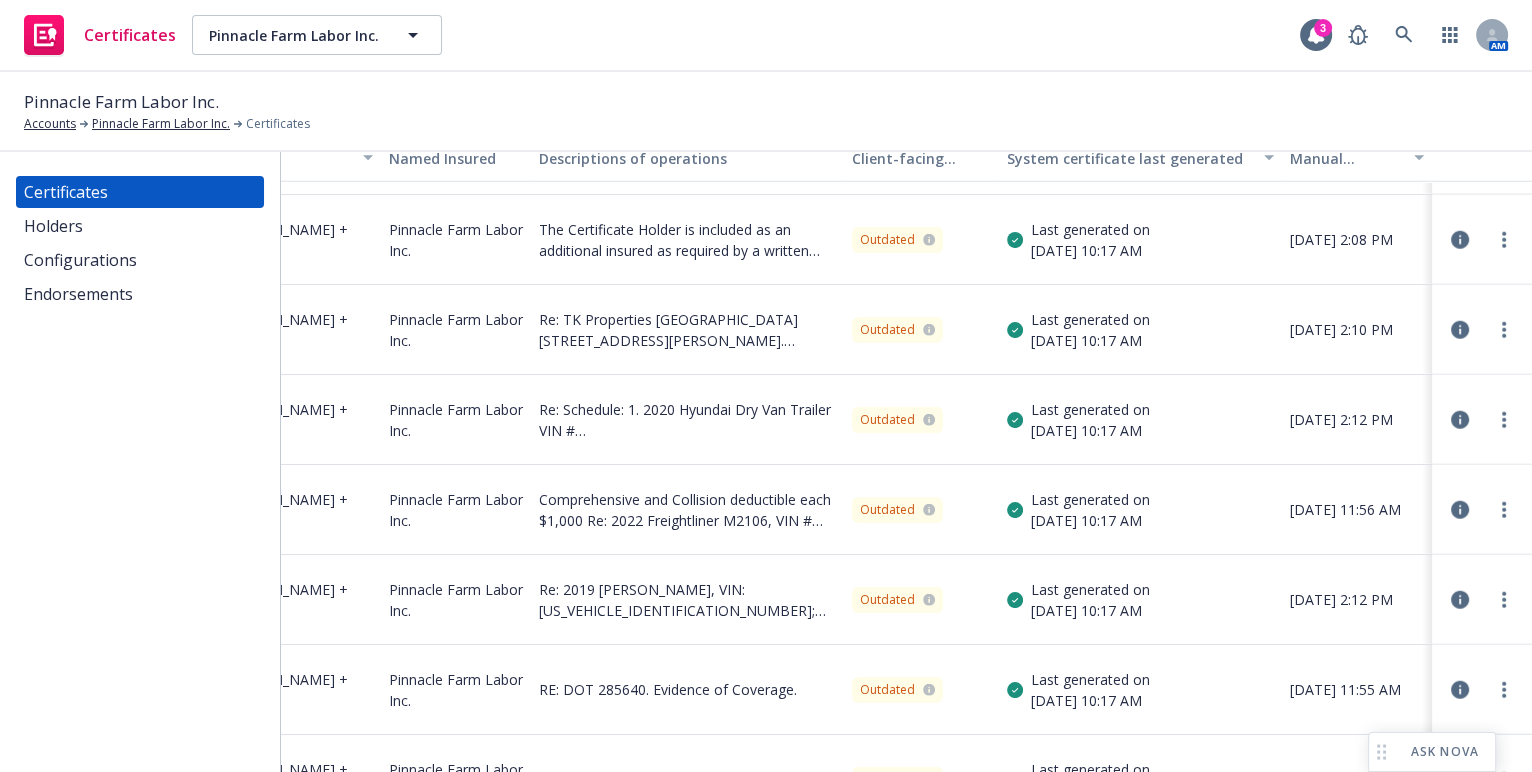 drag, startPoint x: 520, startPoint y: 422, endPoint x: 1237, endPoint y: 501, distance: 721.33905 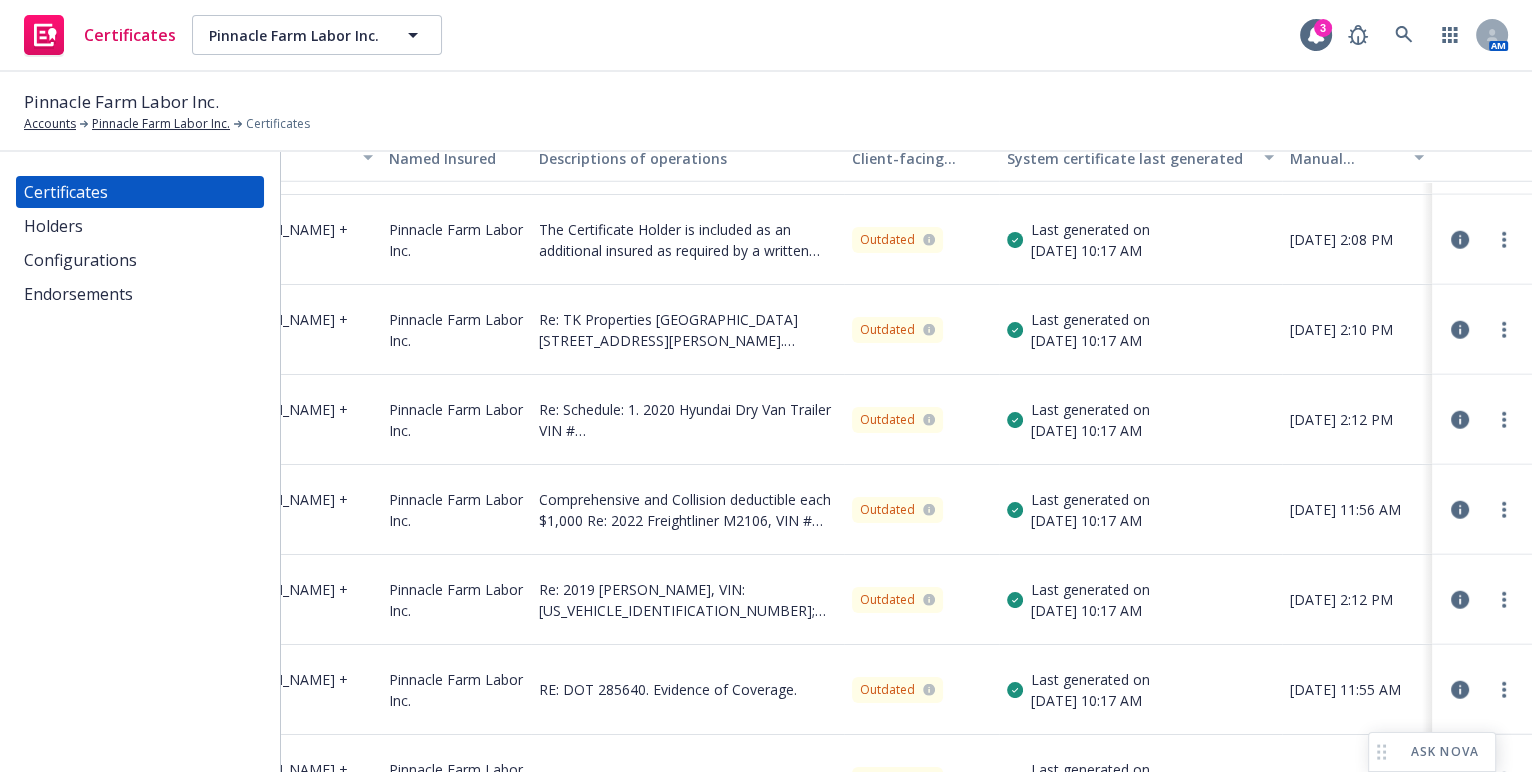 scroll, scrollTop: 5804, scrollLeft: 368, axis: both 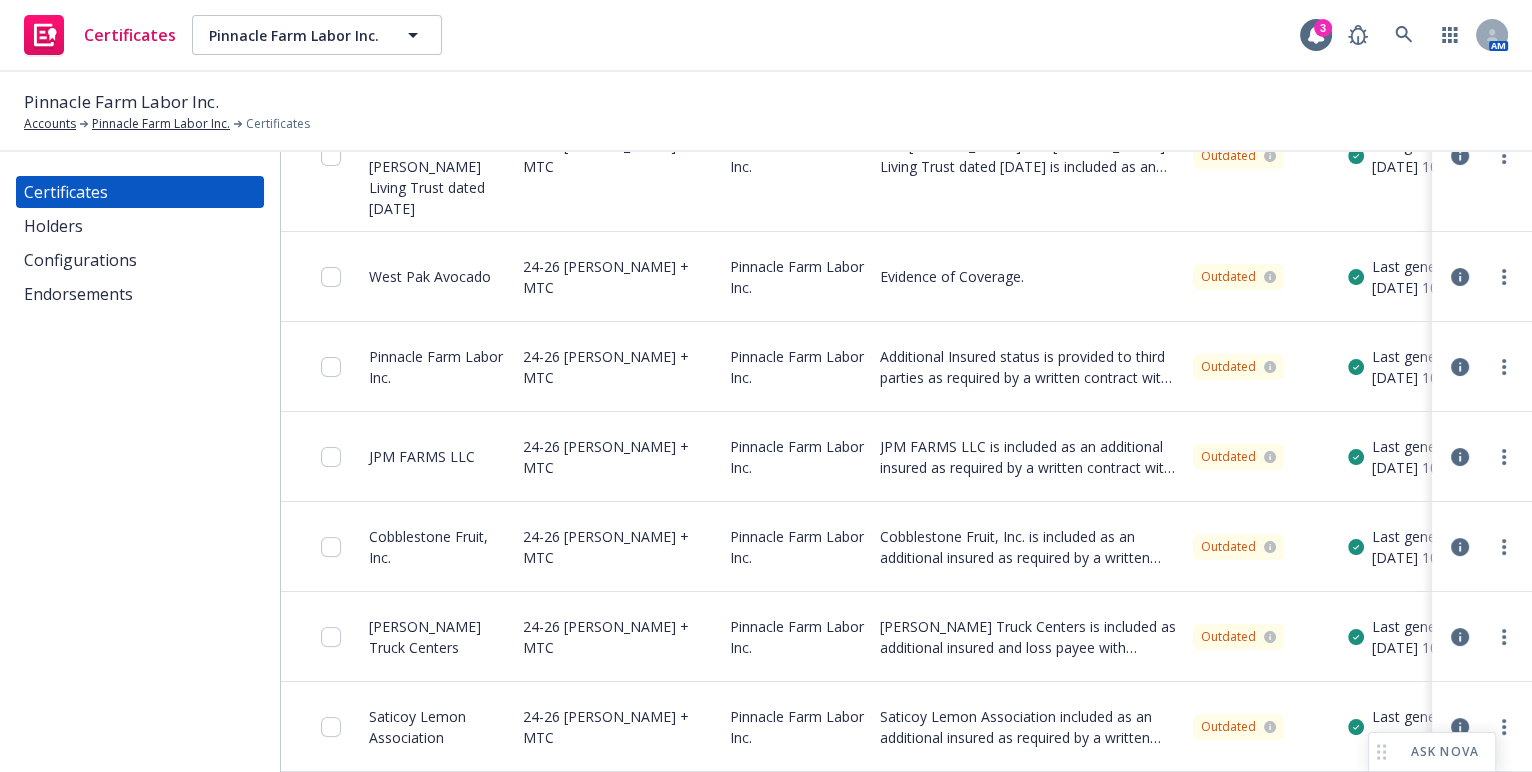drag, startPoint x: 457, startPoint y: -76, endPoint x: 481, endPoint y: 150, distance: 227.27077 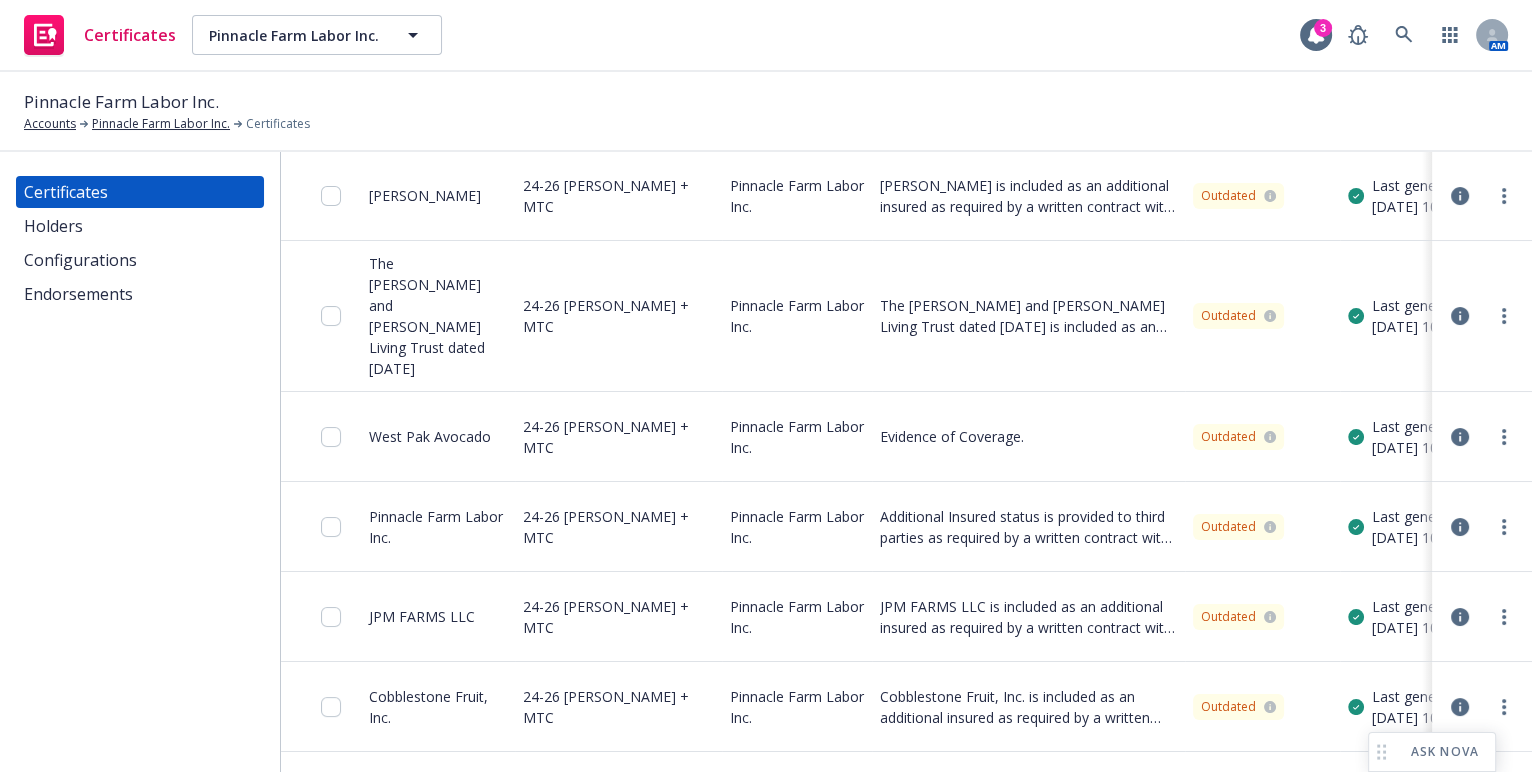 scroll, scrollTop: 0, scrollLeft: 0, axis: both 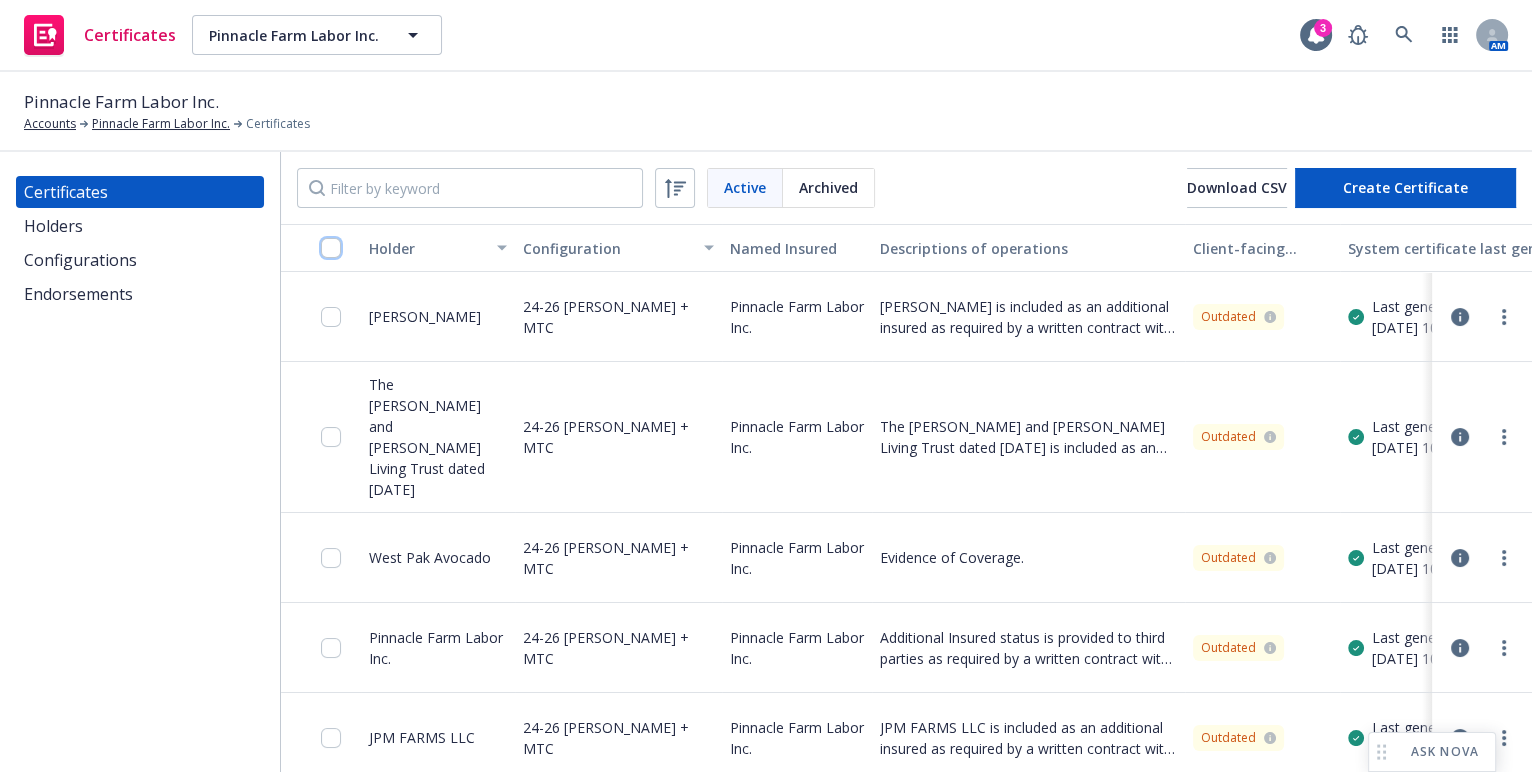 click at bounding box center [331, 248] 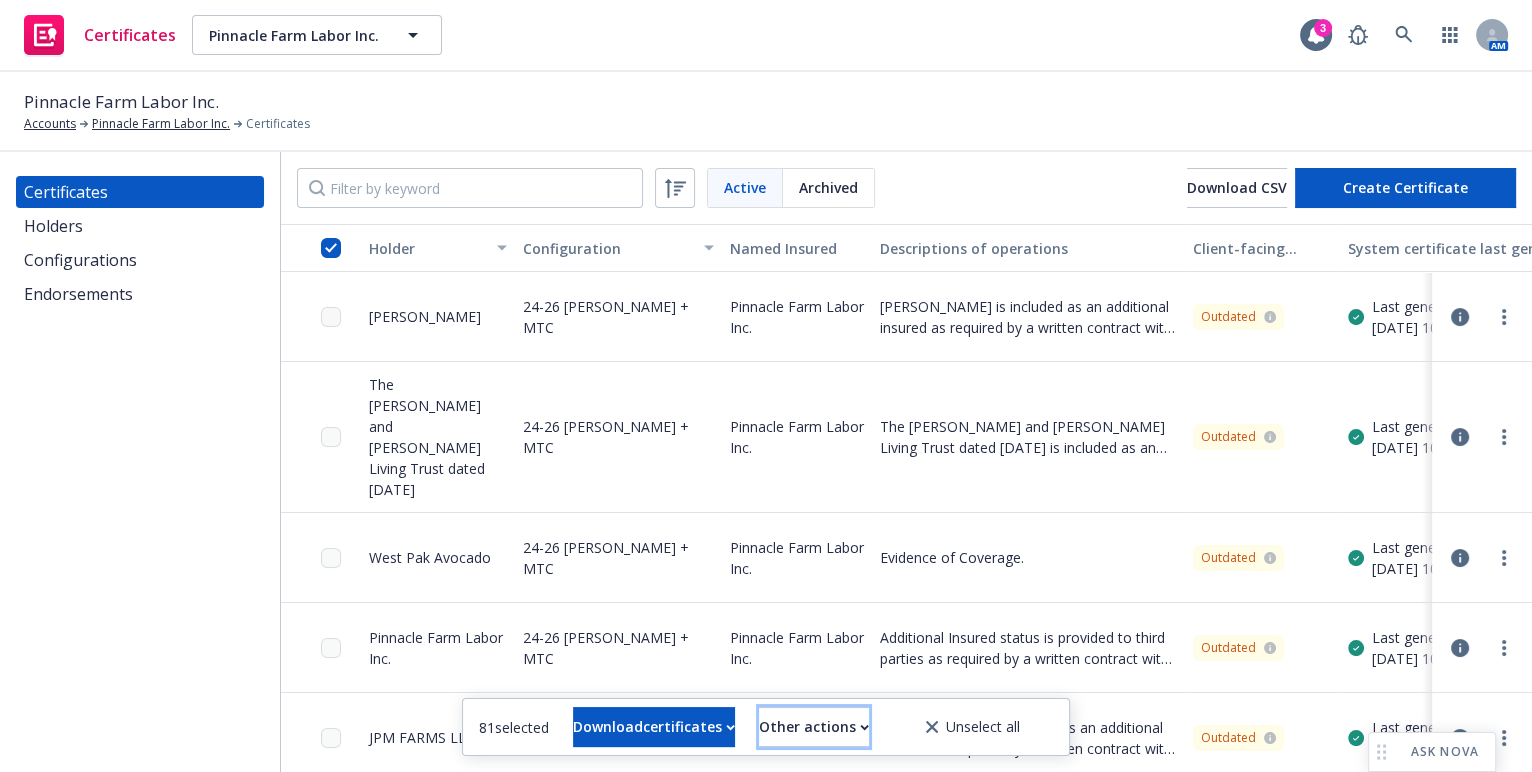 drag, startPoint x: 843, startPoint y: 723, endPoint x: 853, endPoint y: 703, distance: 22.36068 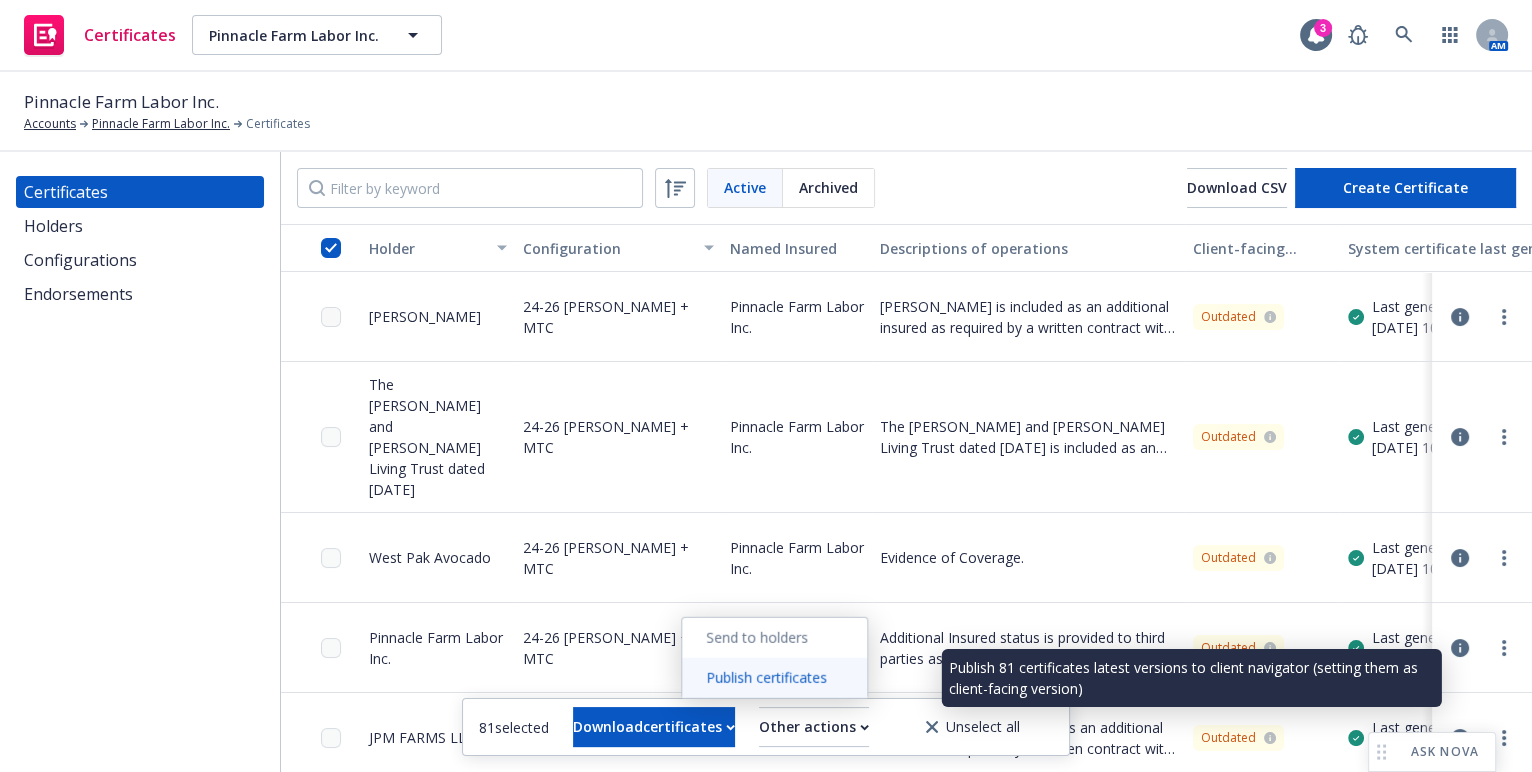 click on "Publish certificates" at bounding box center [774, 678] 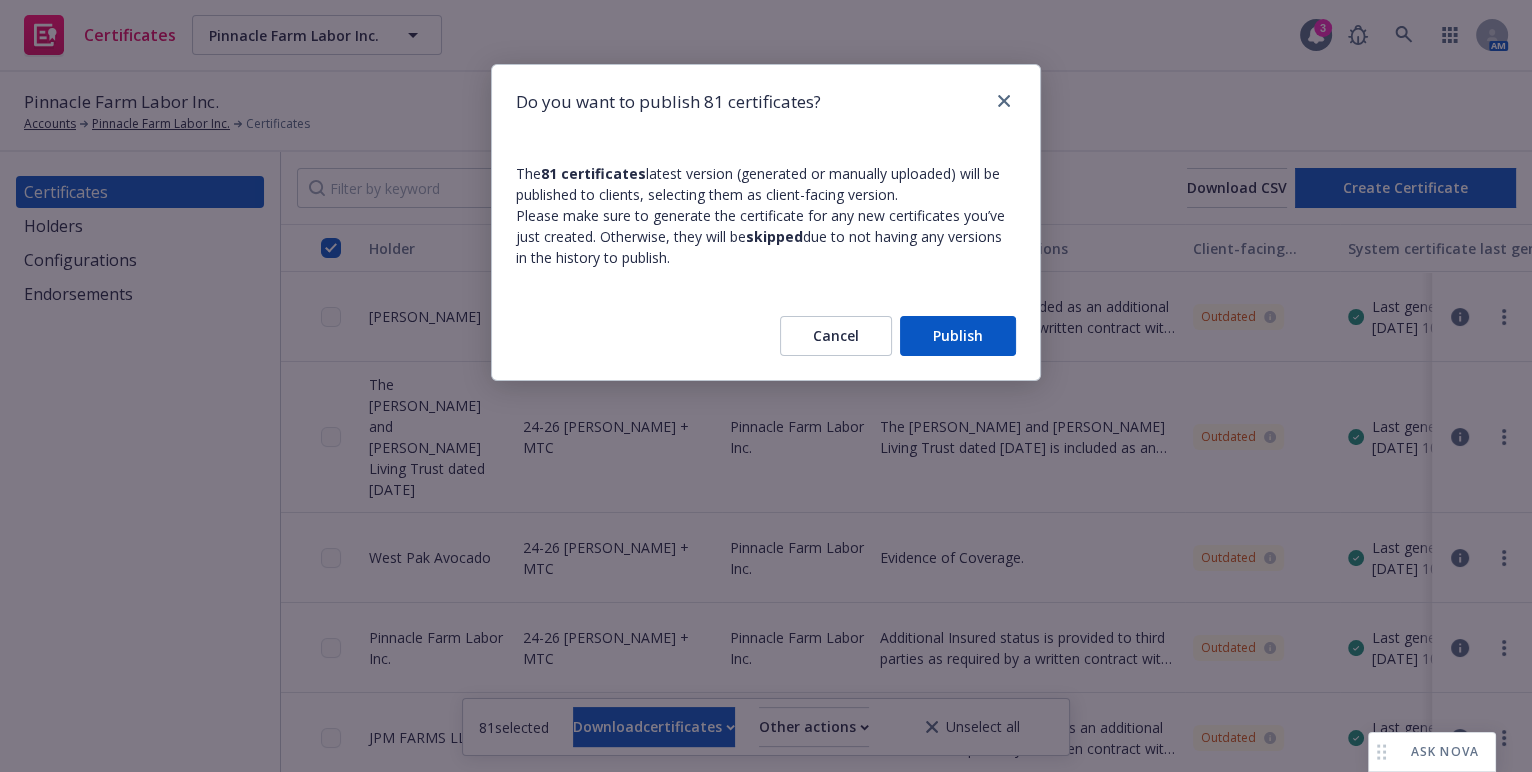 drag, startPoint x: 937, startPoint y: 336, endPoint x: 627, endPoint y: 216, distance: 332.4154 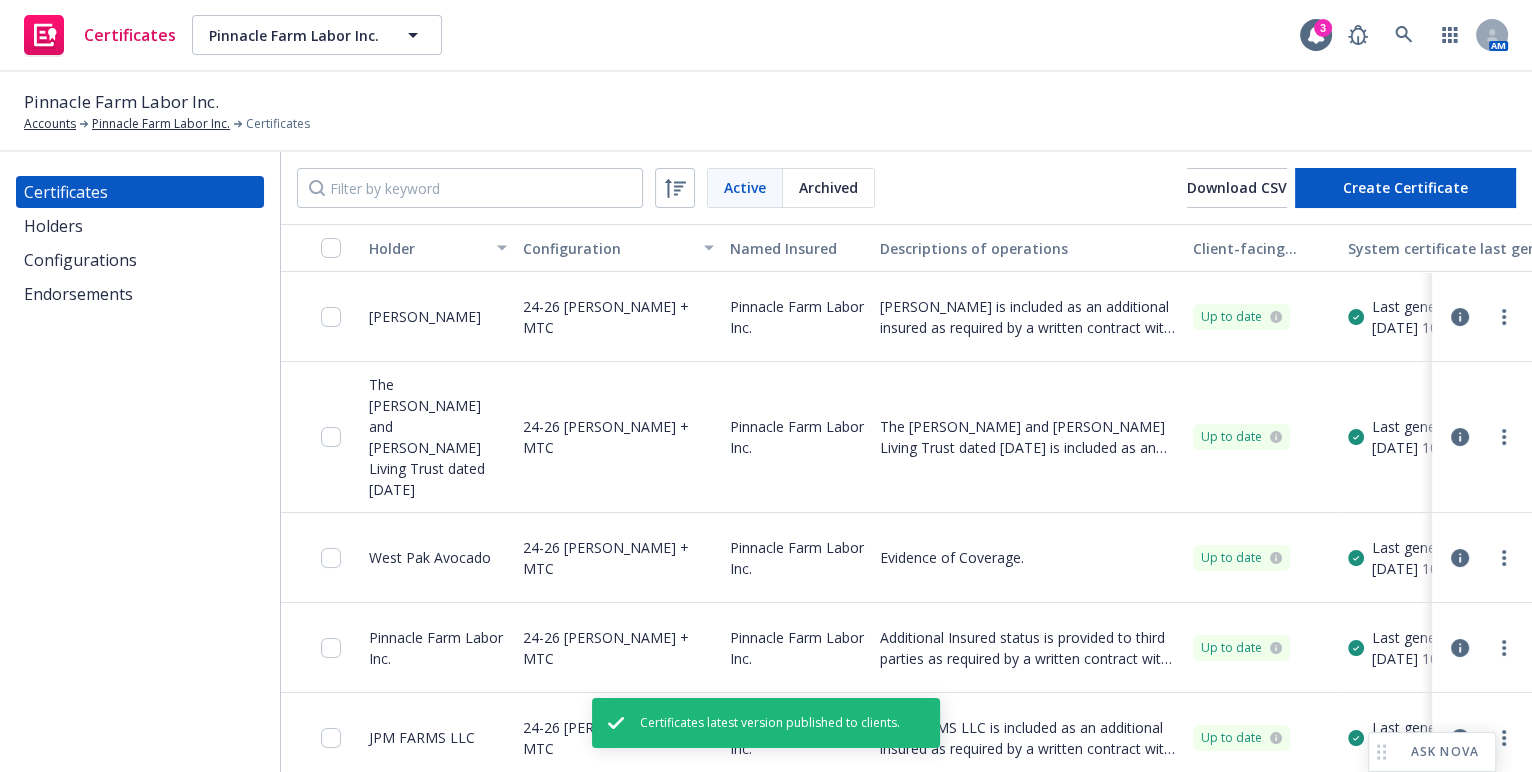 click on "Holders" at bounding box center [53, 226] 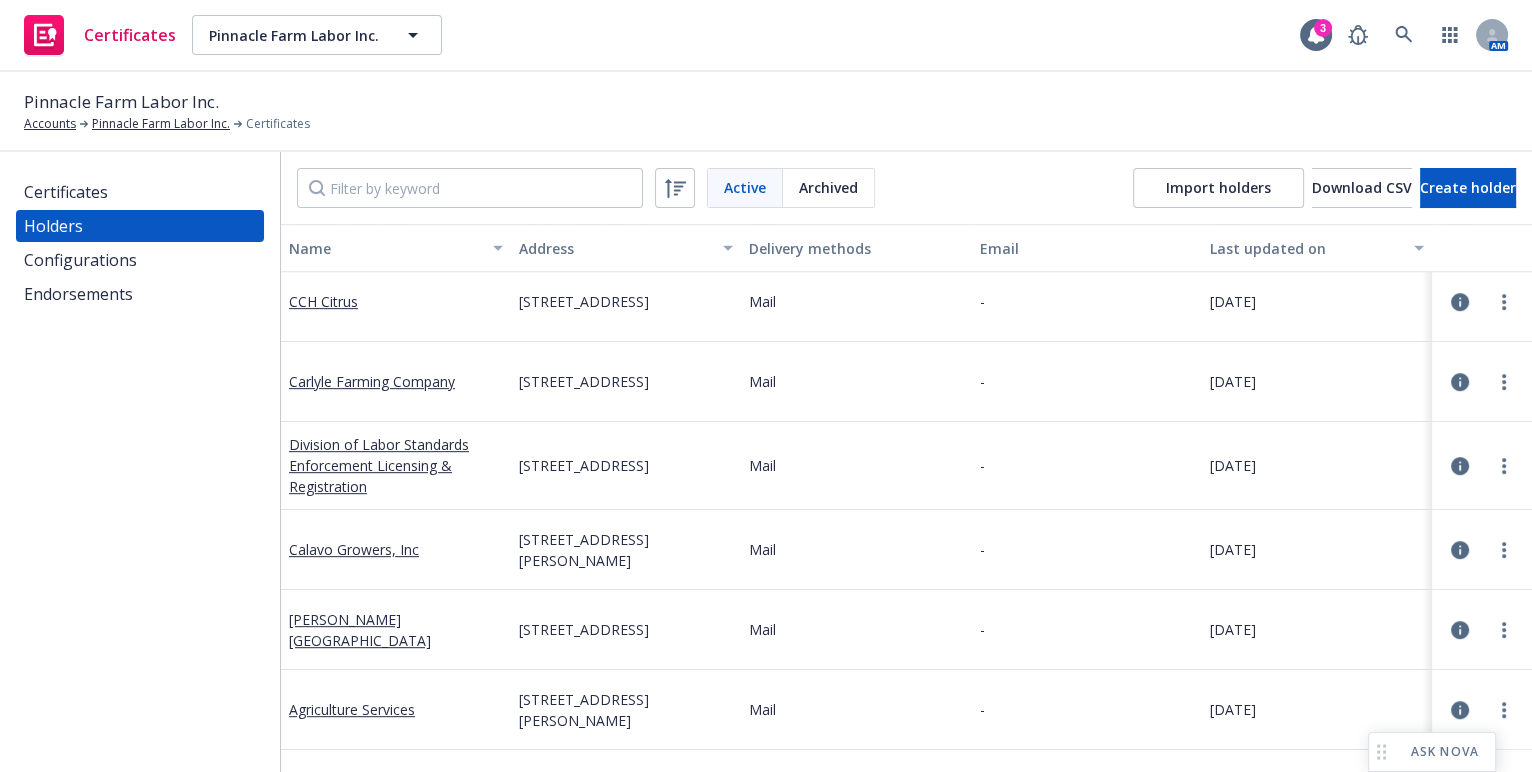 scroll, scrollTop: 9633, scrollLeft: 0, axis: vertical 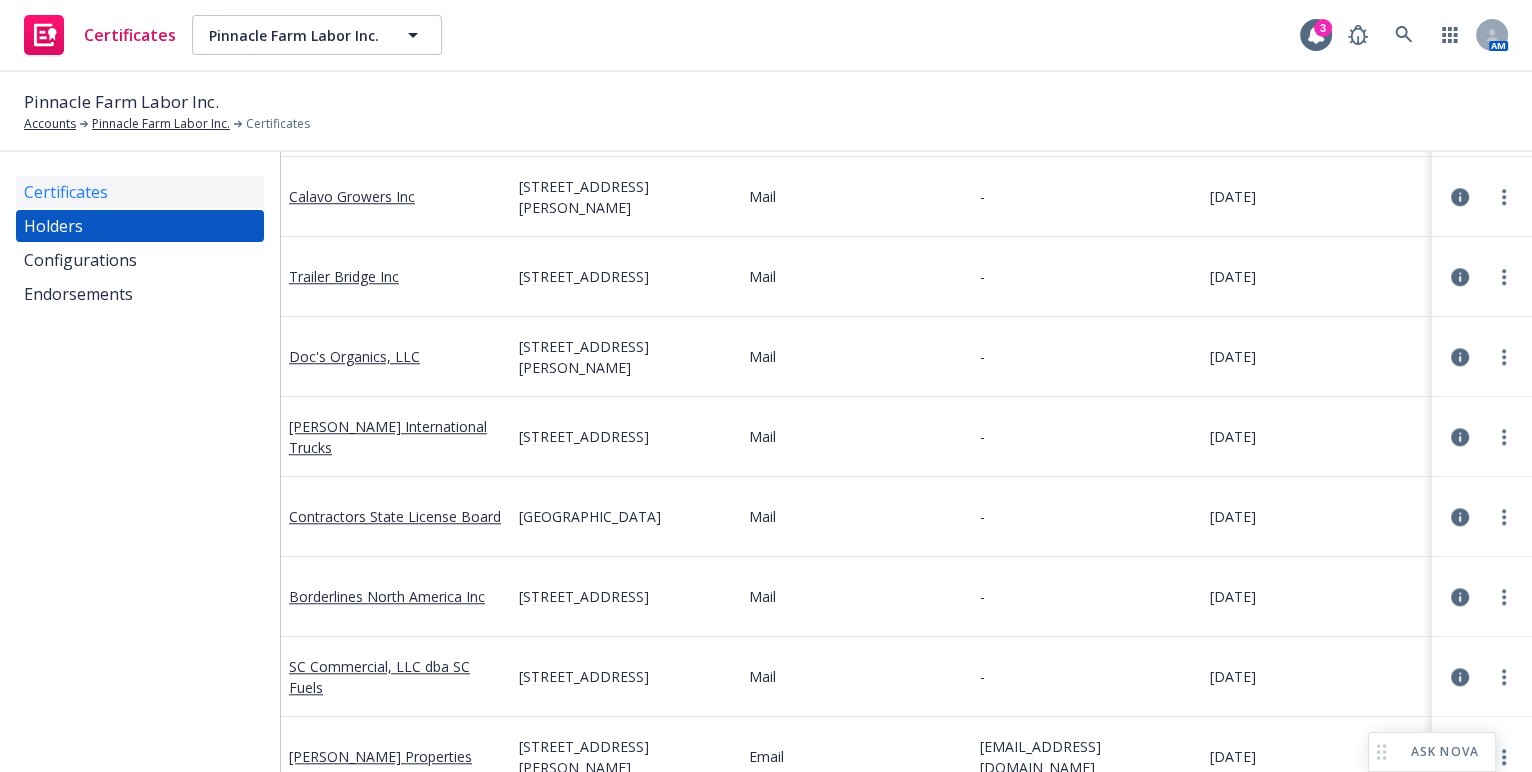 click on "Certificates" at bounding box center (66, 192) 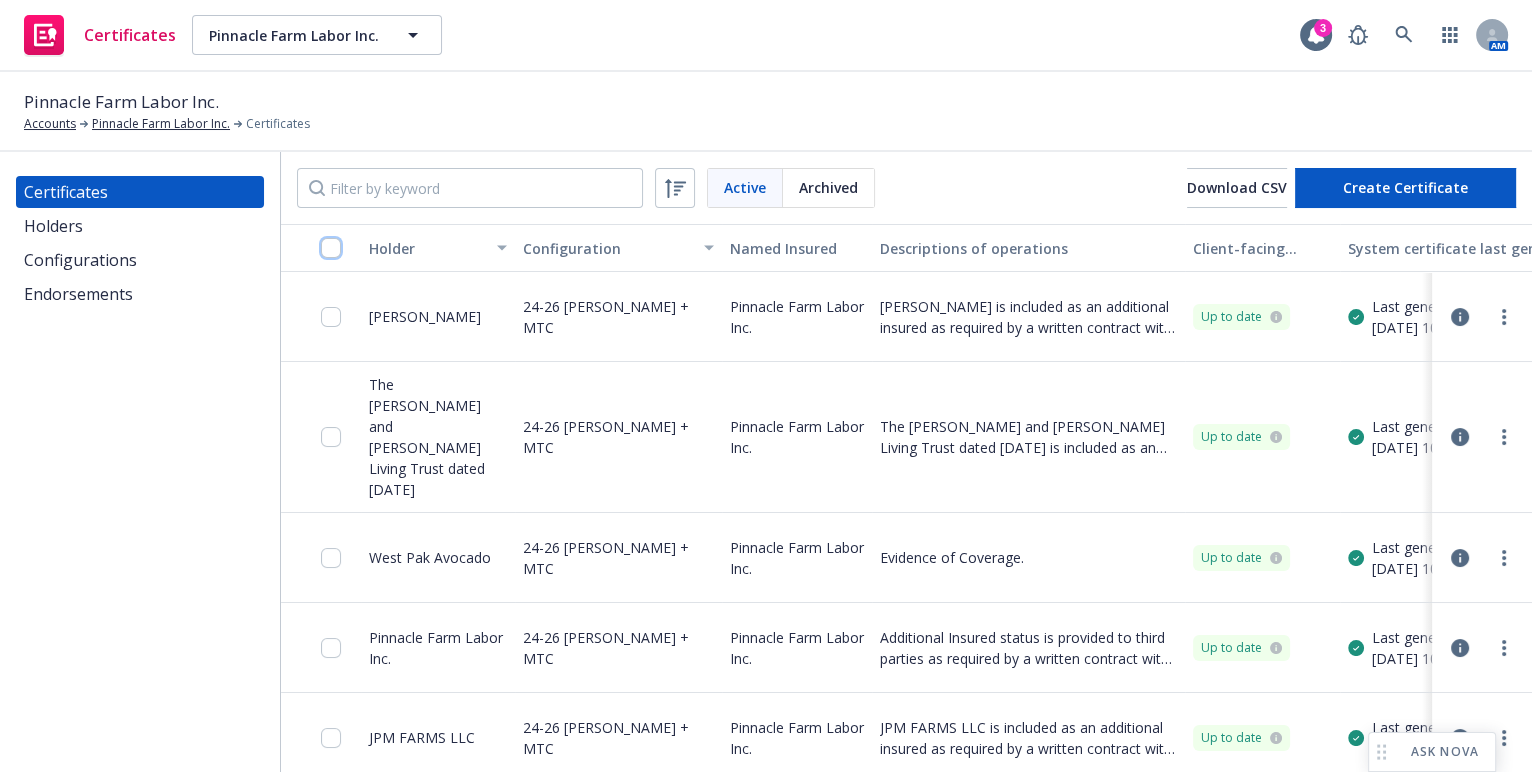 click at bounding box center (331, 248) 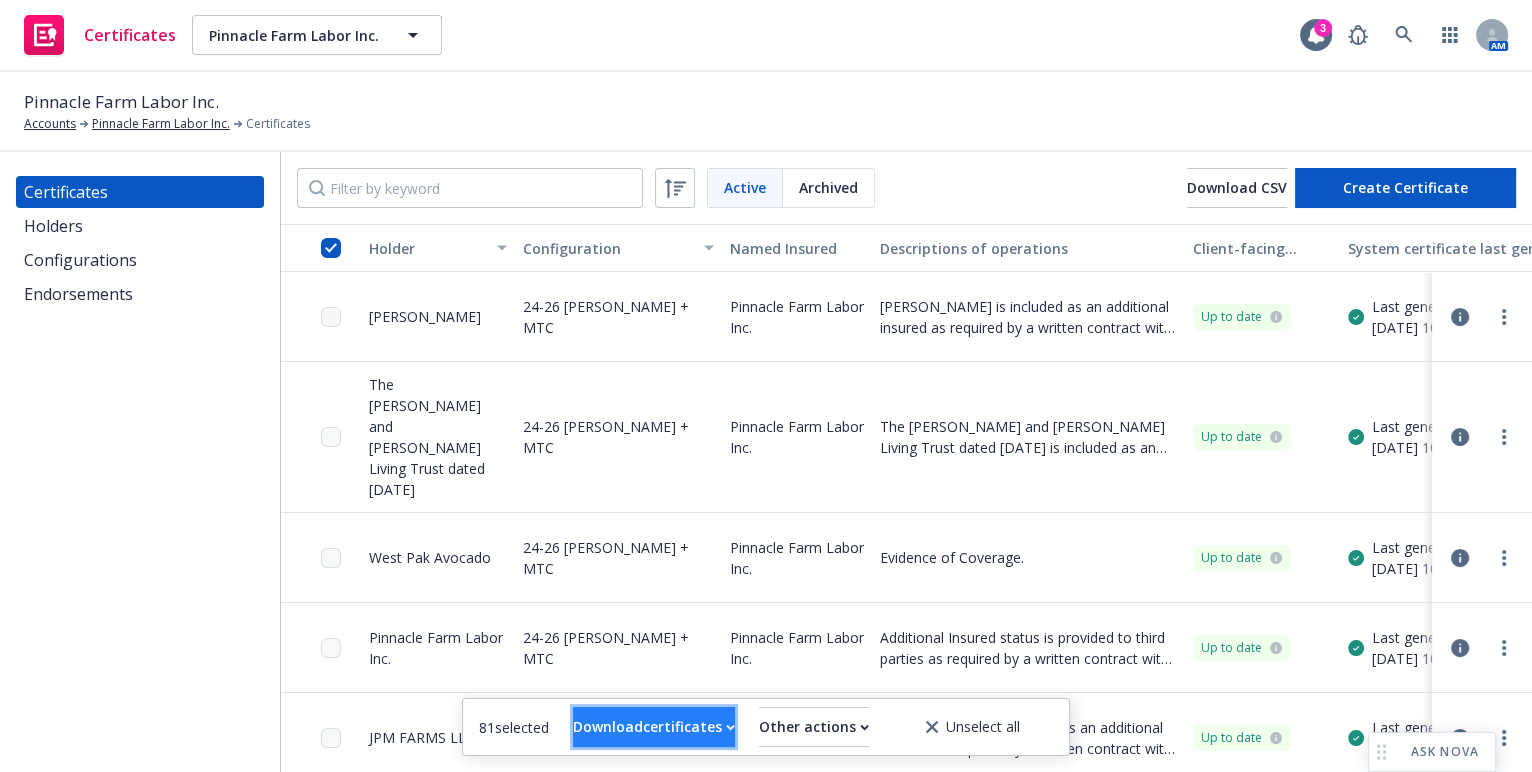click on "Download  certificates" at bounding box center [654, 727] 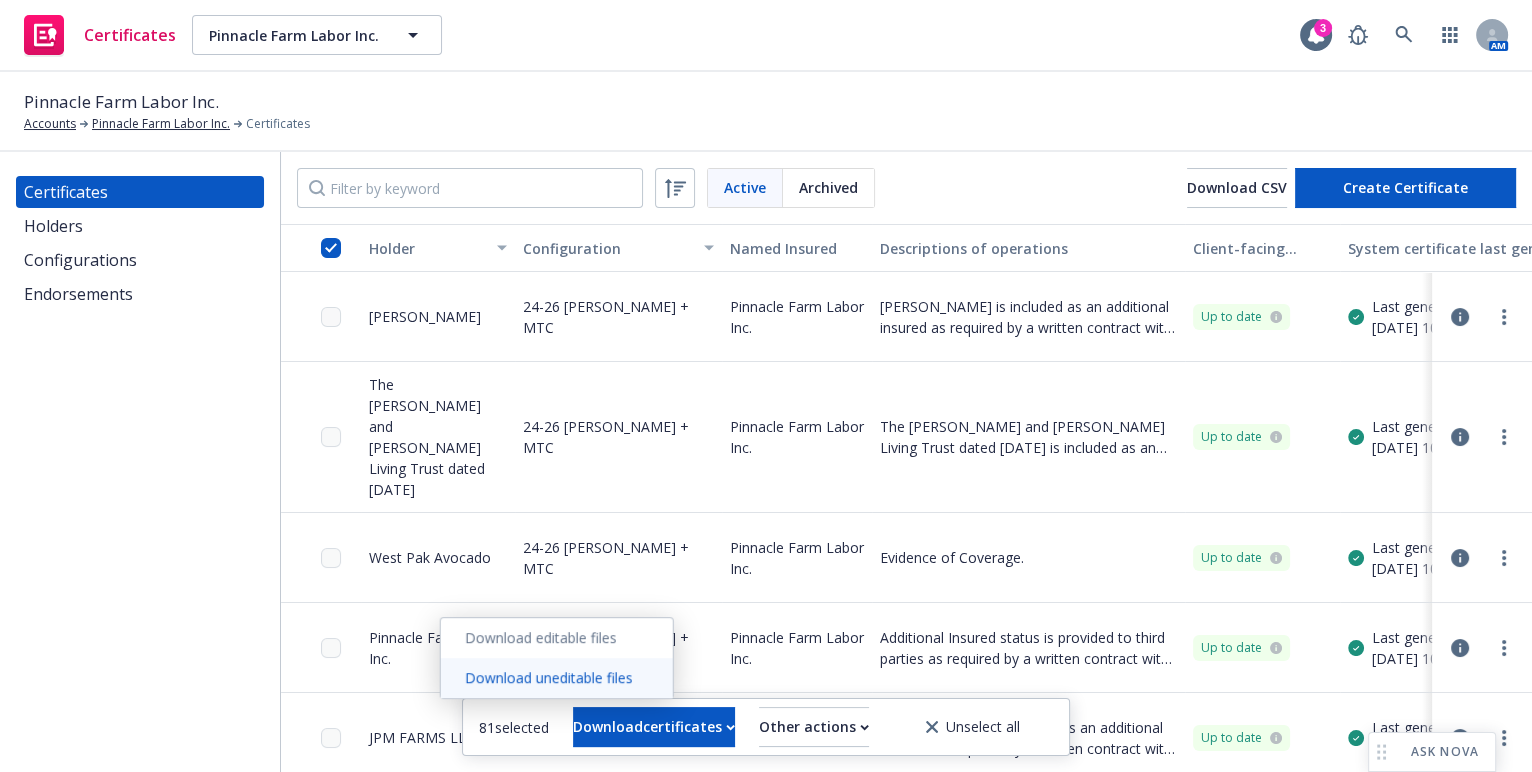 drag, startPoint x: 591, startPoint y: 674, endPoint x: 613, endPoint y: 663, distance: 24.596748 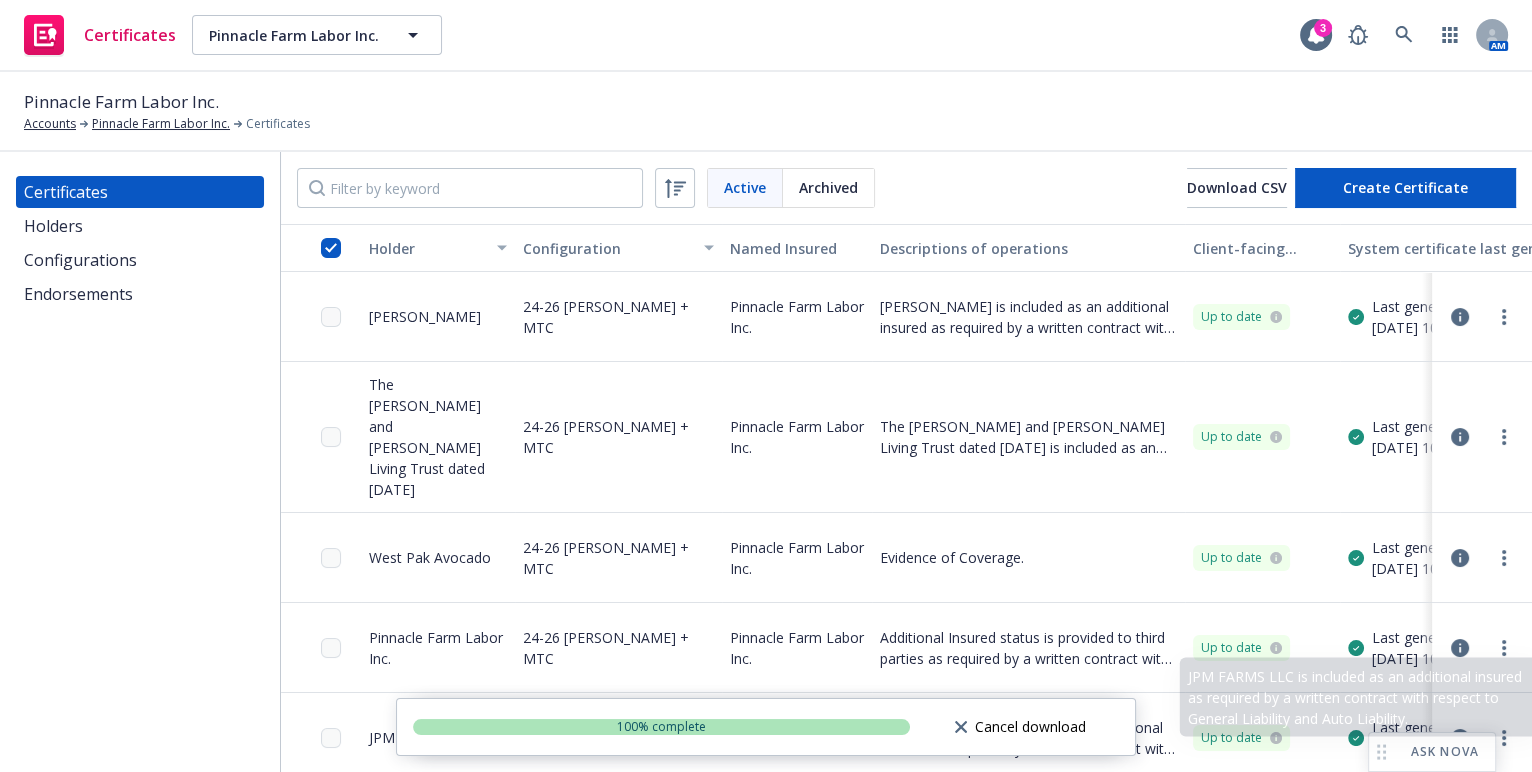 click on "Cobblestone Fruit, Inc. is included as an additional insured as required by a written contract with respect to General Liability and Auto Liability." at bounding box center [1028, 828] 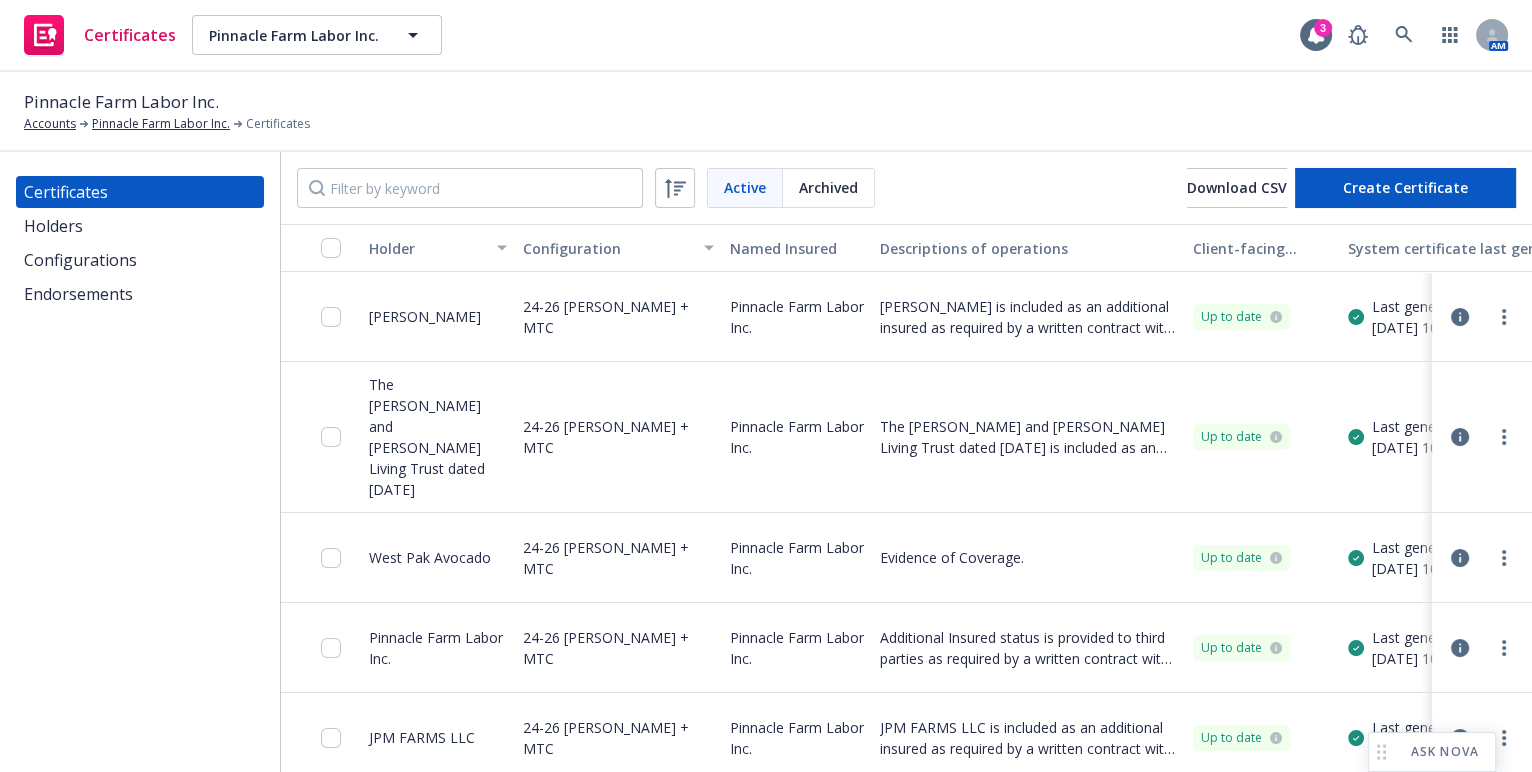 drag, startPoint x: 469, startPoint y: 232, endPoint x: 458, endPoint y: 240, distance: 13.601471 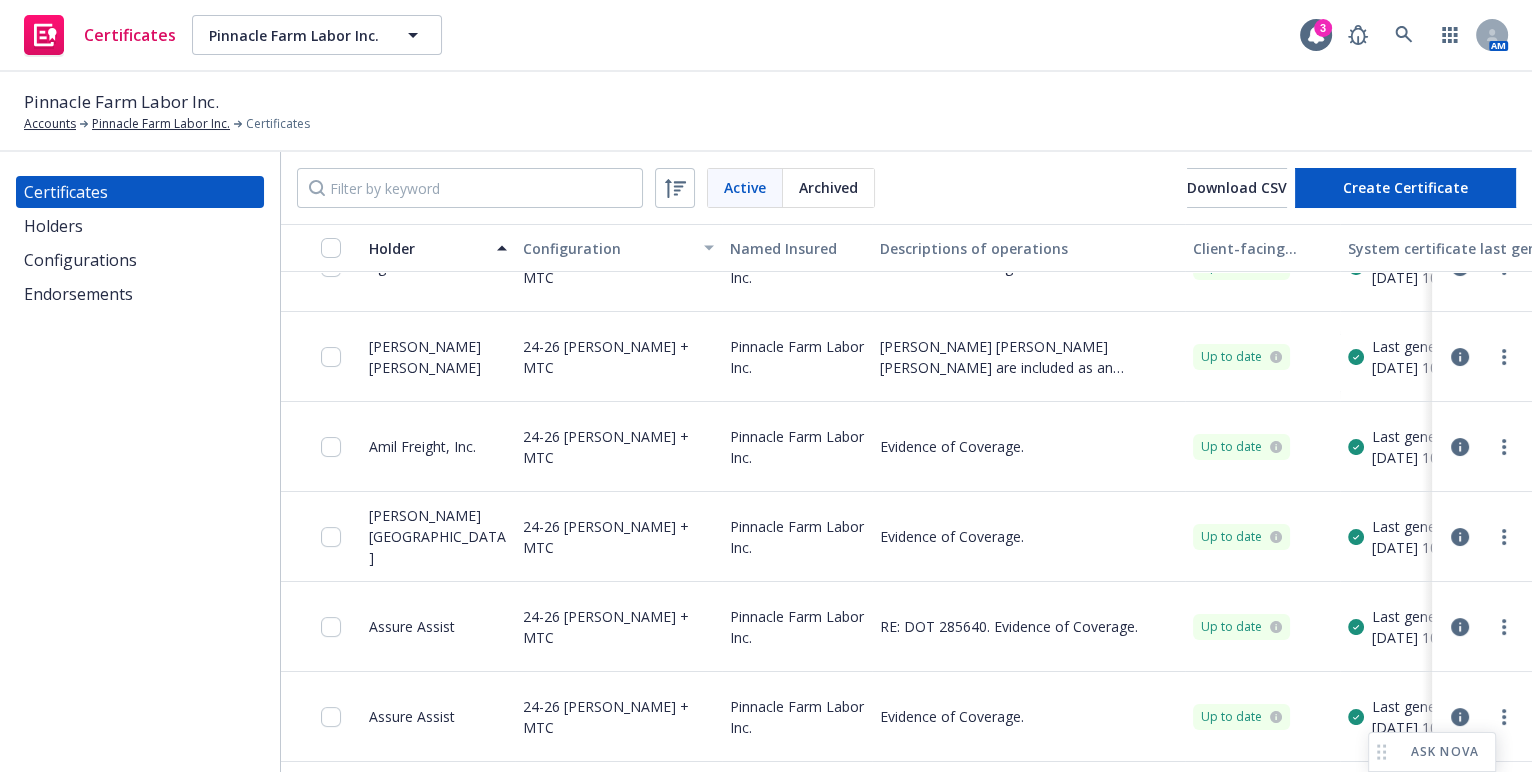 scroll, scrollTop: 272, scrollLeft: 0, axis: vertical 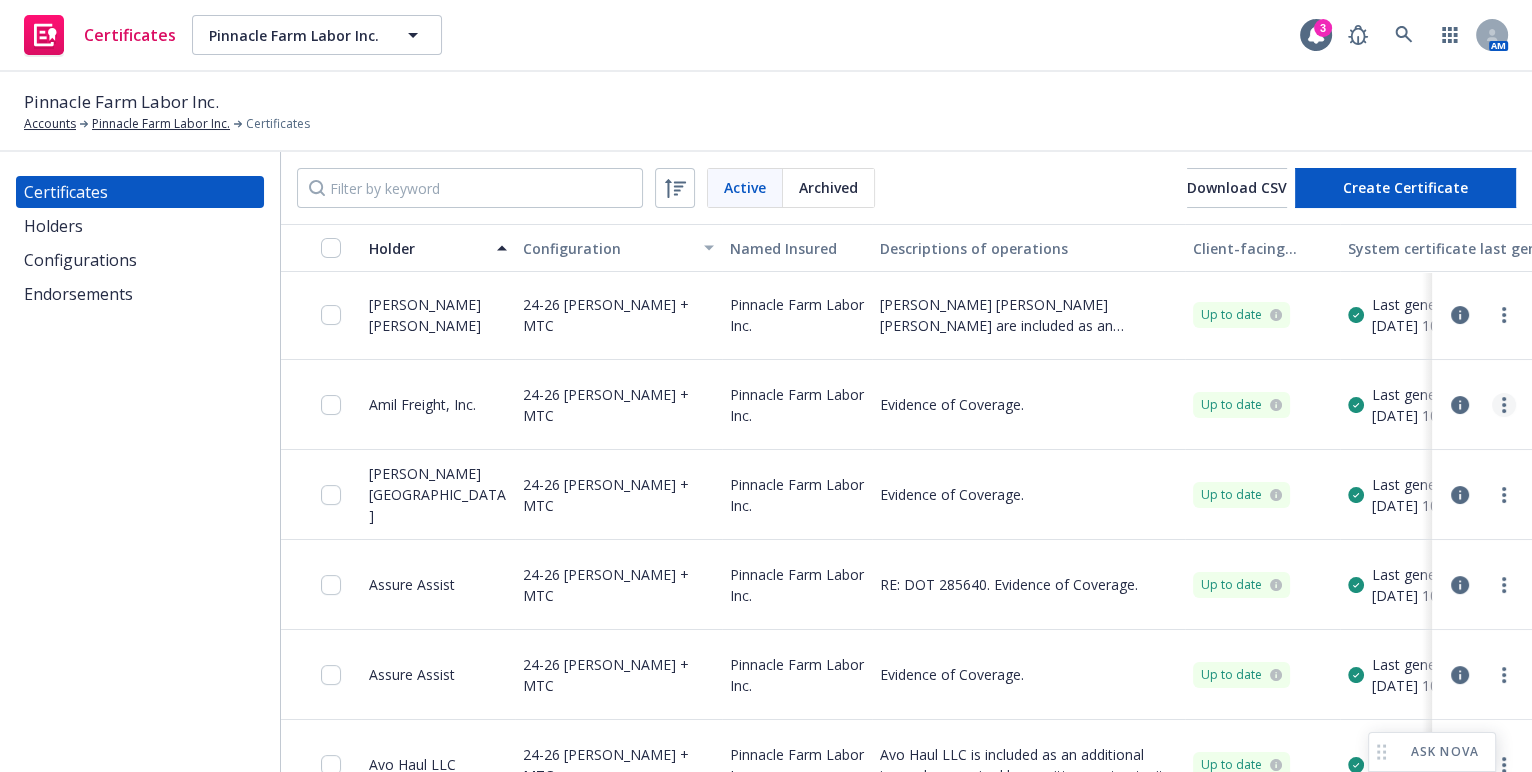 click at bounding box center [1504, 405] 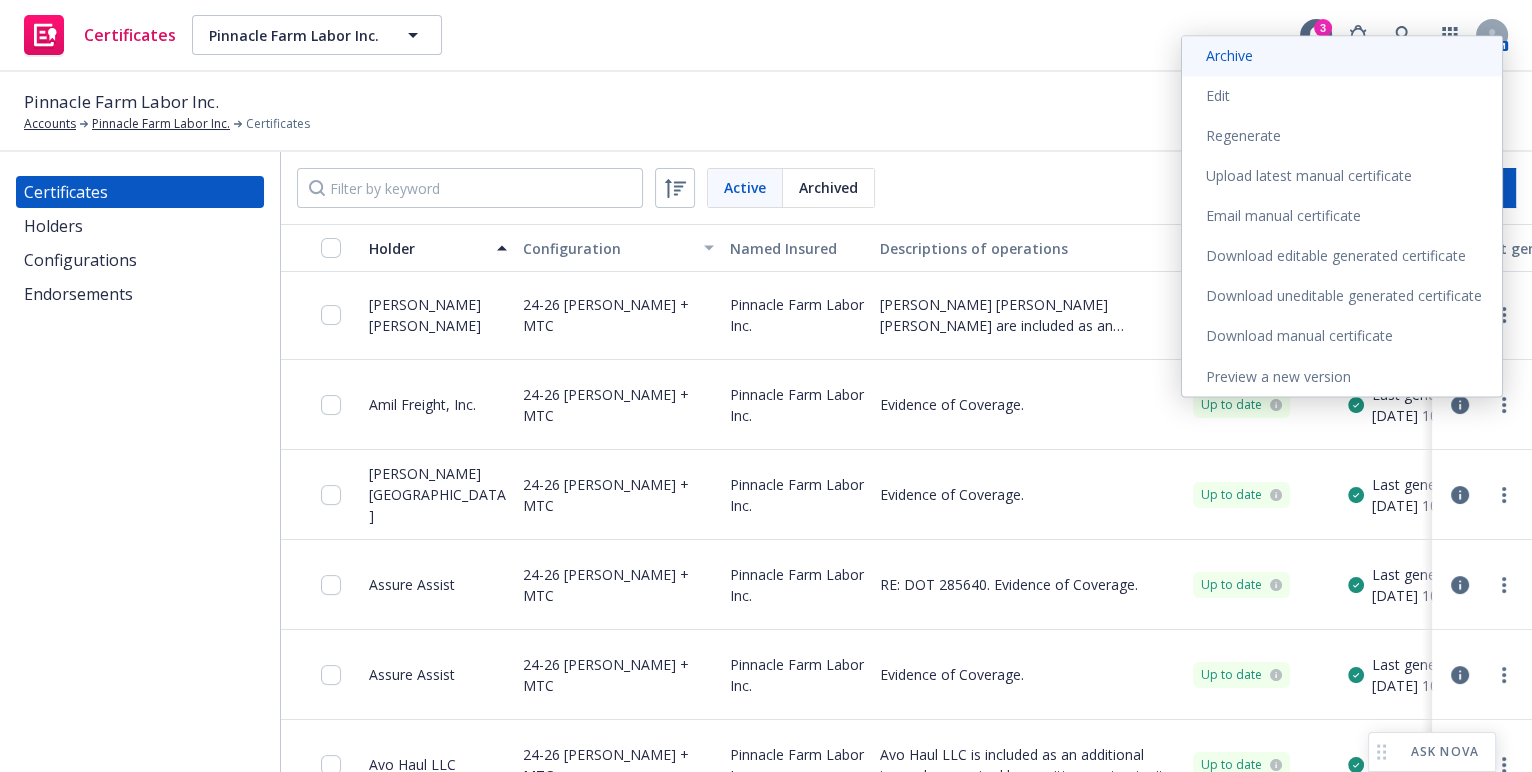click on "Archive" at bounding box center (1342, 56) 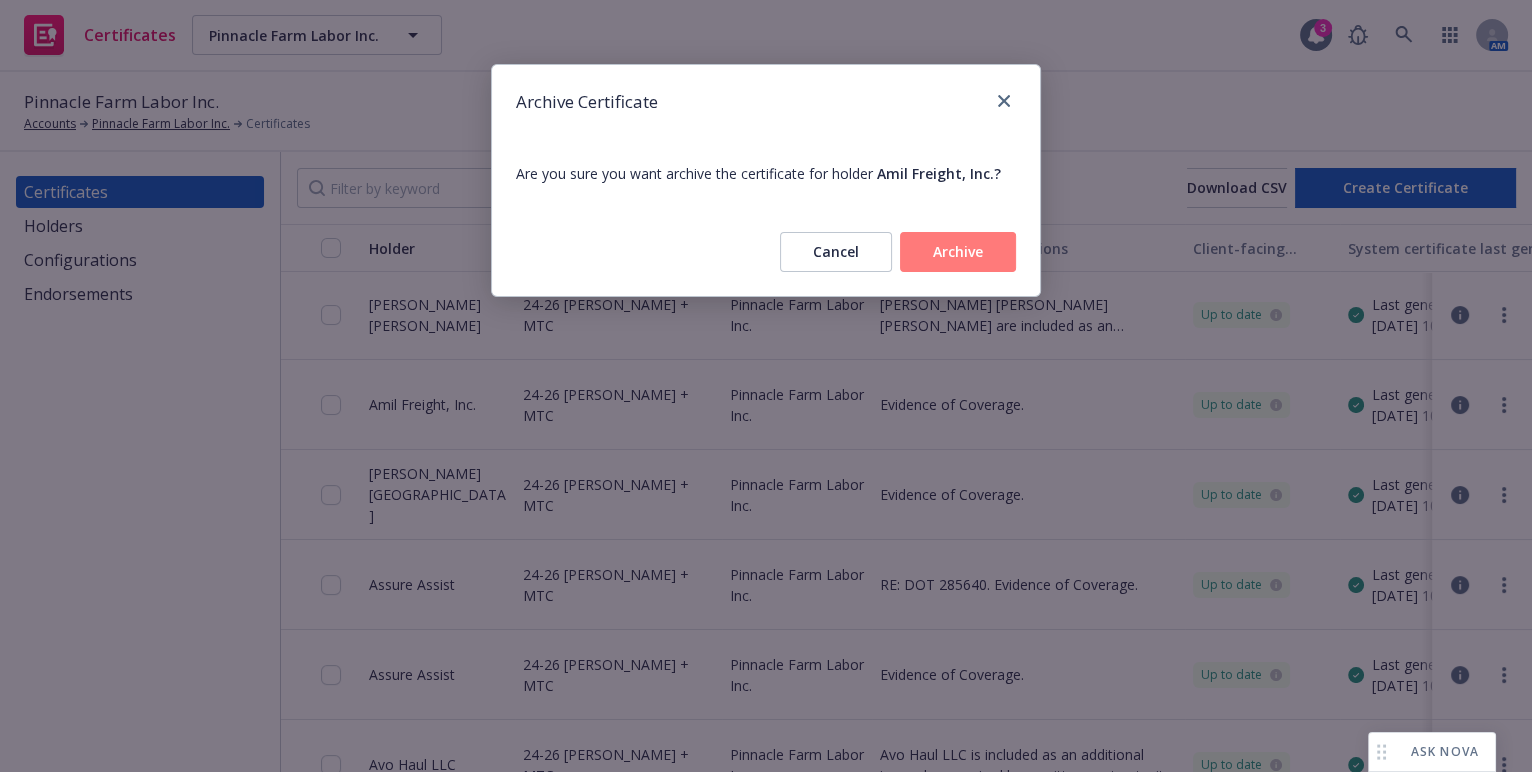 click on "Archive" at bounding box center [958, 252] 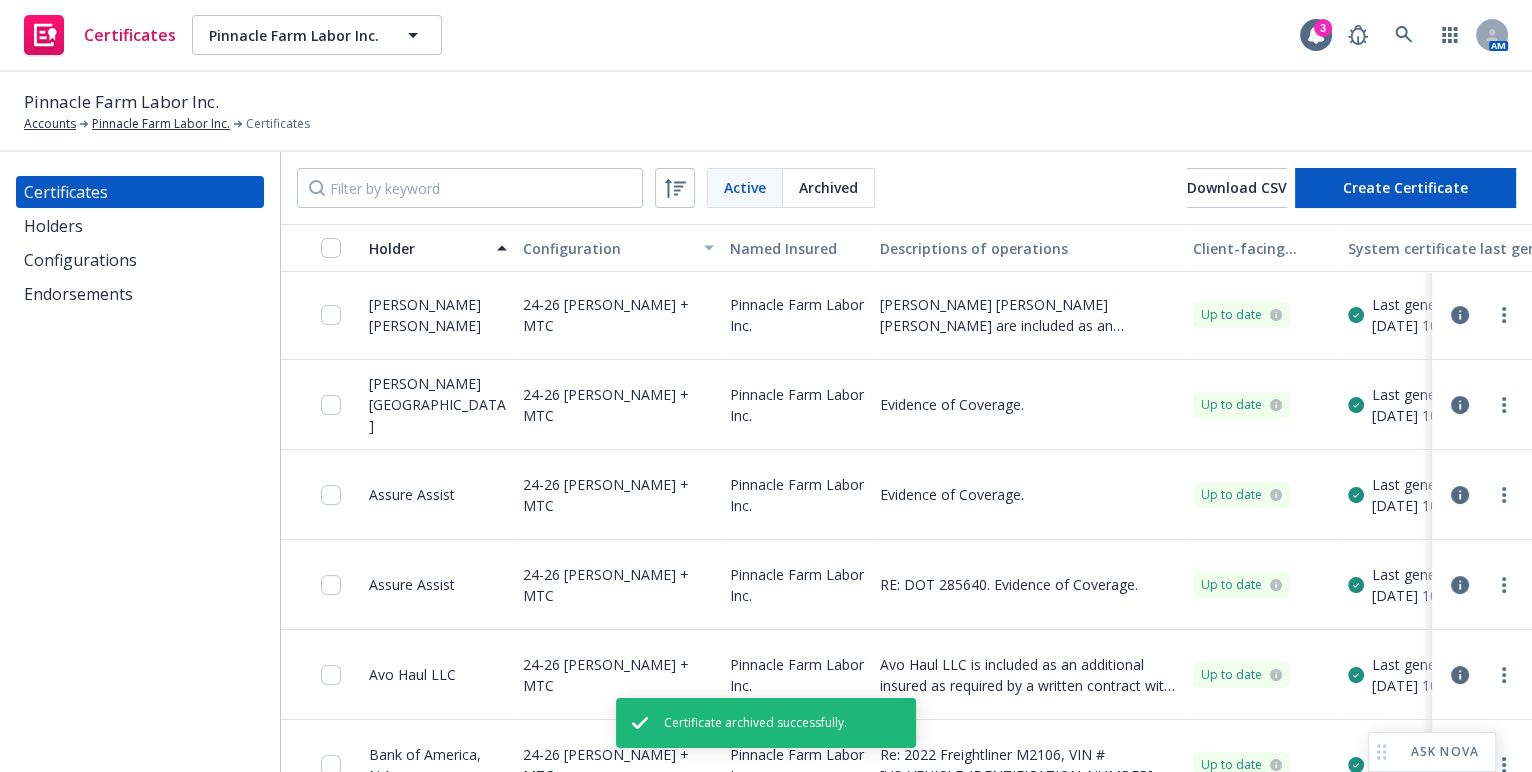 drag, startPoint x: 94, startPoint y: 446, endPoint x: 106, endPoint y: 434, distance: 16.970562 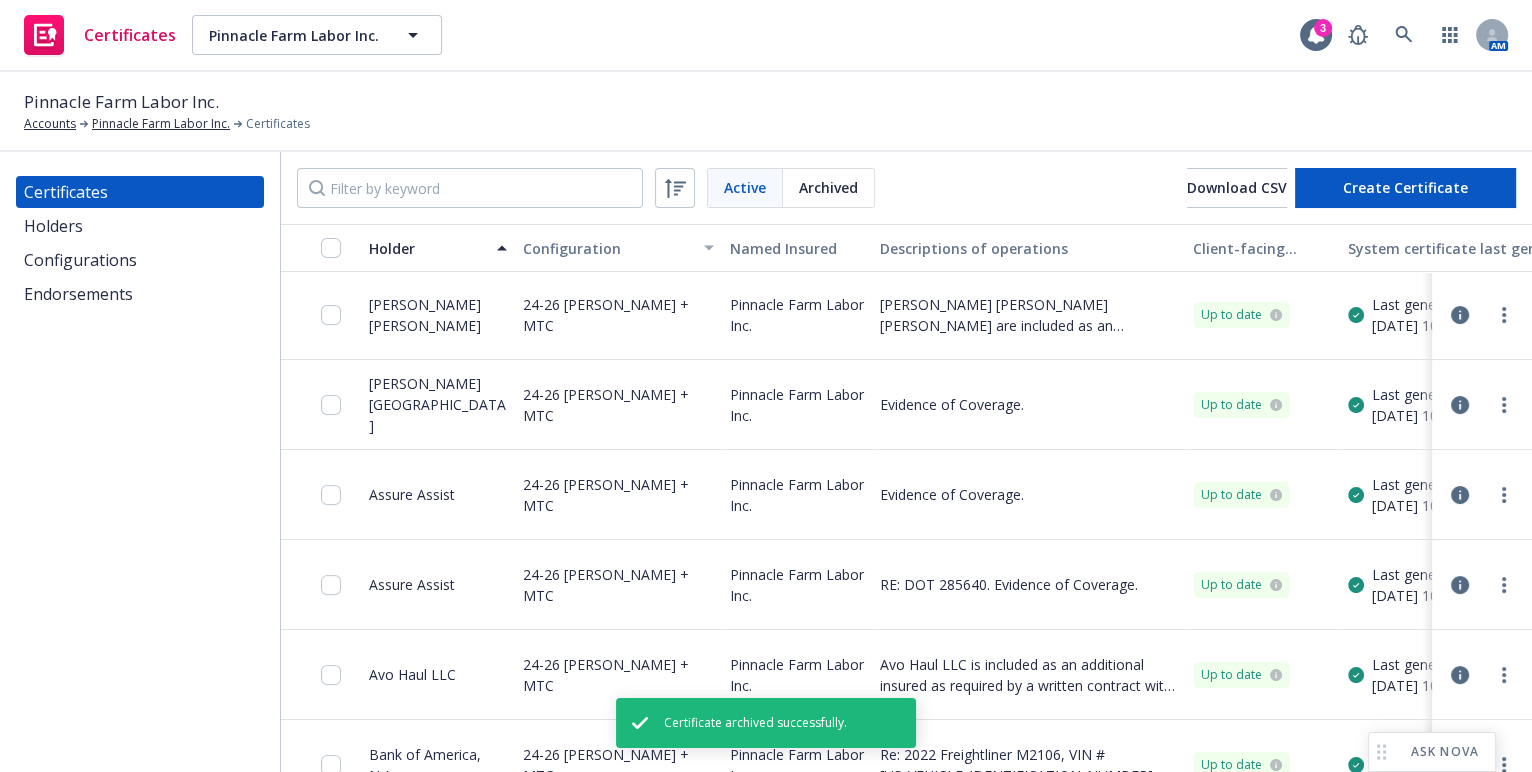click on "Certificates Holders Configurations Endorsements" at bounding box center (140, 462) 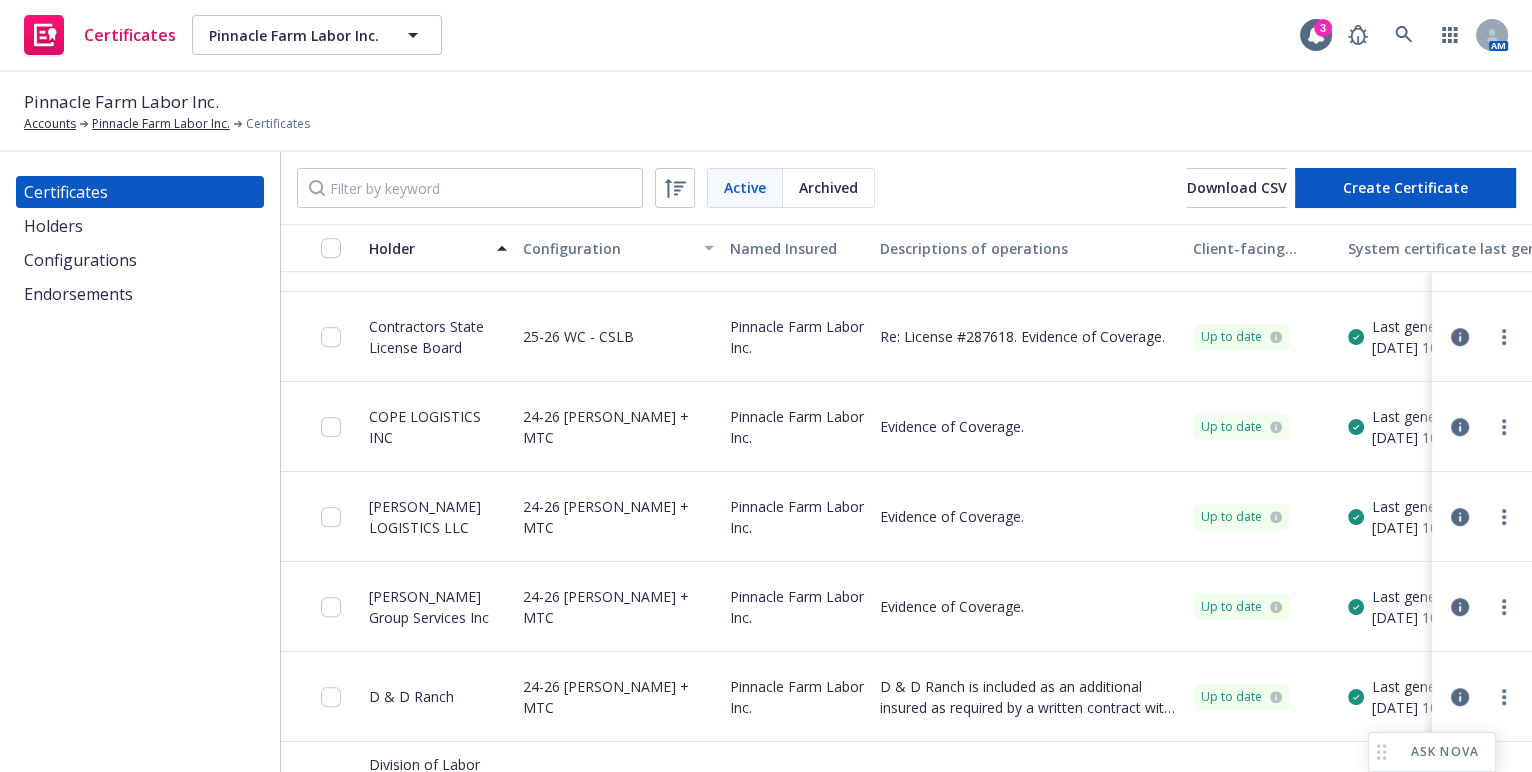 scroll, scrollTop: 1272, scrollLeft: 0, axis: vertical 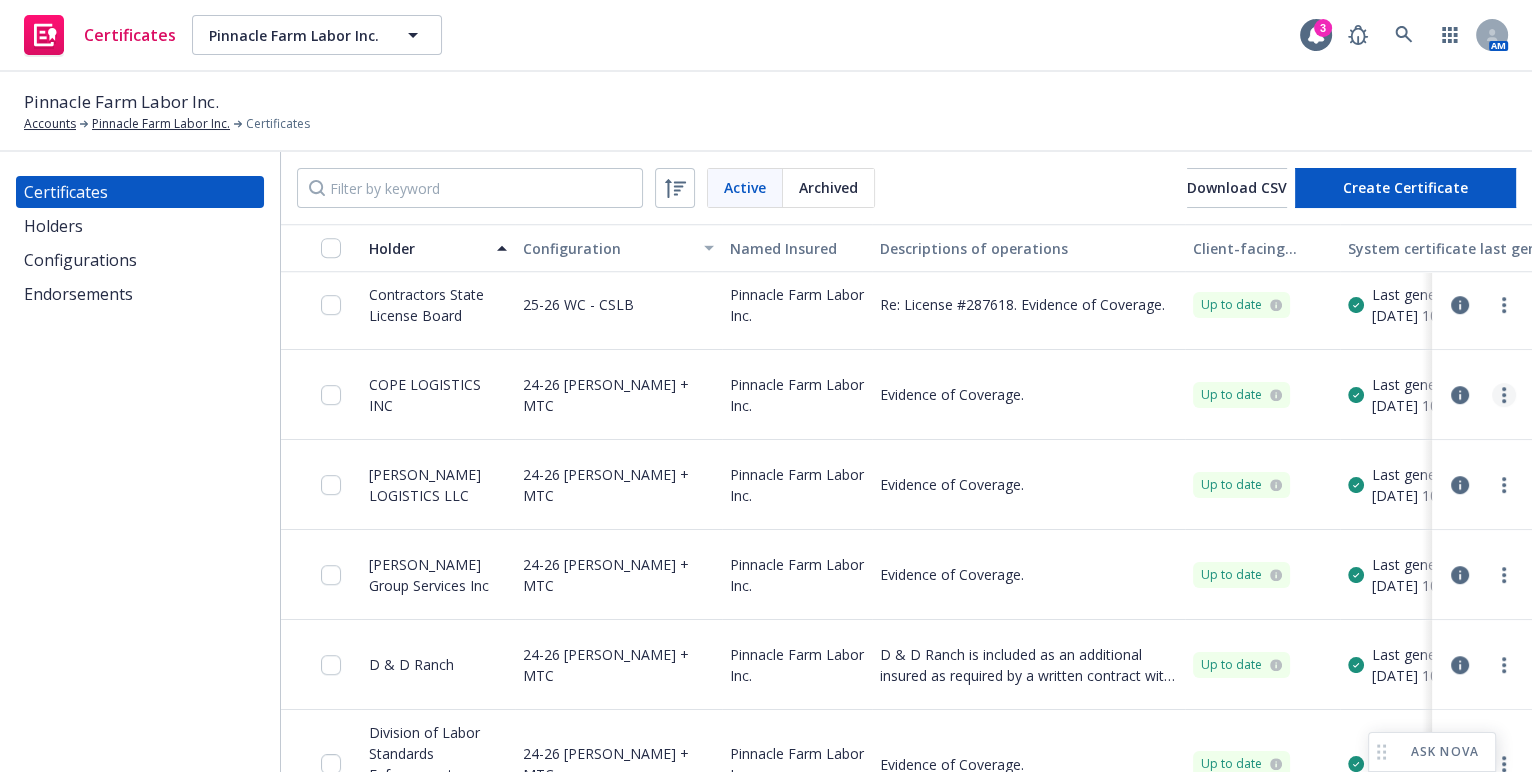 click 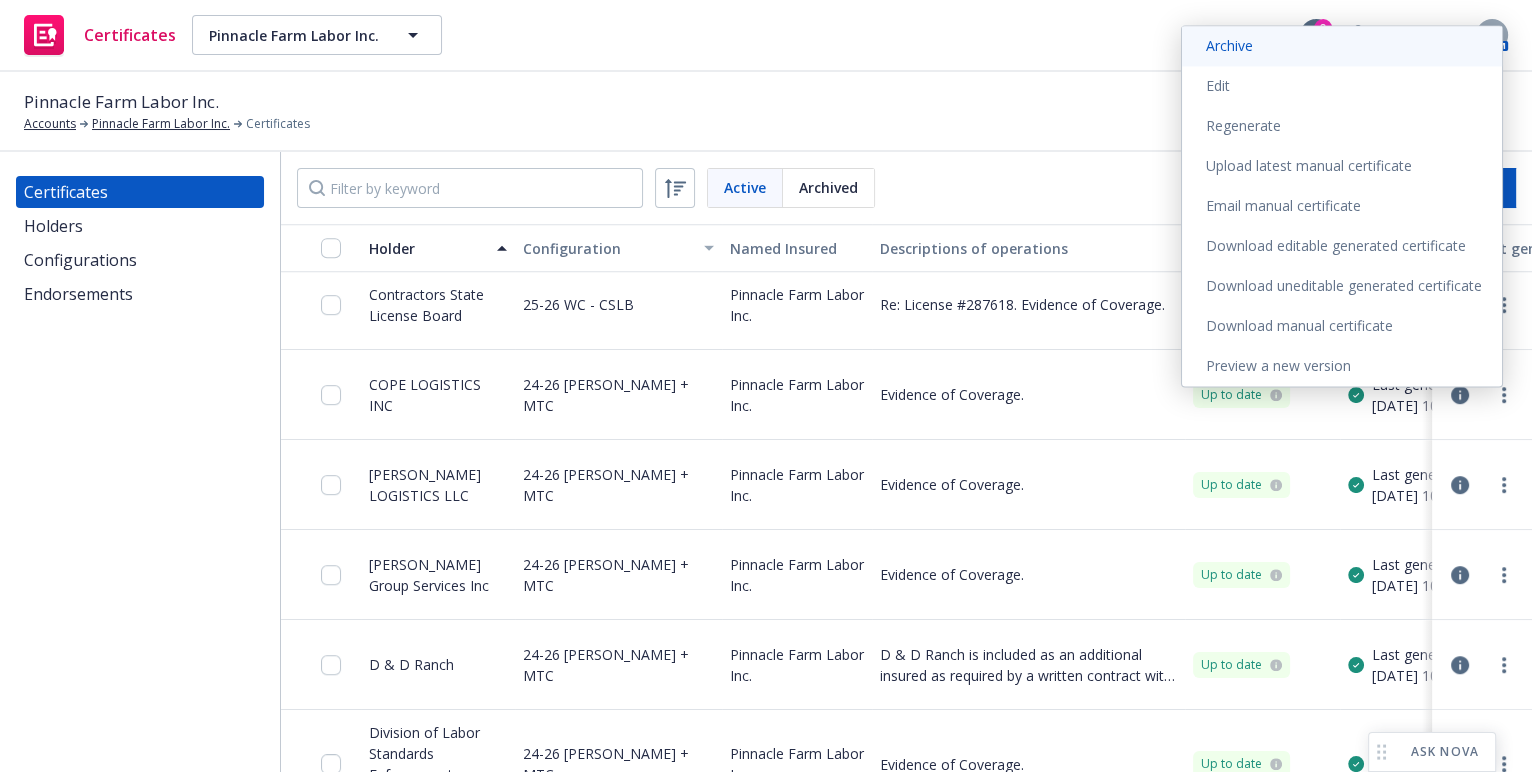 click on "Archive" at bounding box center [1342, 46] 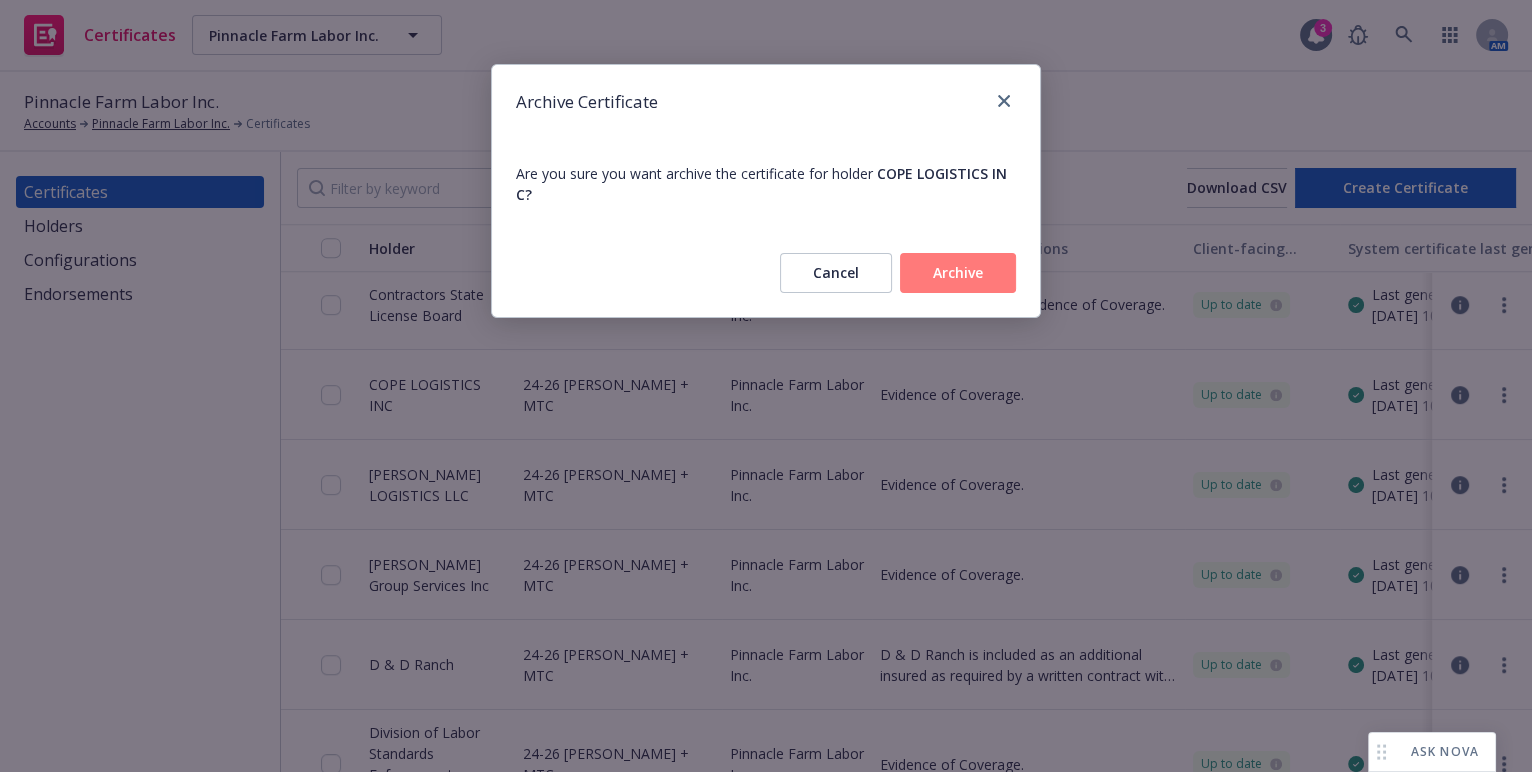 click on "Archive" at bounding box center (958, 273) 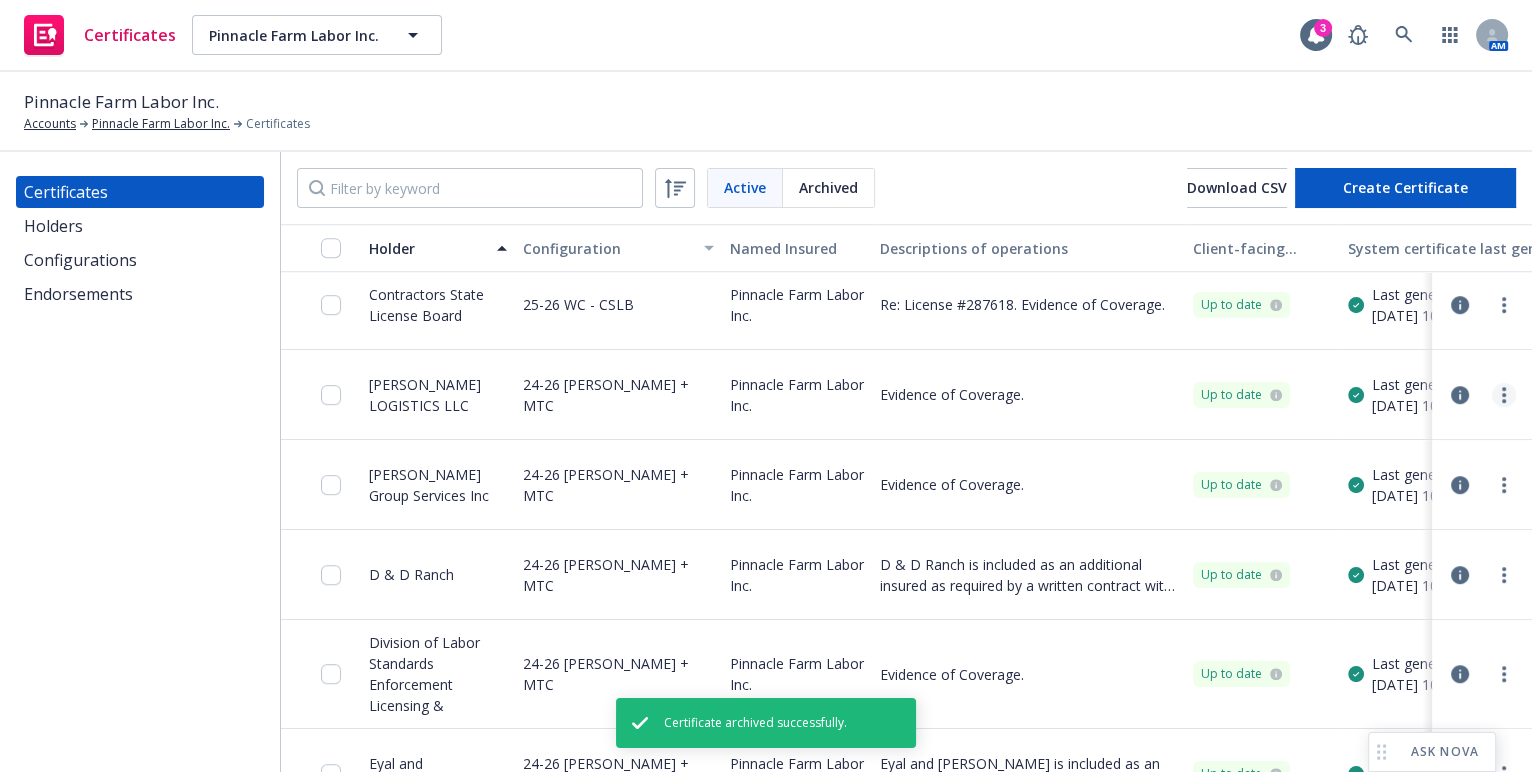 click at bounding box center (1504, 395) 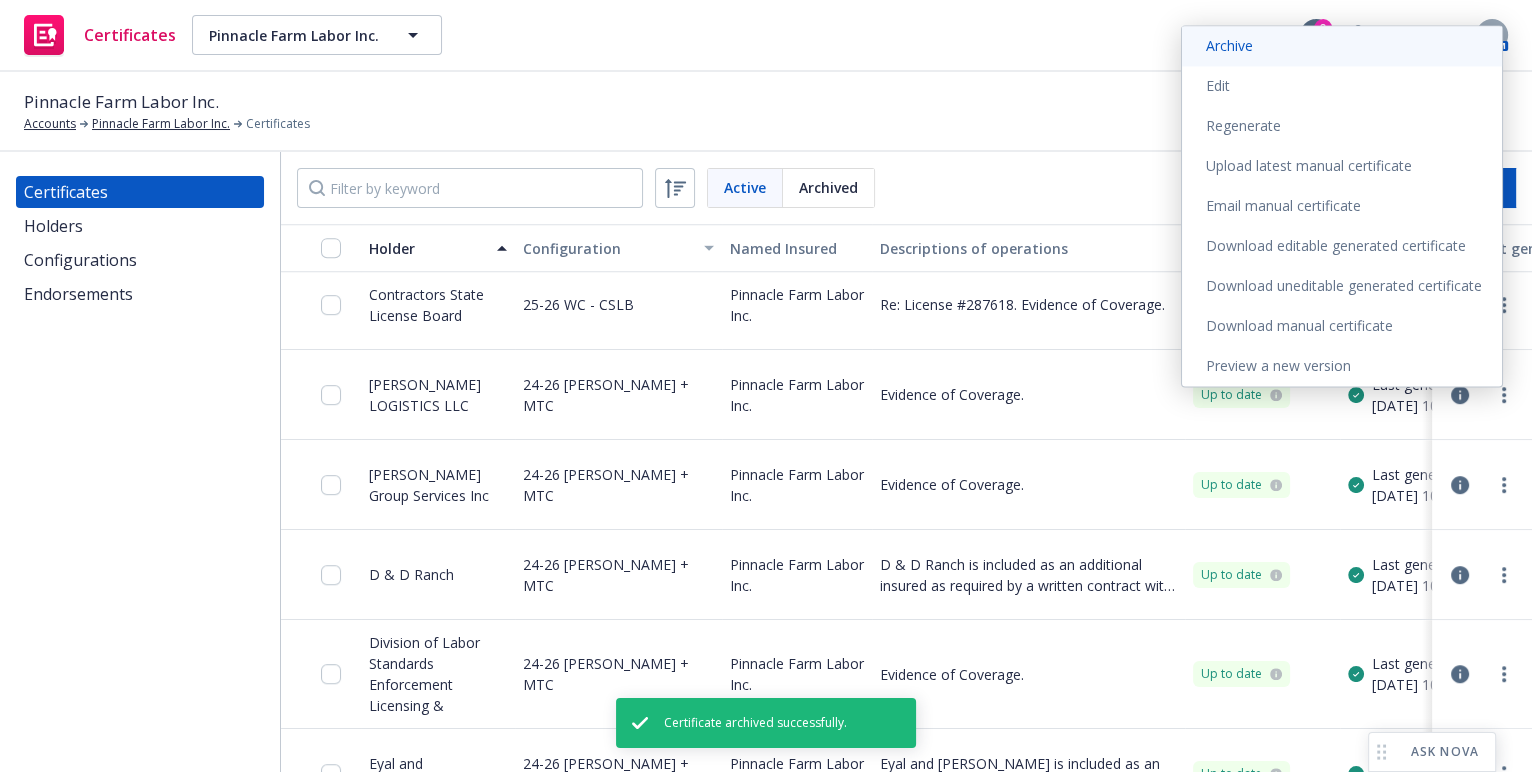 click on "Archive" at bounding box center (1342, 46) 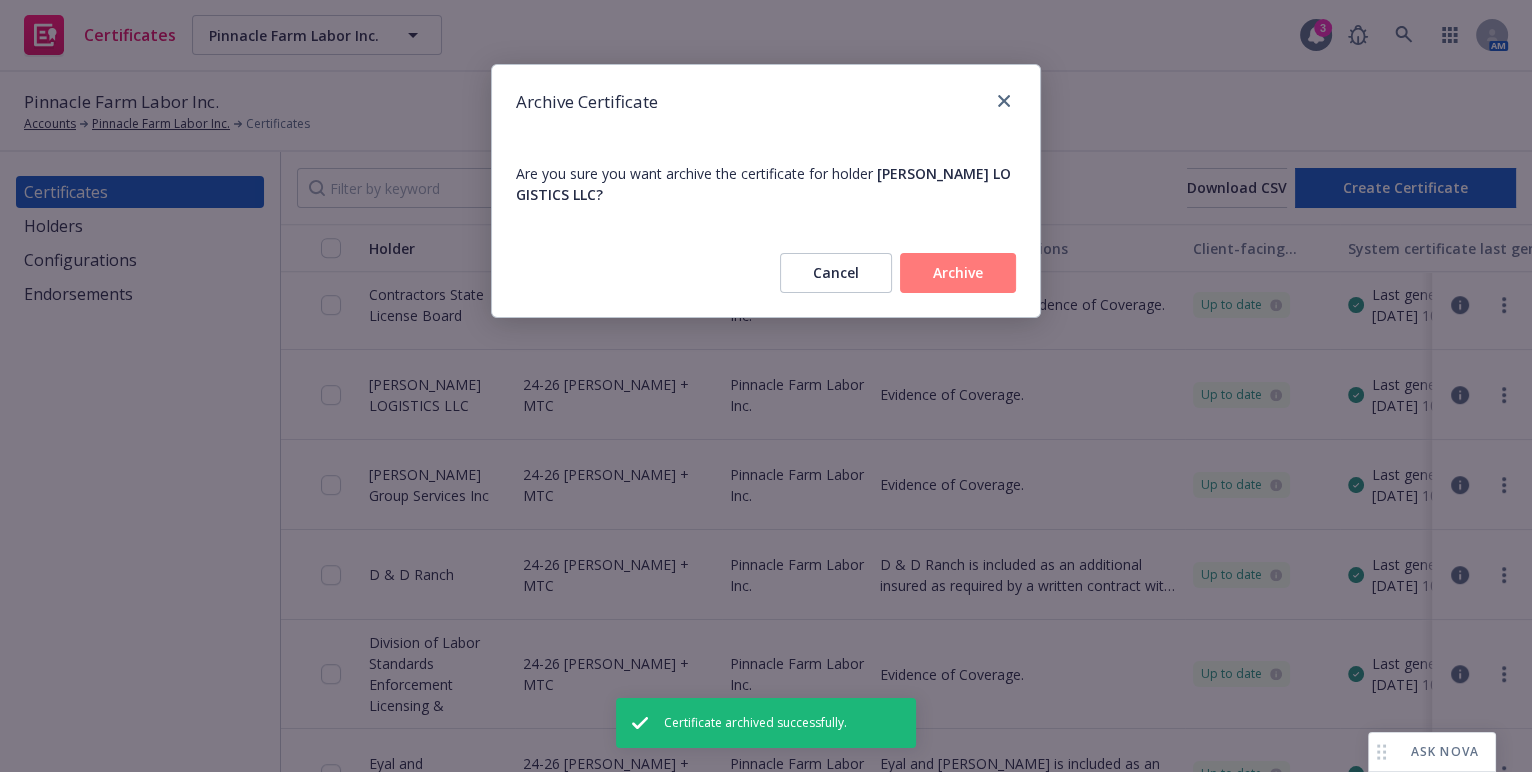 click on "Archive" at bounding box center [958, 273] 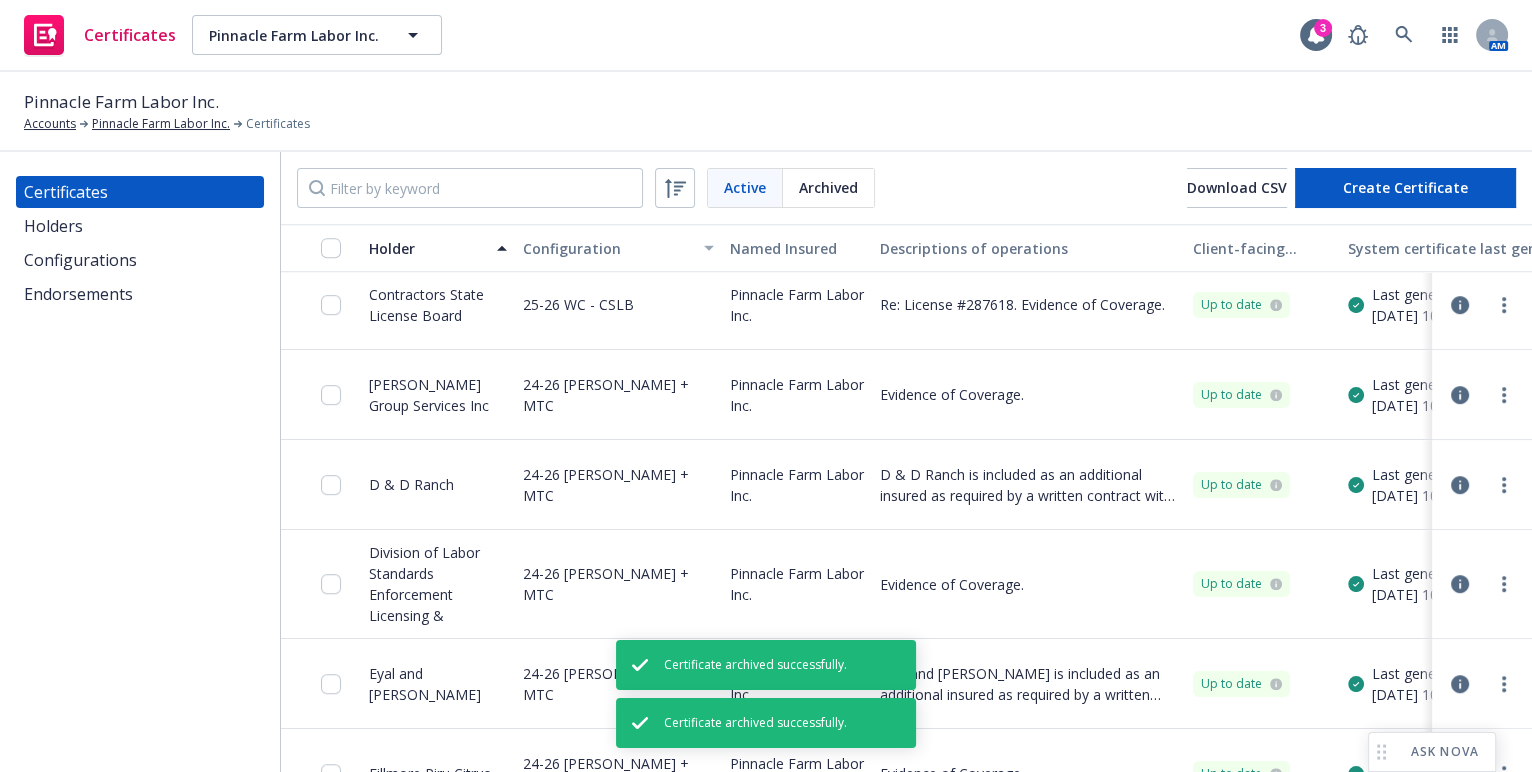 click on "Certificates Holders Configurations Endorsements" at bounding box center (140, 462) 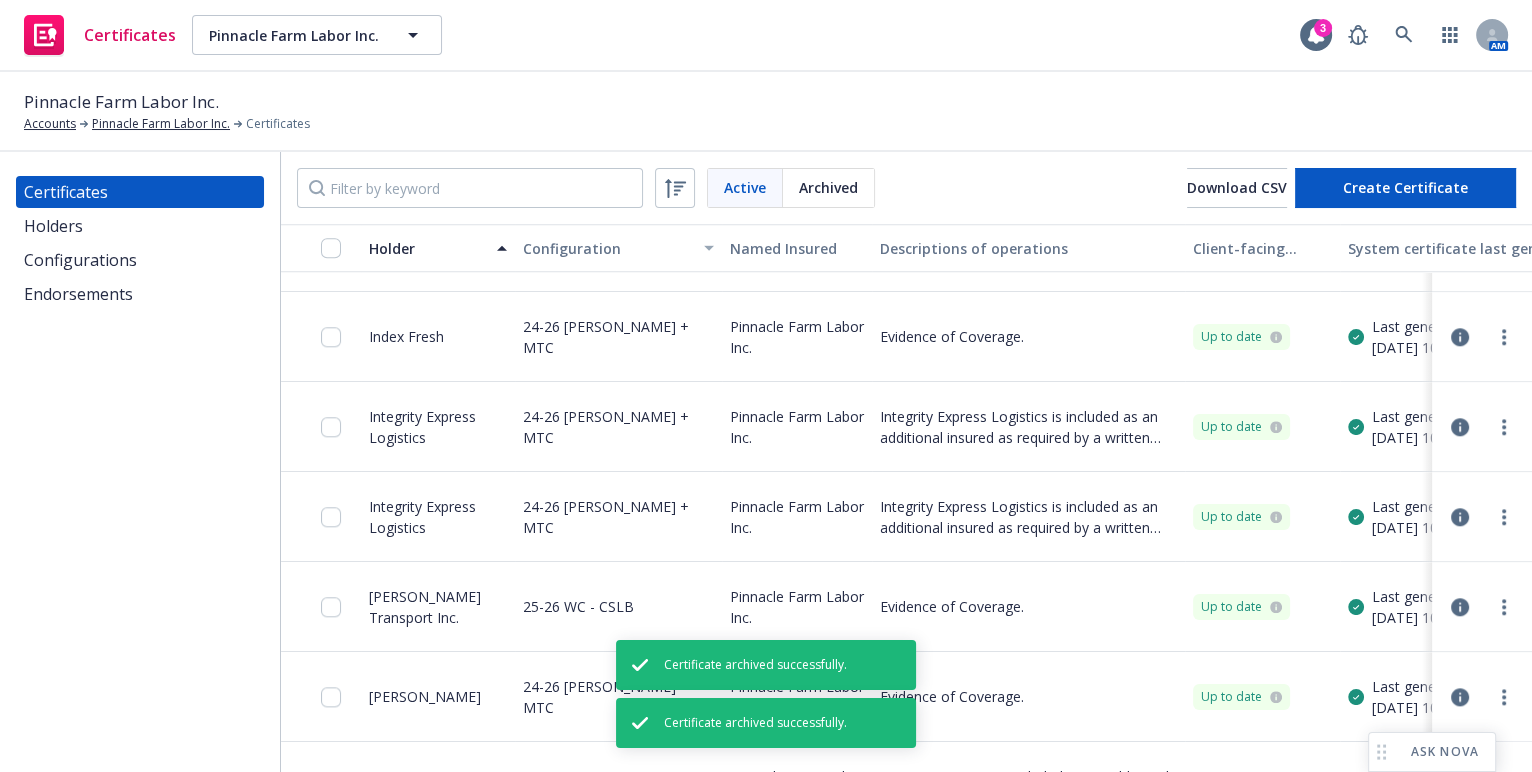 scroll, scrollTop: 2272, scrollLeft: 0, axis: vertical 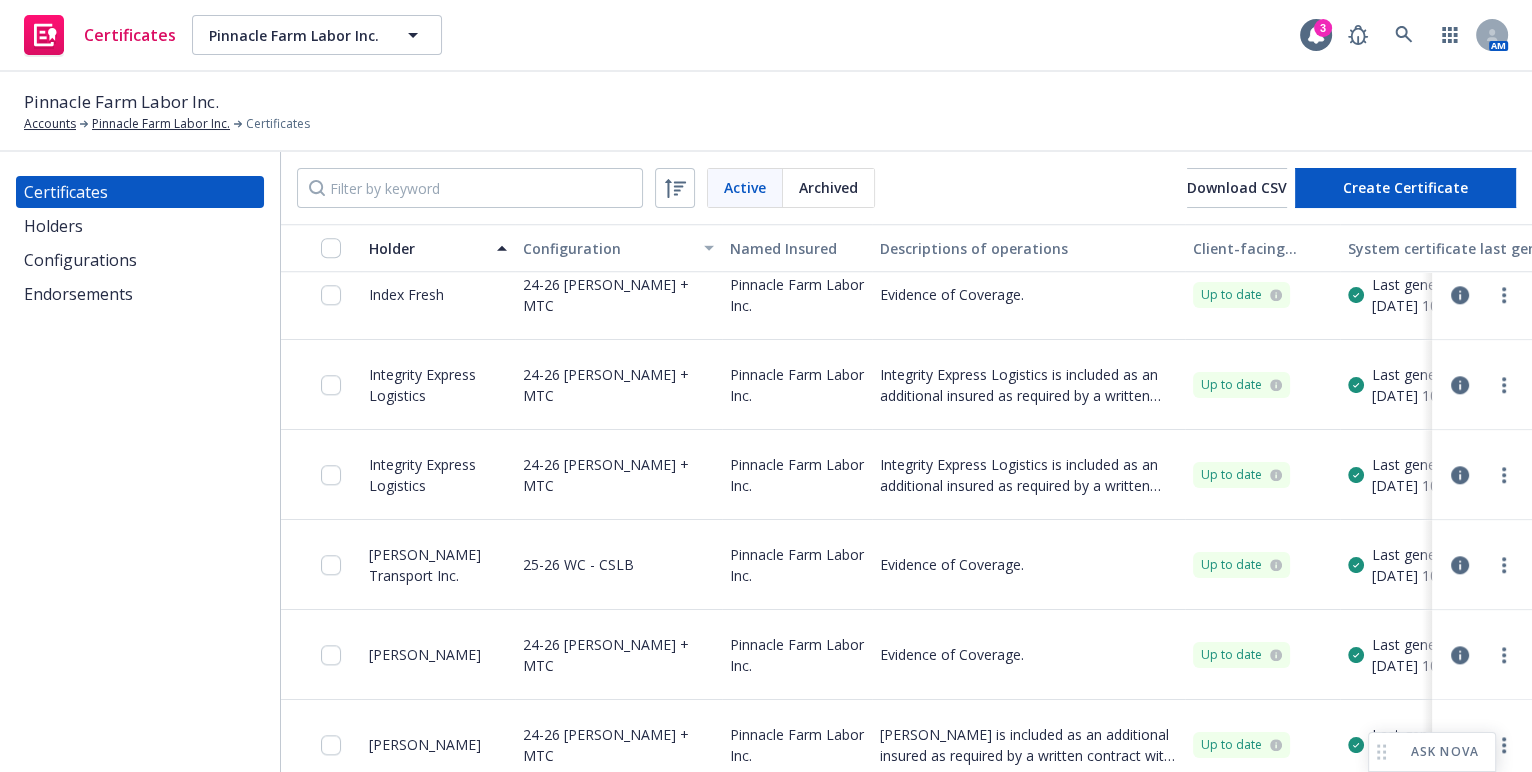 click at bounding box center [1482, 385] 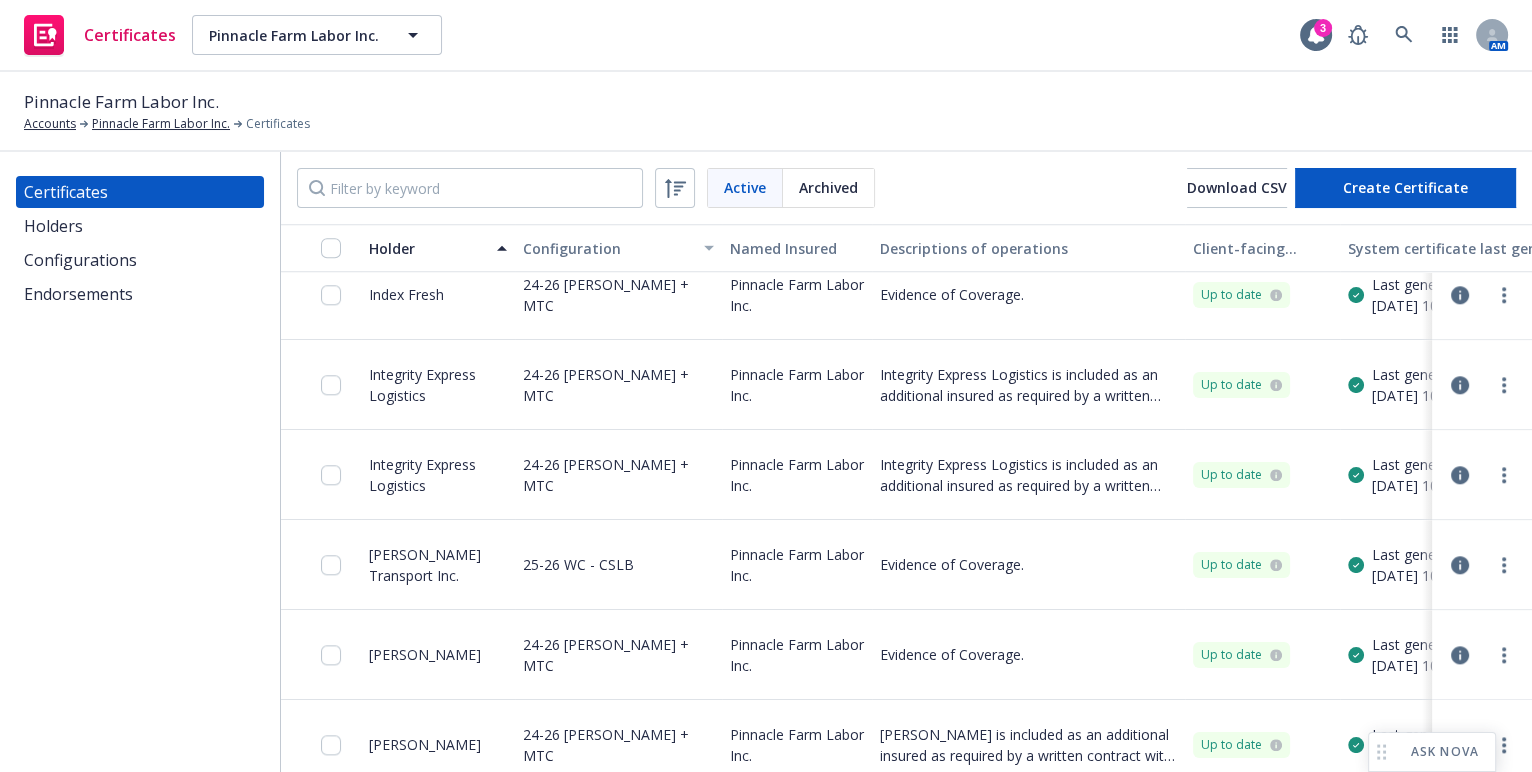 click at bounding box center (1504, 385) 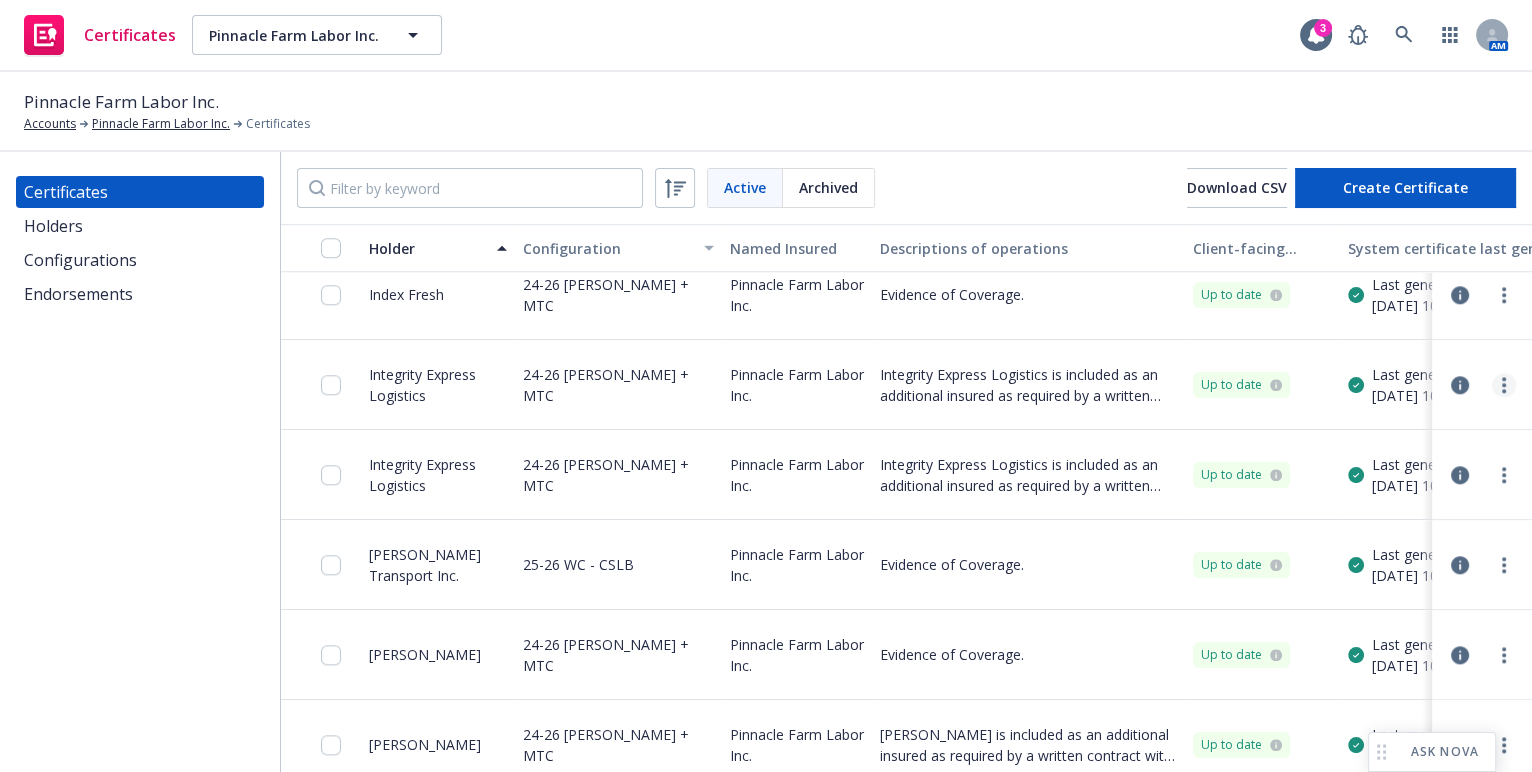 click at bounding box center [1504, 385] 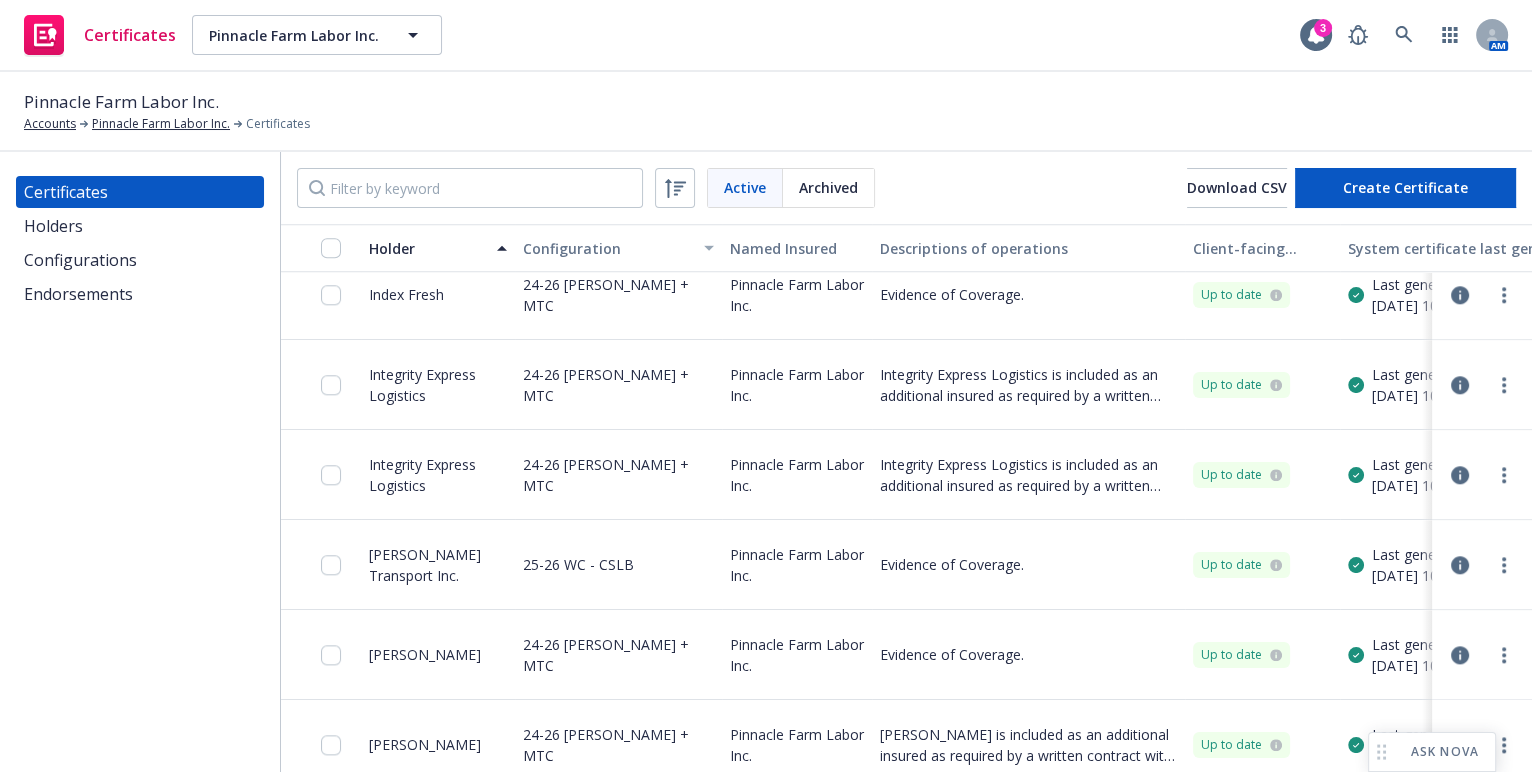 click on "Archive" at bounding box center [1327, 425] 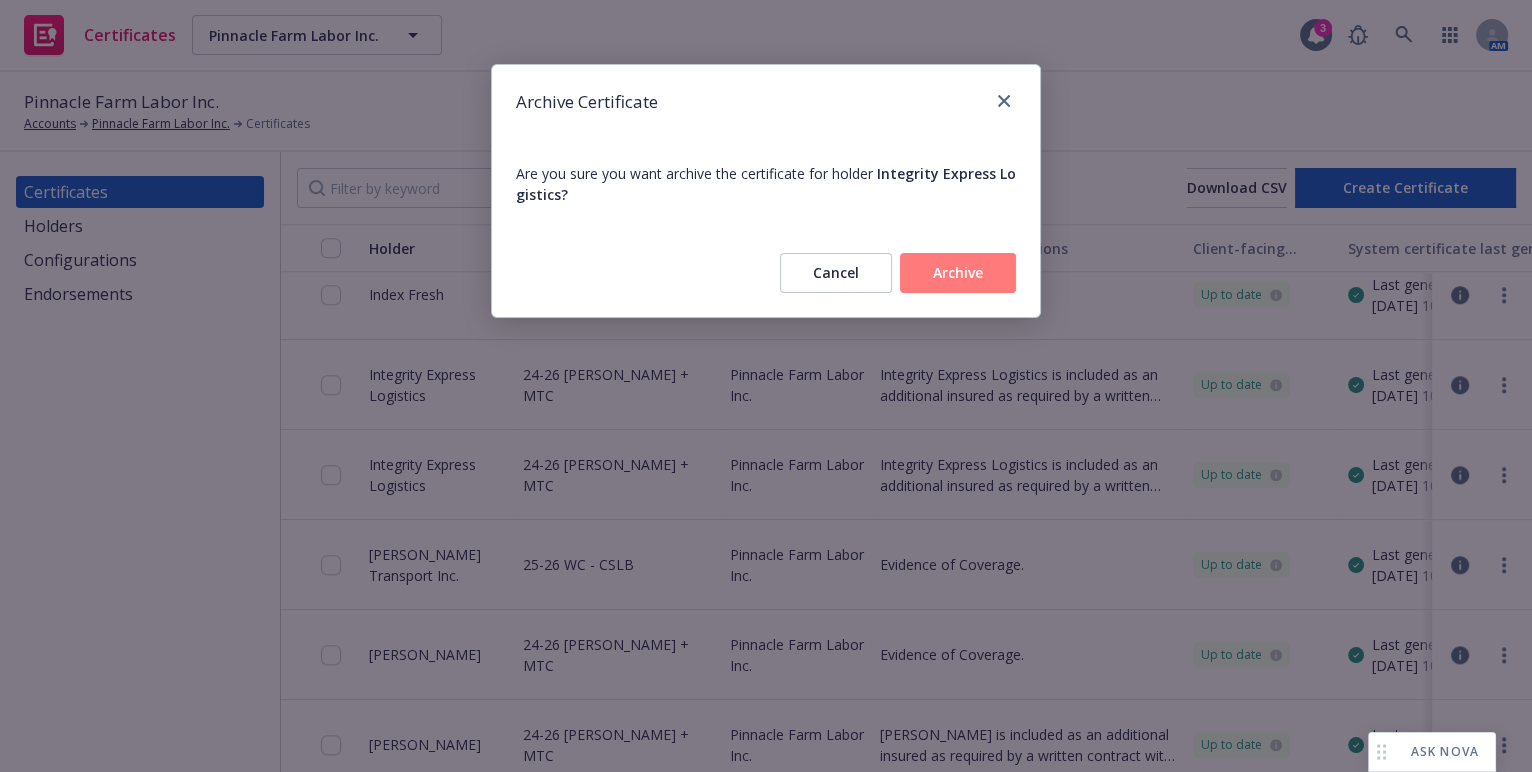 click on "Archive" at bounding box center [958, 273] 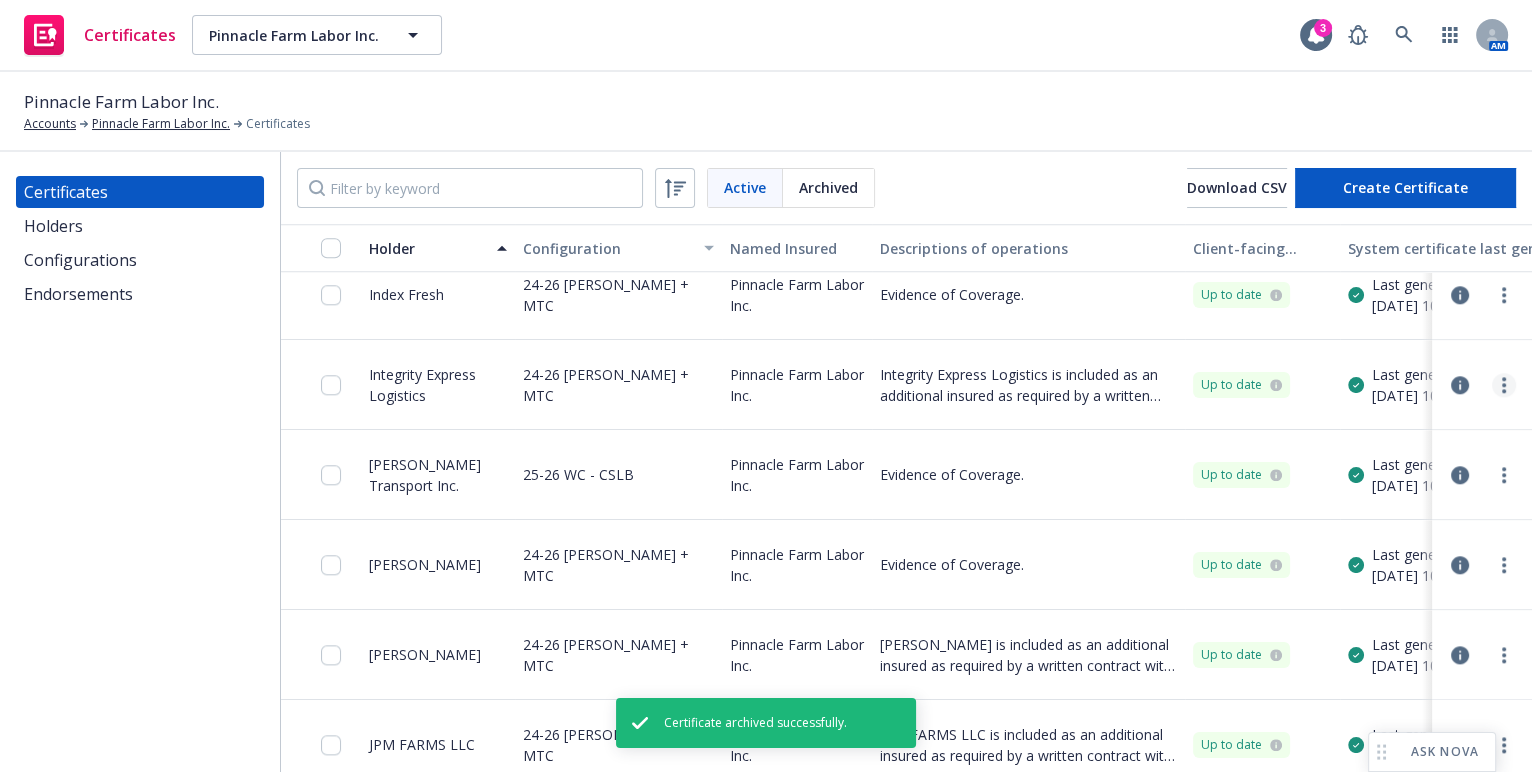 click at bounding box center (1504, 385) 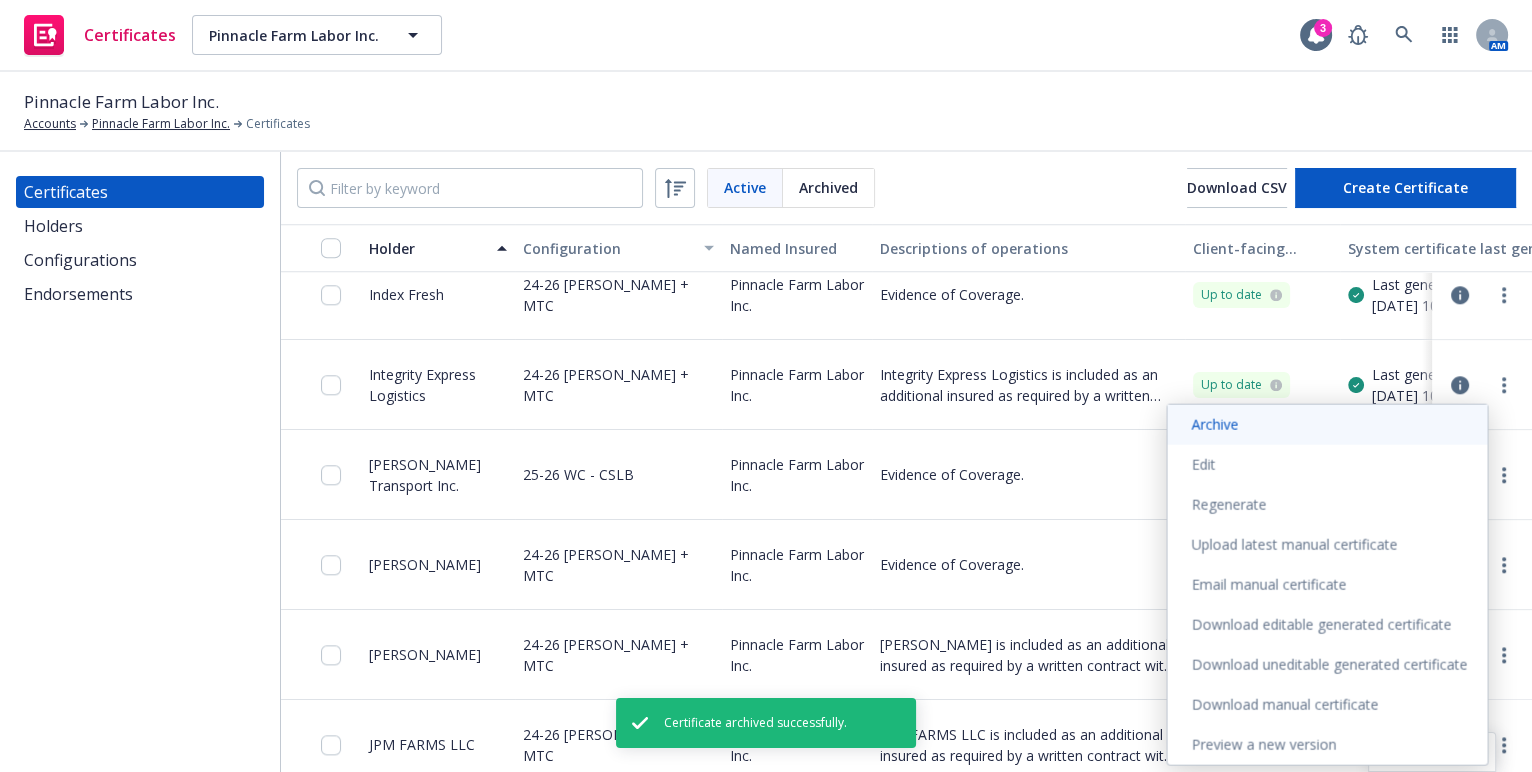click on "Archive" at bounding box center [1327, 425] 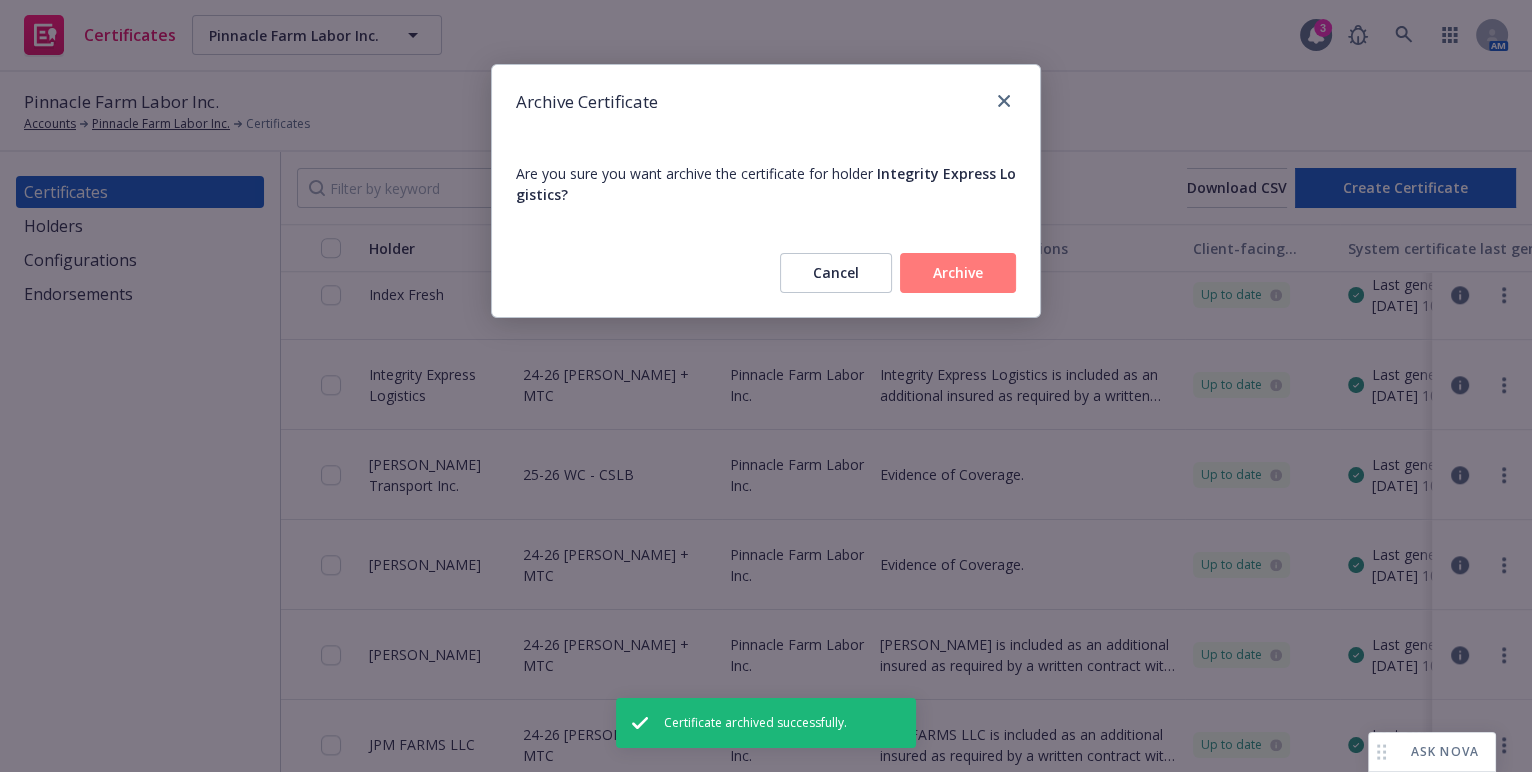 click on "Archive" at bounding box center [958, 273] 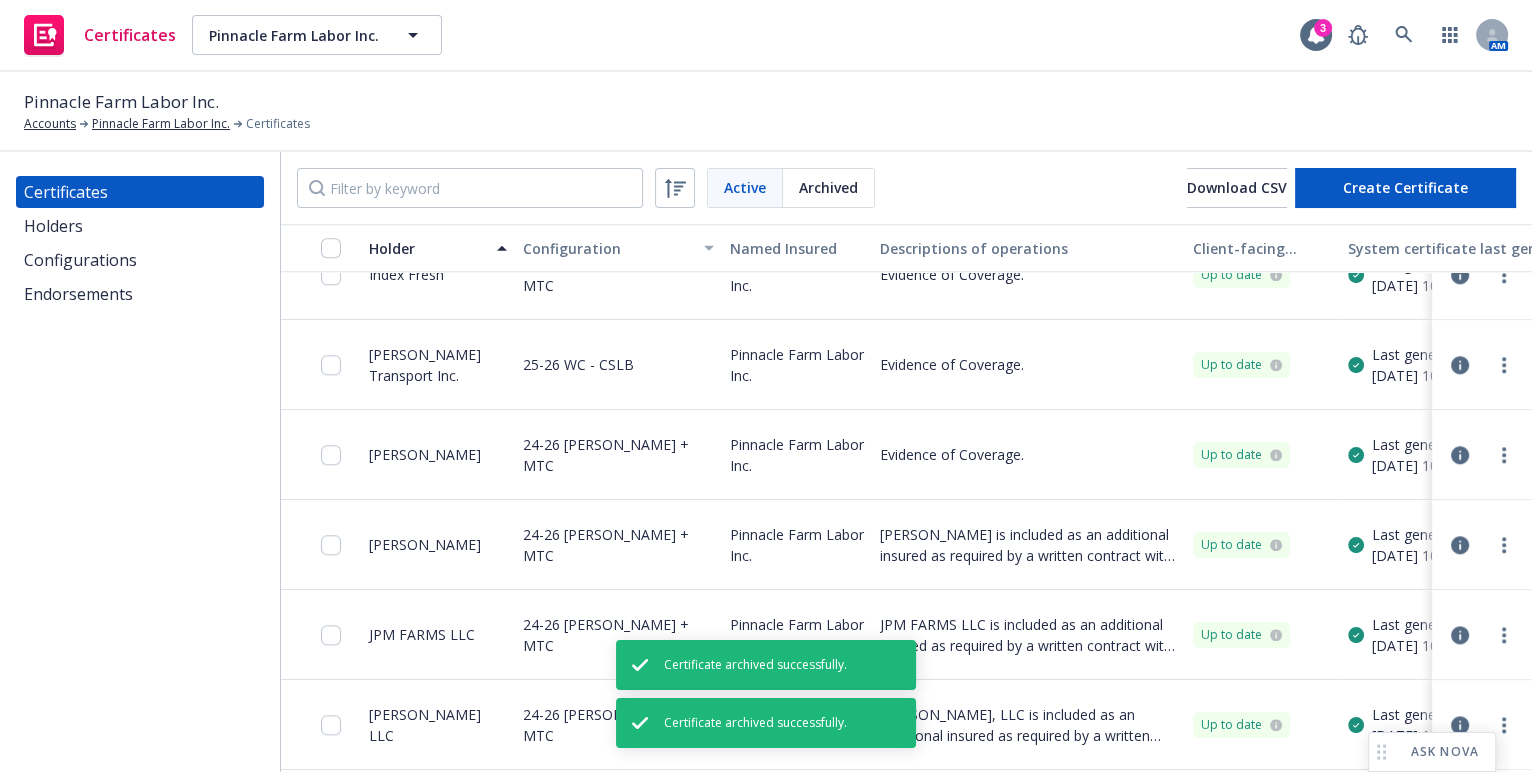 scroll, scrollTop: 2272, scrollLeft: 0, axis: vertical 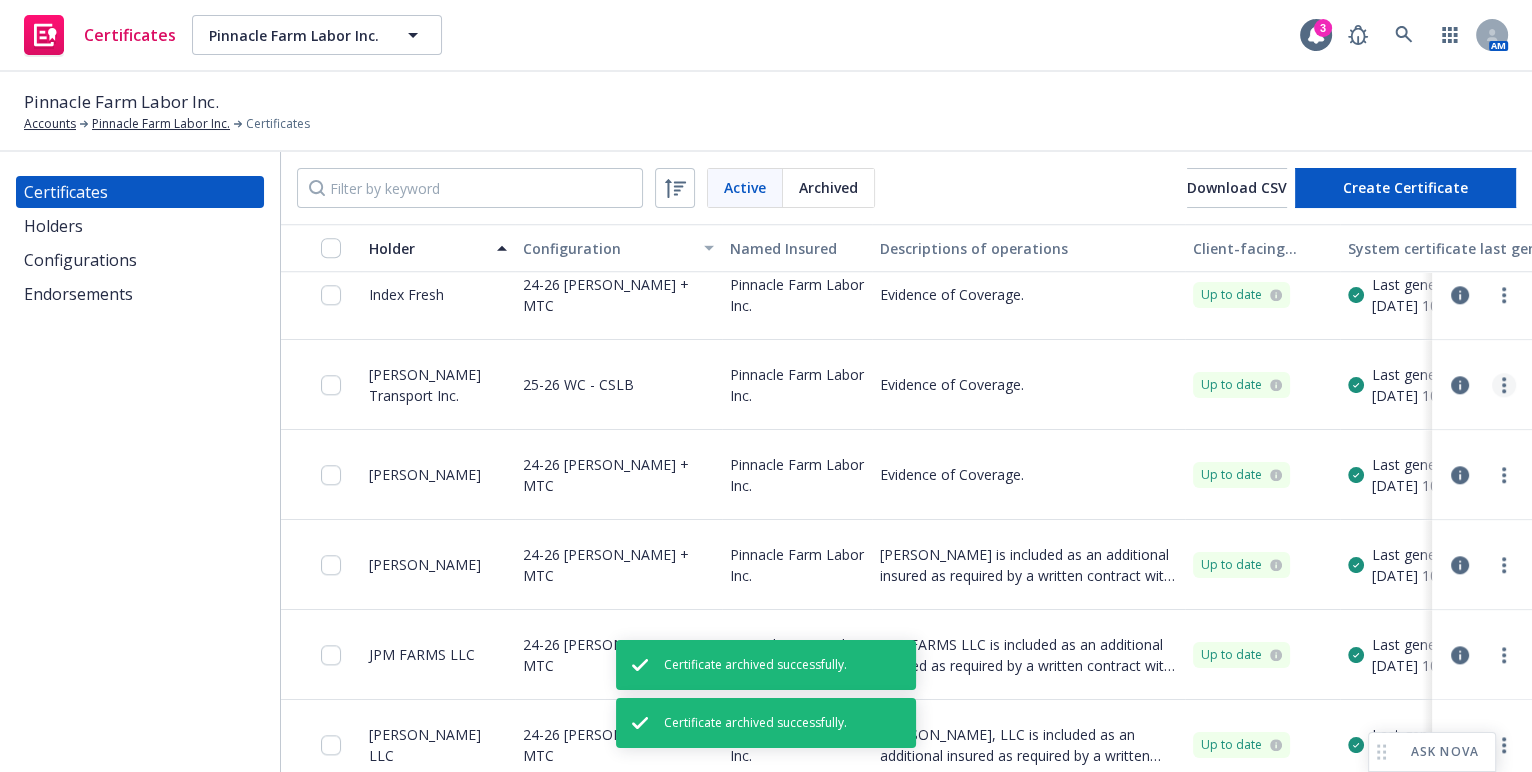 click at bounding box center (1504, 385) 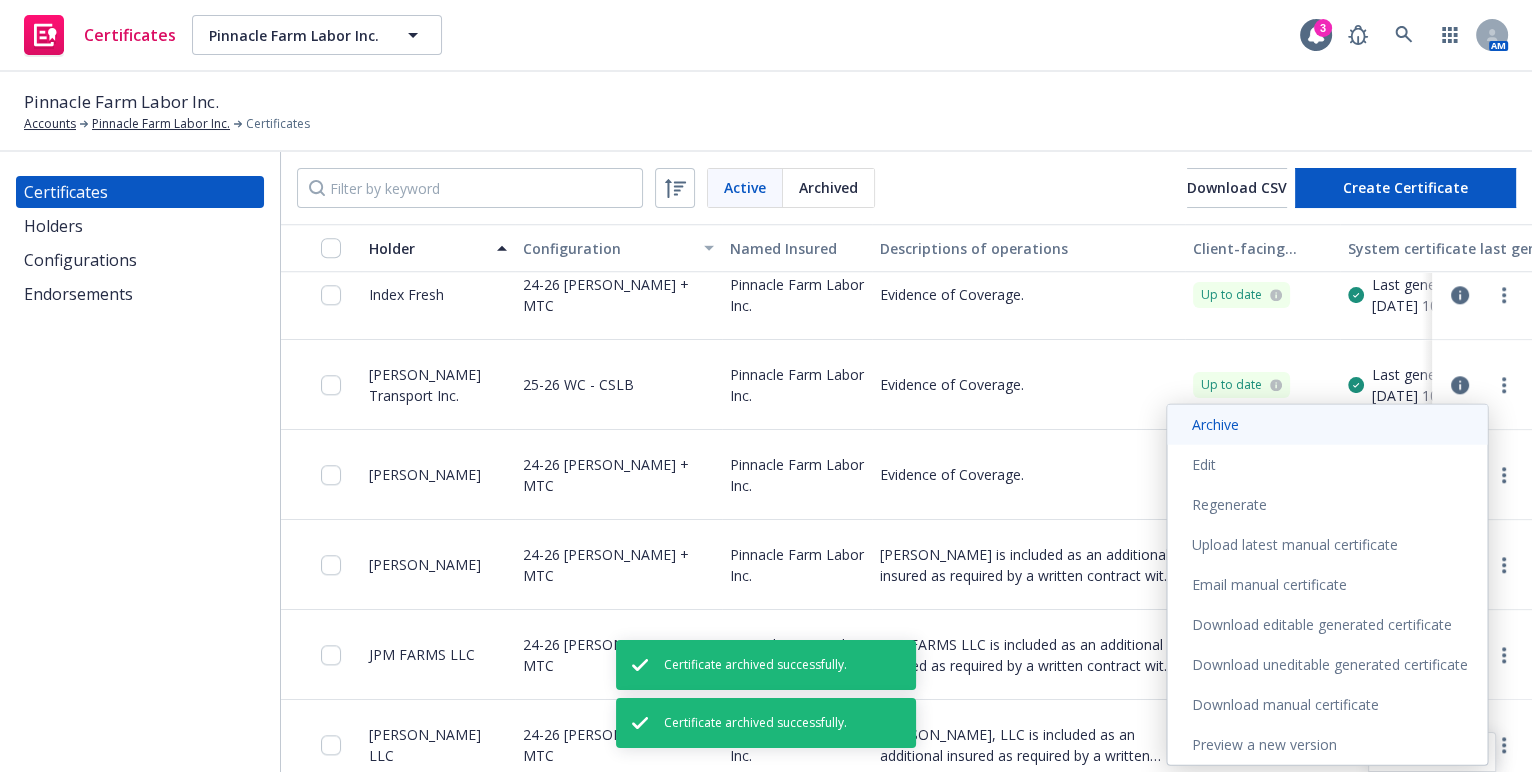 click on "Archive" at bounding box center (1327, 425) 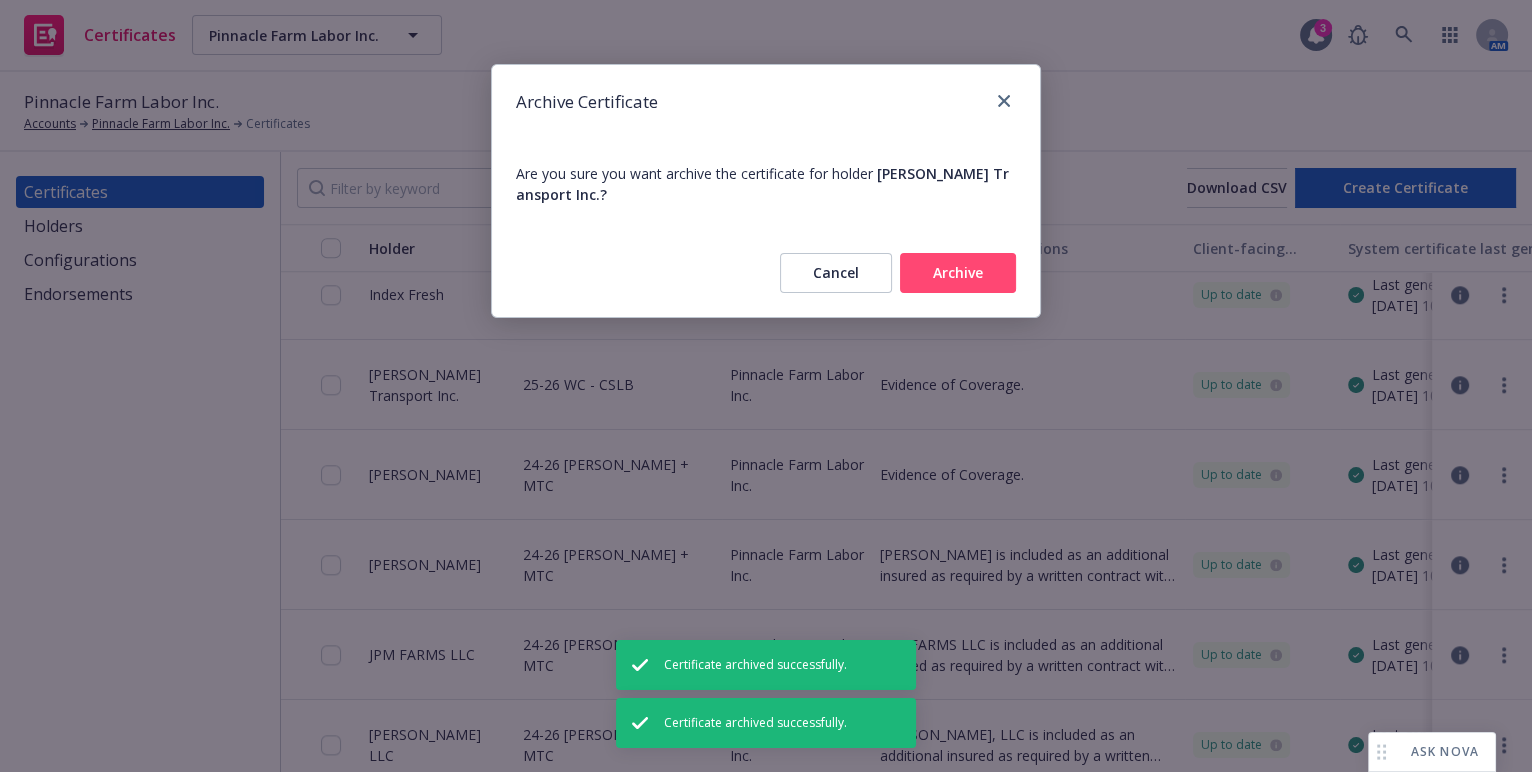 drag, startPoint x: 938, startPoint y: 274, endPoint x: 916, endPoint y: 333, distance: 62.968246 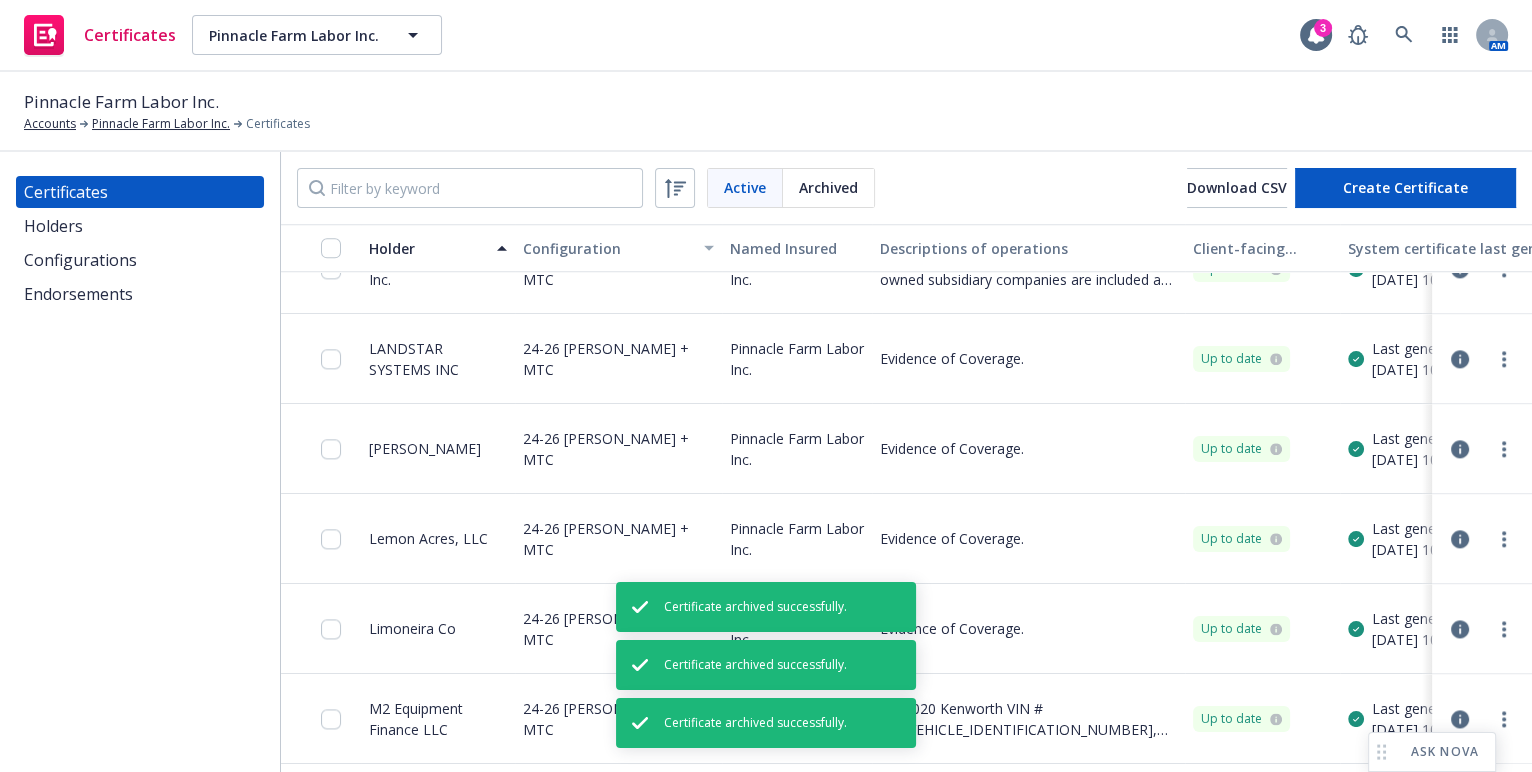 scroll, scrollTop: 2818, scrollLeft: 0, axis: vertical 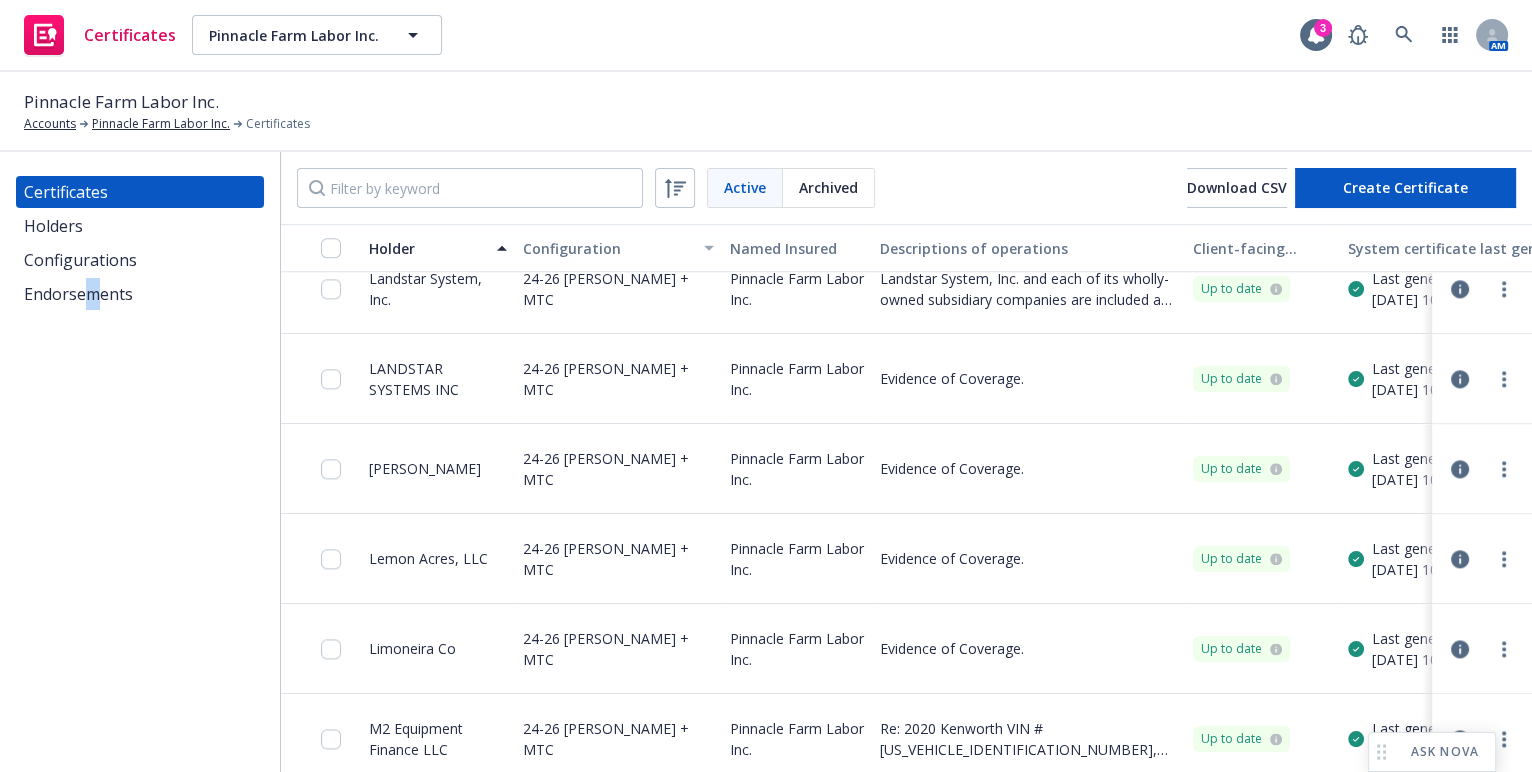 drag, startPoint x: 91, startPoint y: 594, endPoint x: 96, endPoint y: 584, distance: 11.18034 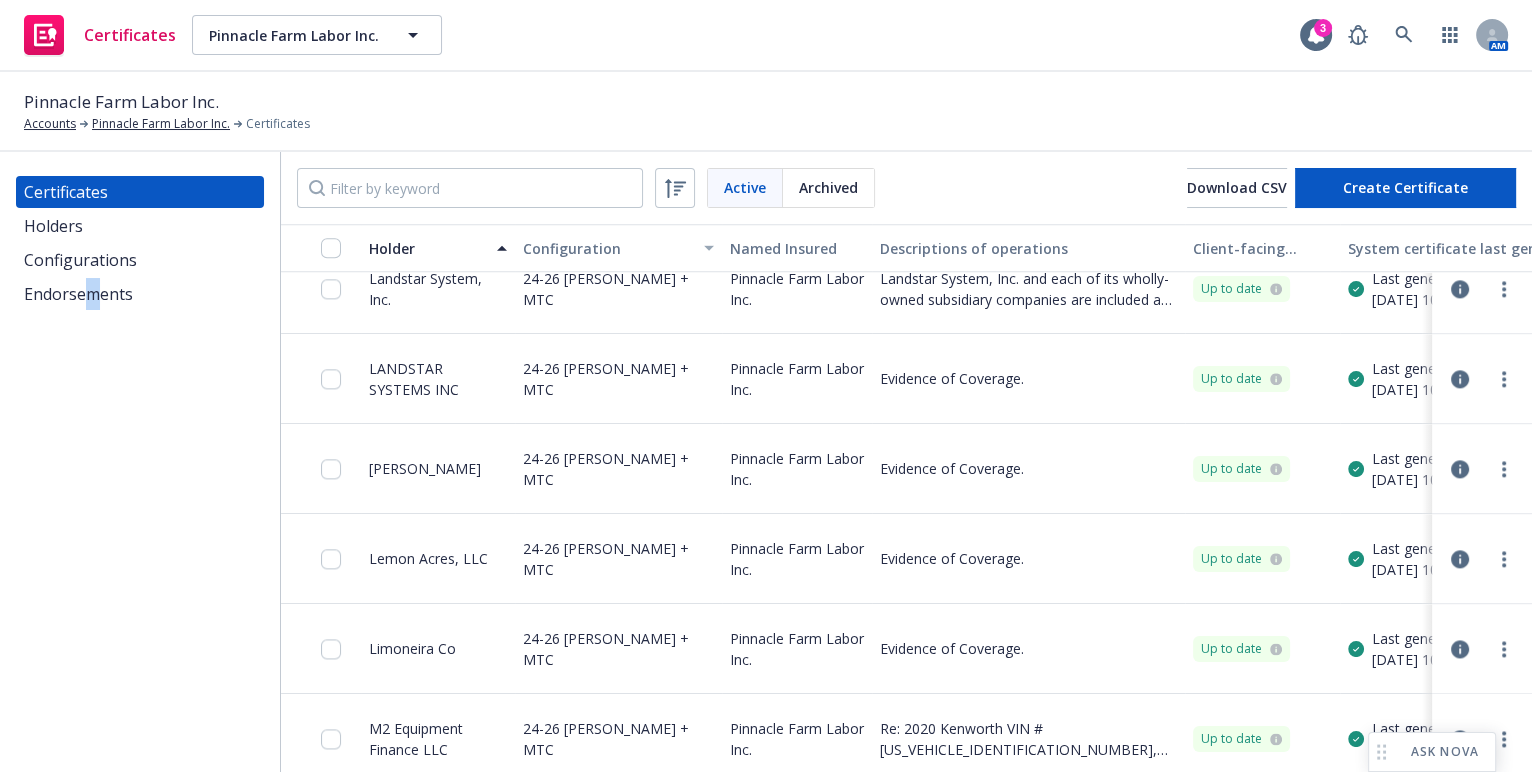 click on "Certificates Holders Configurations Endorsements" at bounding box center [140, 462] 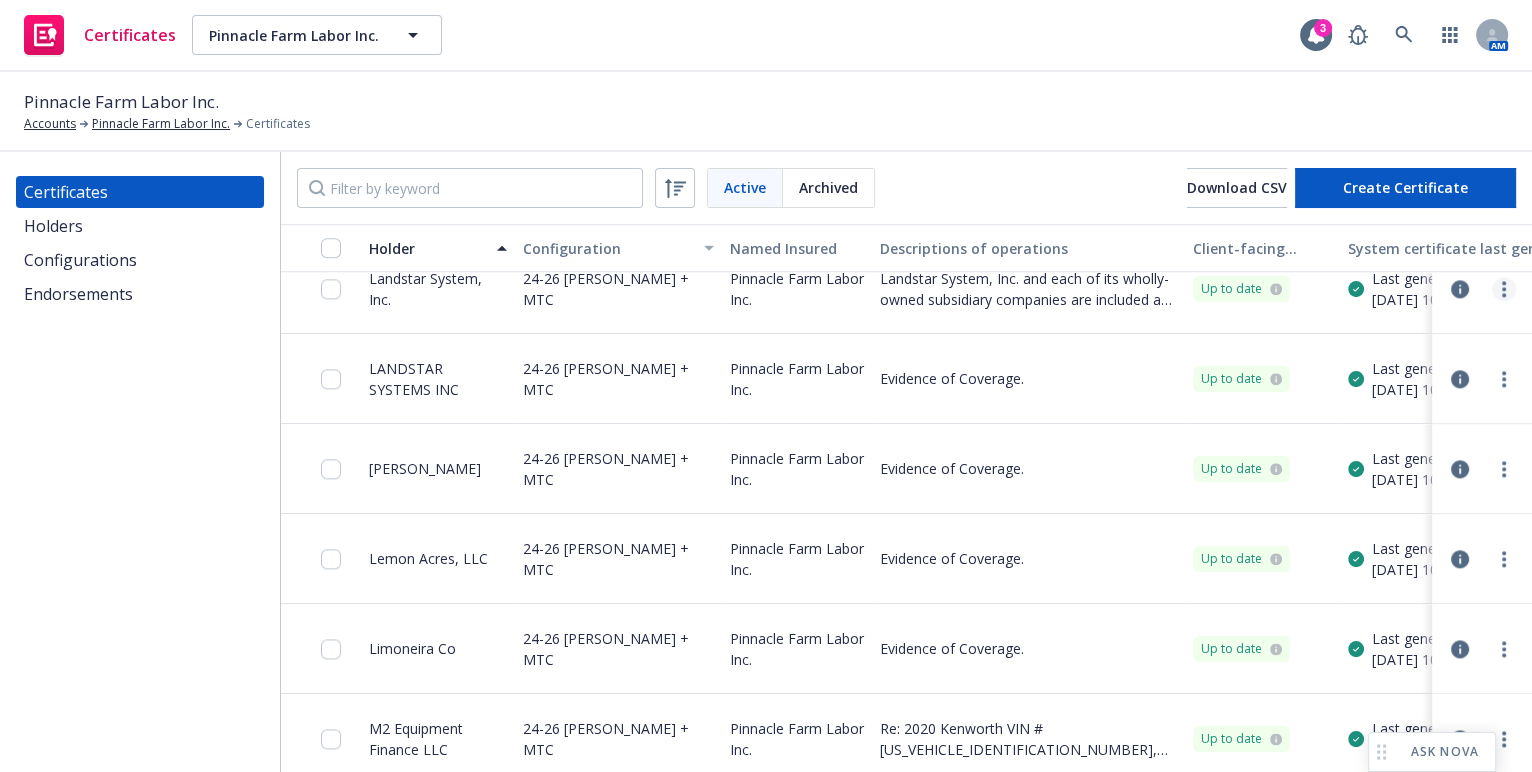 click at bounding box center [1504, 289] 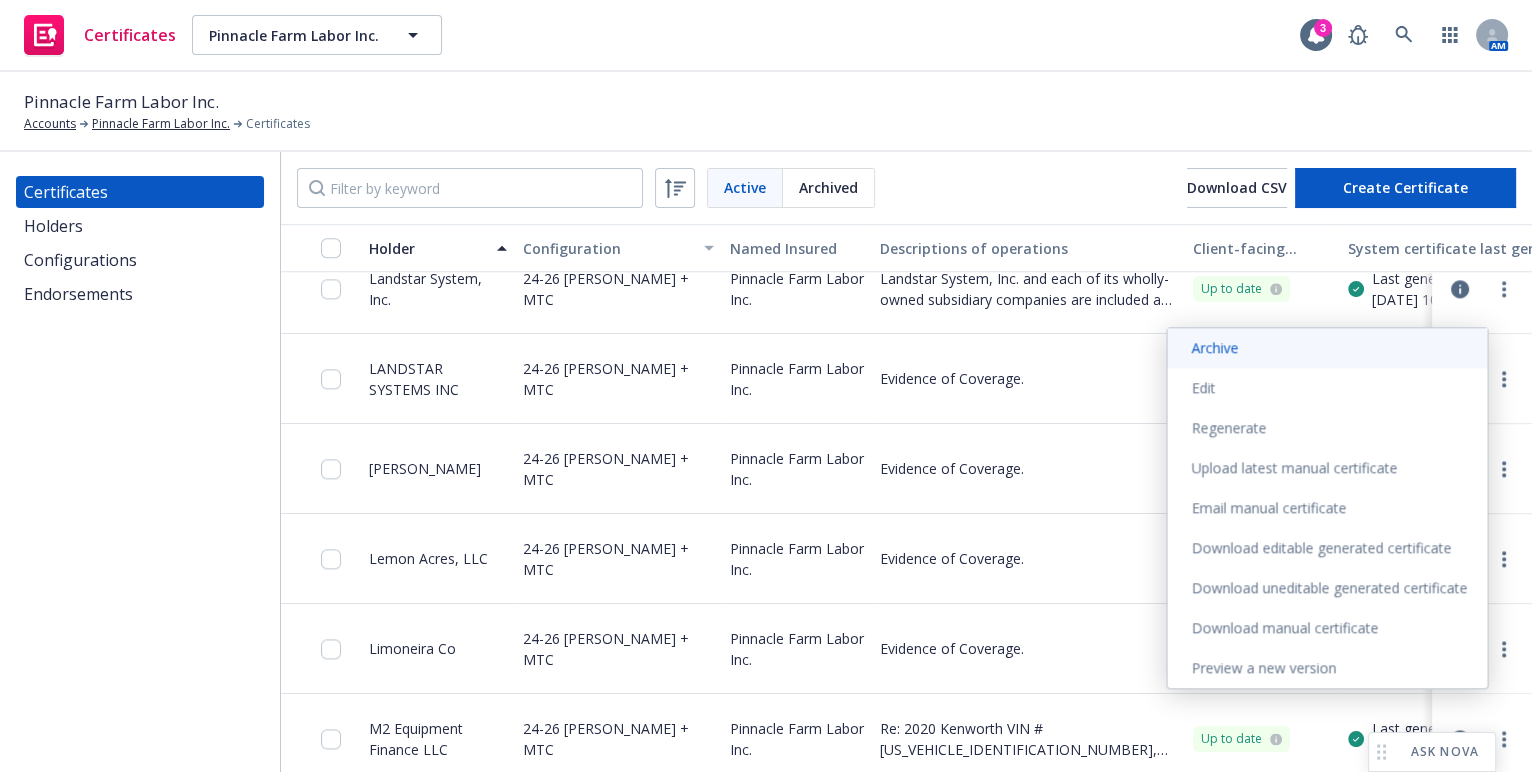 click on "Archive" at bounding box center (1327, 348) 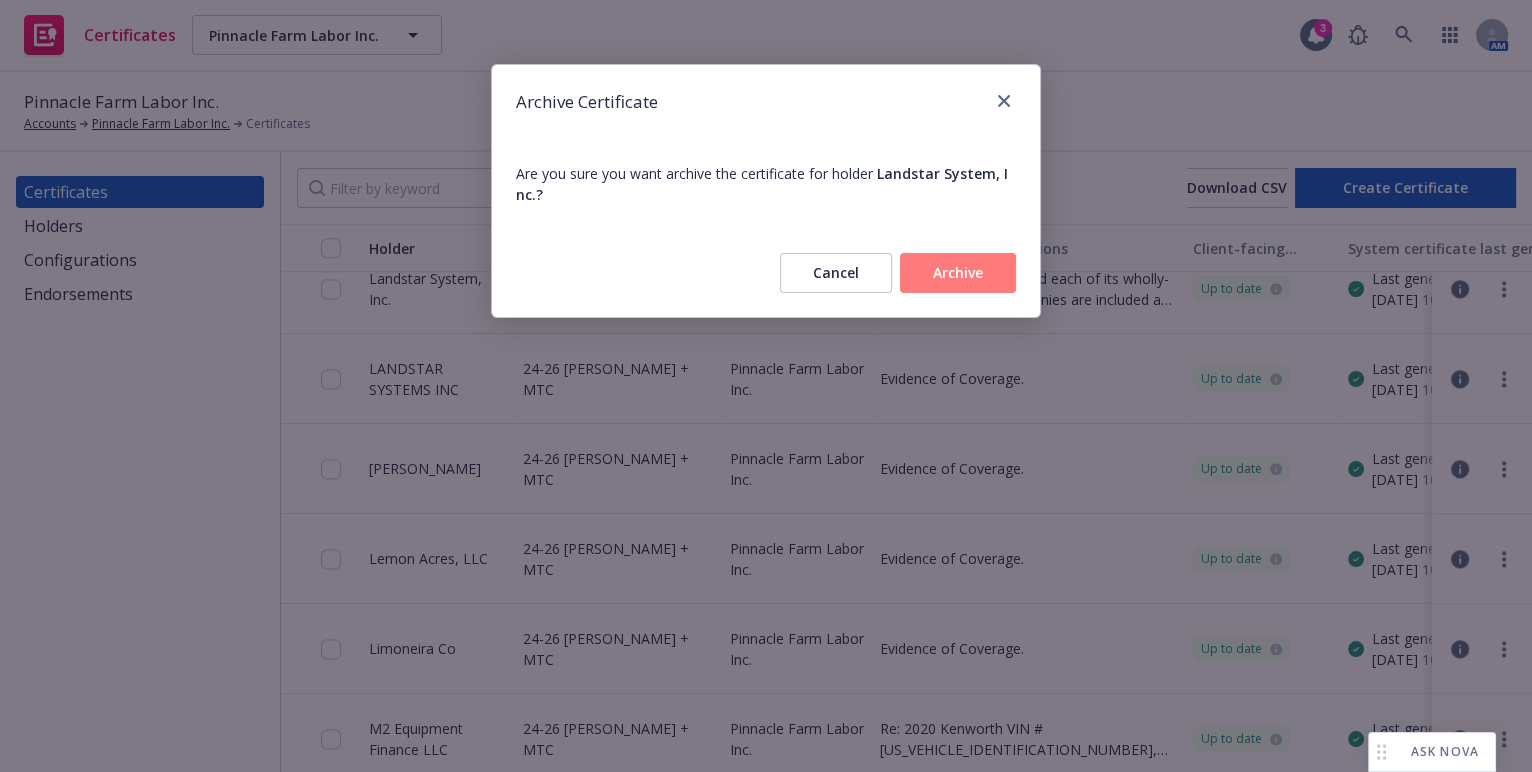 click on "Archive" at bounding box center [958, 273] 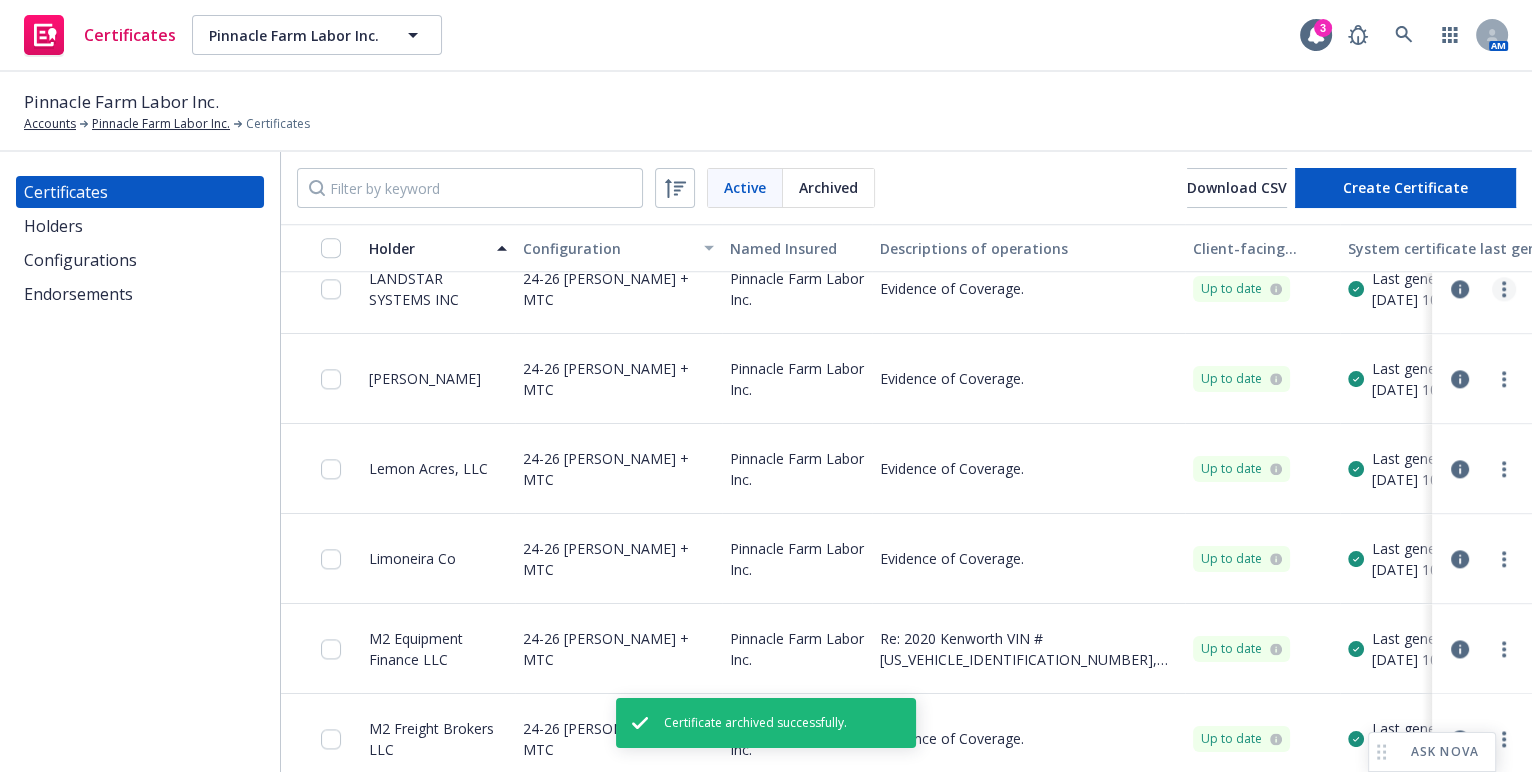 click 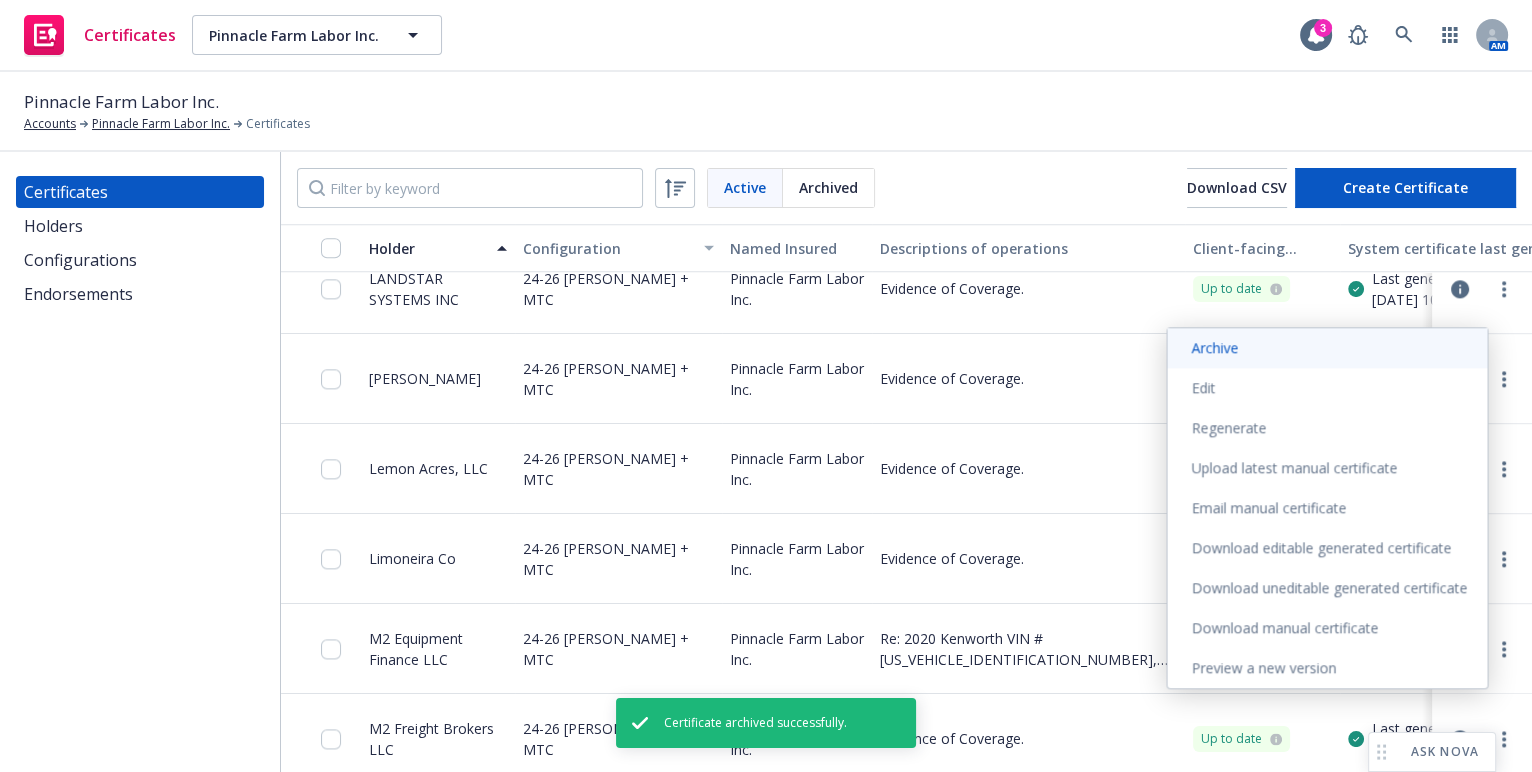 click on "Archive" at bounding box center [1327, 348] 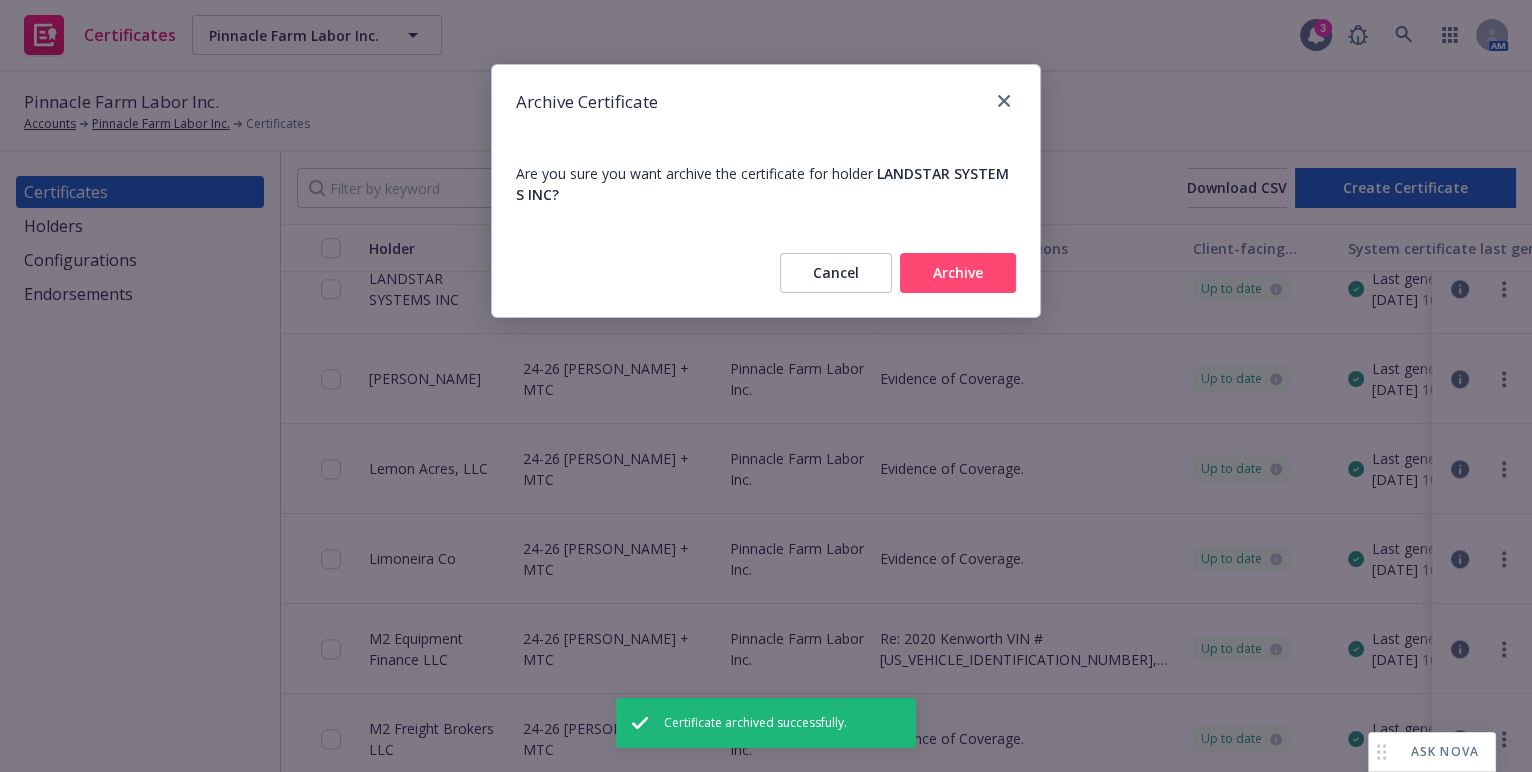 click on "Archive" at bounding box center [958, 273] 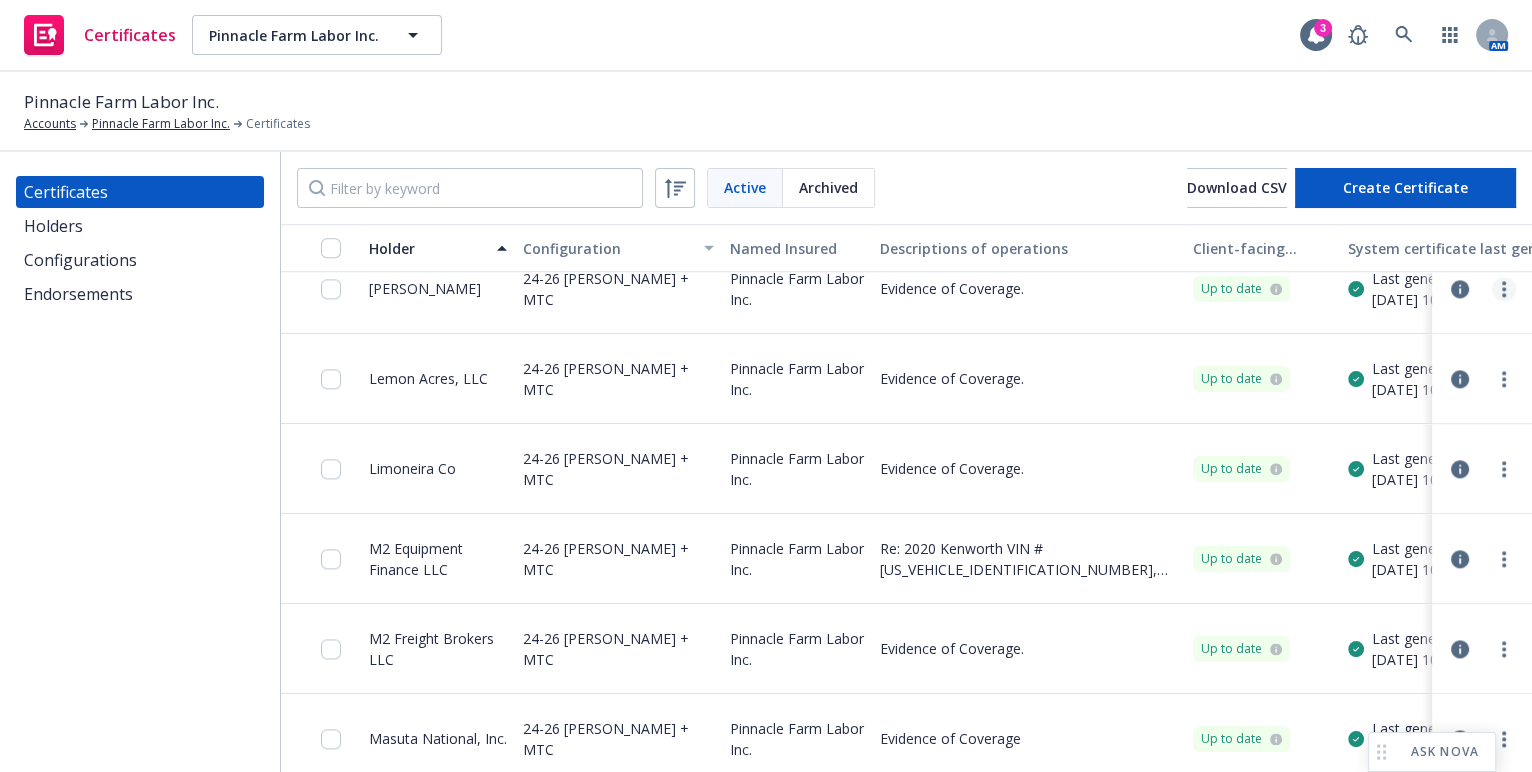 click 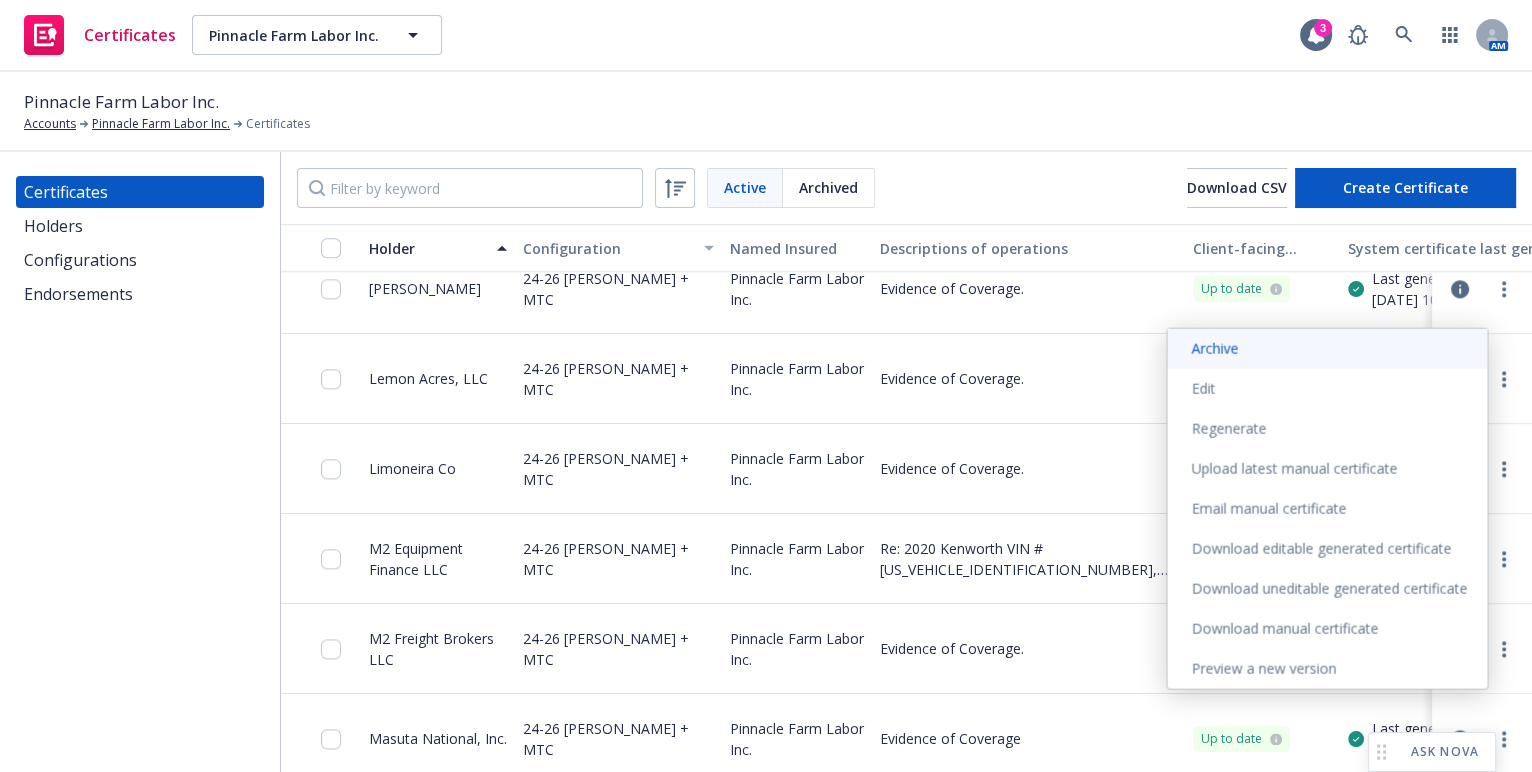 click on "Archive" at bounding box center [1327, 349] 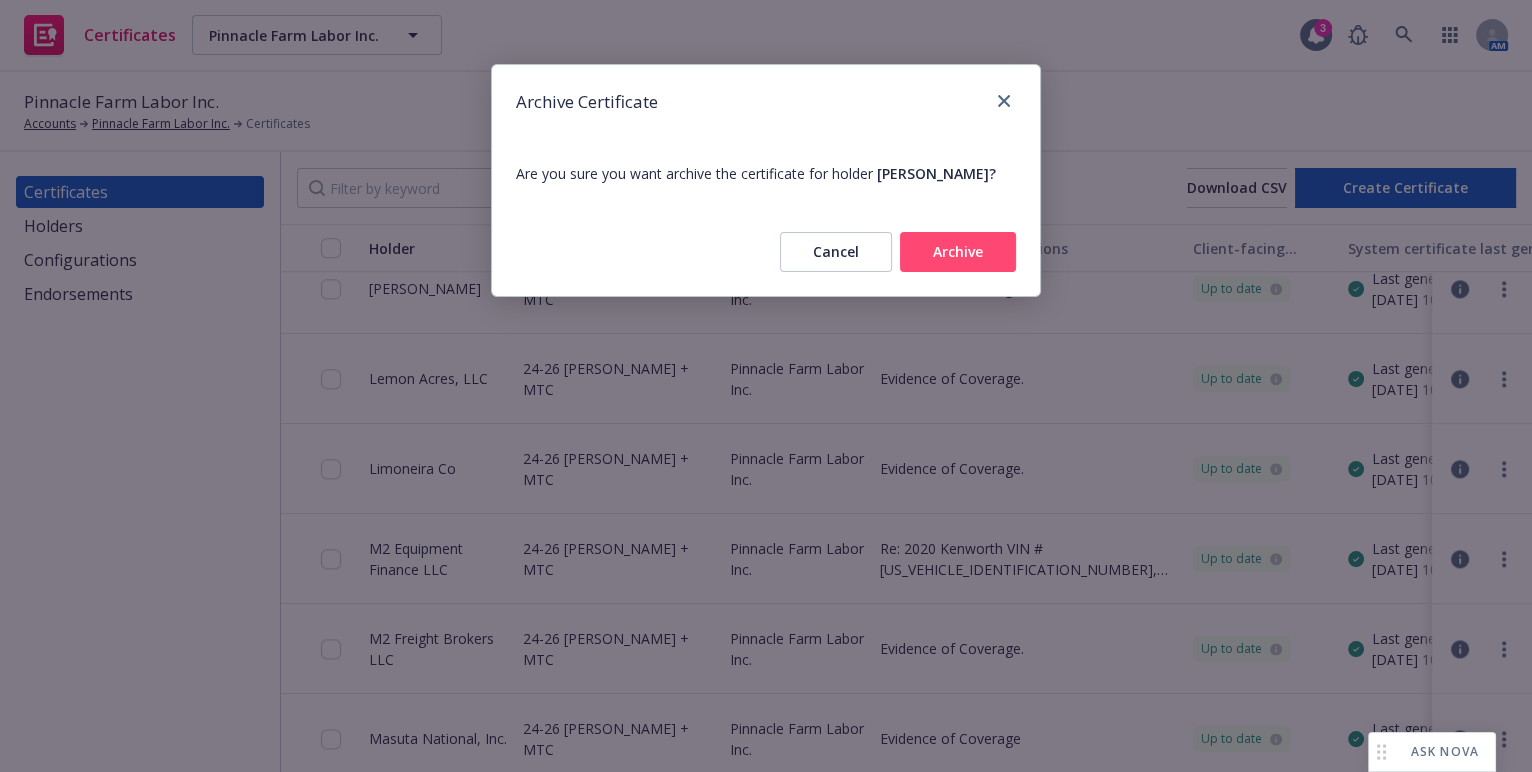 drag, startPoint x: 978, startPoint y: 264, endPoint x: 596, endPoint y: 530, distance: 465.48898 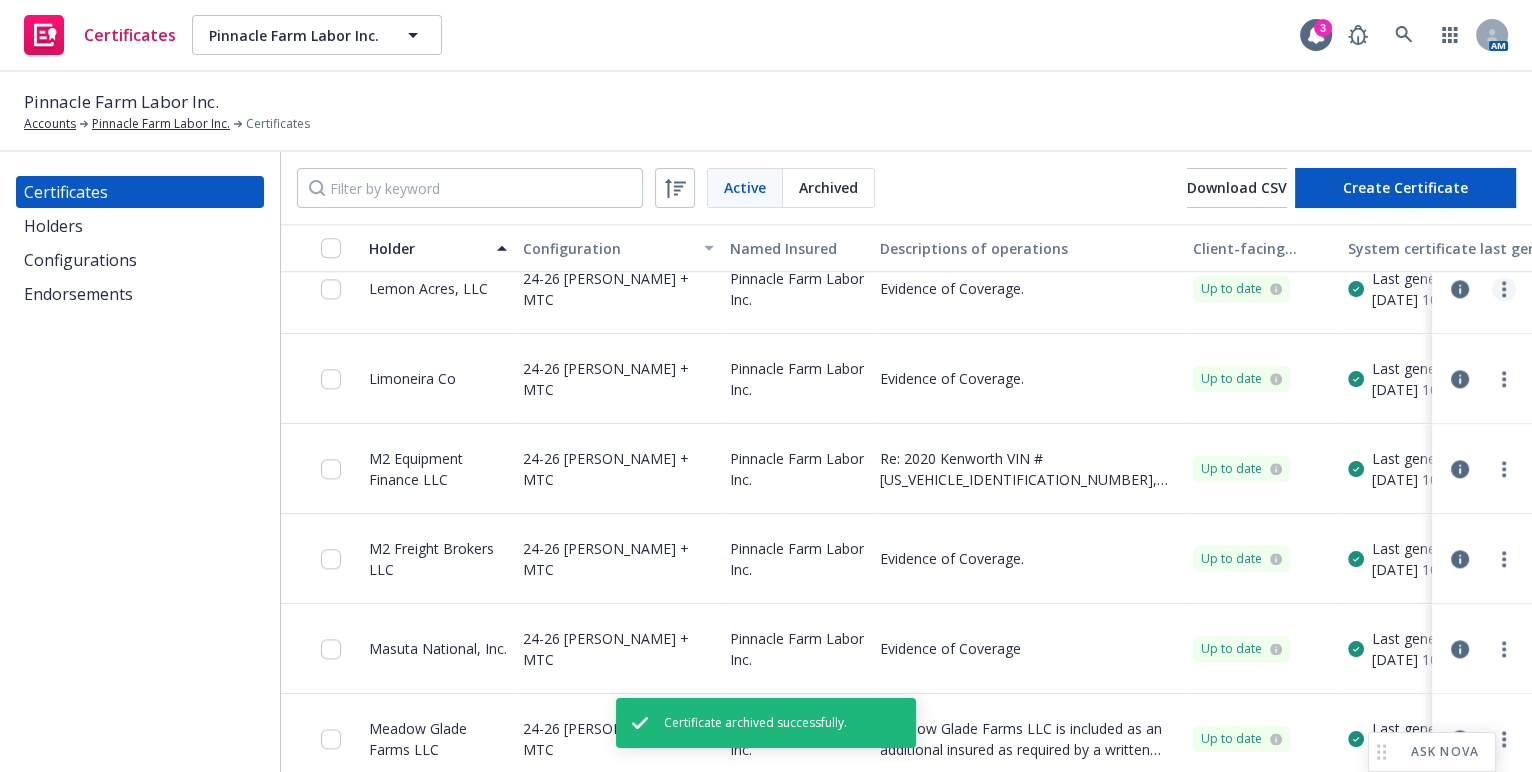 click 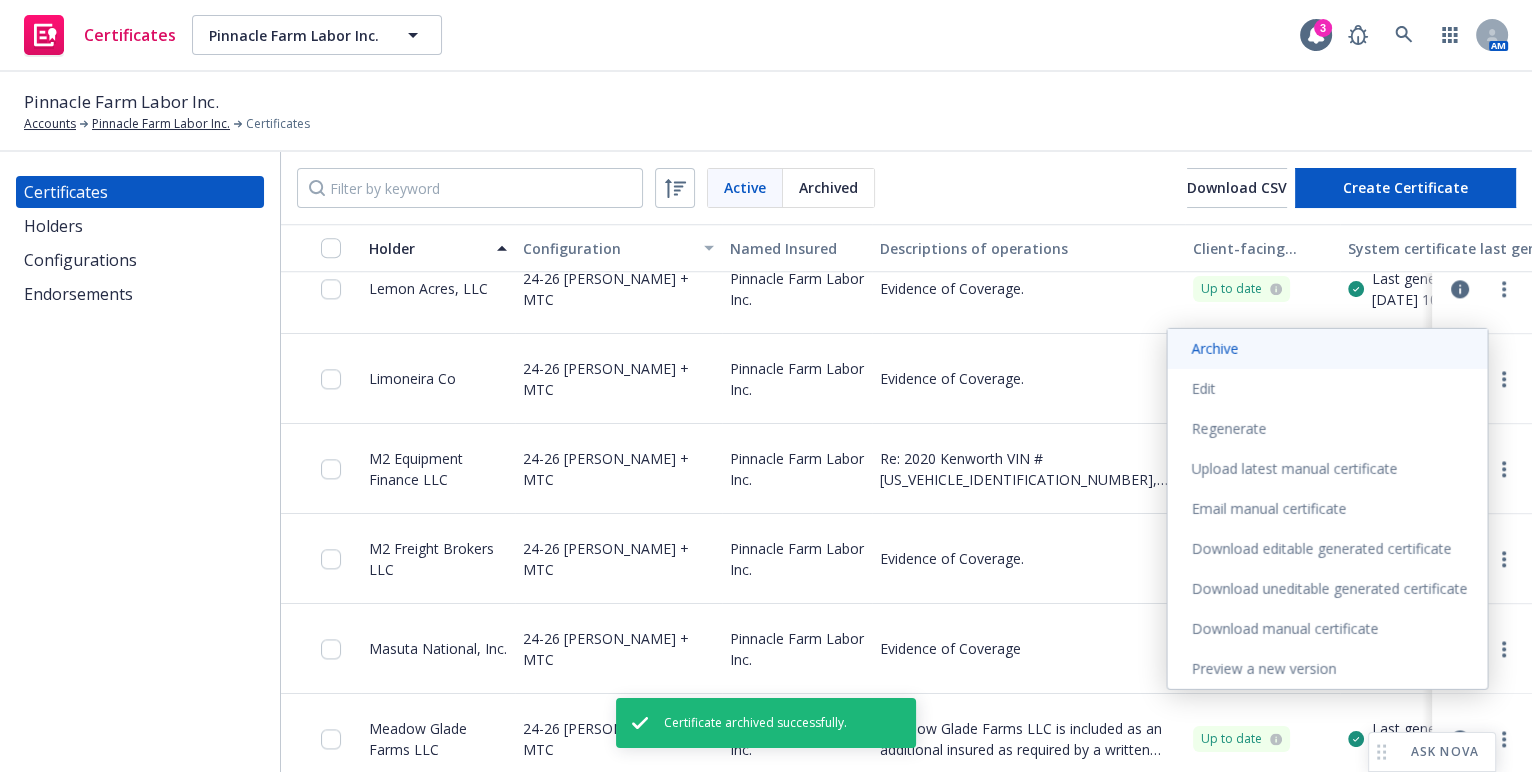 click on "Archive" at bounding box center (1327, 349) 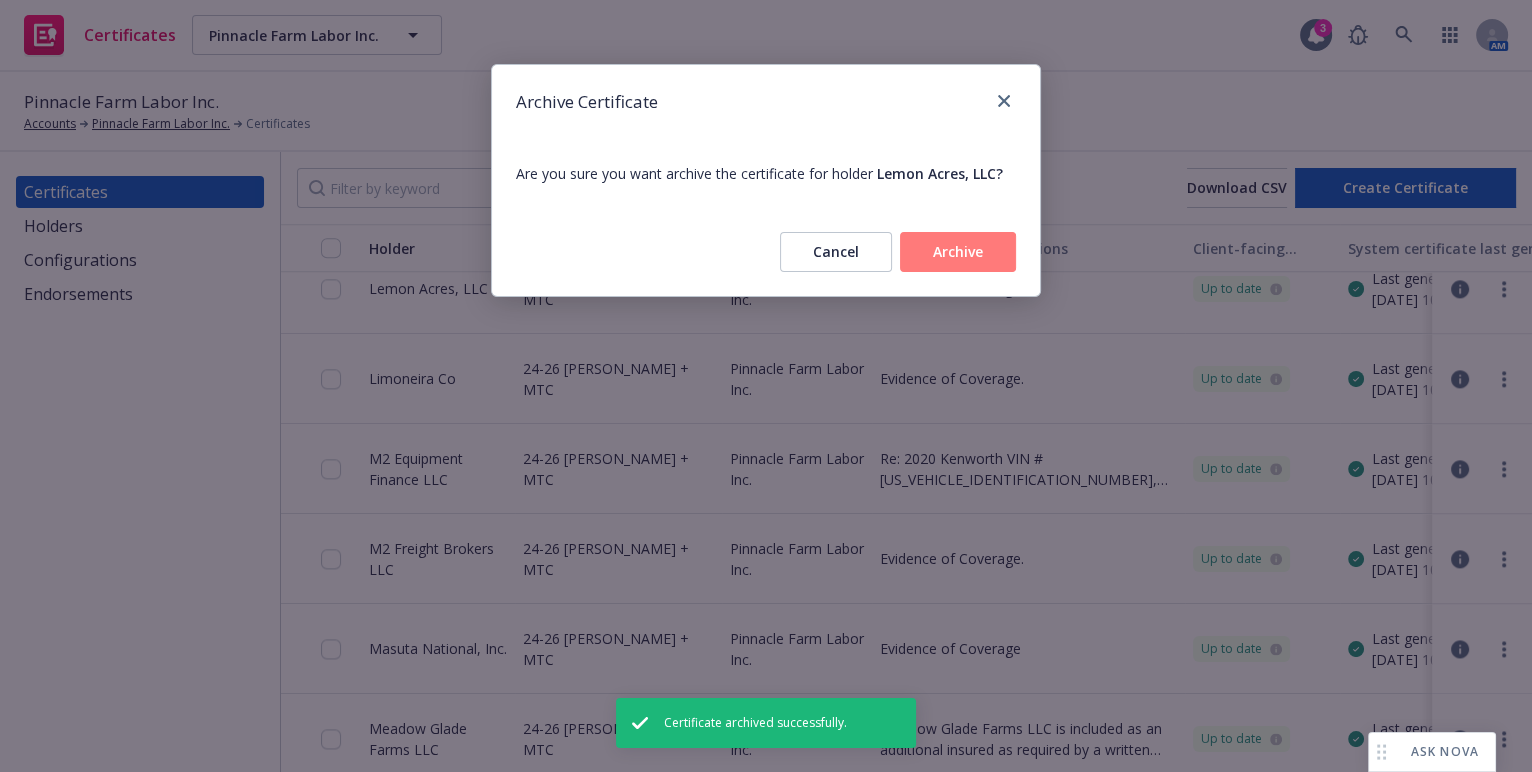 click on "Archive" at bounding box center (958, 252) 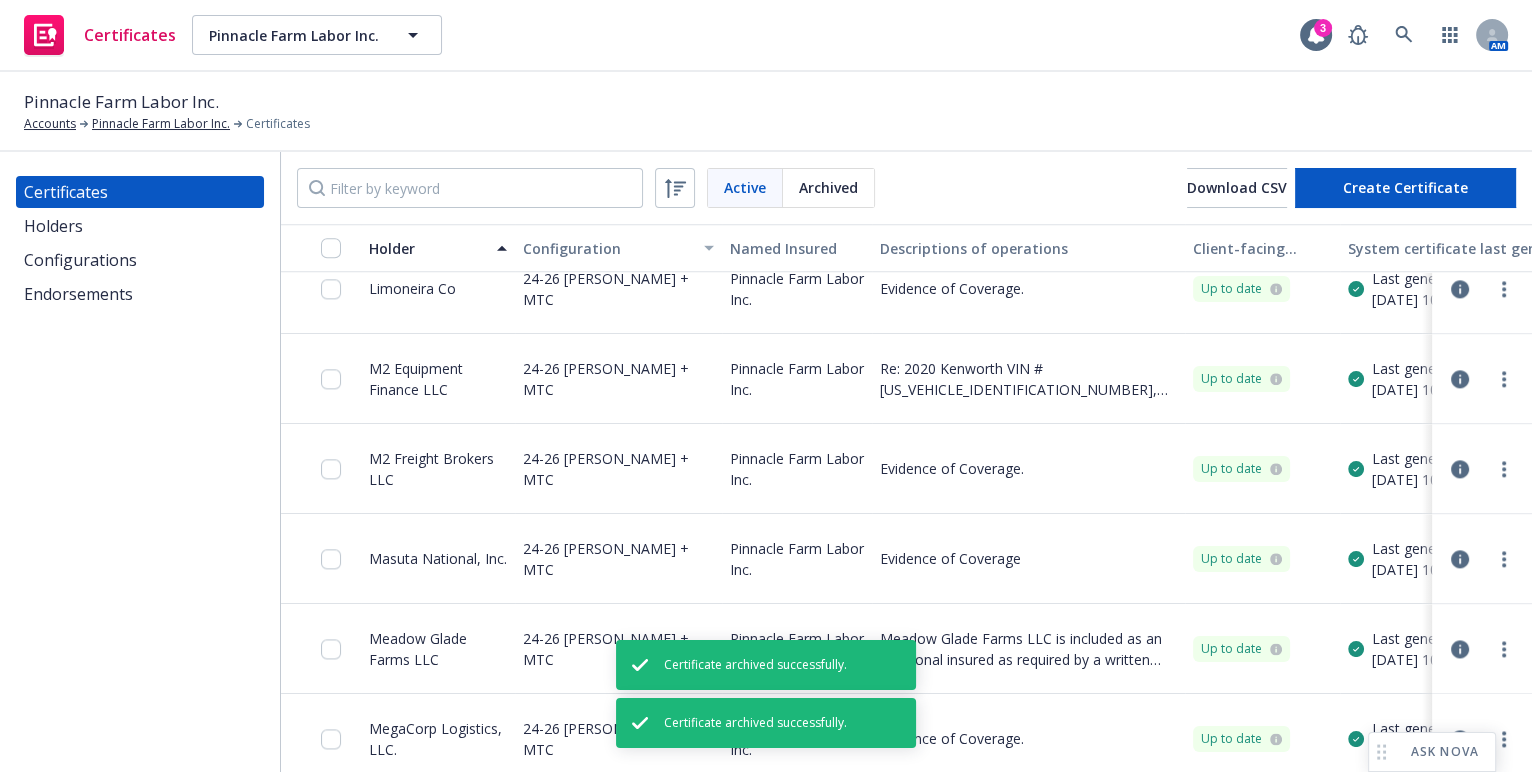 drag, startPoint x: 52, startPoint y: 417, endPoint x: 59, endPoint y: 432, distance: 16.552946 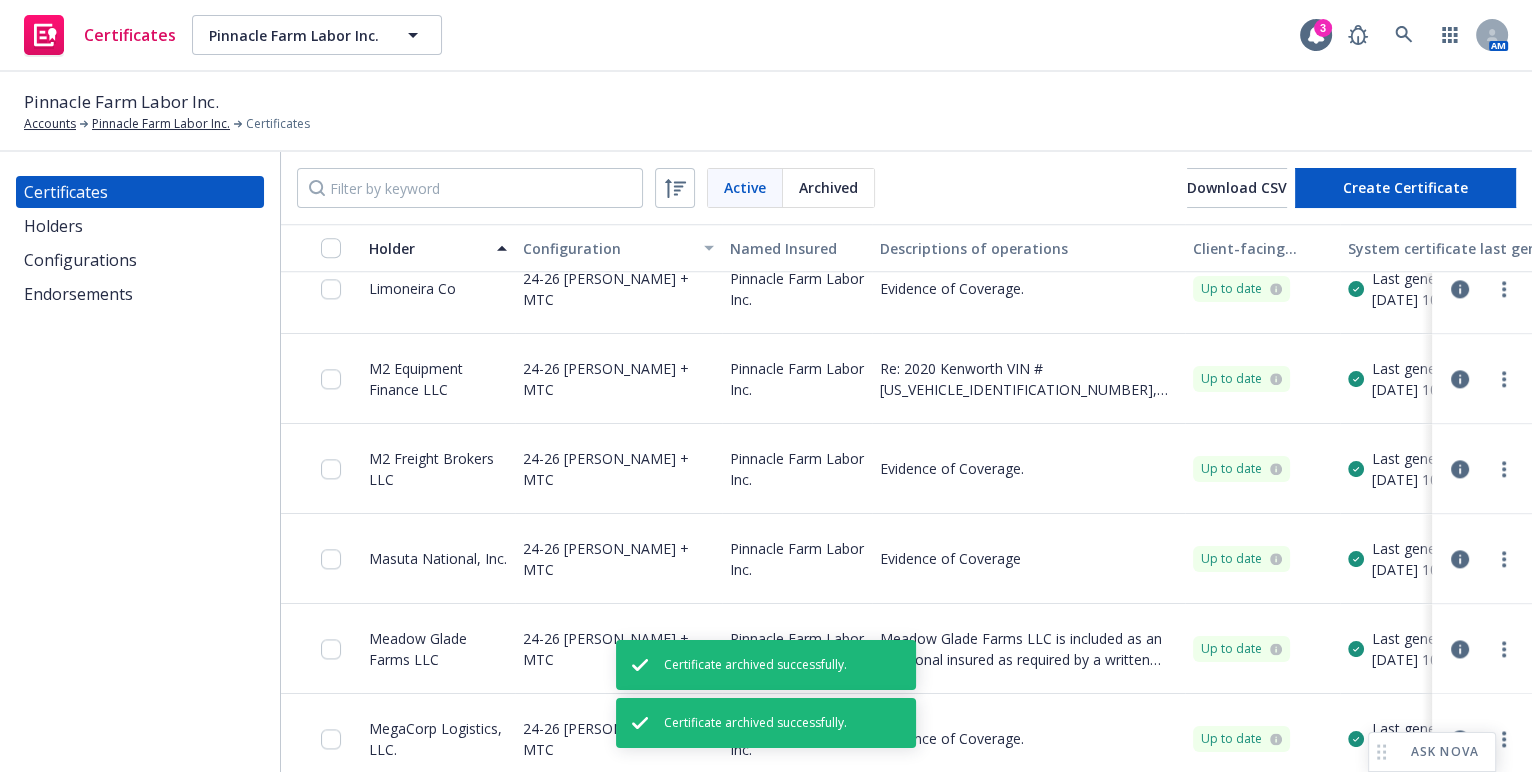 click on "Certificates Holders Configurations Endorsements" at bounding box center (140, 462) 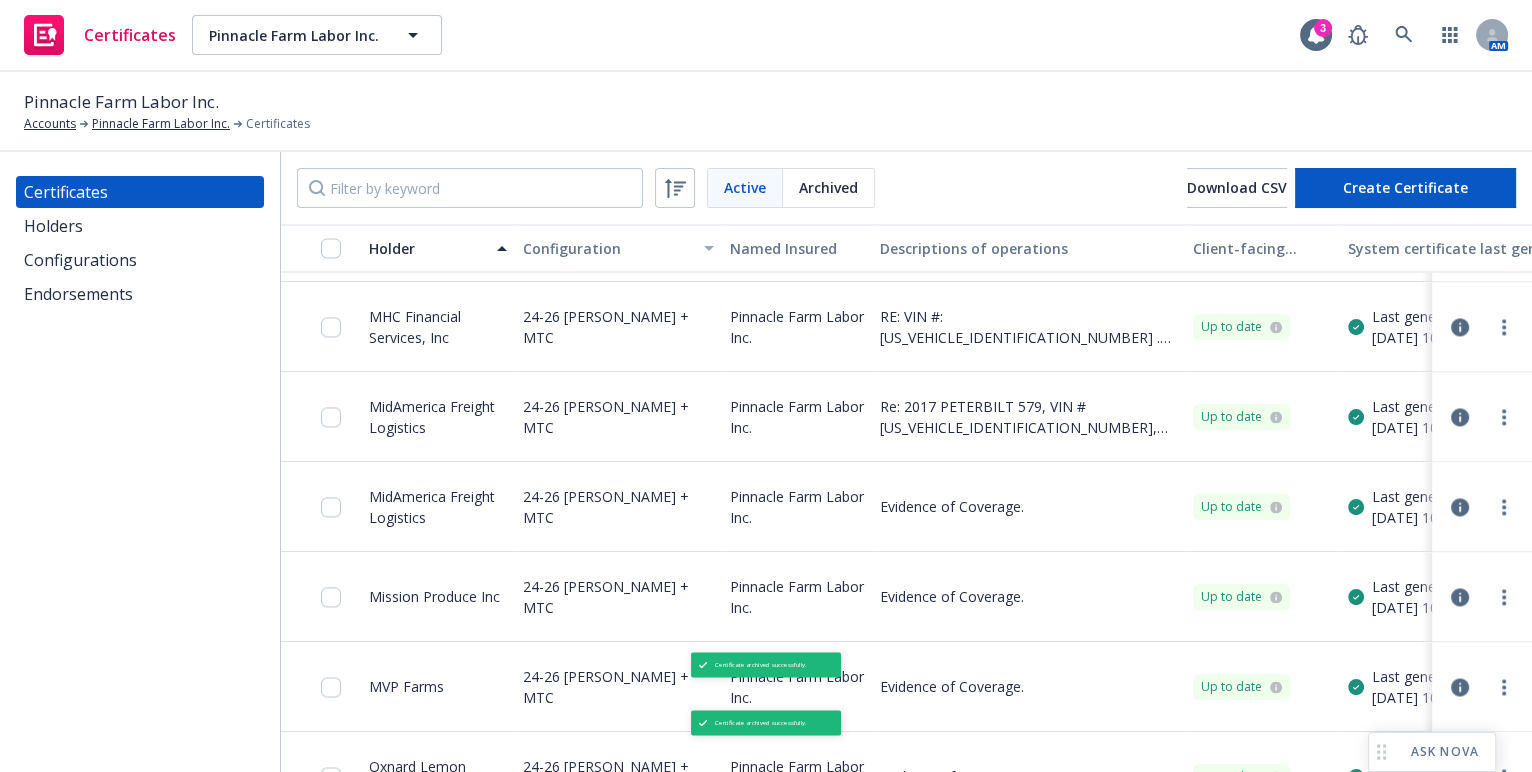 scroll, scrollTop: 3363, scrollLeft: 0, axis: vertical 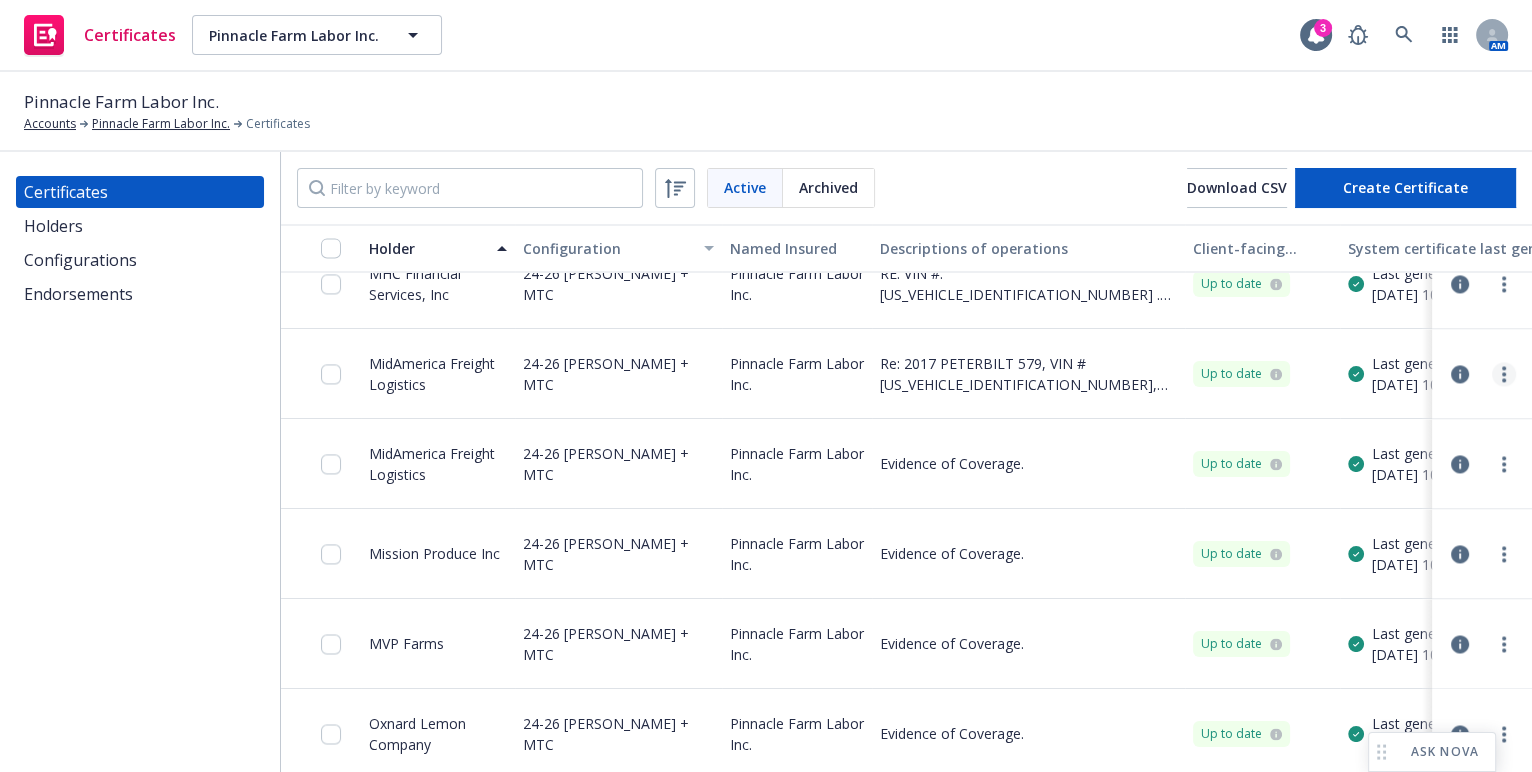 click at bounding box center [1504, 374] 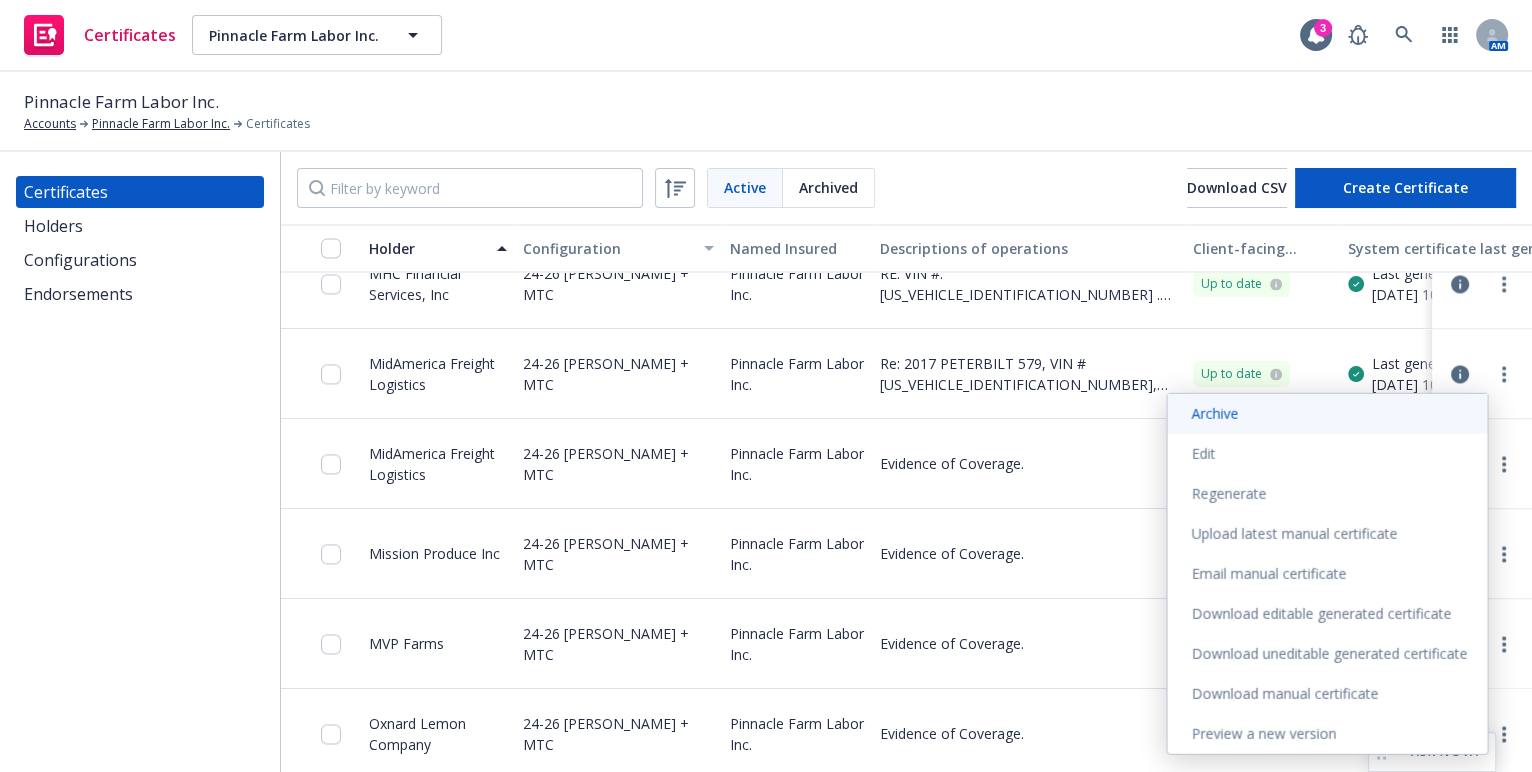 click on "Archive" at bounding box center [1327, 414] 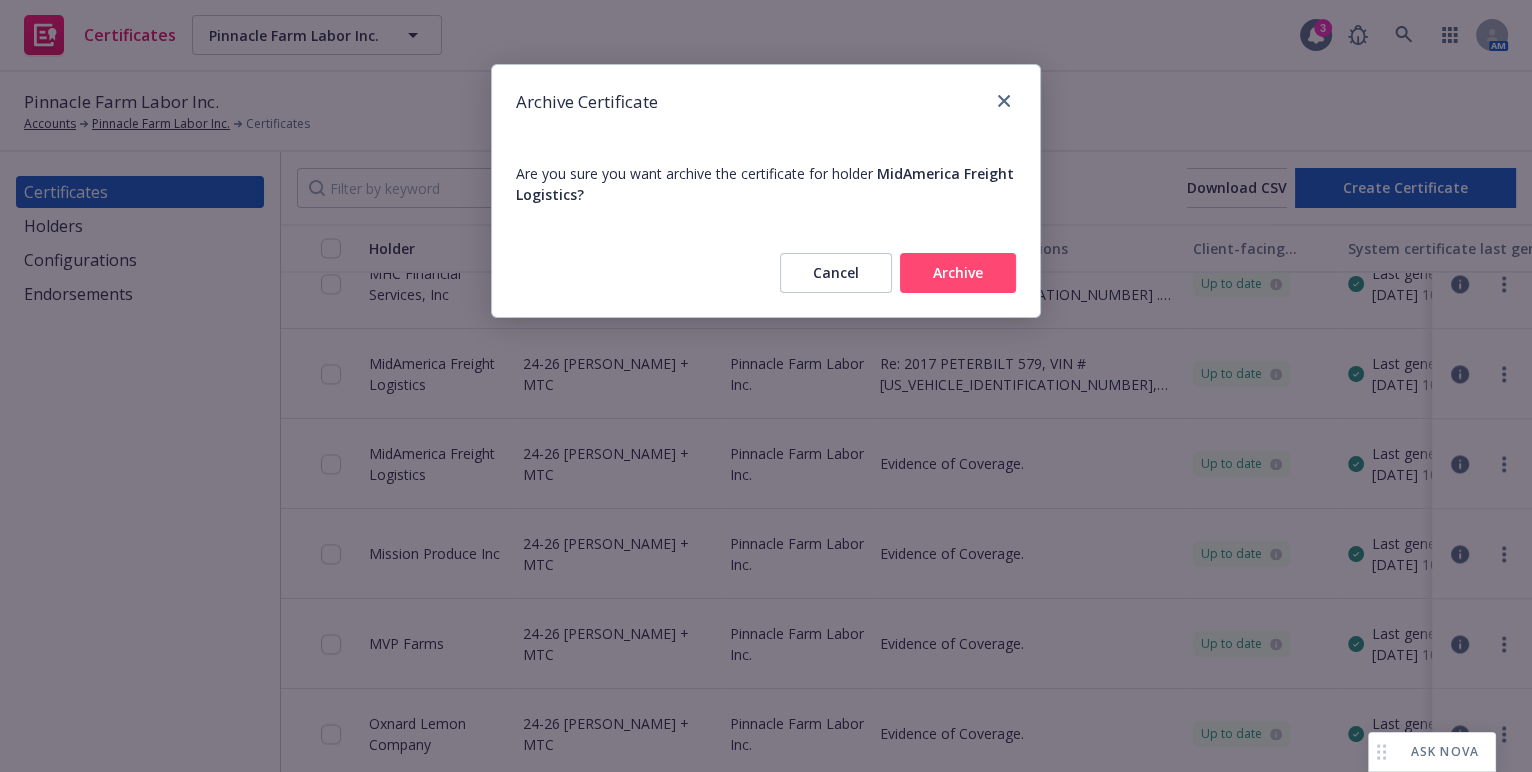click on "Archive" at bounding box center [958, 273] 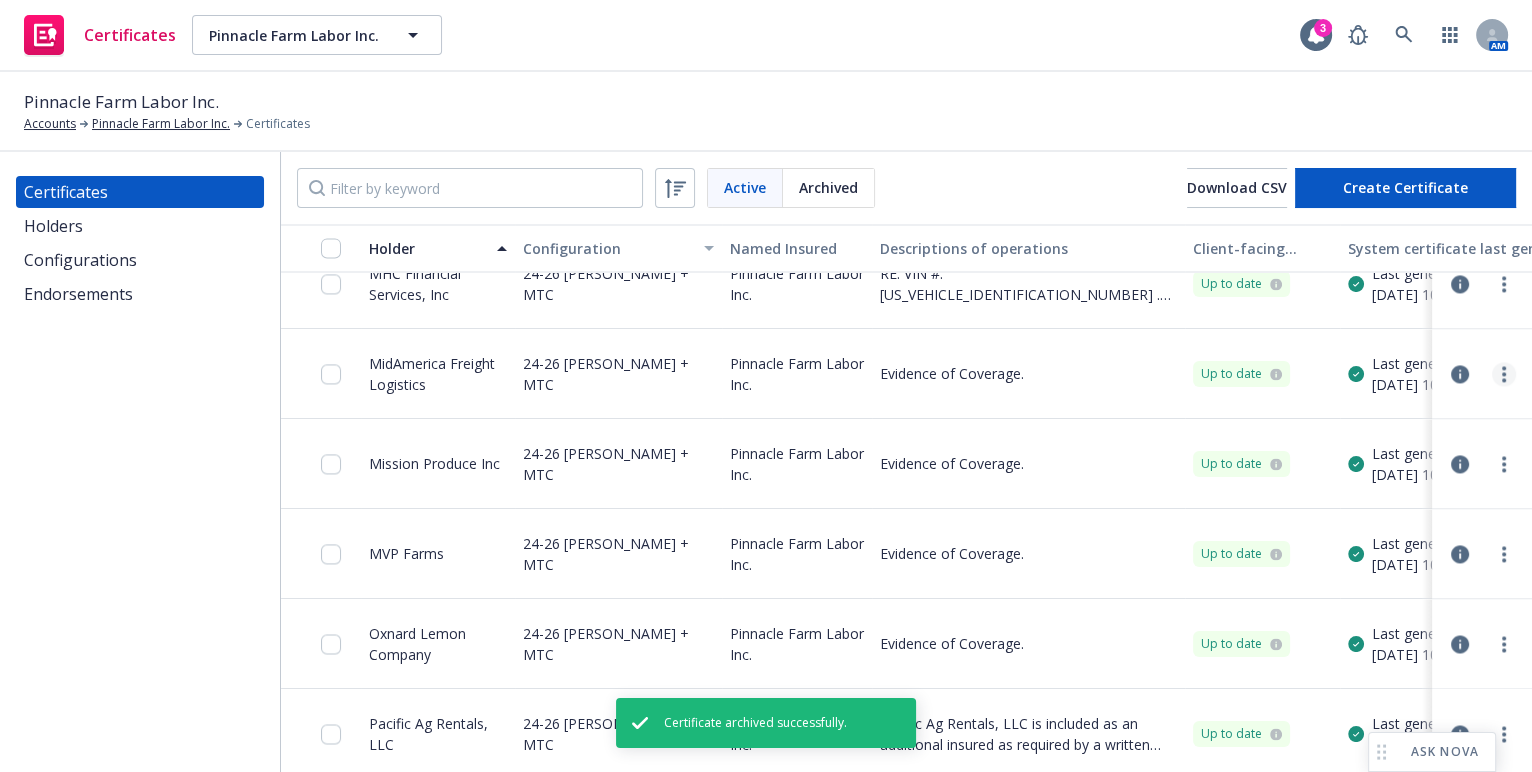 click 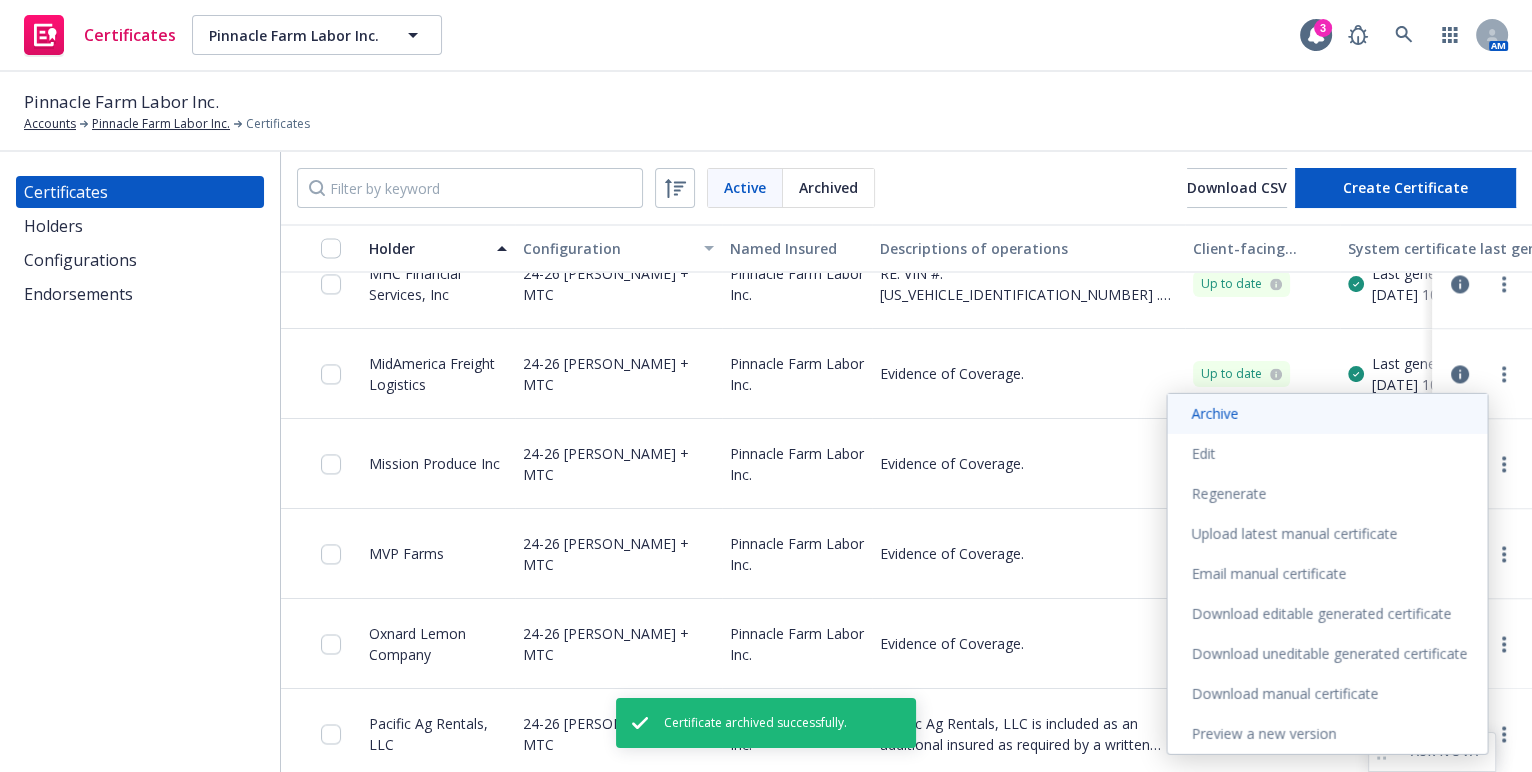 click on "Archive" at bounding box center (1327, 414) 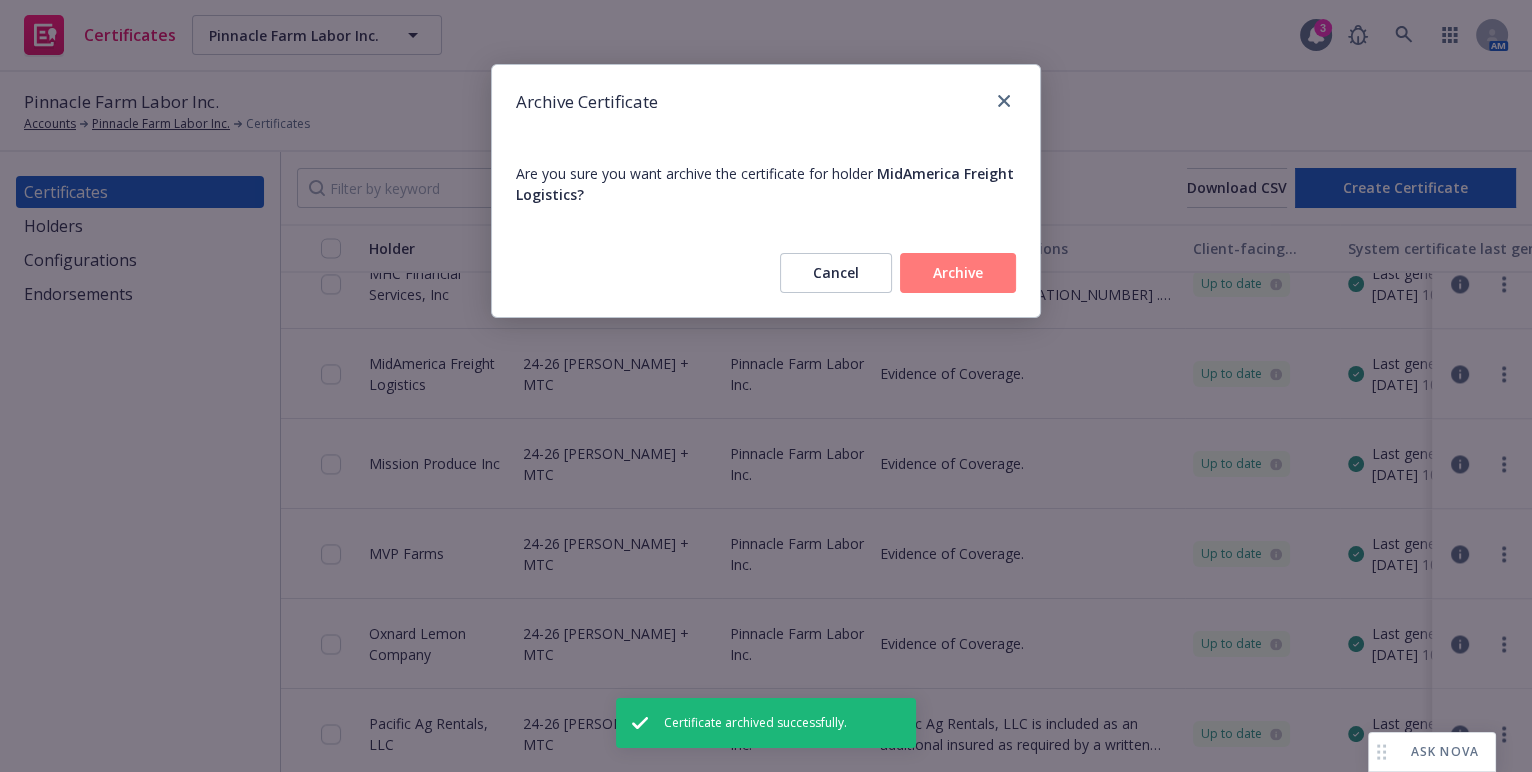 click on "Archive" at bounding box center (958, 273) 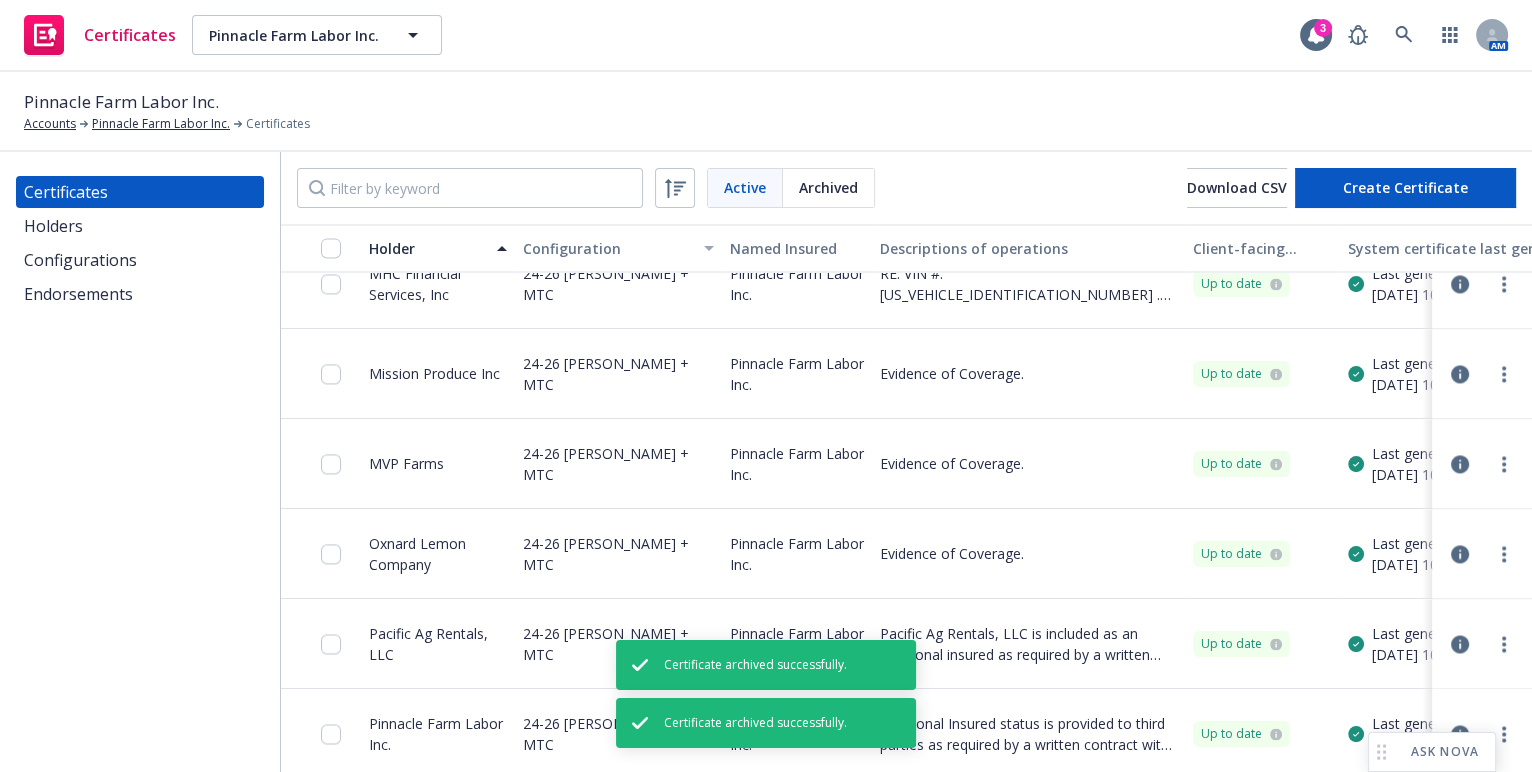 click on "Certificates Holders Configurations Endorsements" at bounding box center [140, 462] 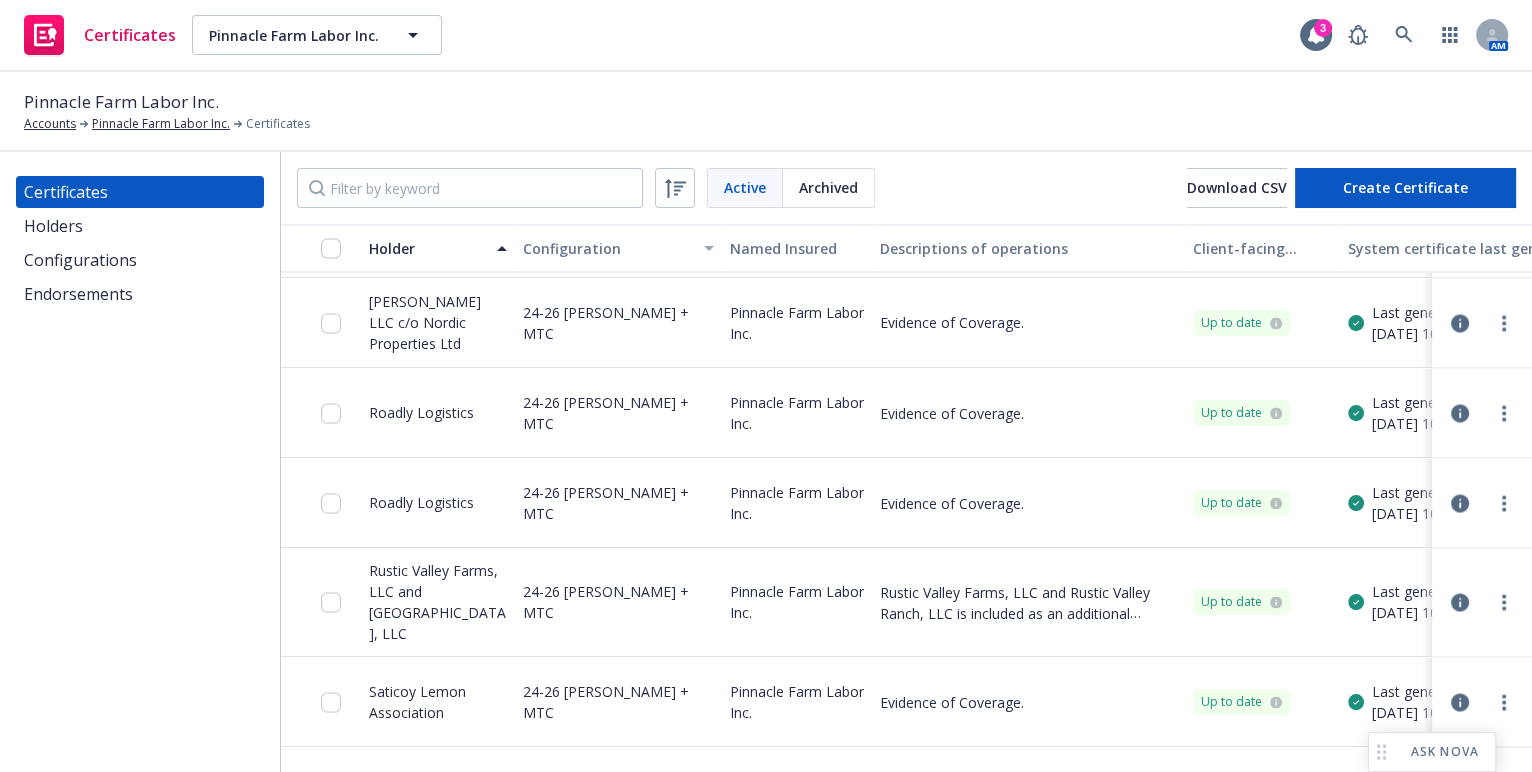 scroll, scrollTop: 4000, scrollLeft: 0, axis: vertical 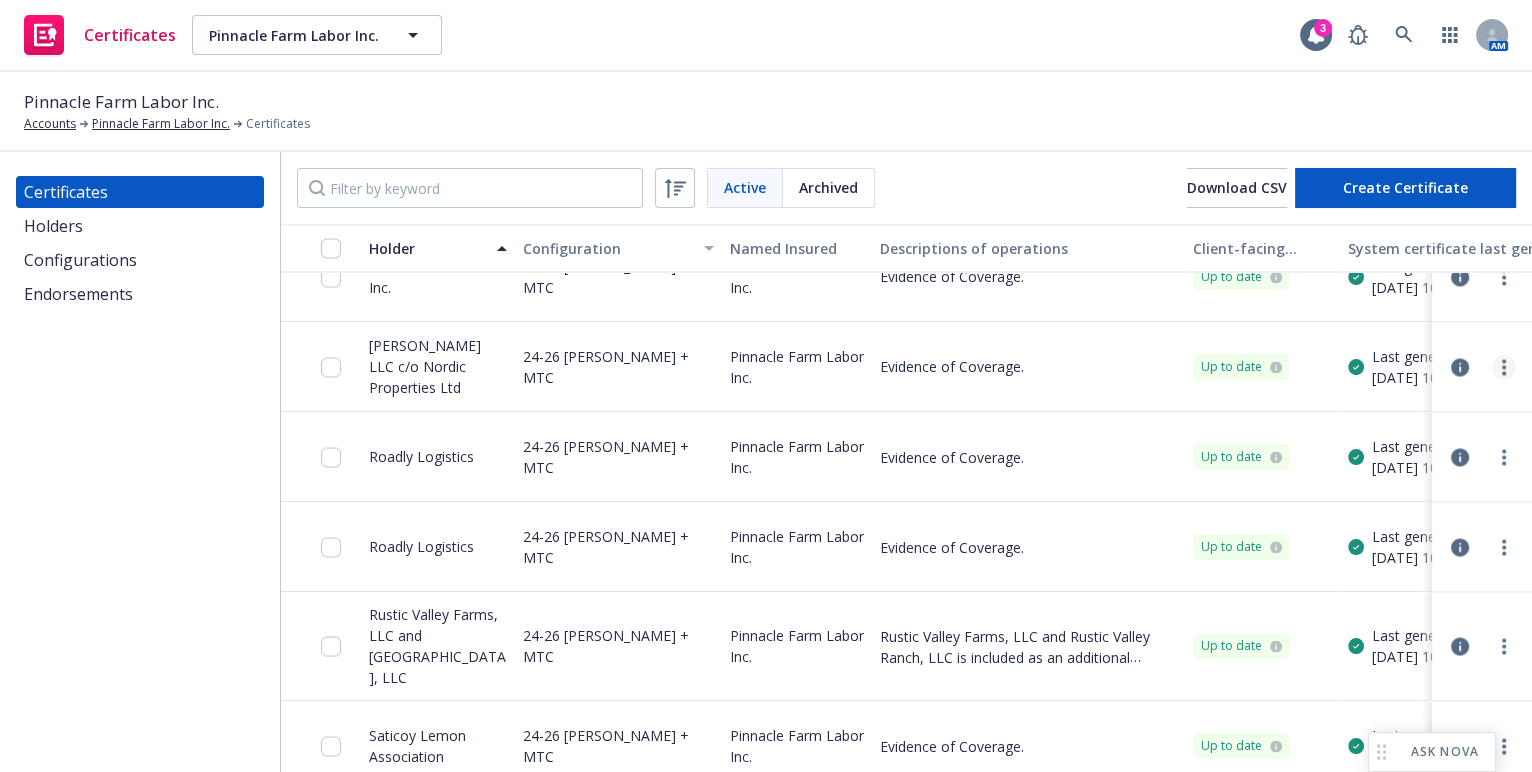 click at bounding box center [1504, 367] 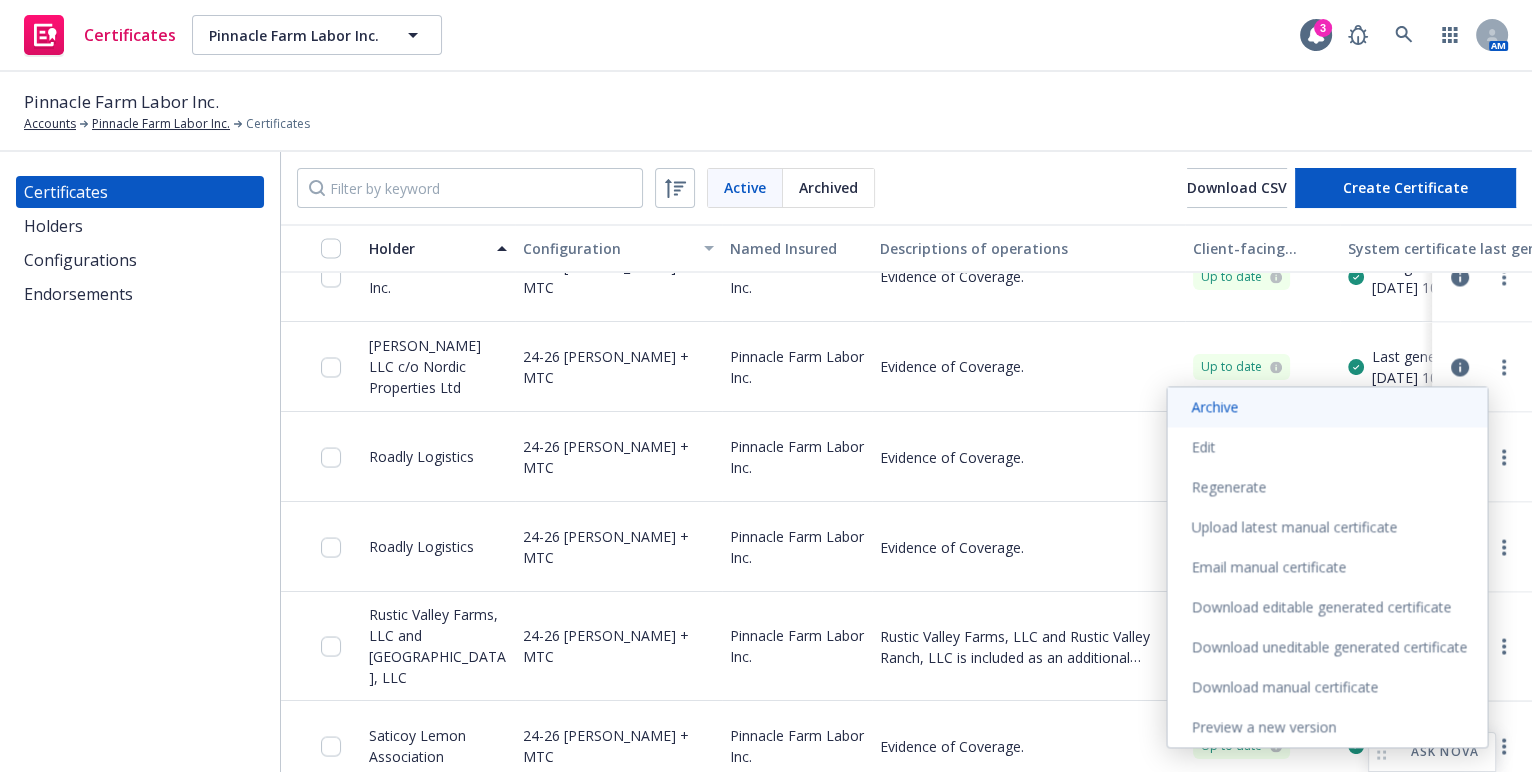 click on "Archive" at bounding box center [1327, 407] 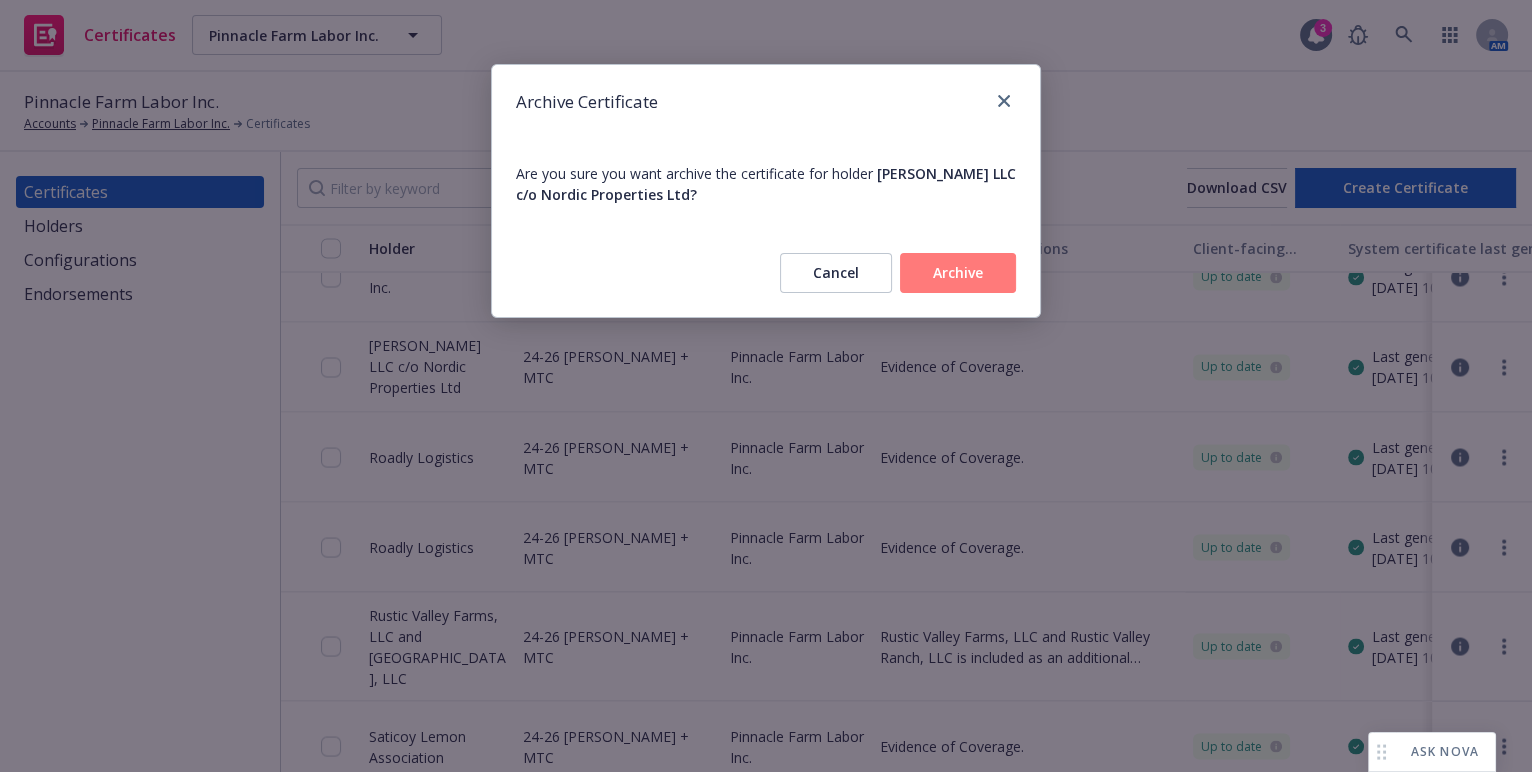 click on "Archive" at bounding box center (958, 273) 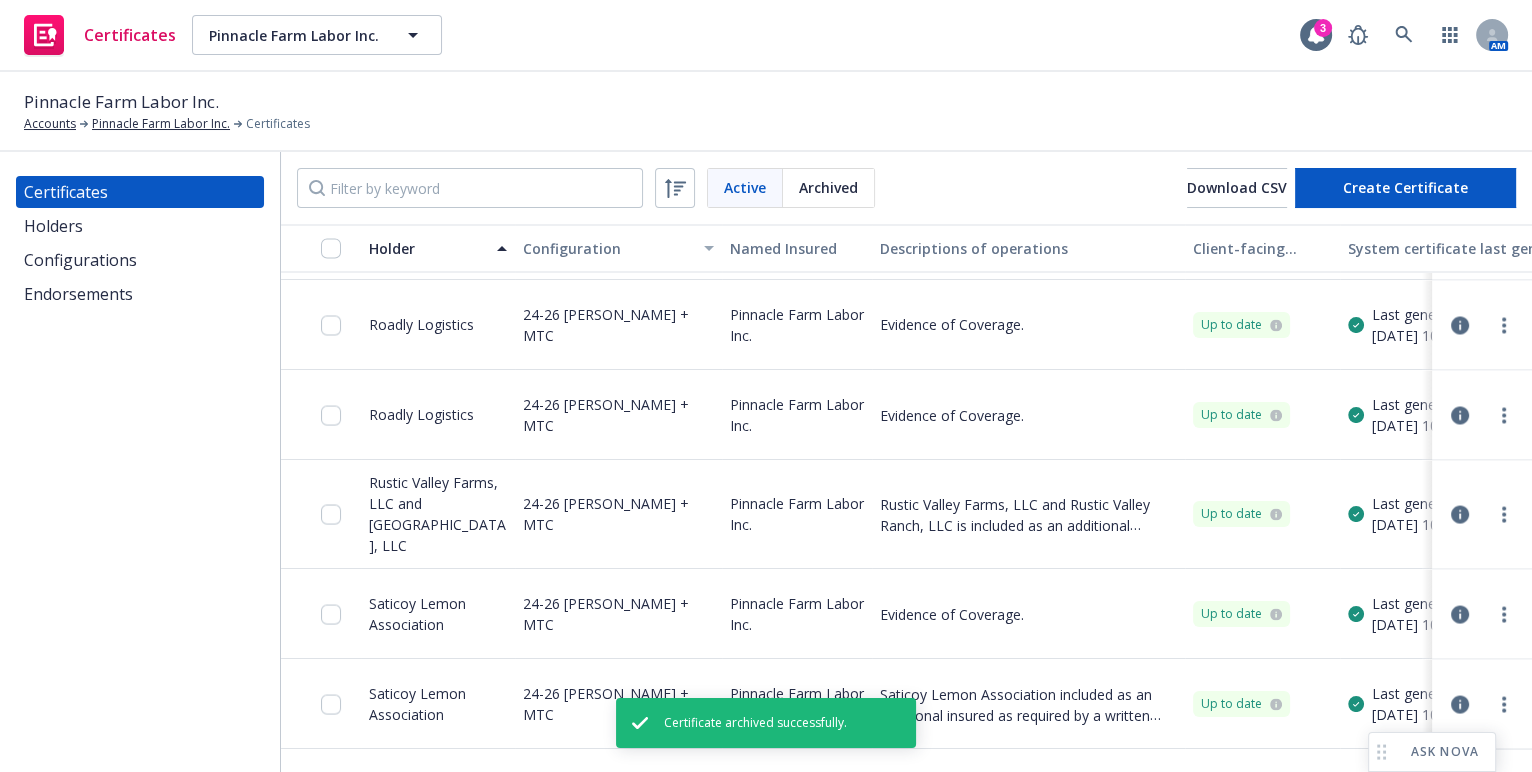 scroll, scrollTop: 3999, scrollLeft: 0, axis: vertical 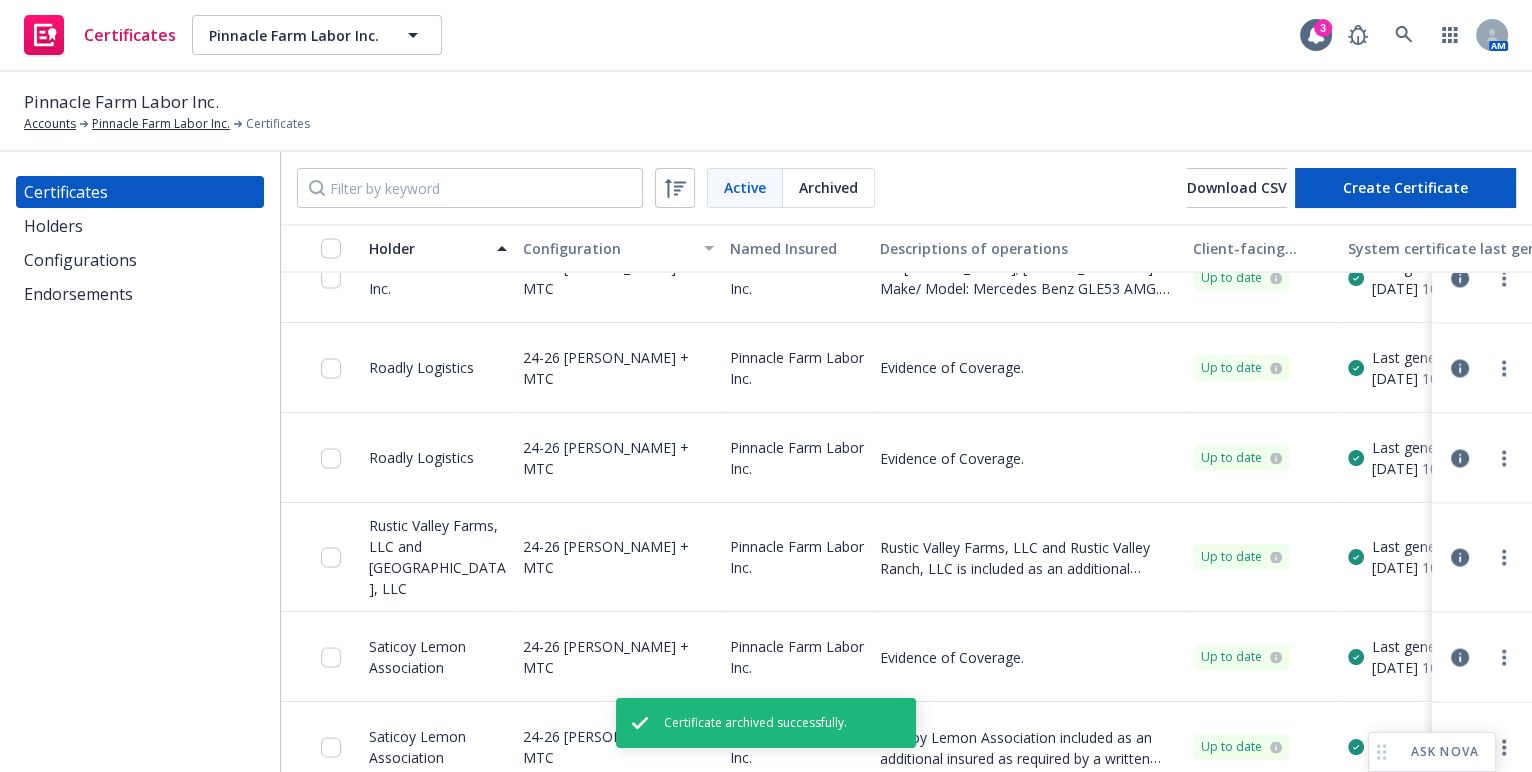 click at bounding box center [1482, 368] 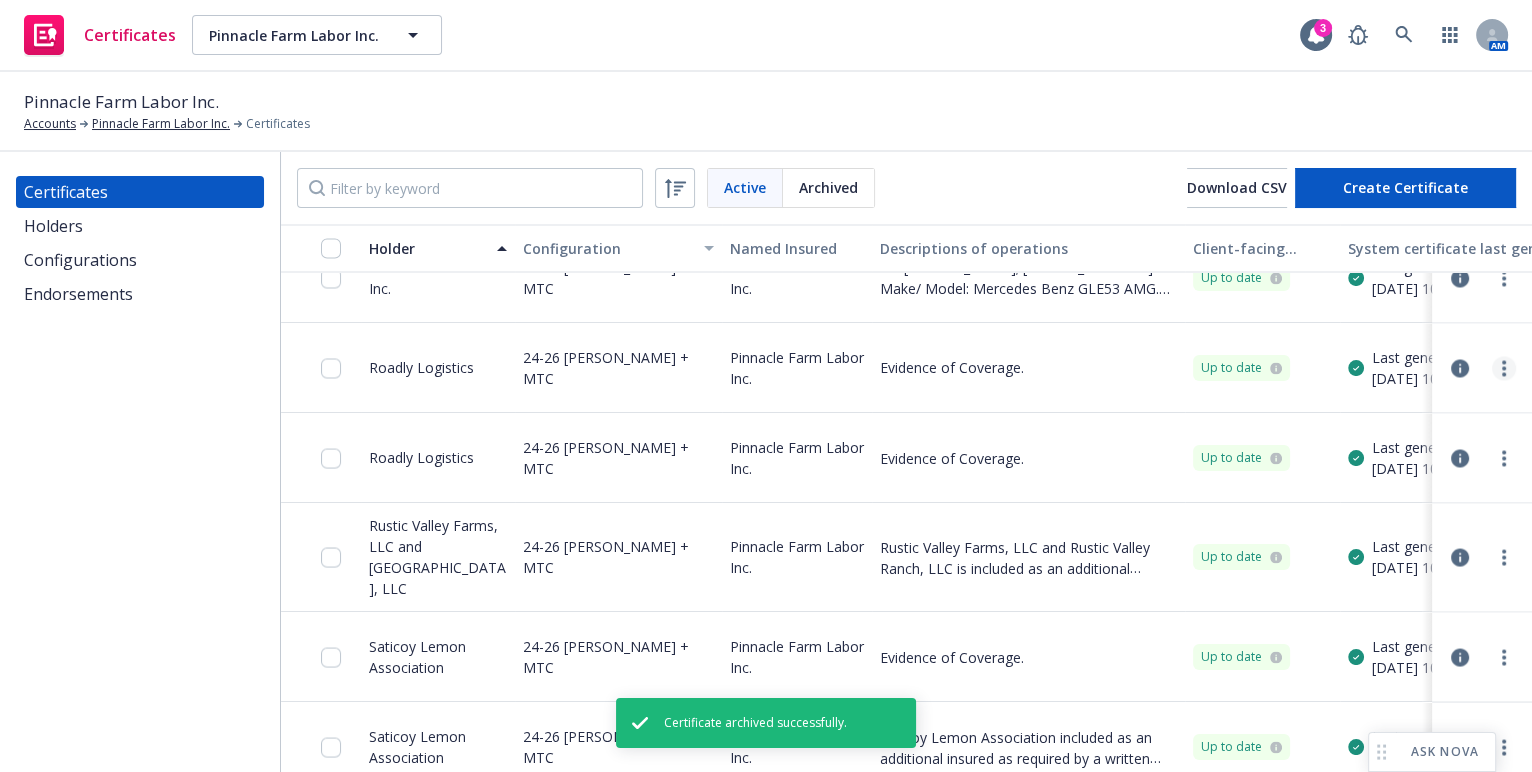 click at bounding box center [1504, 368] 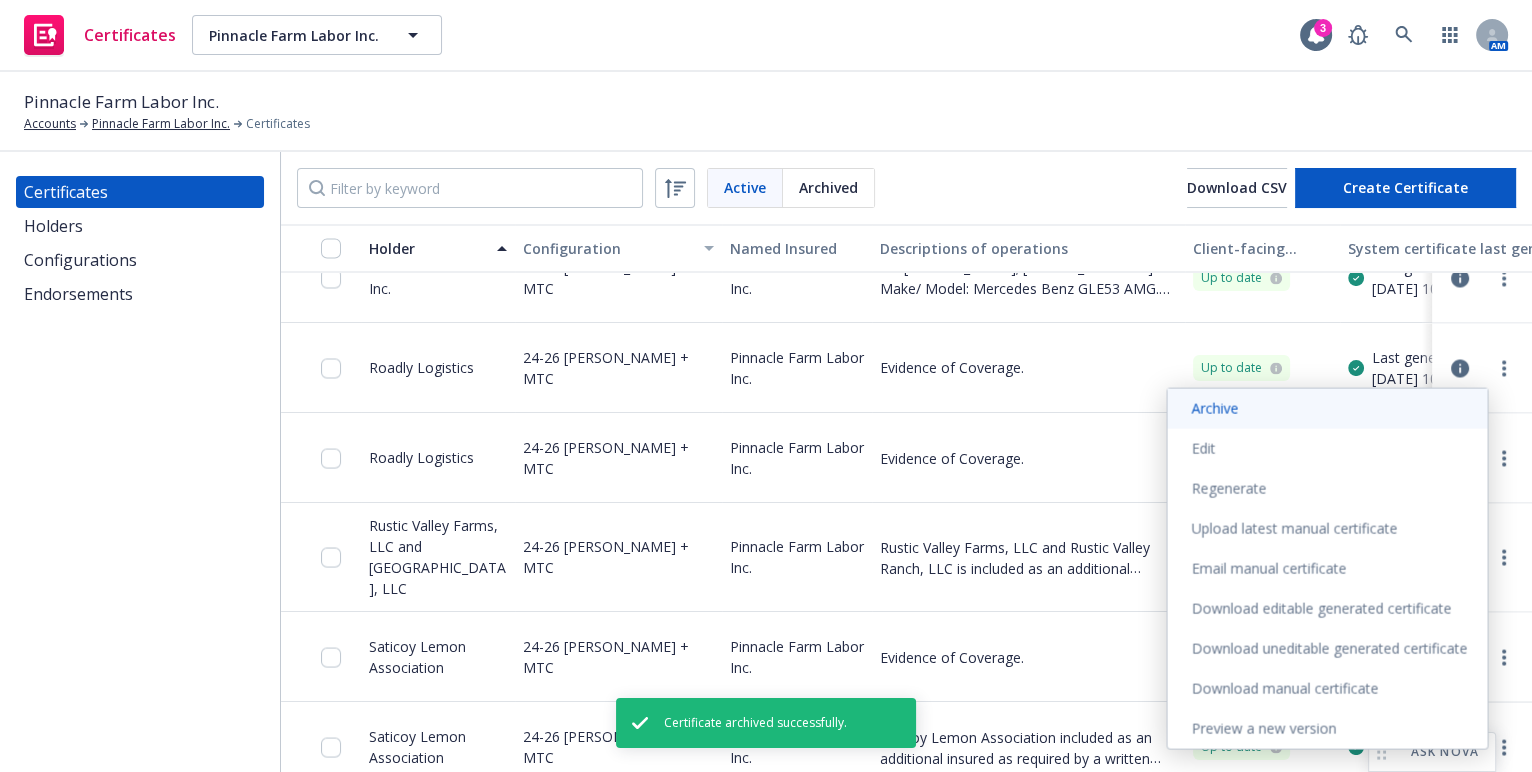 click on "Archive" at bounding box center [1327, 409] 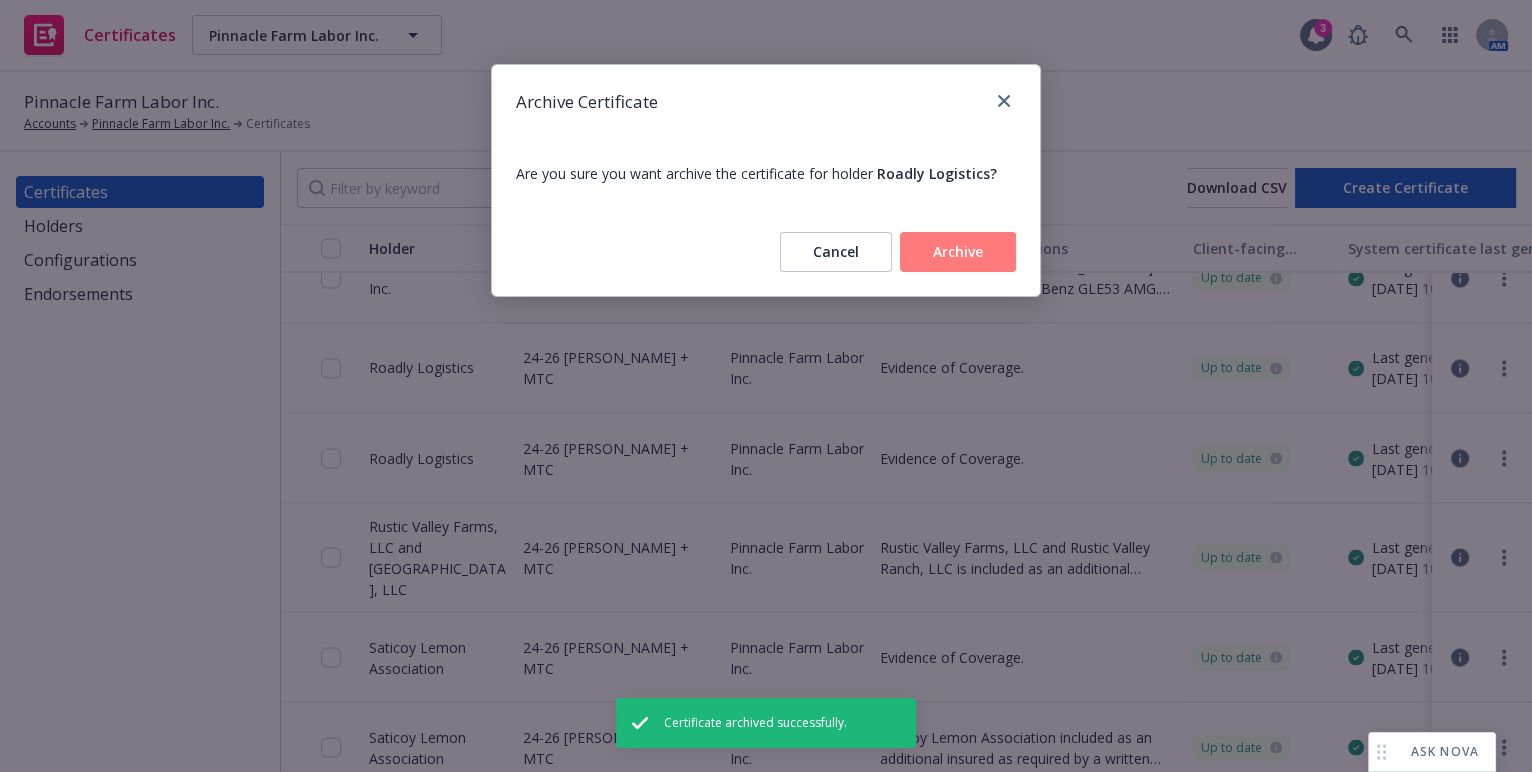 click on "Archive" at bounding box center (958, 252) 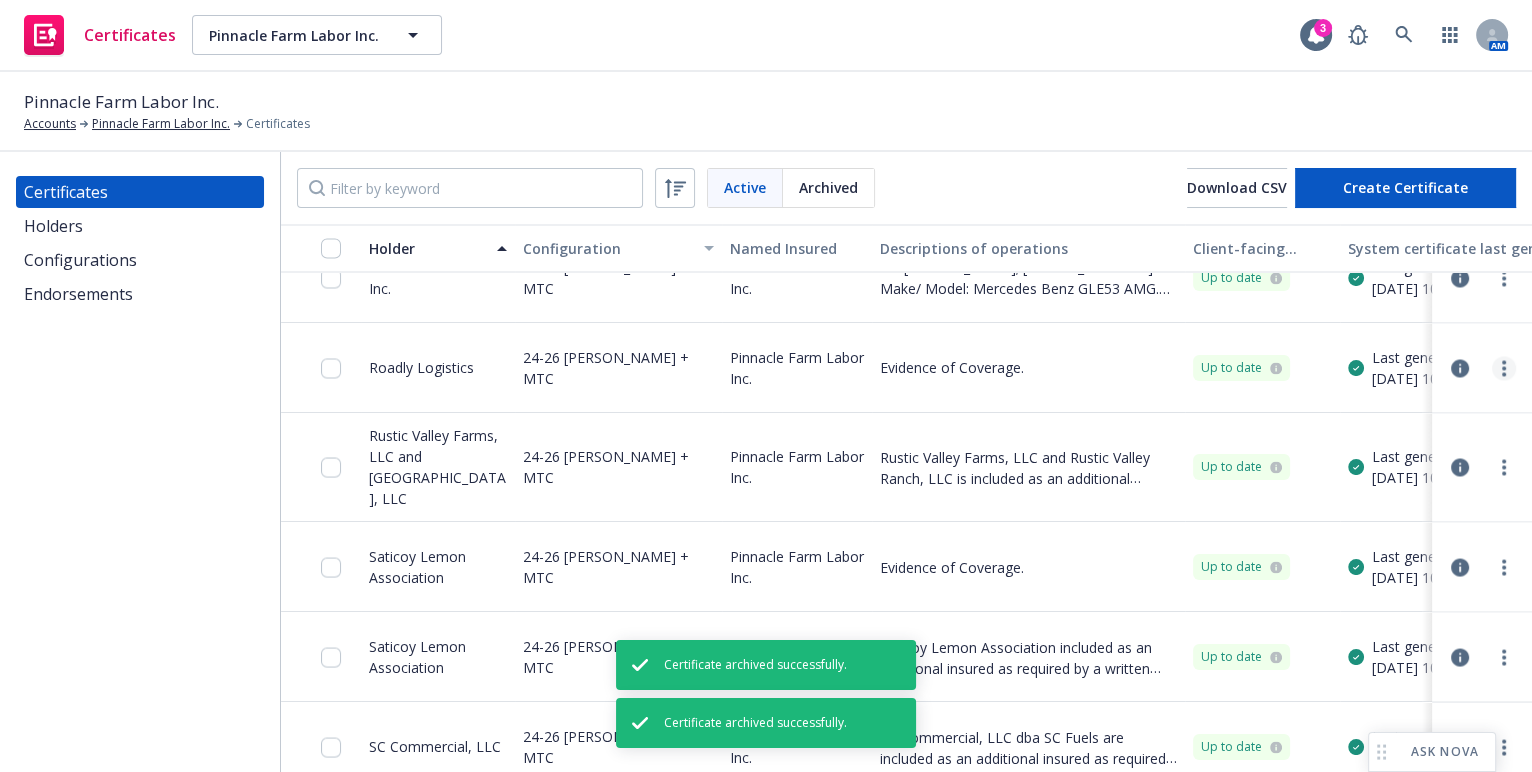 click at bounding box center (1504, 368) 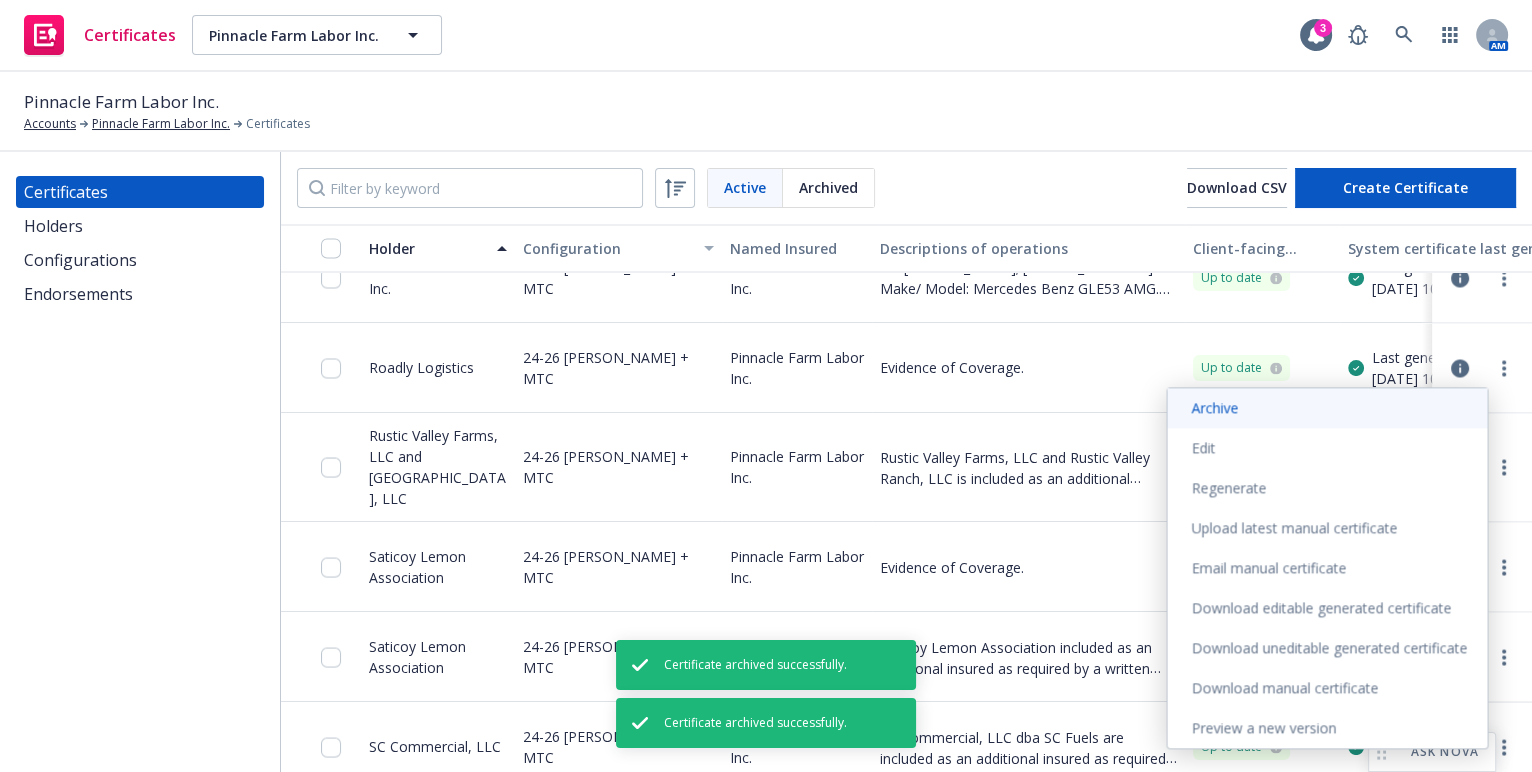 click on "Archive" at bounding box center [1327, 408] 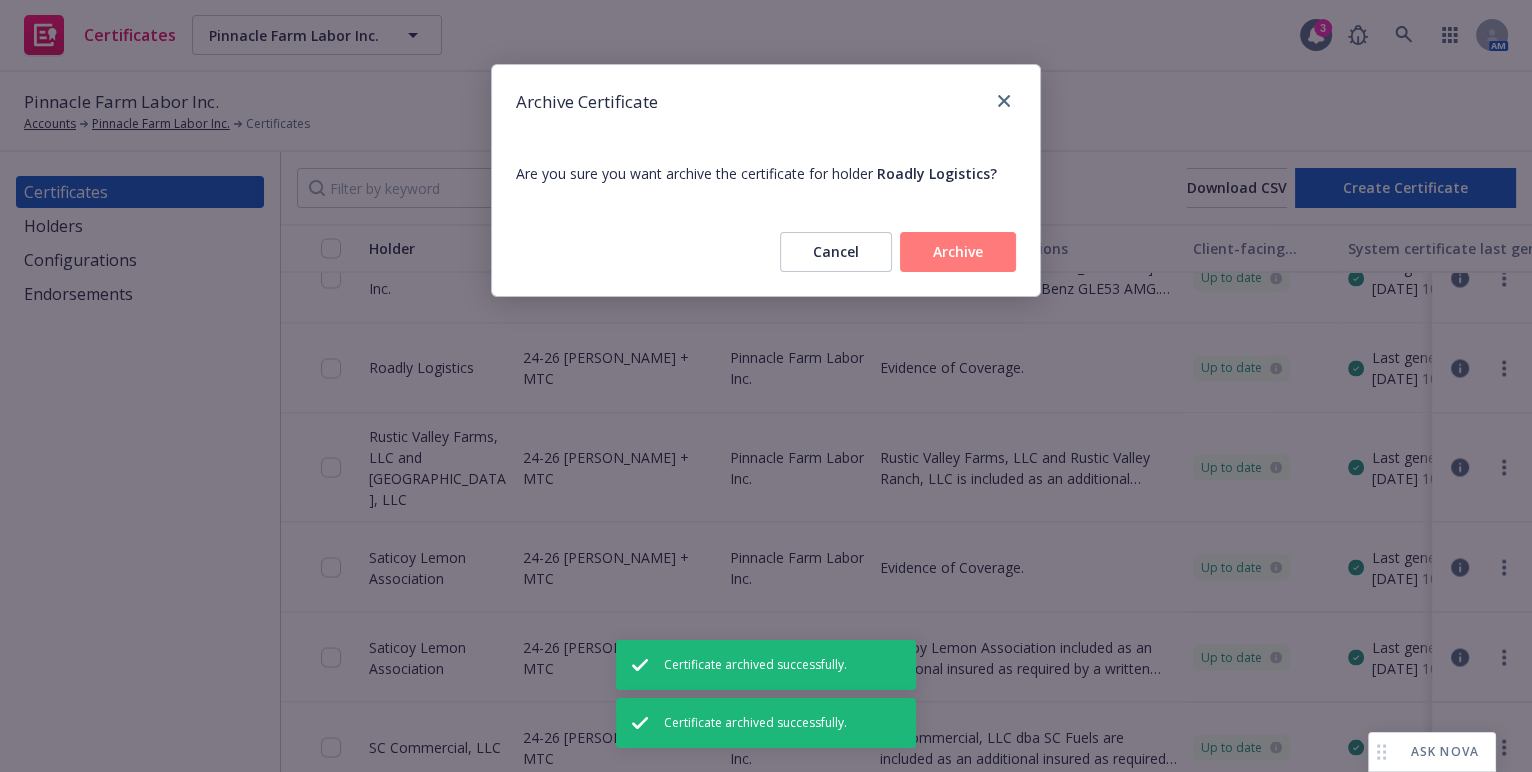 click on "Archive" at bounding box center [958, 252] 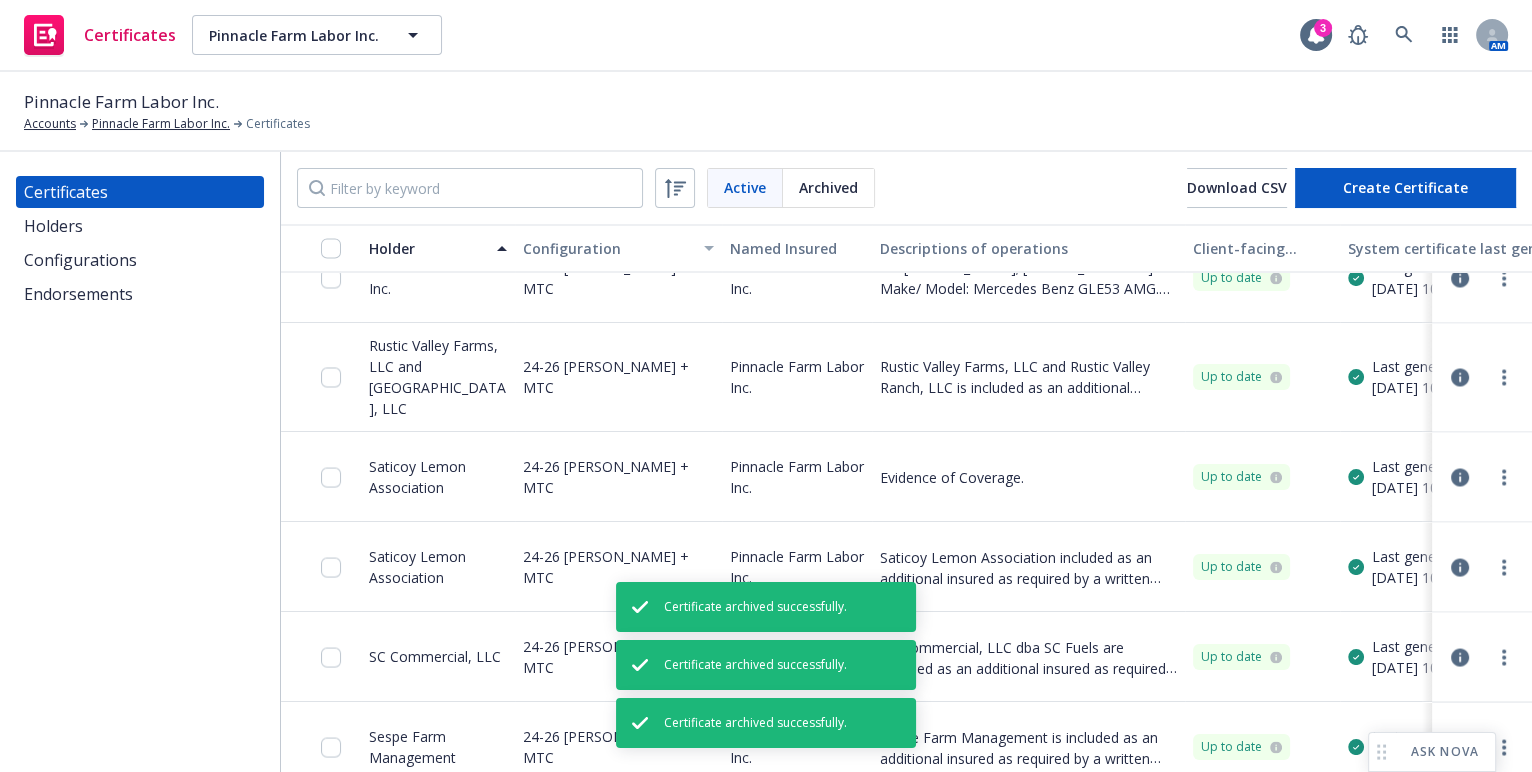 click on "Certificates Holders Configurations Endorsements" at bounding box center (140, 462) 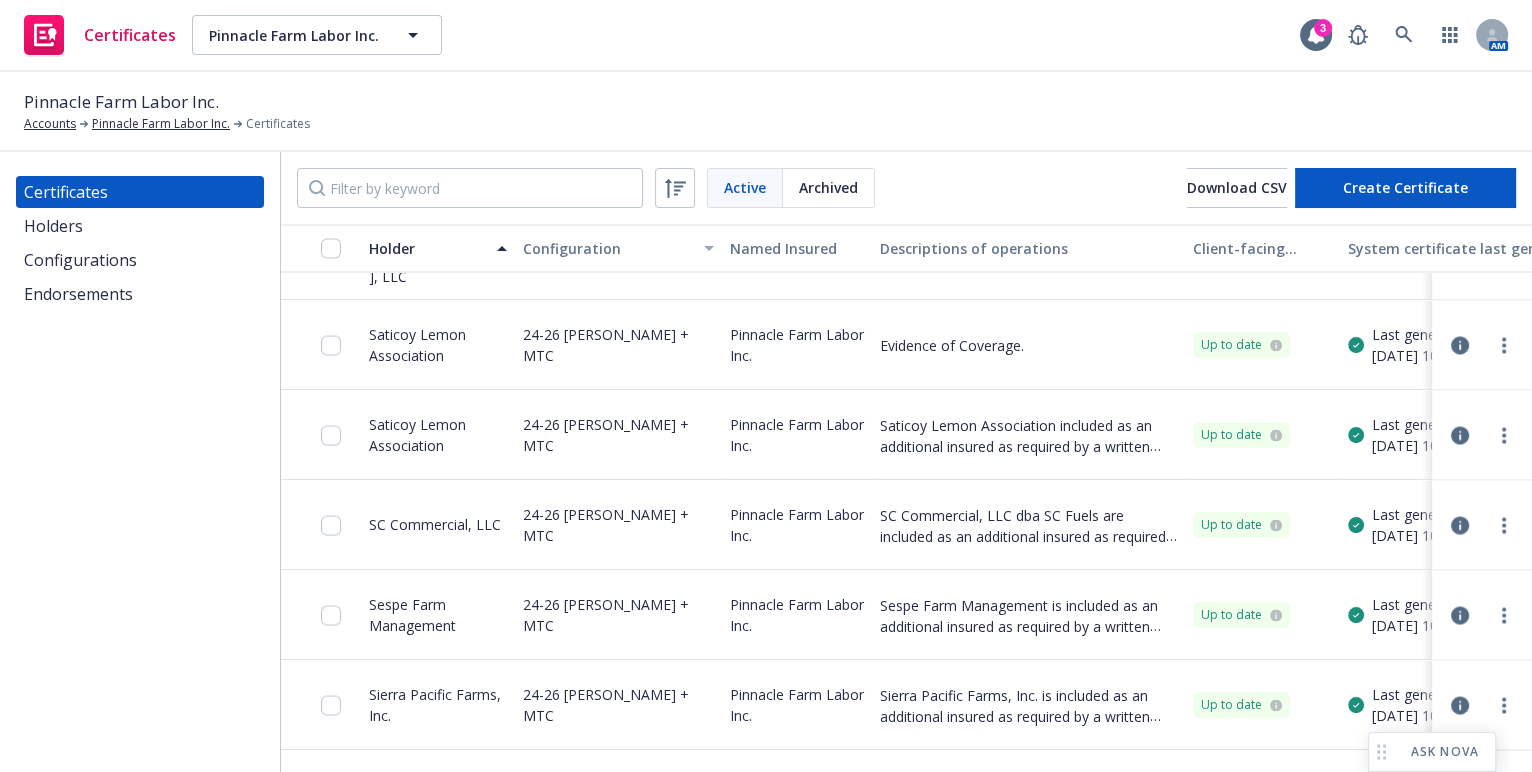 scroll, scrollTop: 4090, scrollLeft: 0, axis: vertical 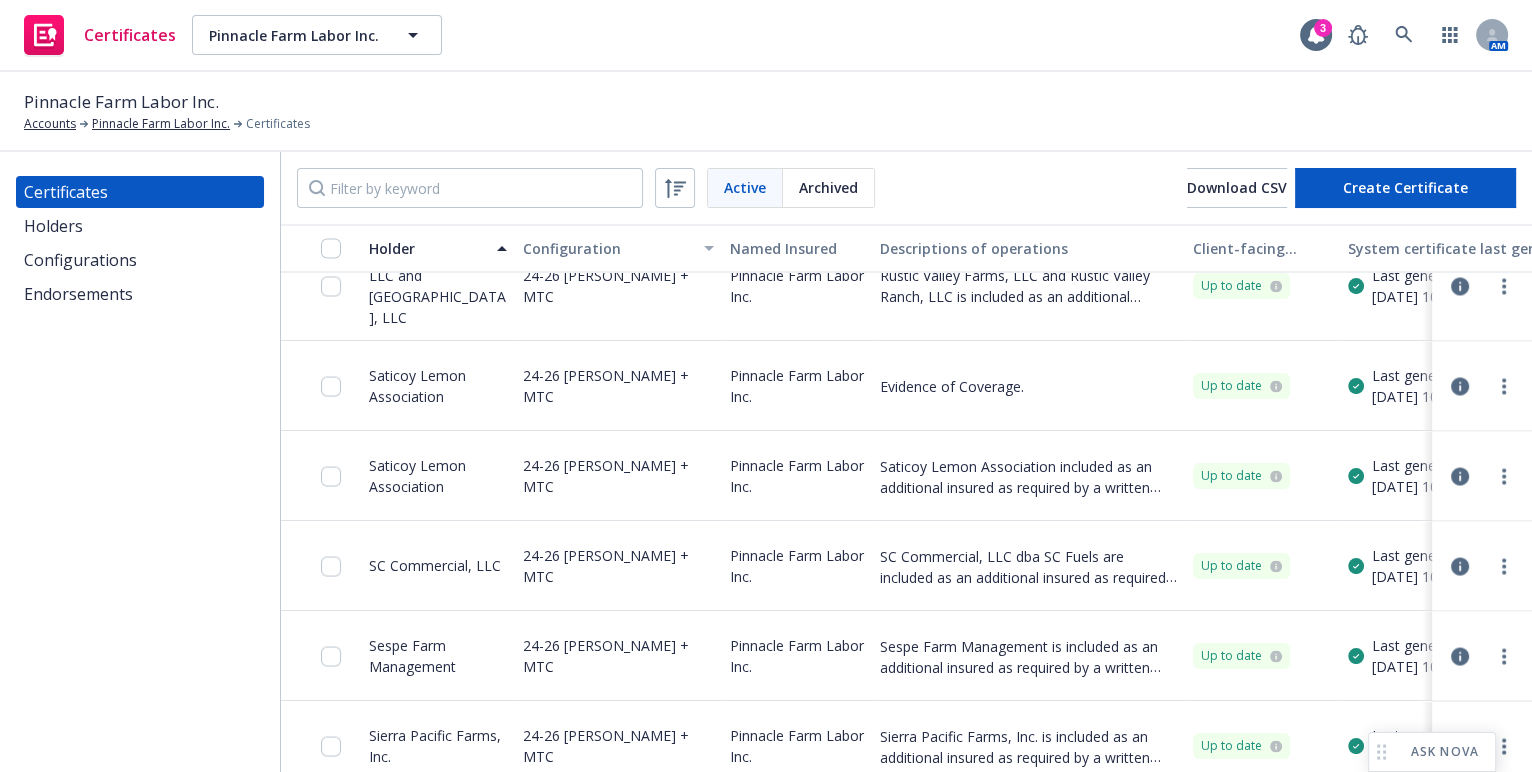 click on "Certificates Holders Configurations Endorsements" at bounding box center [140, 462] 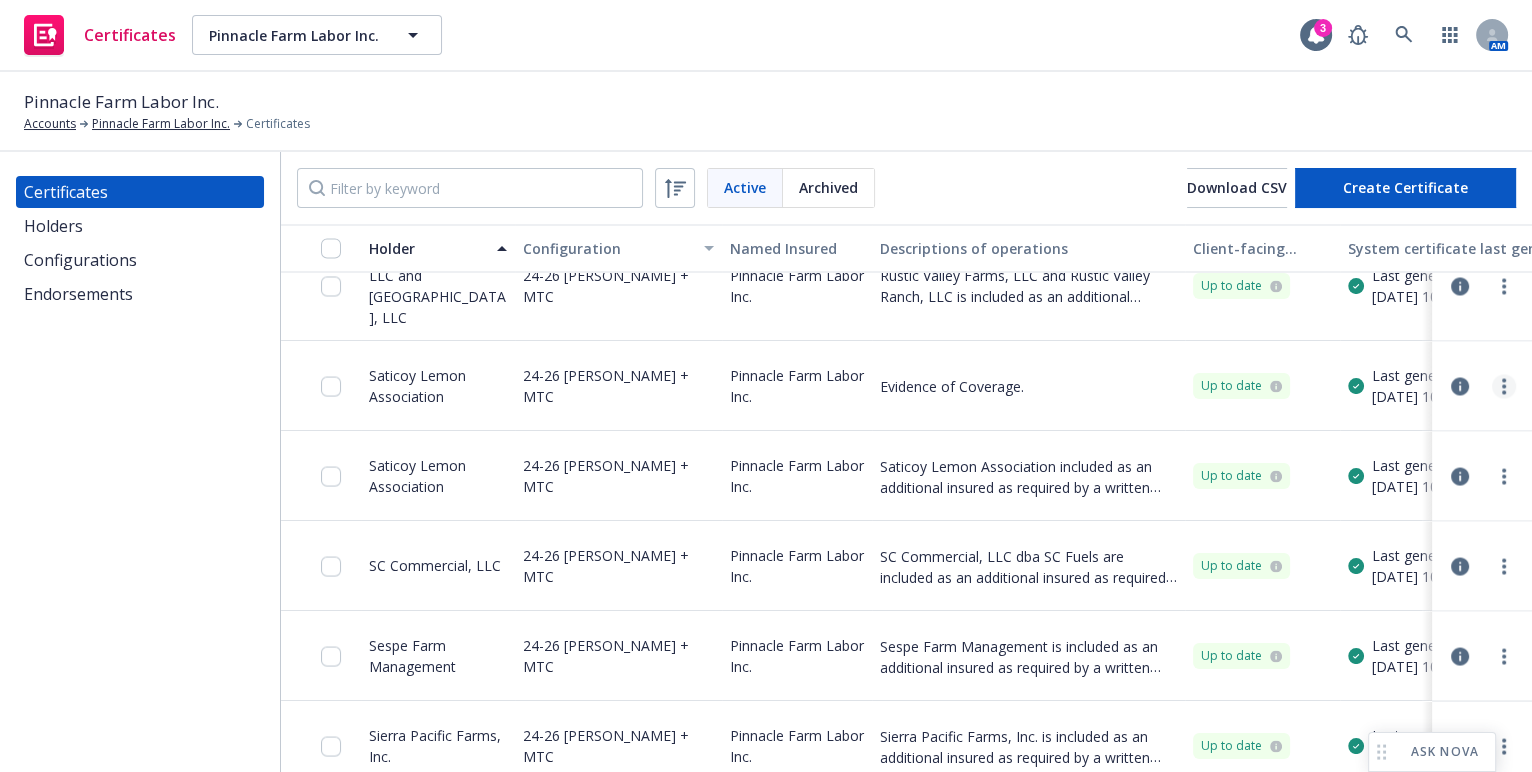 click at bounding box center (1504, 386) 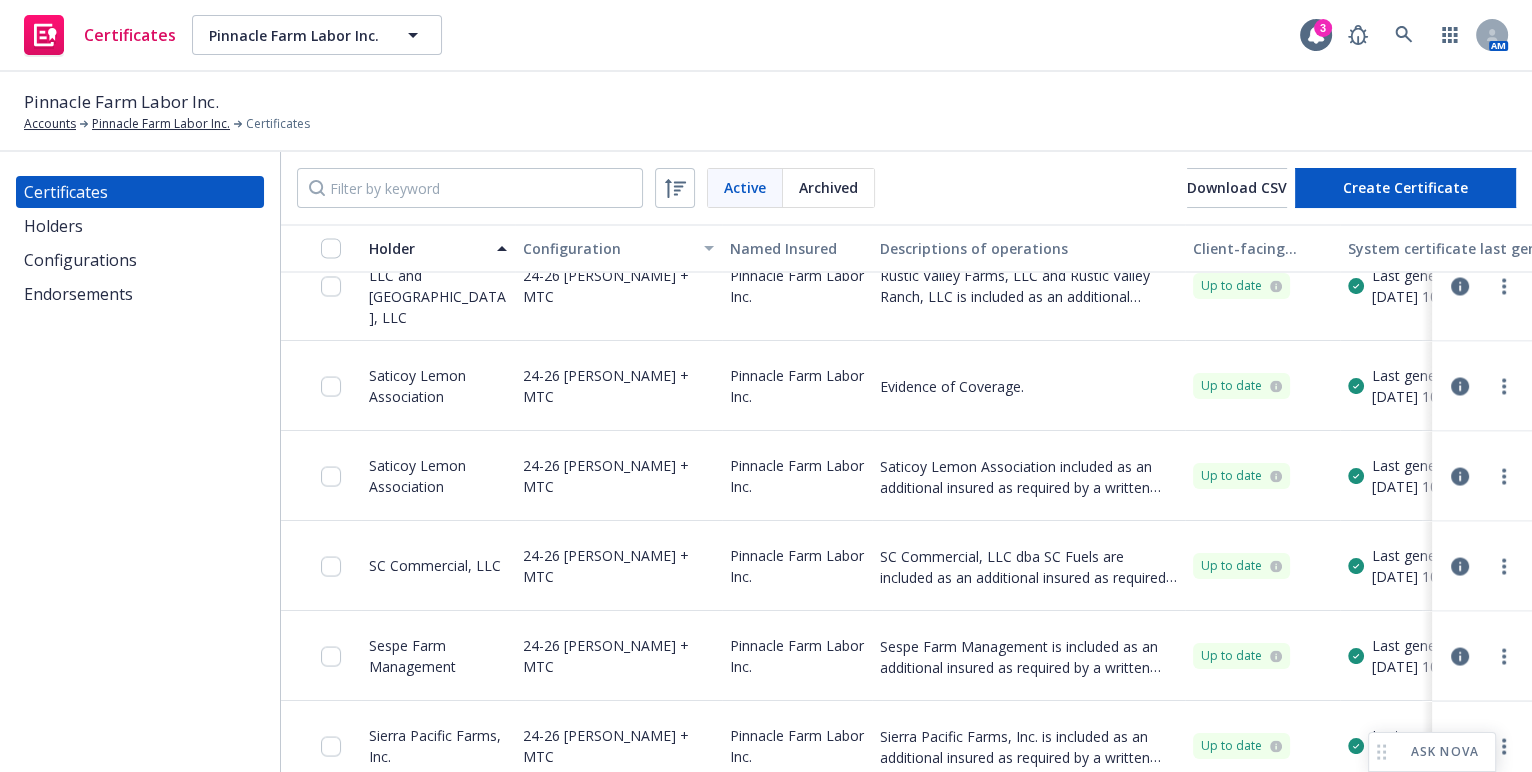 click on "Archive" at bounding box center [1327, 407] 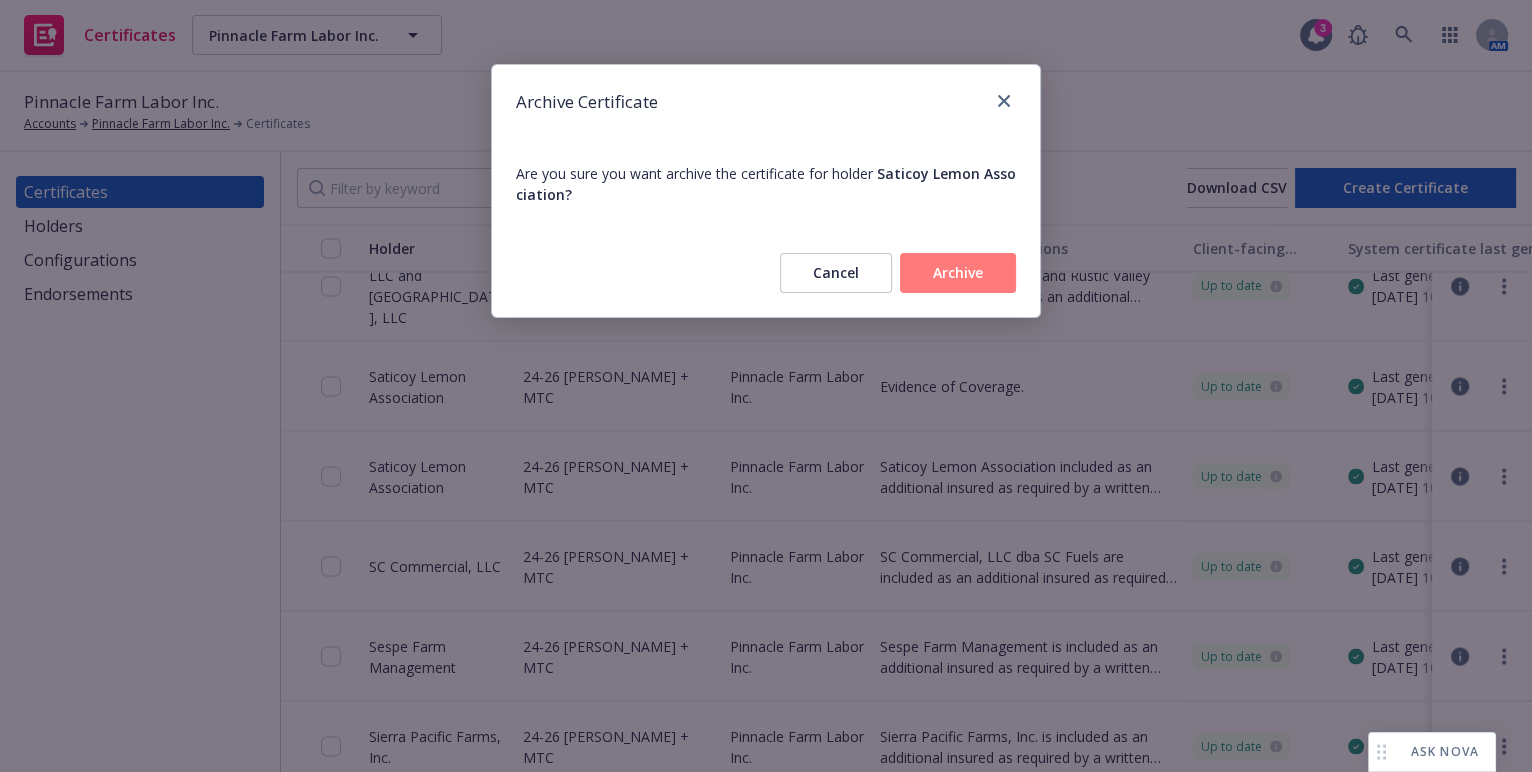 click on "Archive" at bounding box center (958, 273) 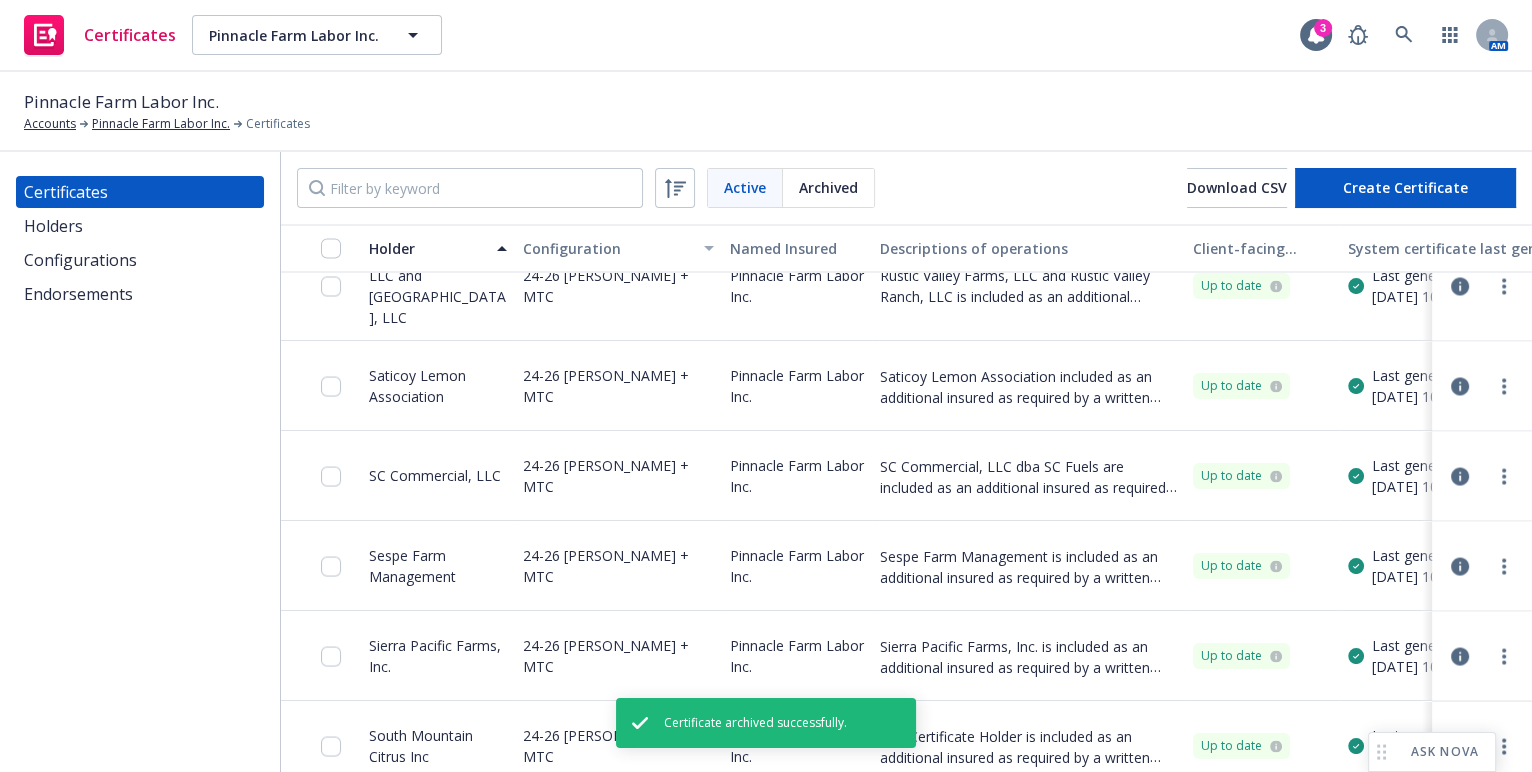 drag, startPoint x: 66, startPoint y: 449, endPoint x: 168, endPoint y: 432, distance: 103.40696 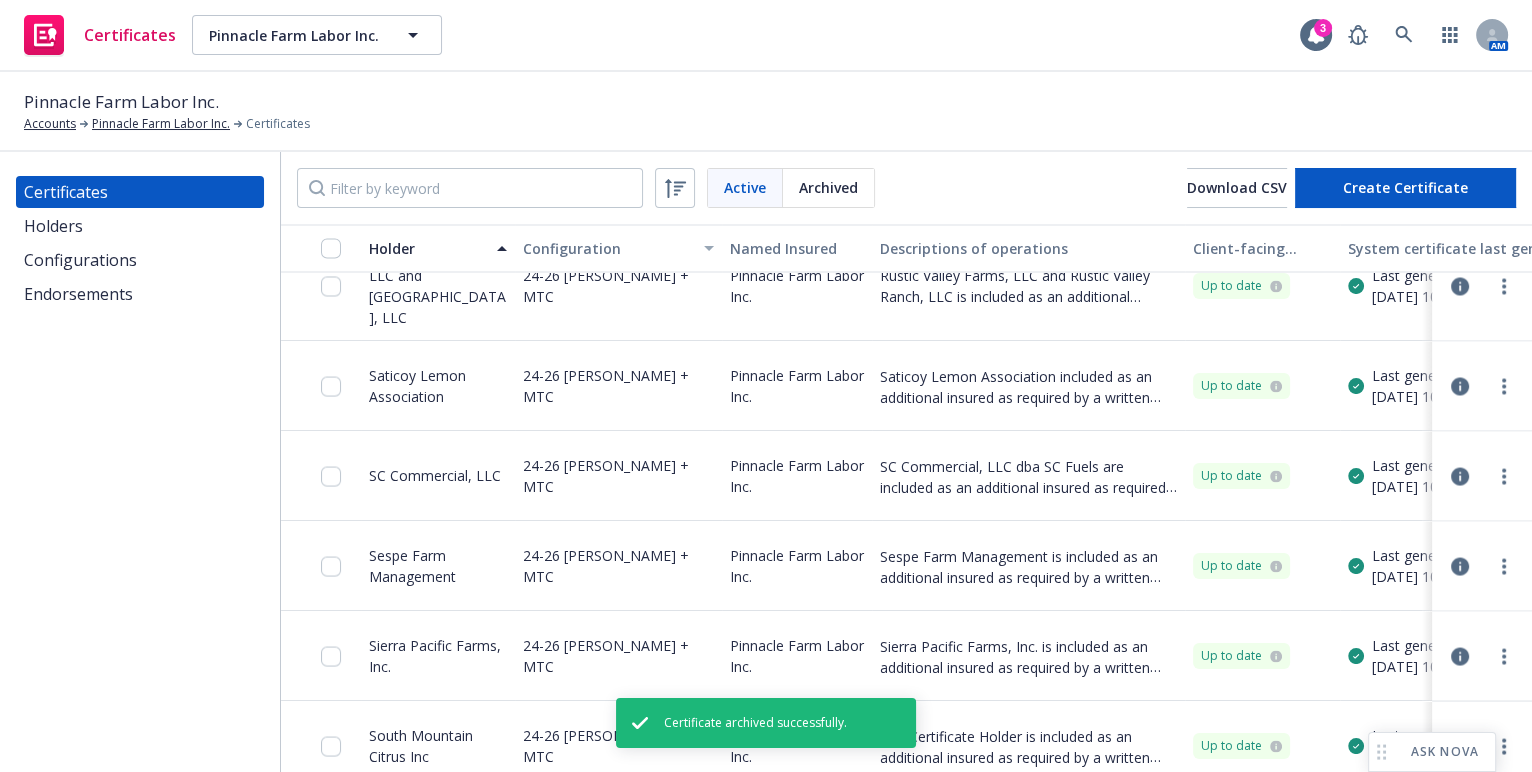 click on "Certificates Holders Configurations Endorsements" at bounding box center [140, 462] 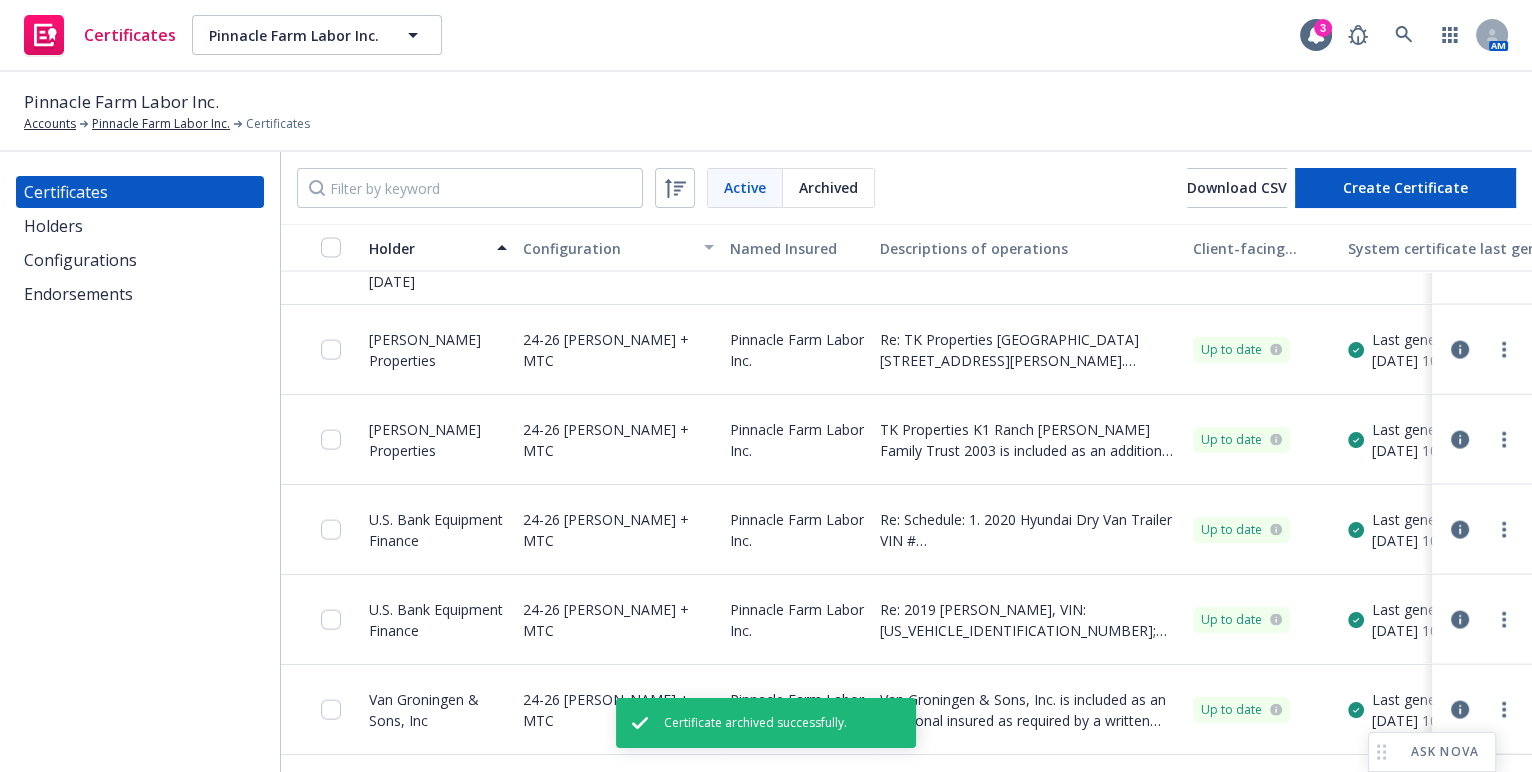 scroll, scrollTop: 4726, scrollLeft: 0, axis: vertical 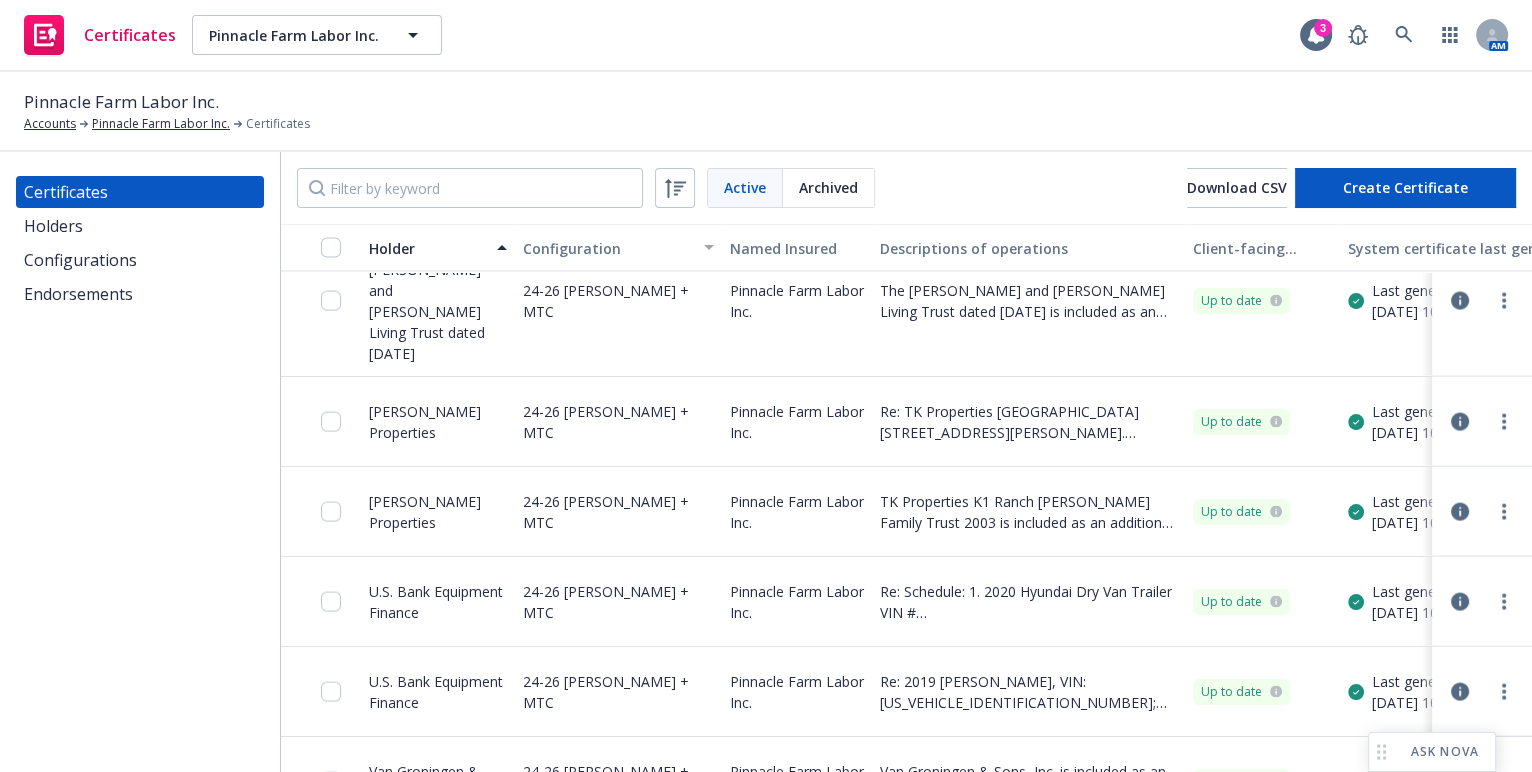 drag, startPoint x: 144, startPoint y: 519, endPoint x: 159, endPoint y: 513, distance: 16.155495 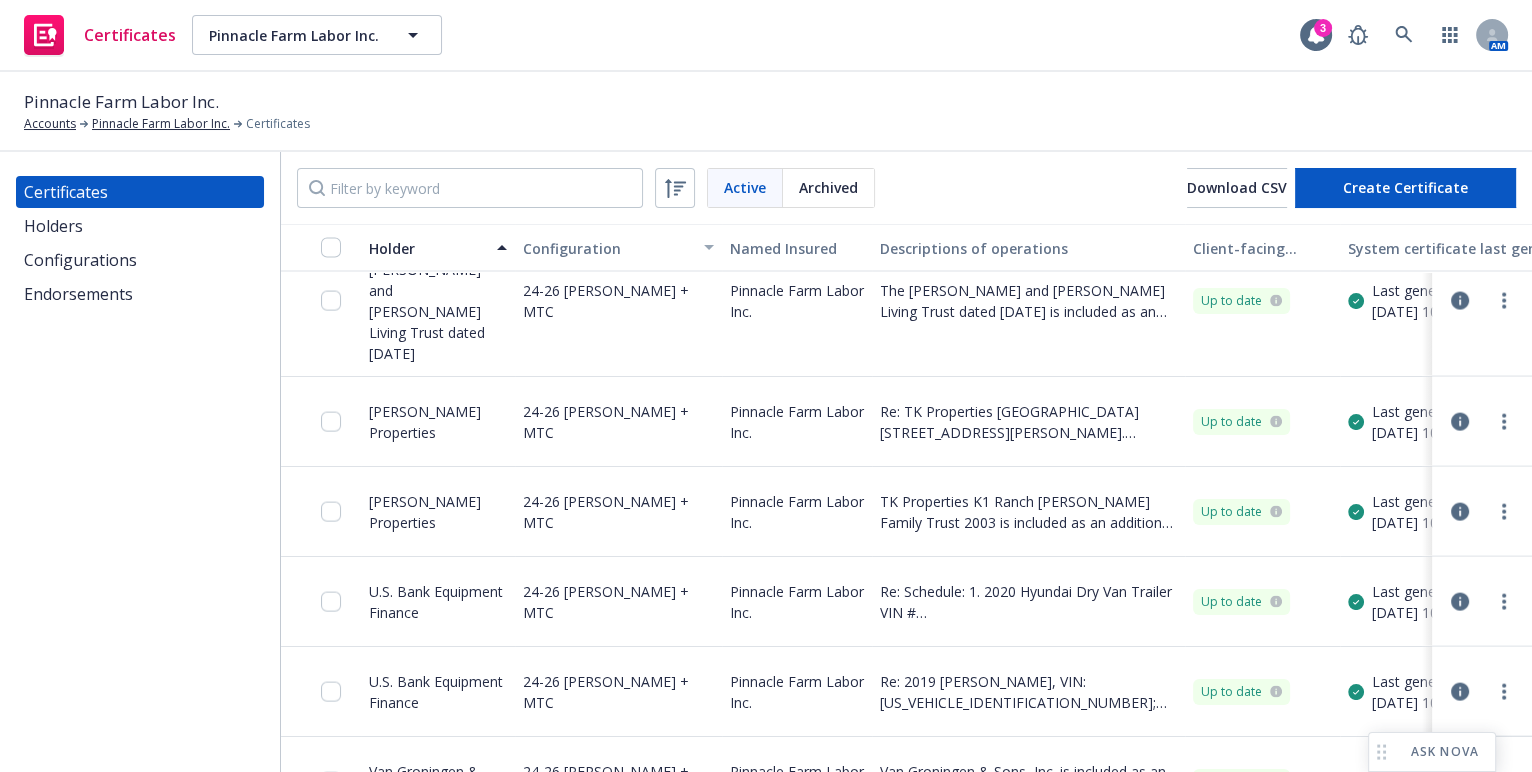 click on "Certificates Holders Configurations Endorsements" at bounding box center [140, 462] 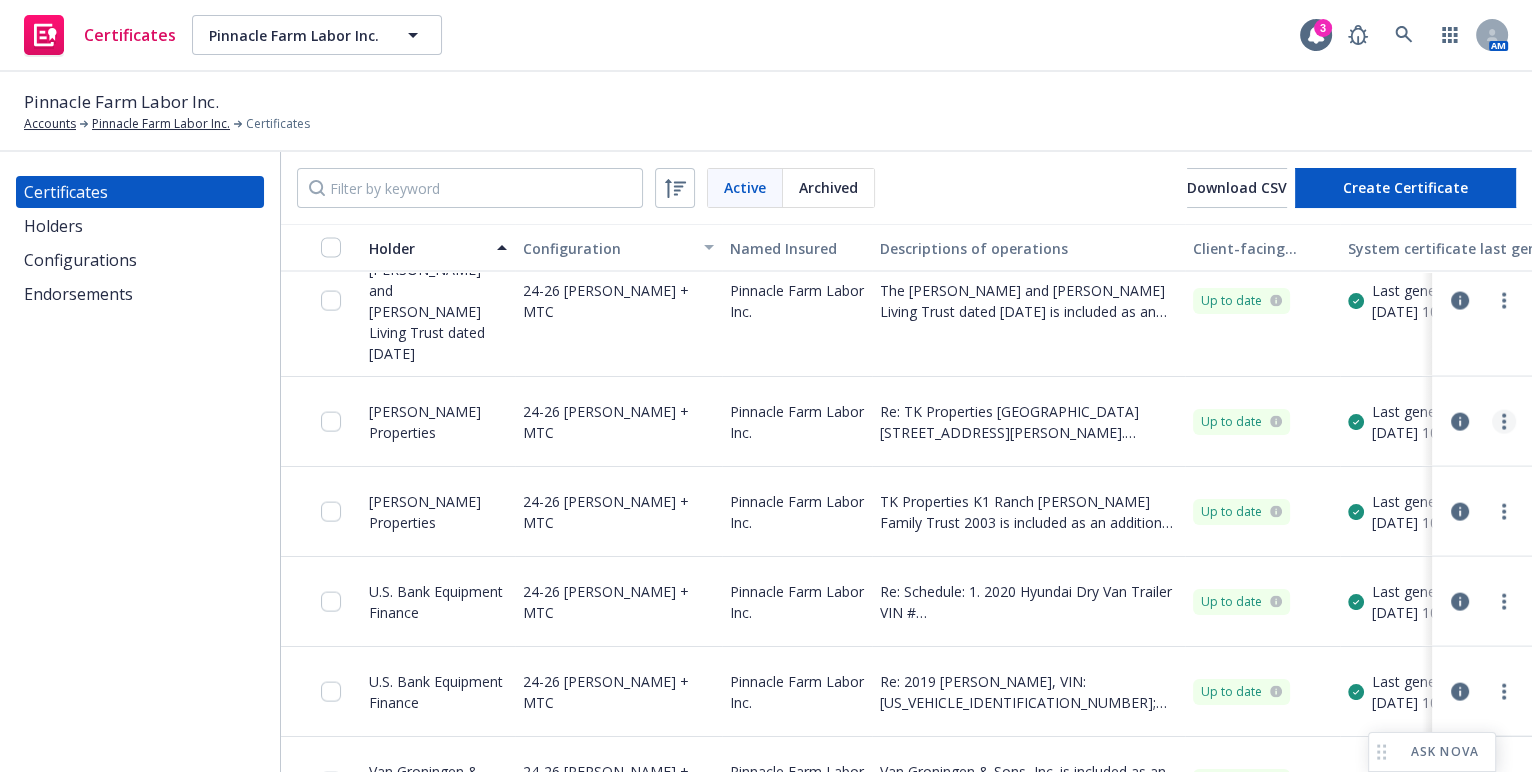 click at bounding box center [1504, 422] 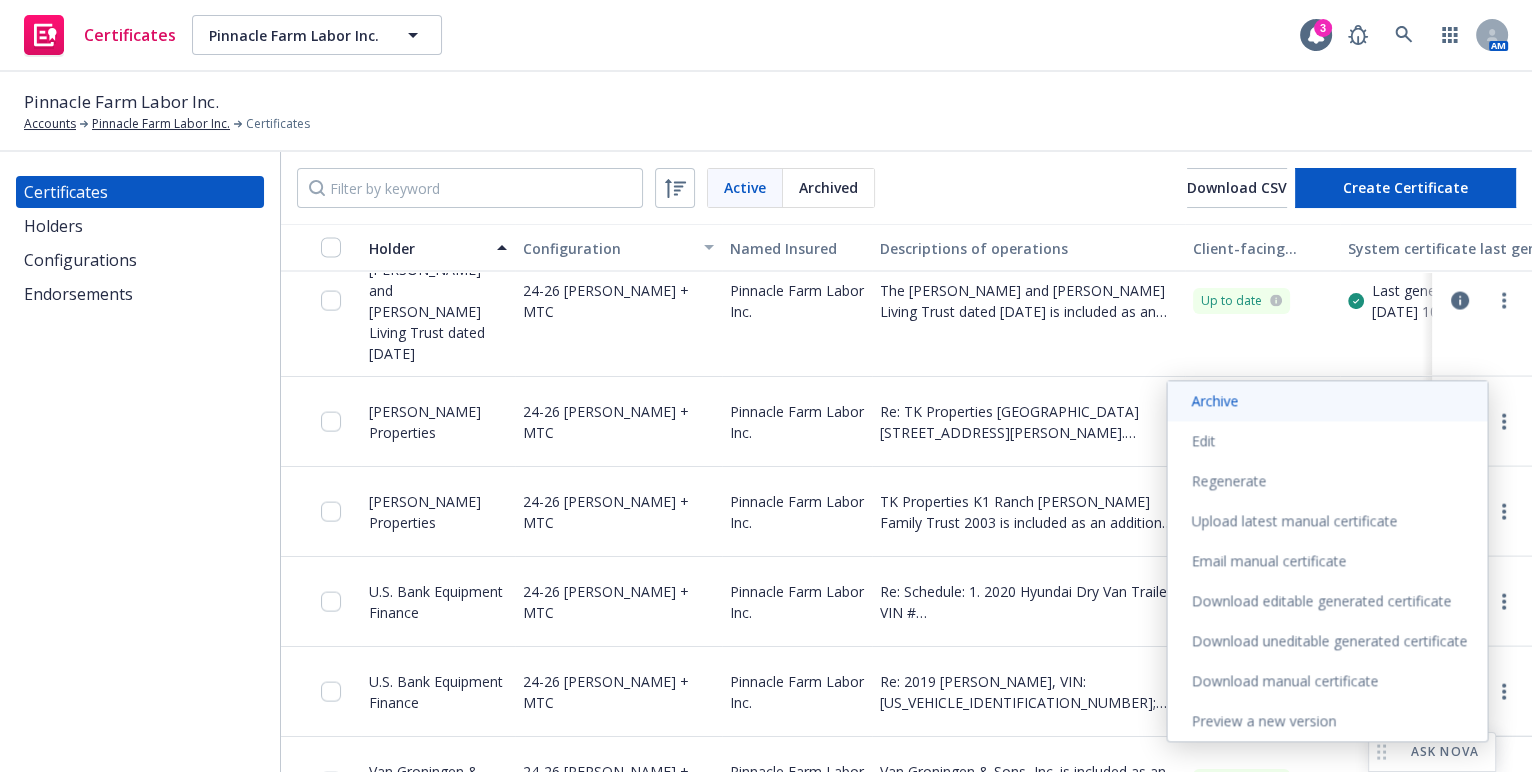 click on "Archive" at bounding box center (1327, 401) 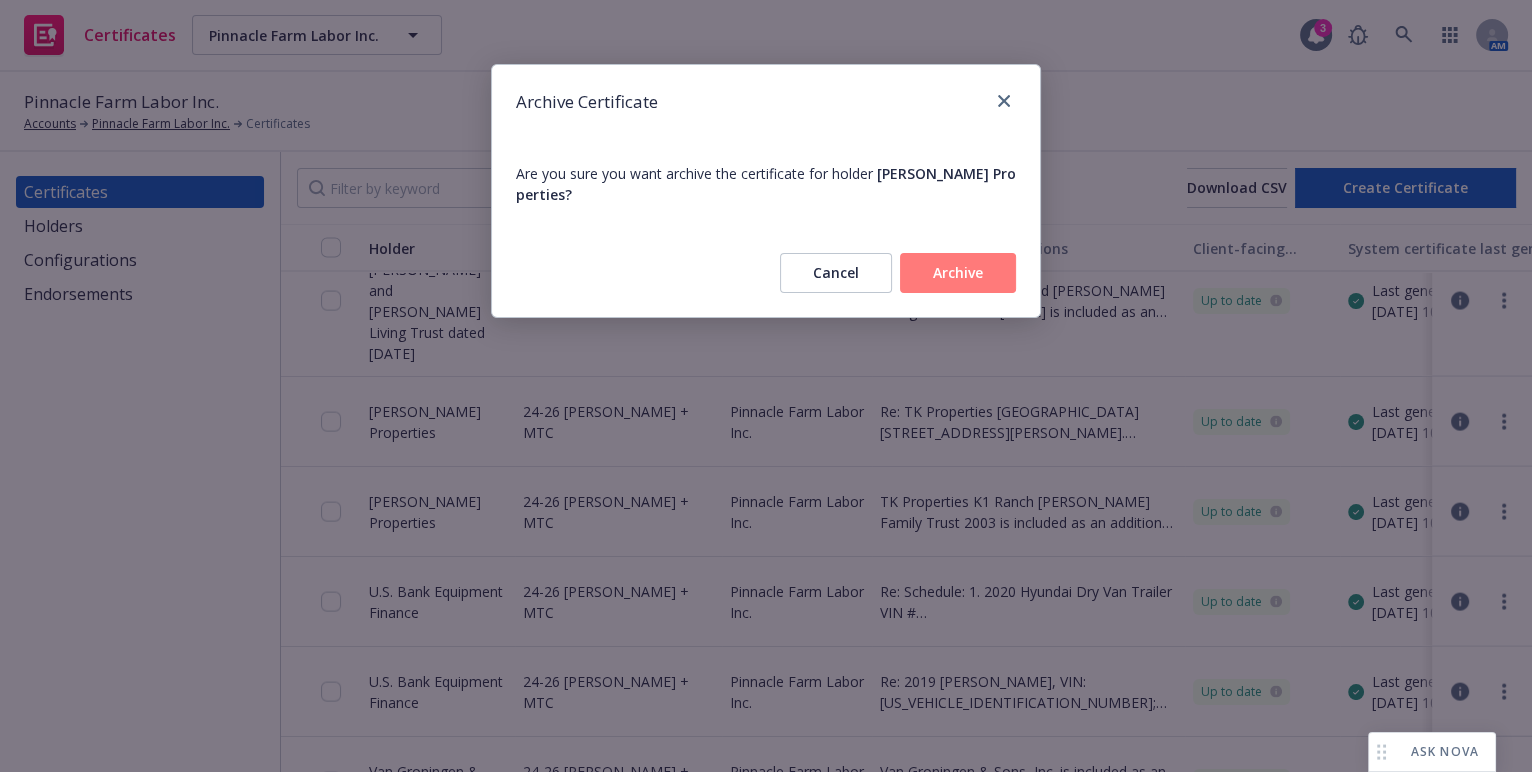 click on "Archive" at bounding box center [958, 273] 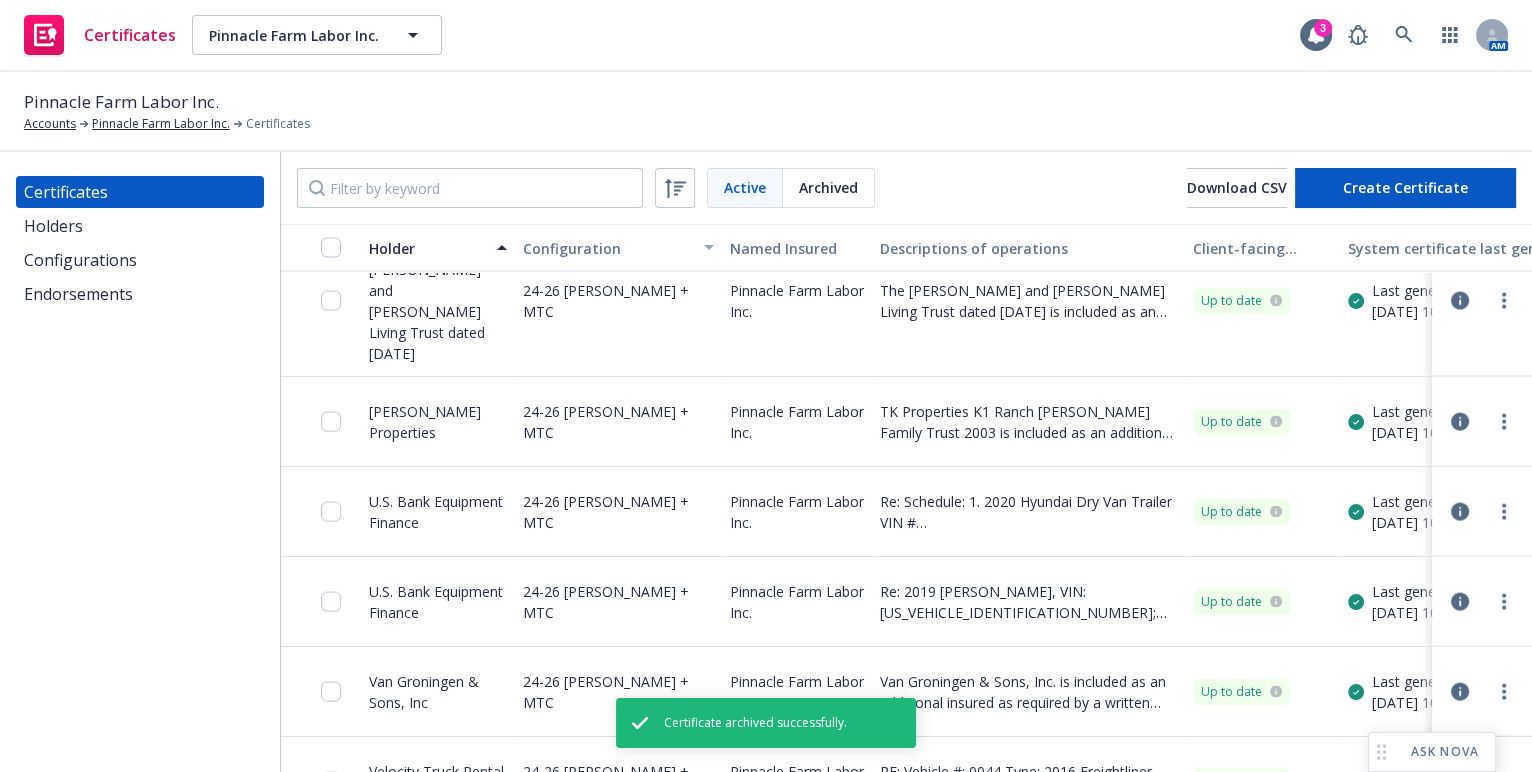 drag, startPoint x: 145, startPoint y: 455, endPoint x: 157, endPoint y: 449, distance: 13.416408 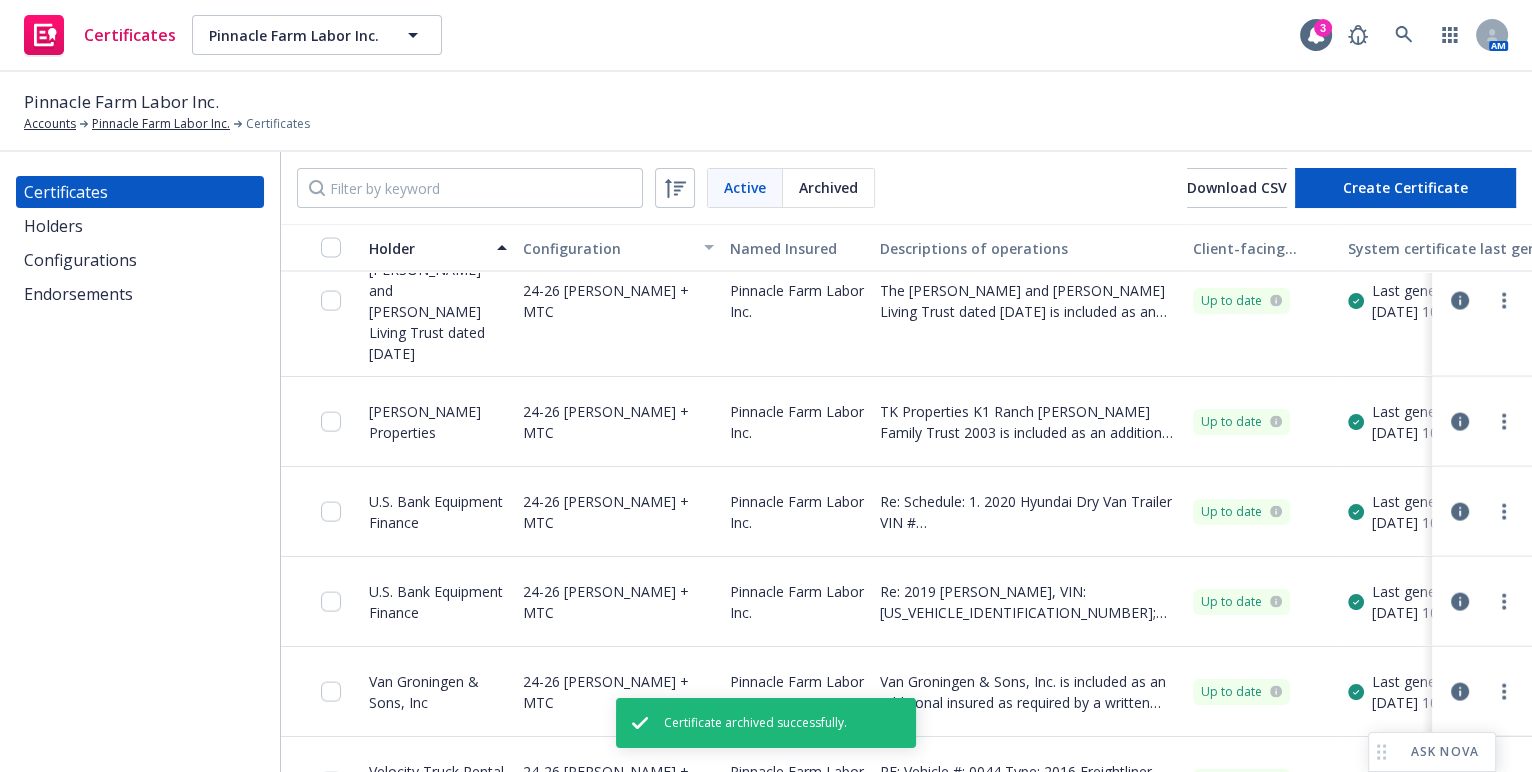 click on "Certificates Holders Configurations Endorsements" at bounding box center [140, 462] 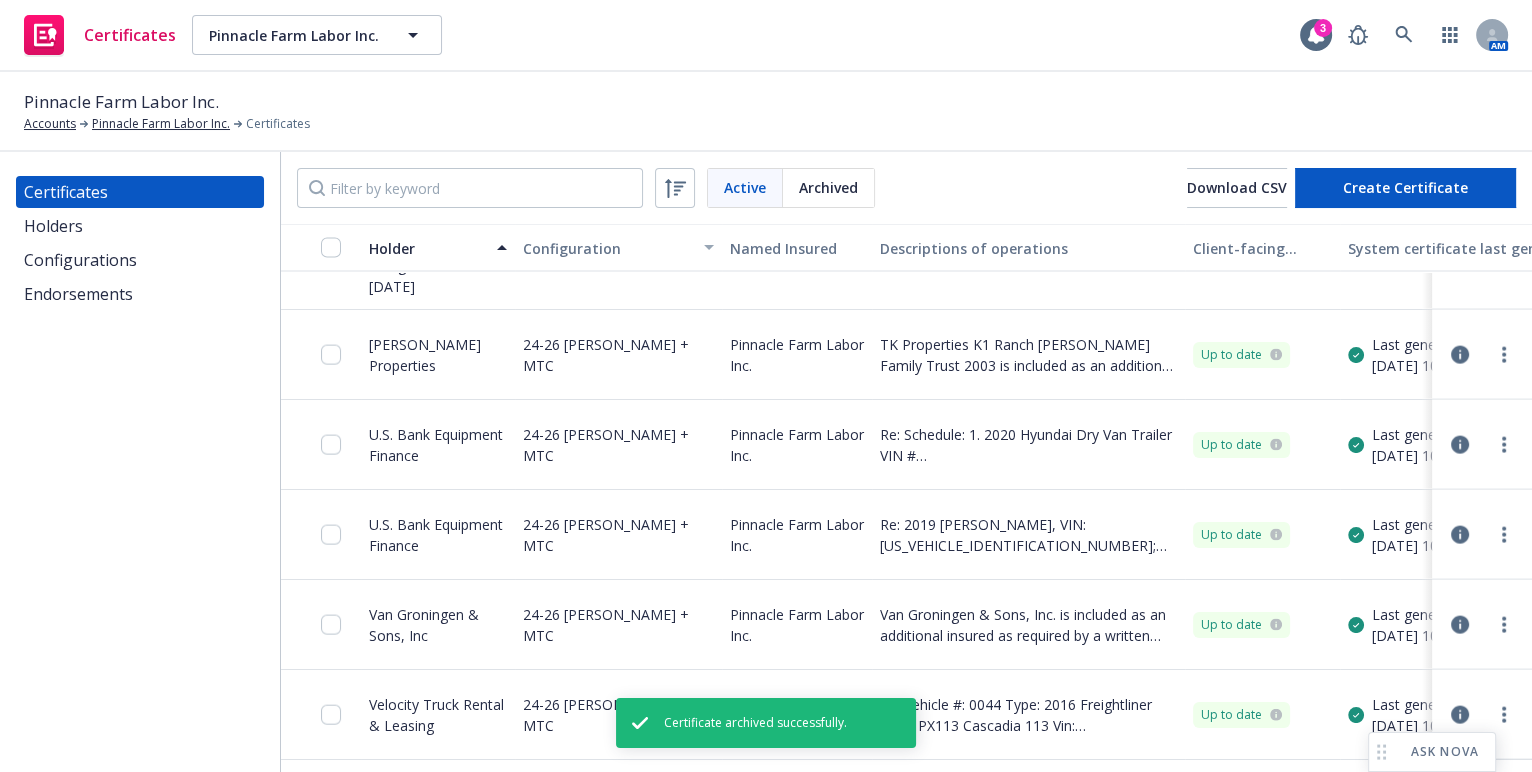 scroll, scrollTop: 4991, scrollLeft: 0, axis: vertical 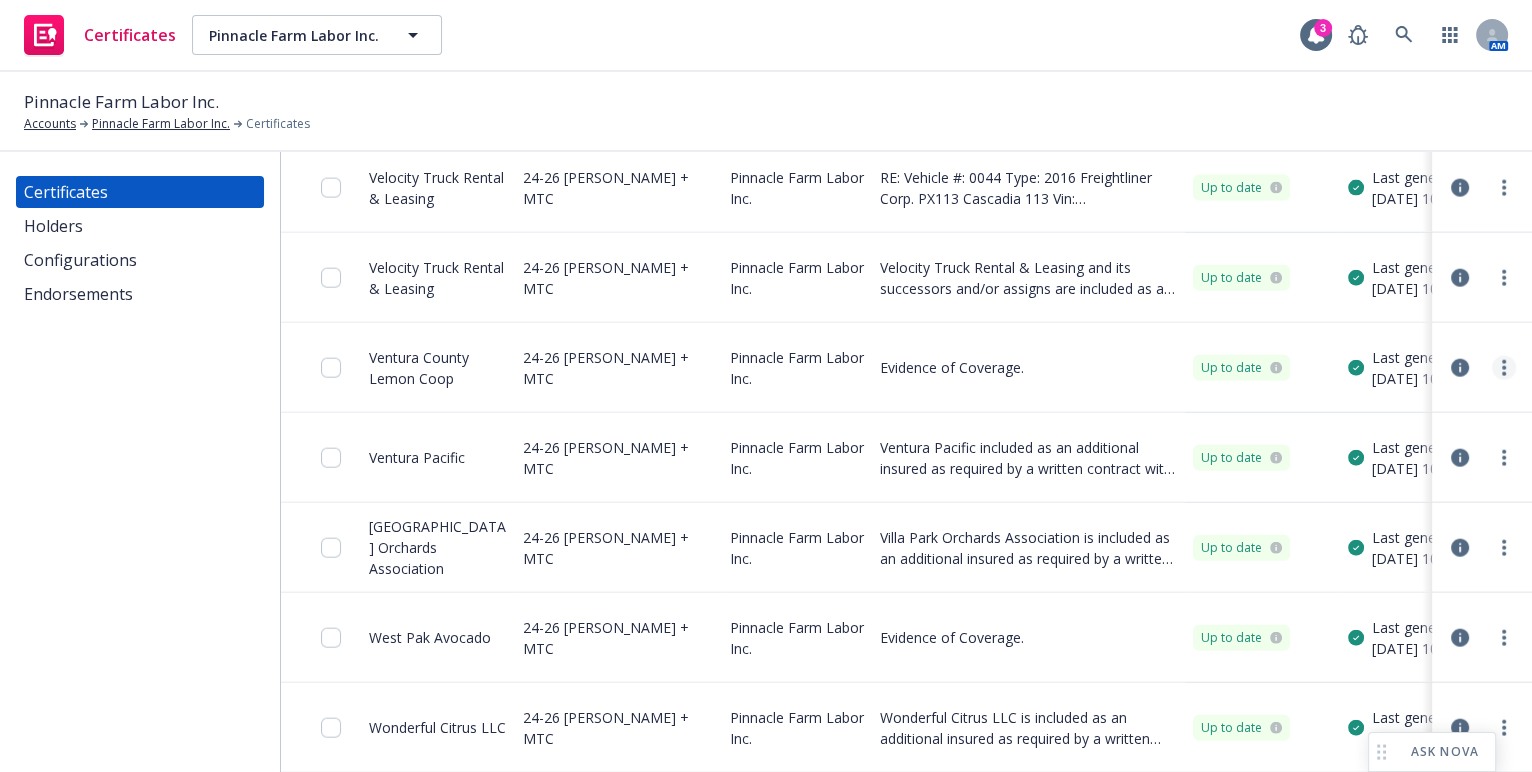 click at bounding box center (1504, 368) 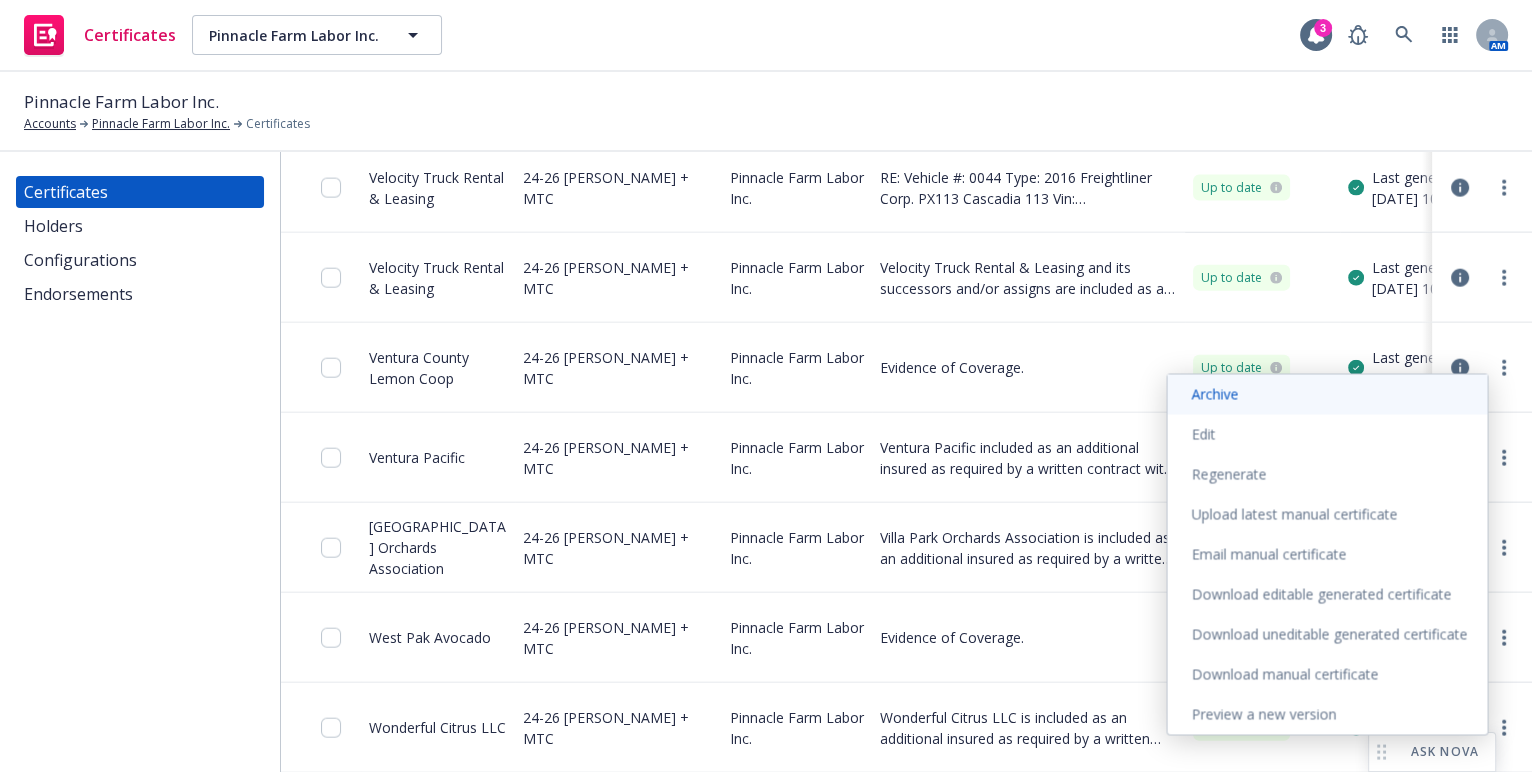 click on "Archive" at bounding box center [1327, 394] 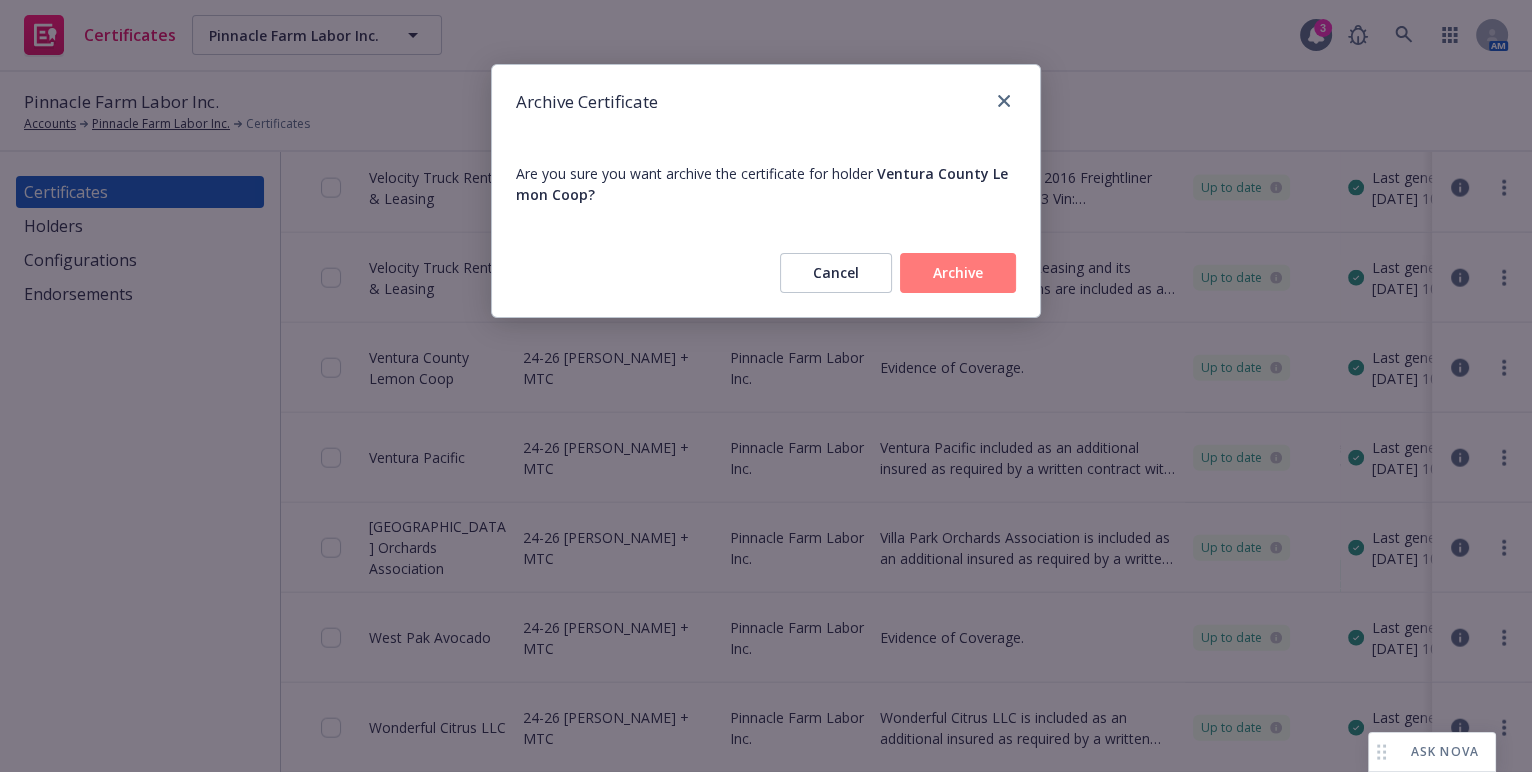 click on "Archive" at bounding box center (958, 273) 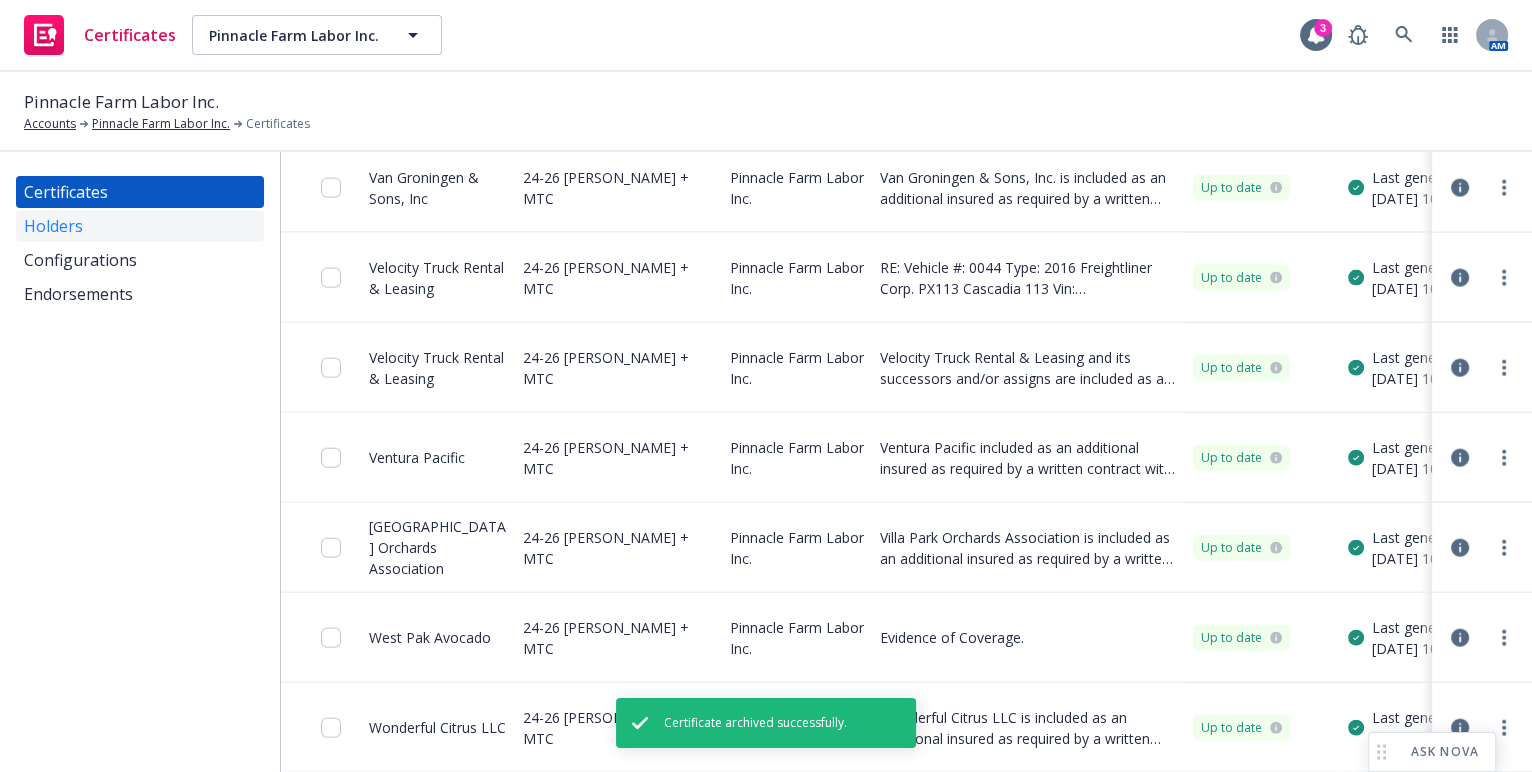 scroll, scrollTop: 4901, scrollLeft: 0, axis: vertical 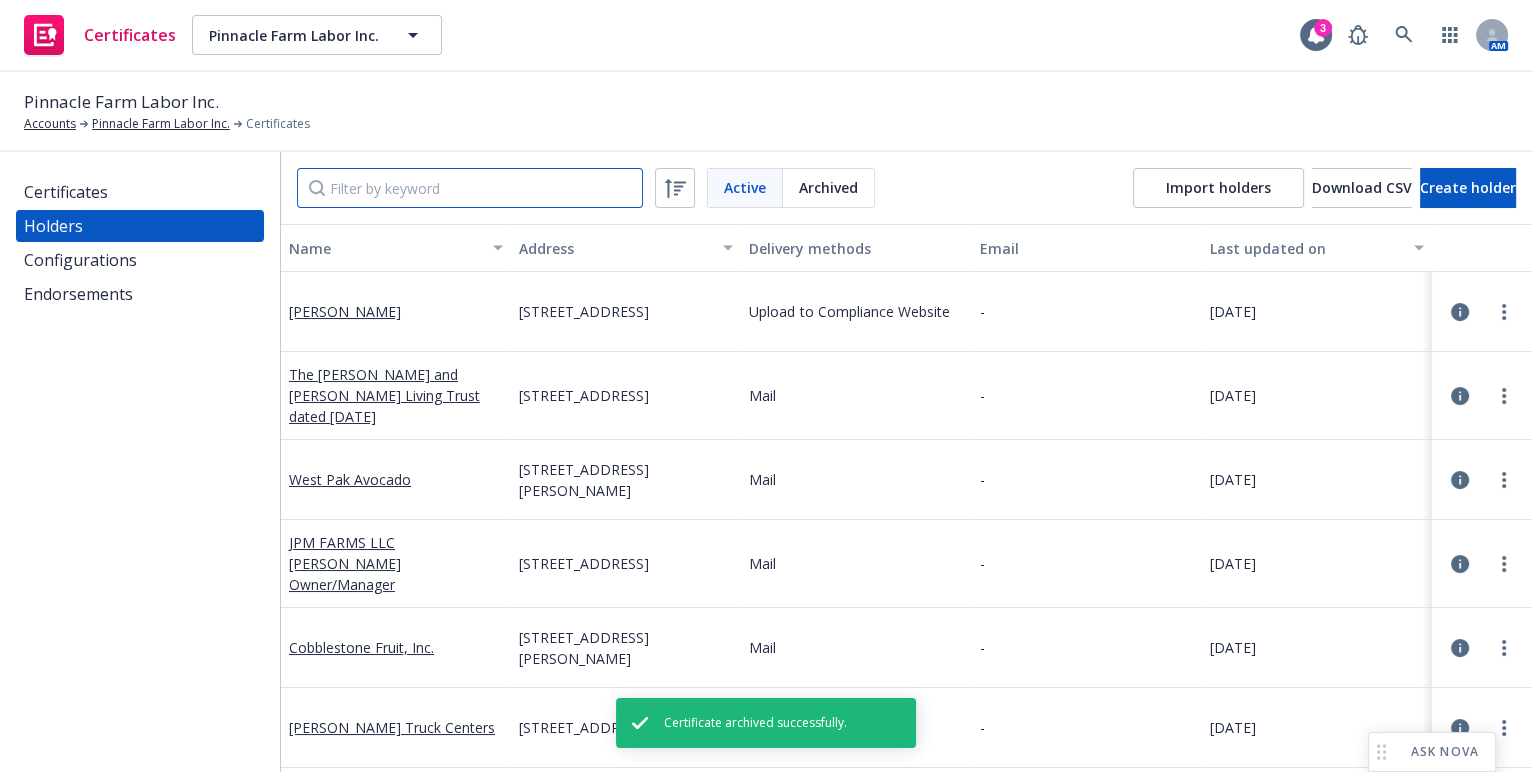 click at bounding box center (470, 188) 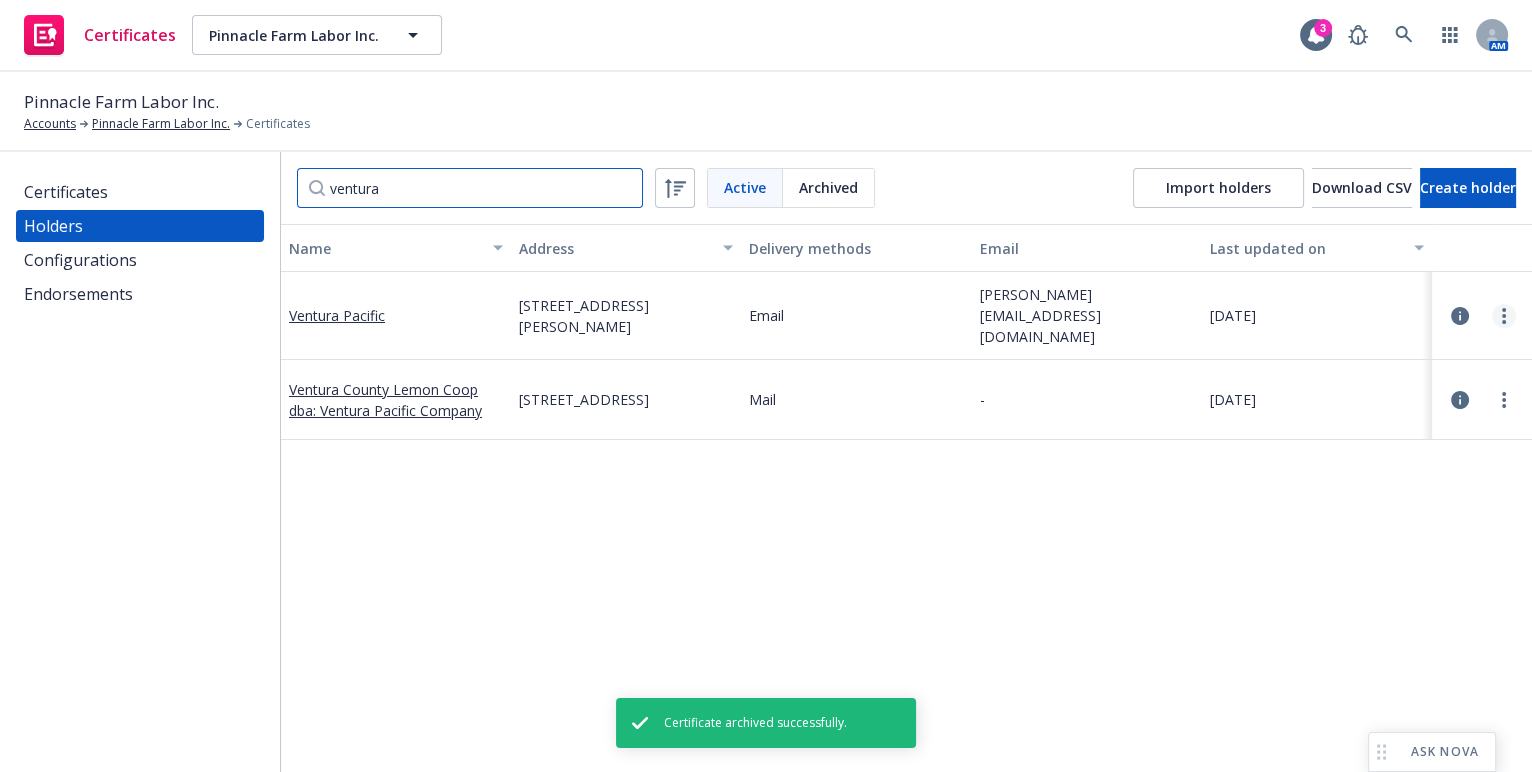 type on "ventura" 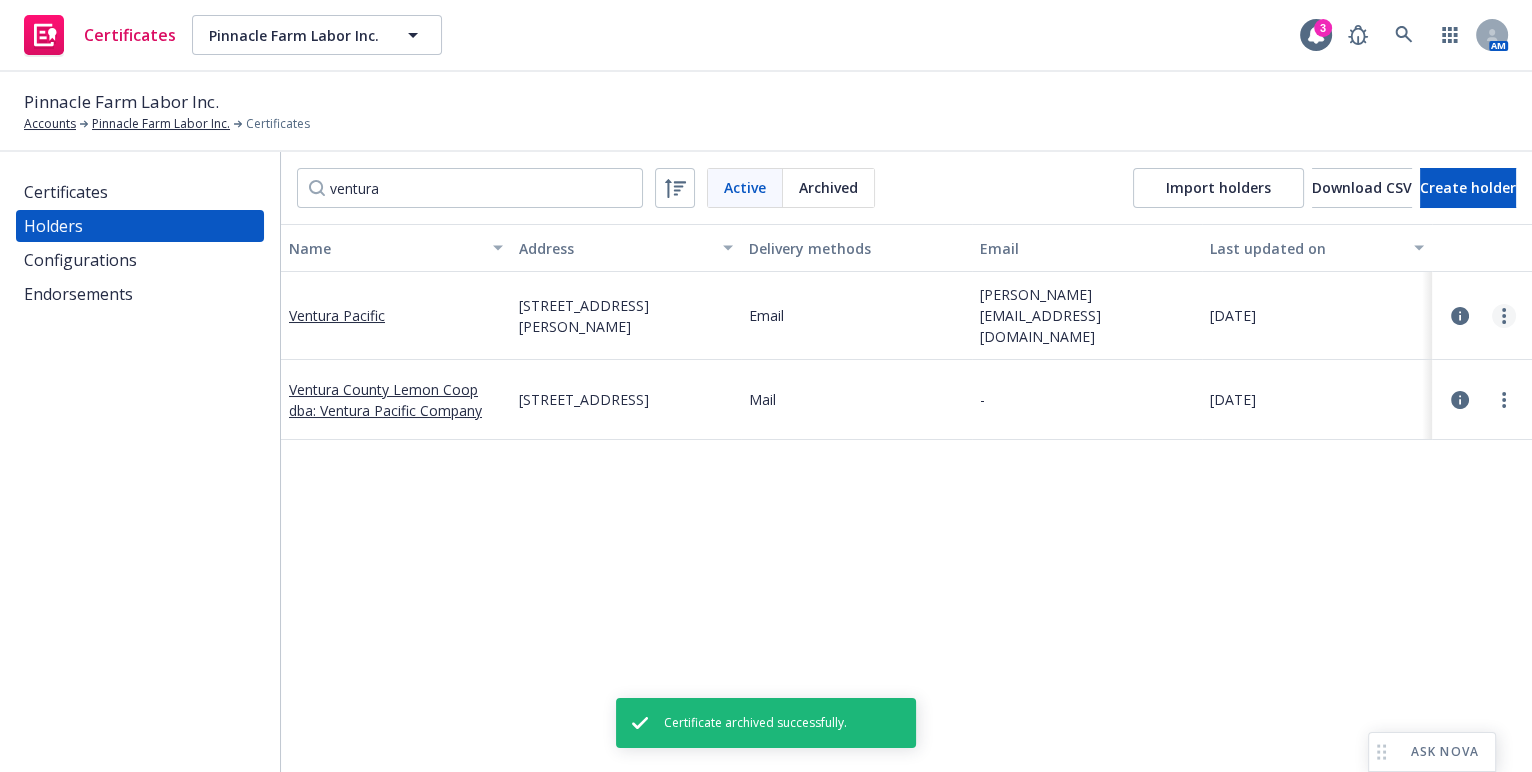 click 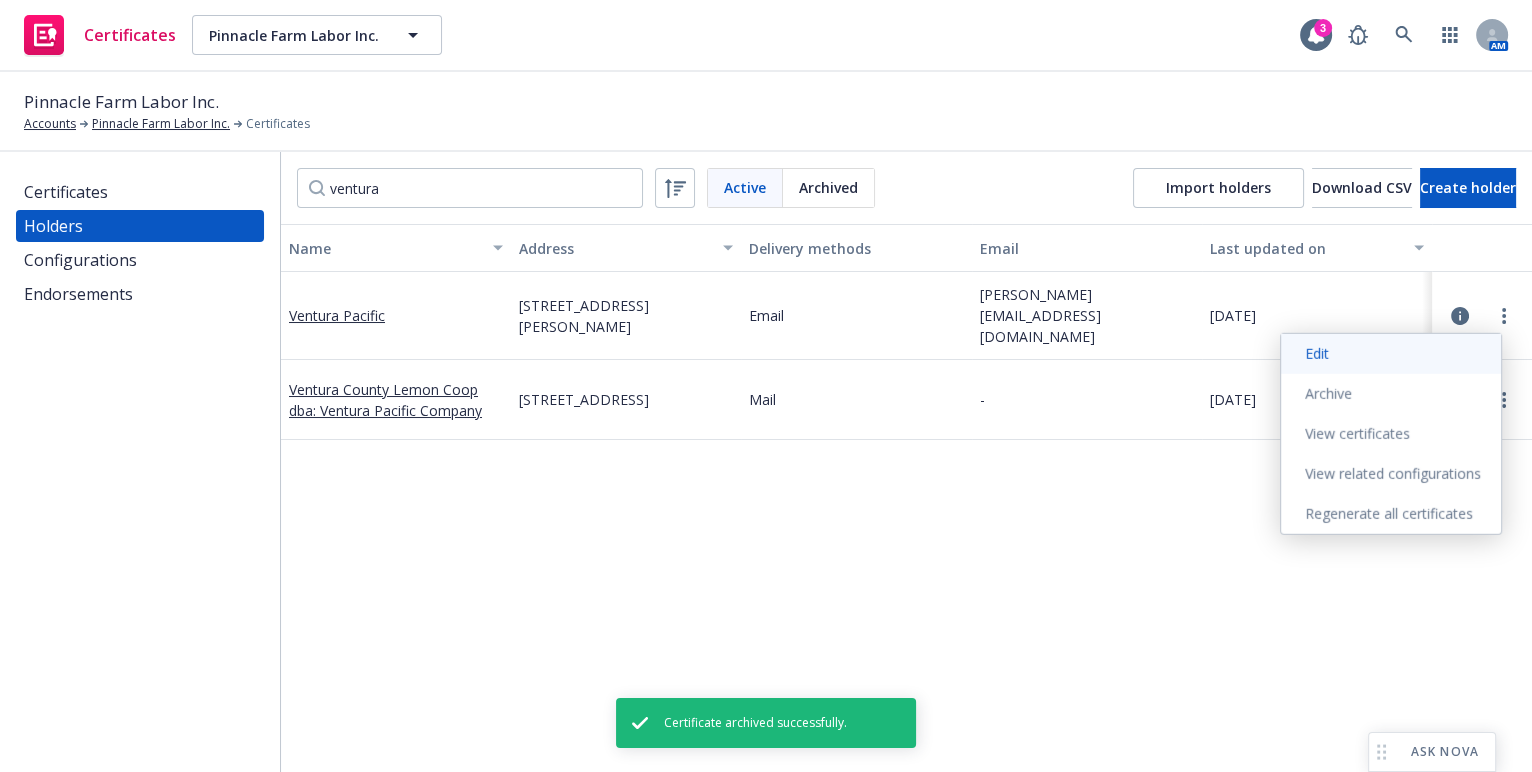 click on "Edit" at bounding box center [1391, 354] 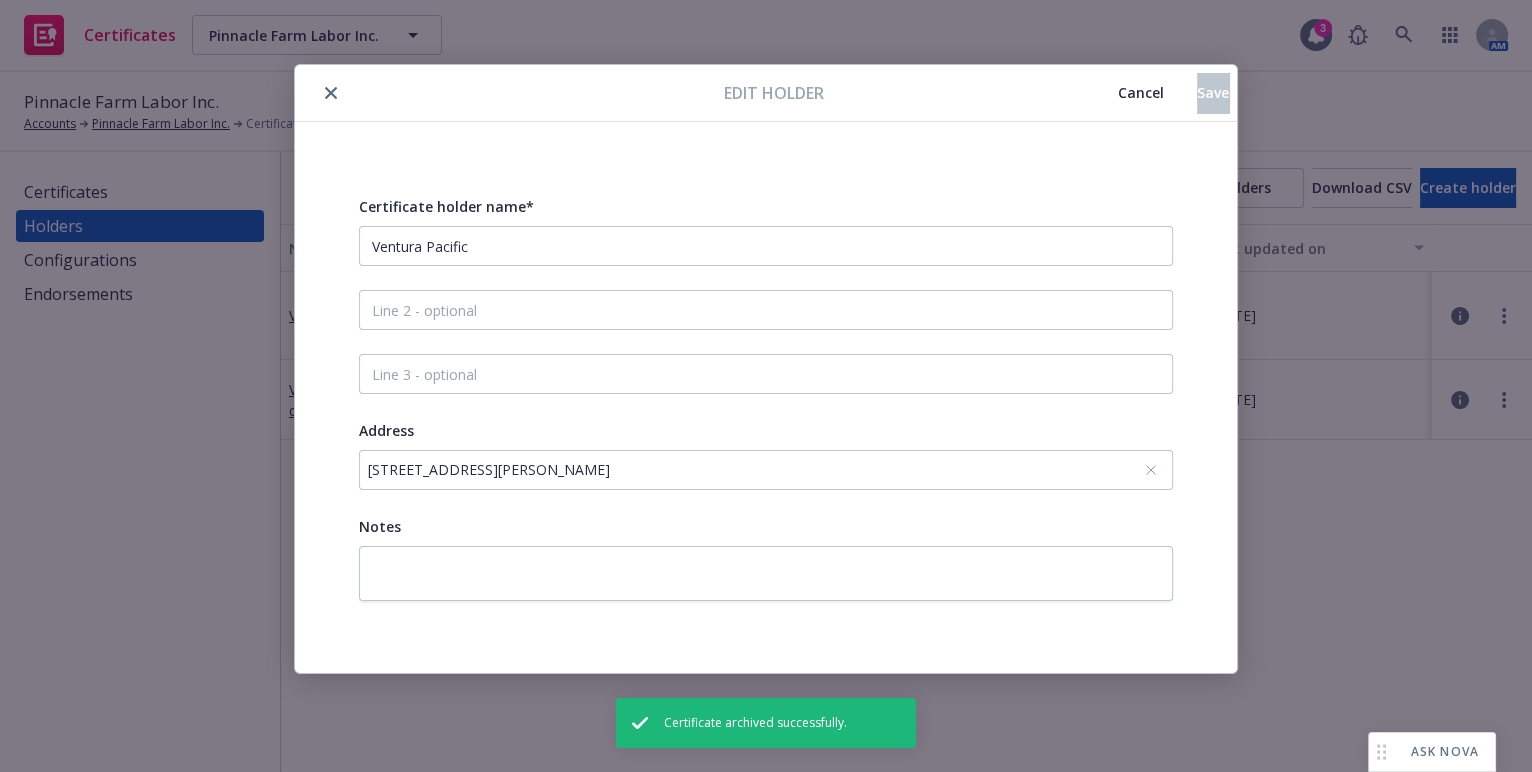 click on "Edit holder Cancel Save Certificate holder name* Ventura Pacific Address [STREET_ADDRESS] Notes" at bounding box center (766, 386) 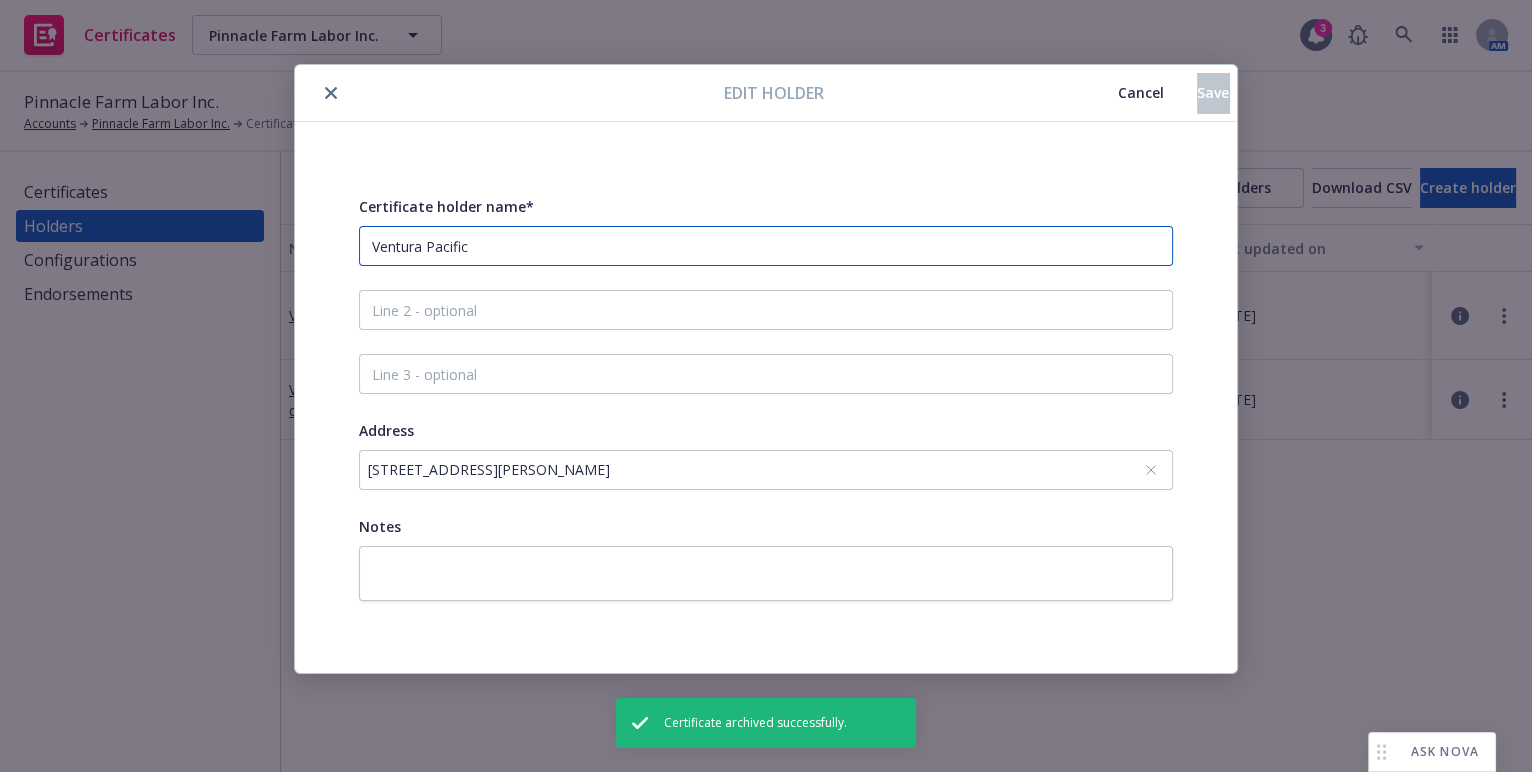 drag, startPoint x: 496, startPoint y: 252, endPoint x: -80, endPoint y: 146, distance: 585.67224 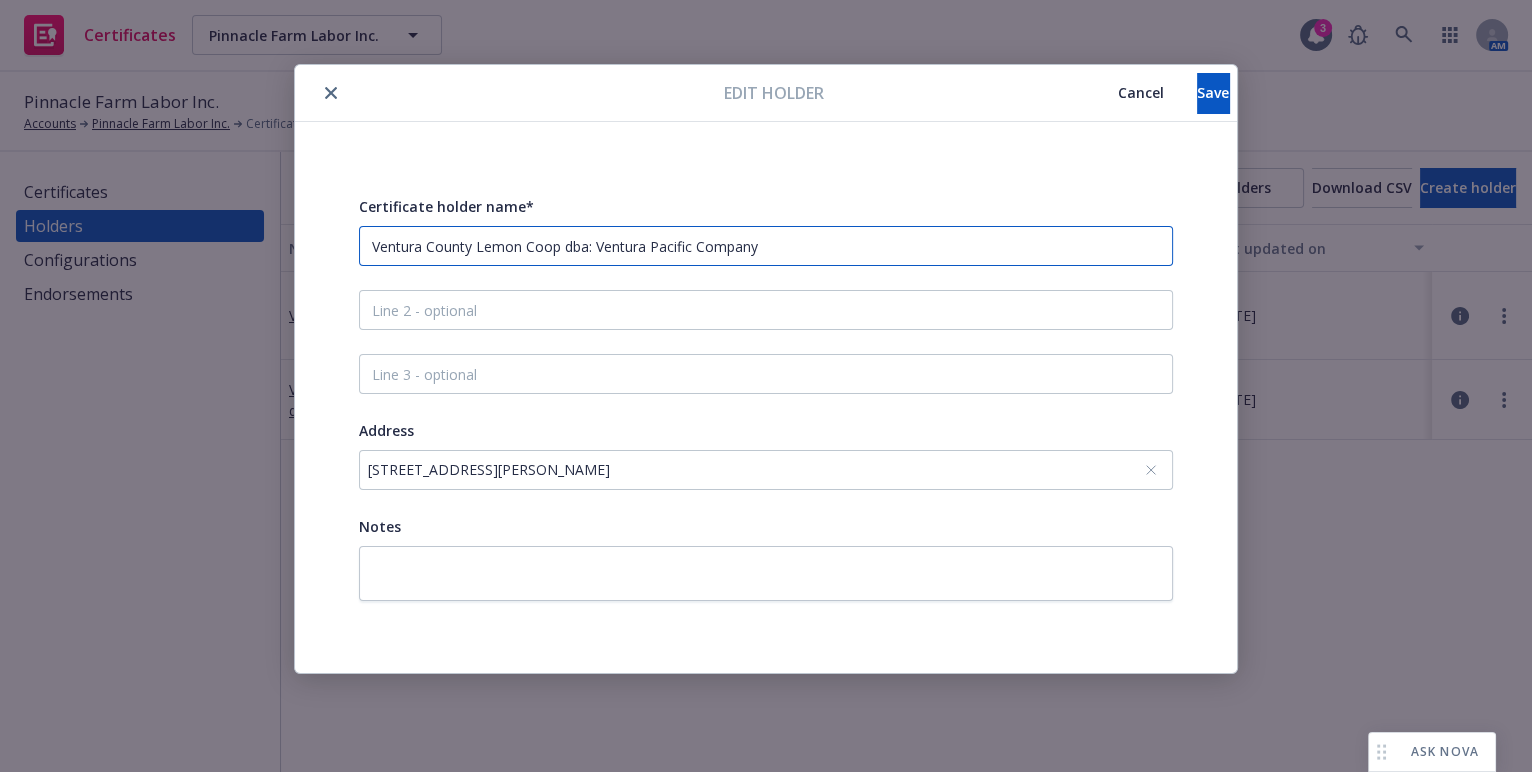 drag, startPoint x: 739, startPoint y: 252, endPoint x: 557, endPoint y: 256, distance: 182.04395 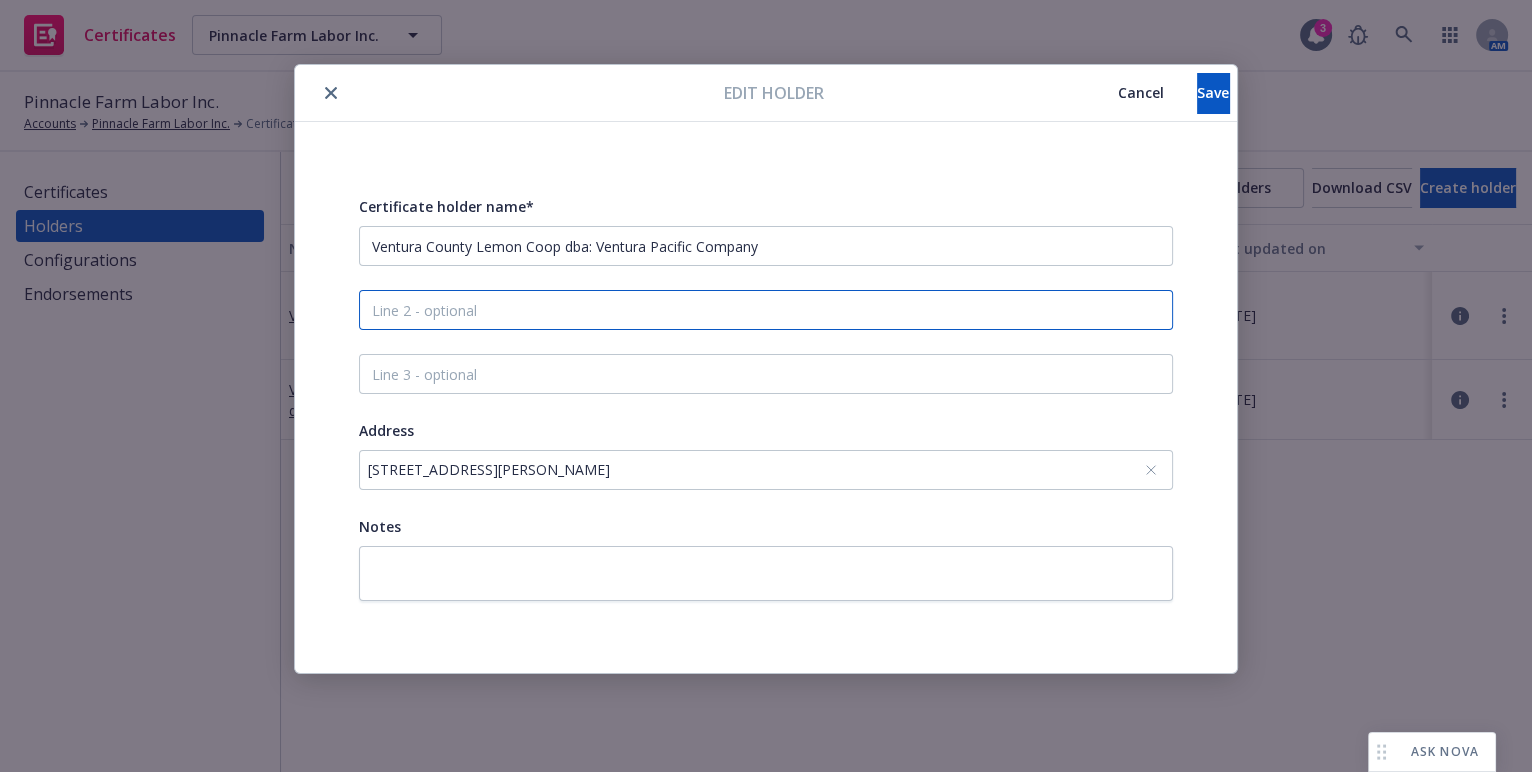 click at bounding box center (766, 310) 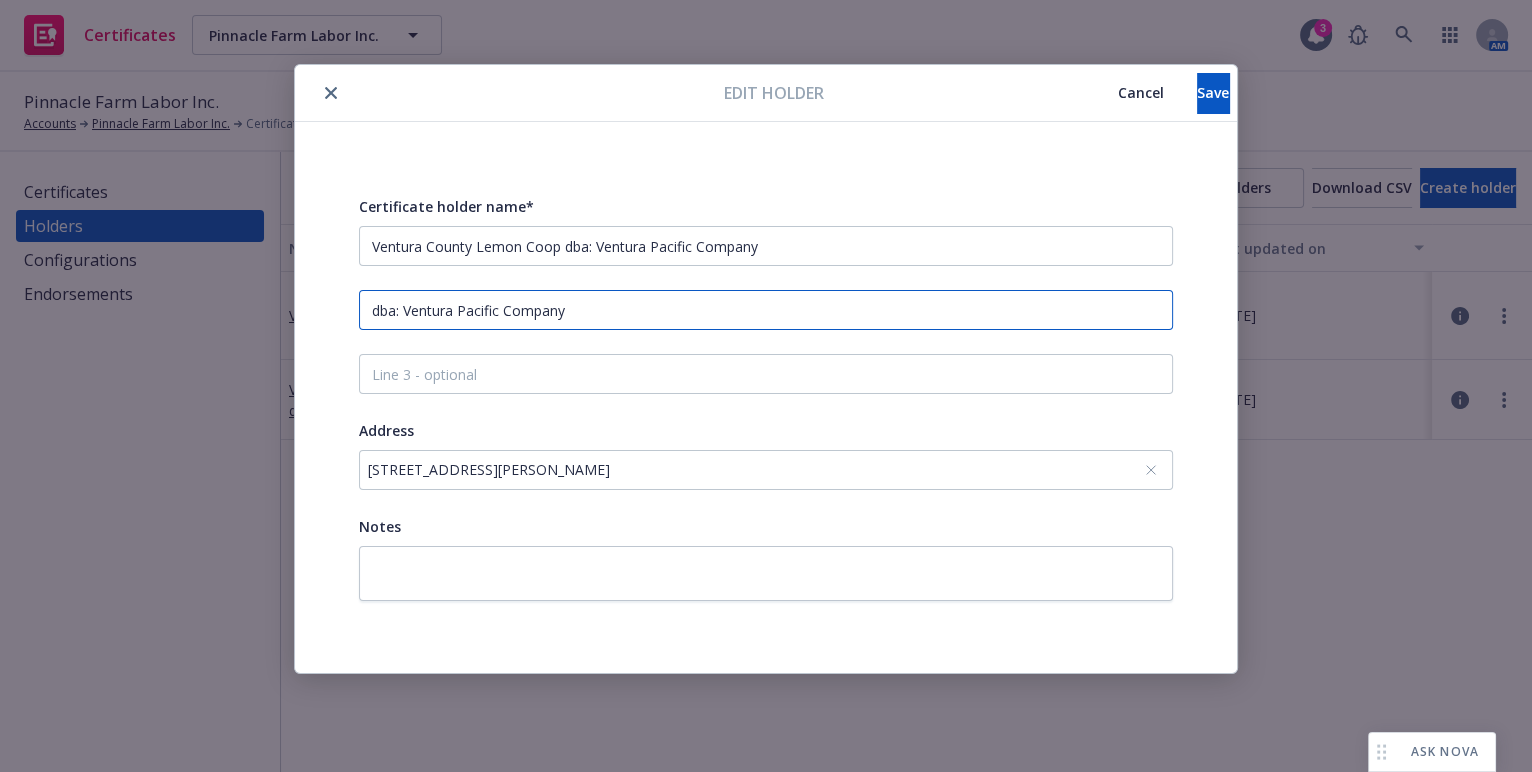 type on "dba: Ventura Pacific Company" 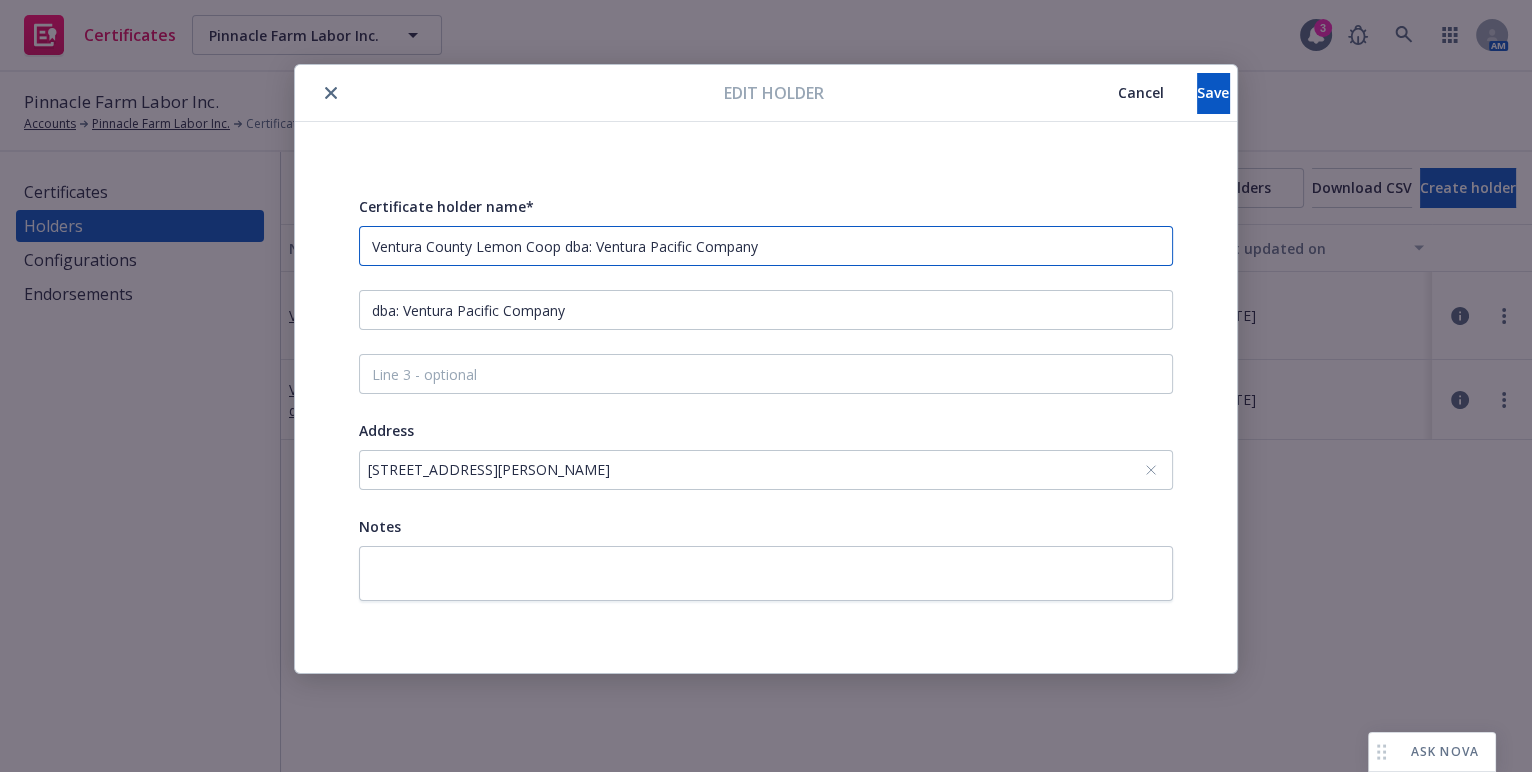 drag, startPoint x: 802, startPoint y: 248, endPoint x: 560, endPoint y: 246, distance: 242.00827 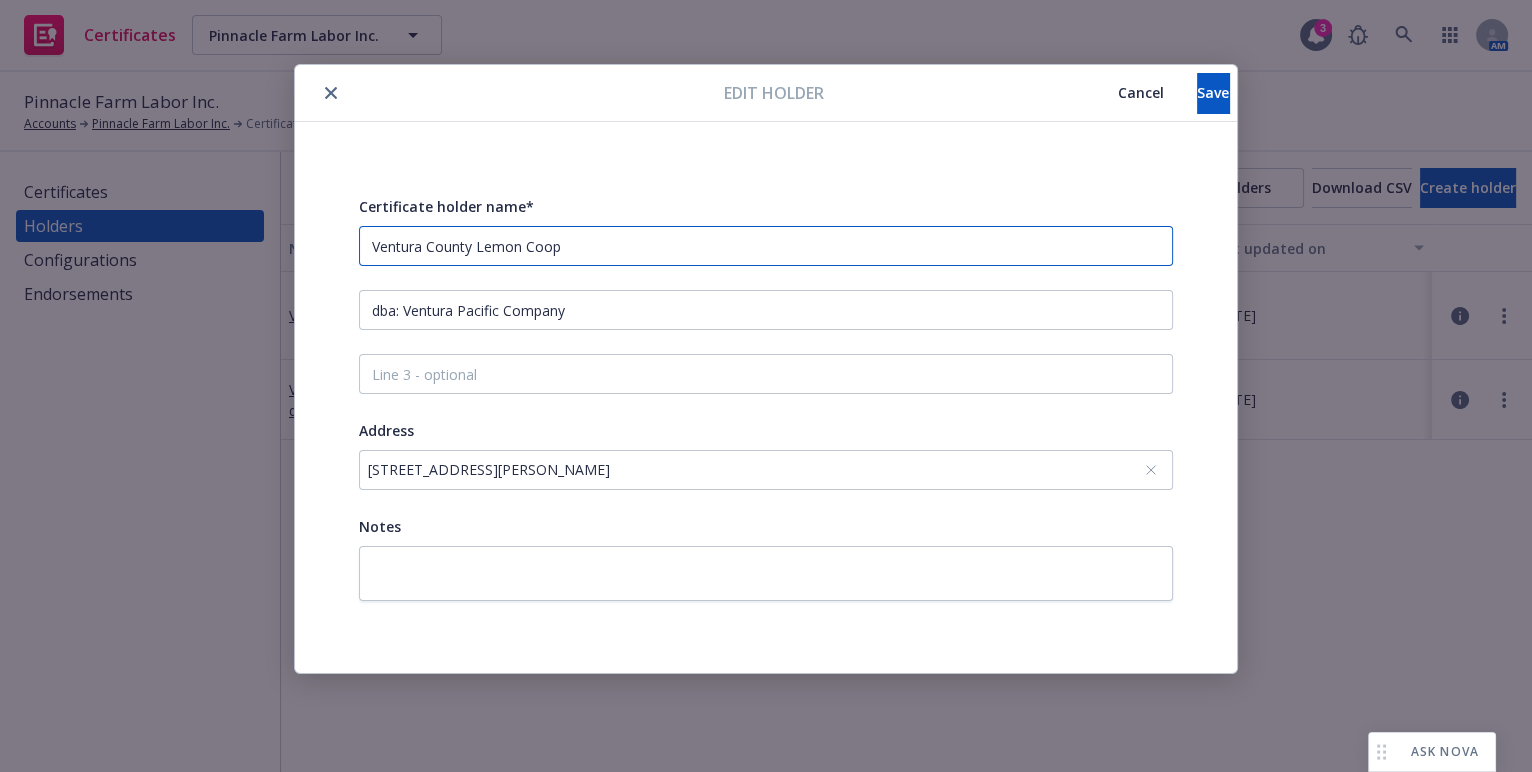 type on "Ventura County Lemon Coop" 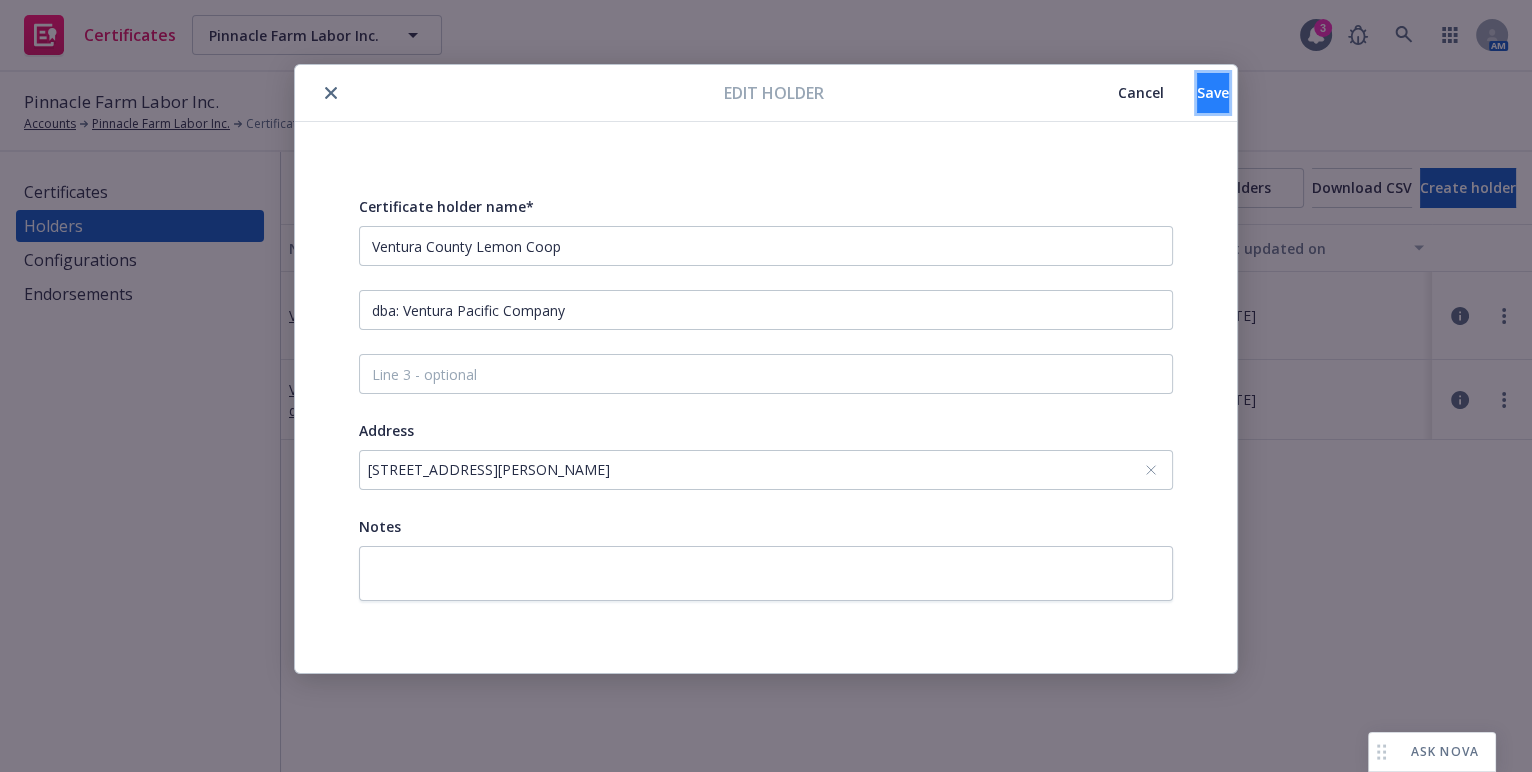 click on "Save" at bounding box center (1213, 93) 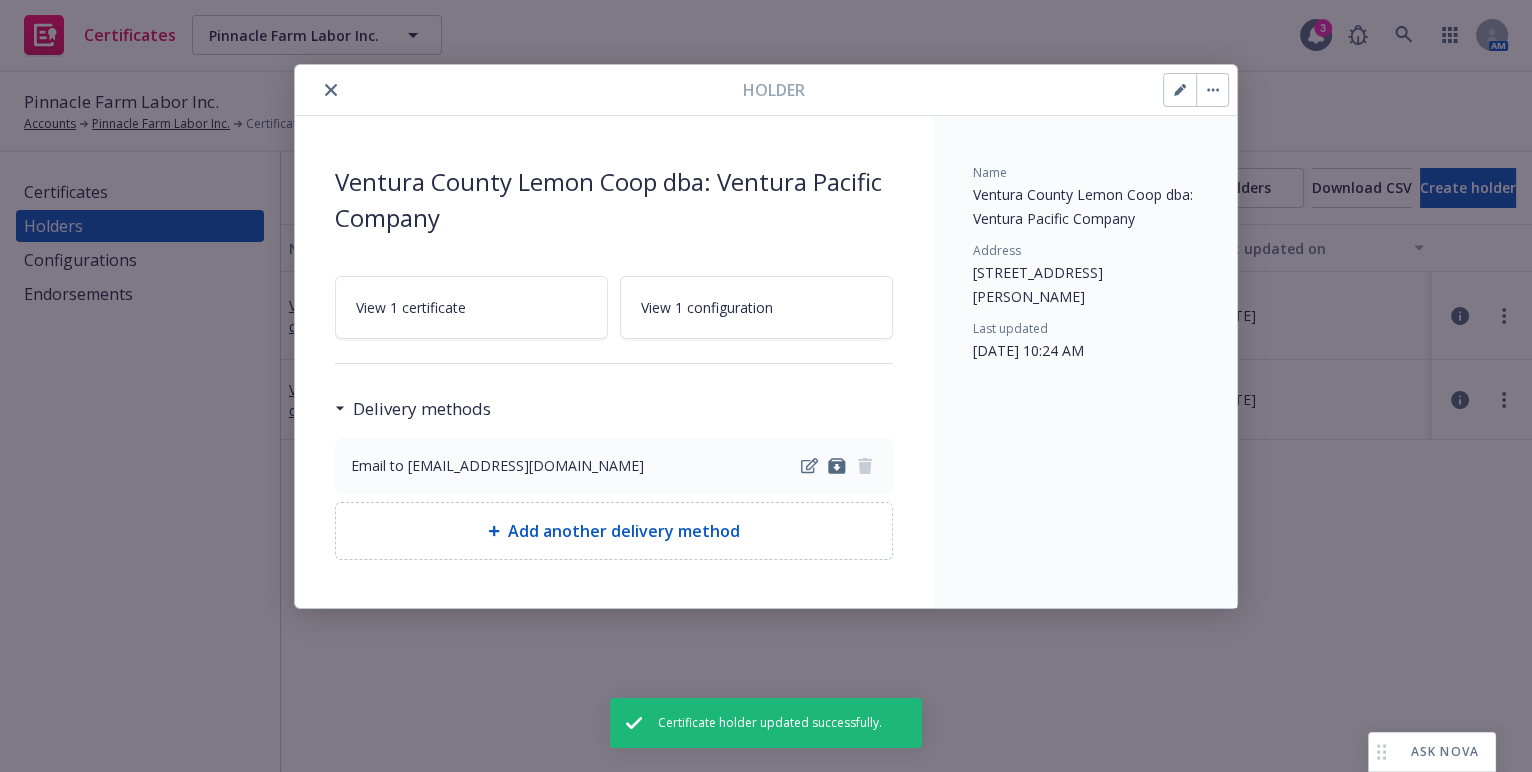 click at bounding box center (523, 90) 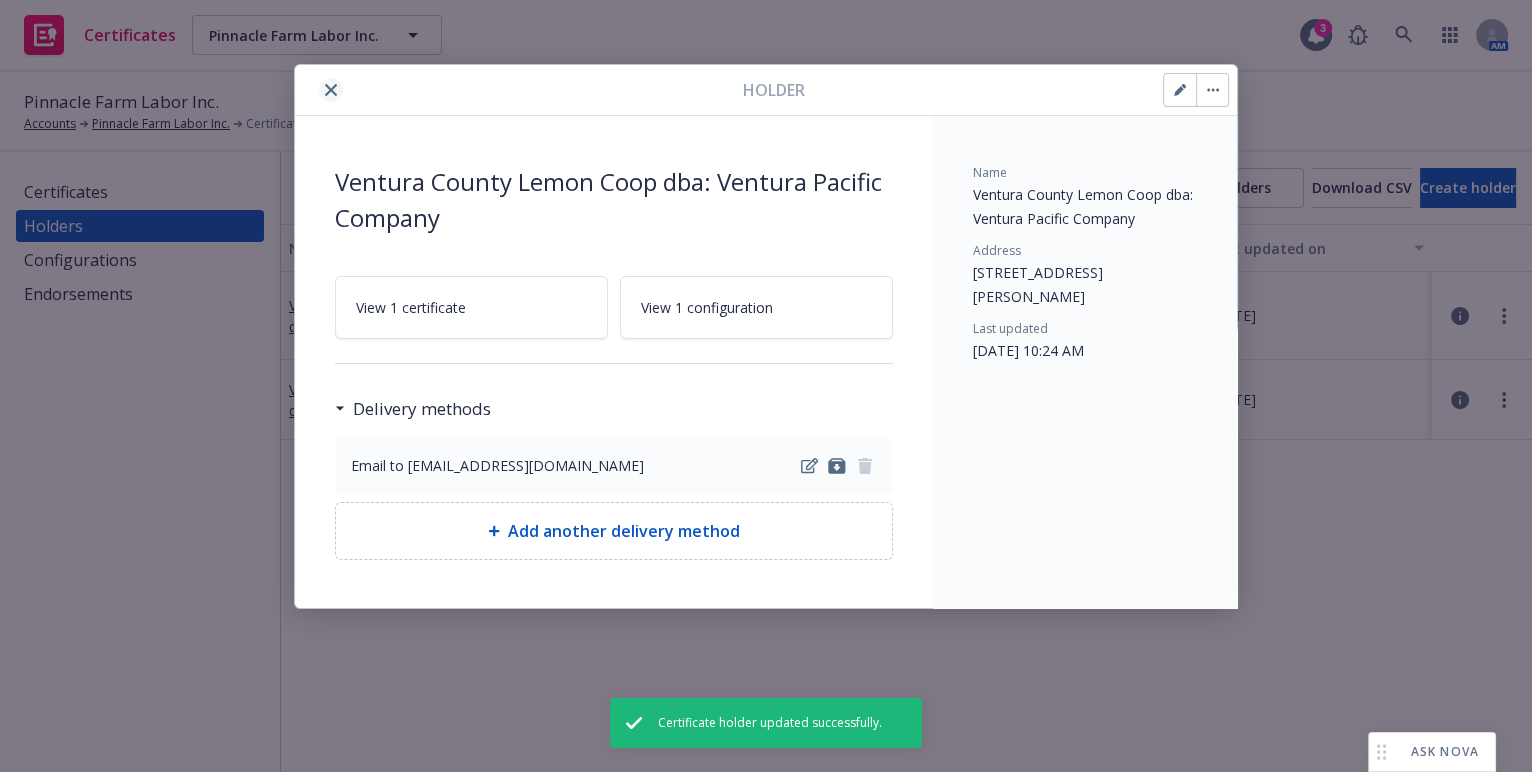 click 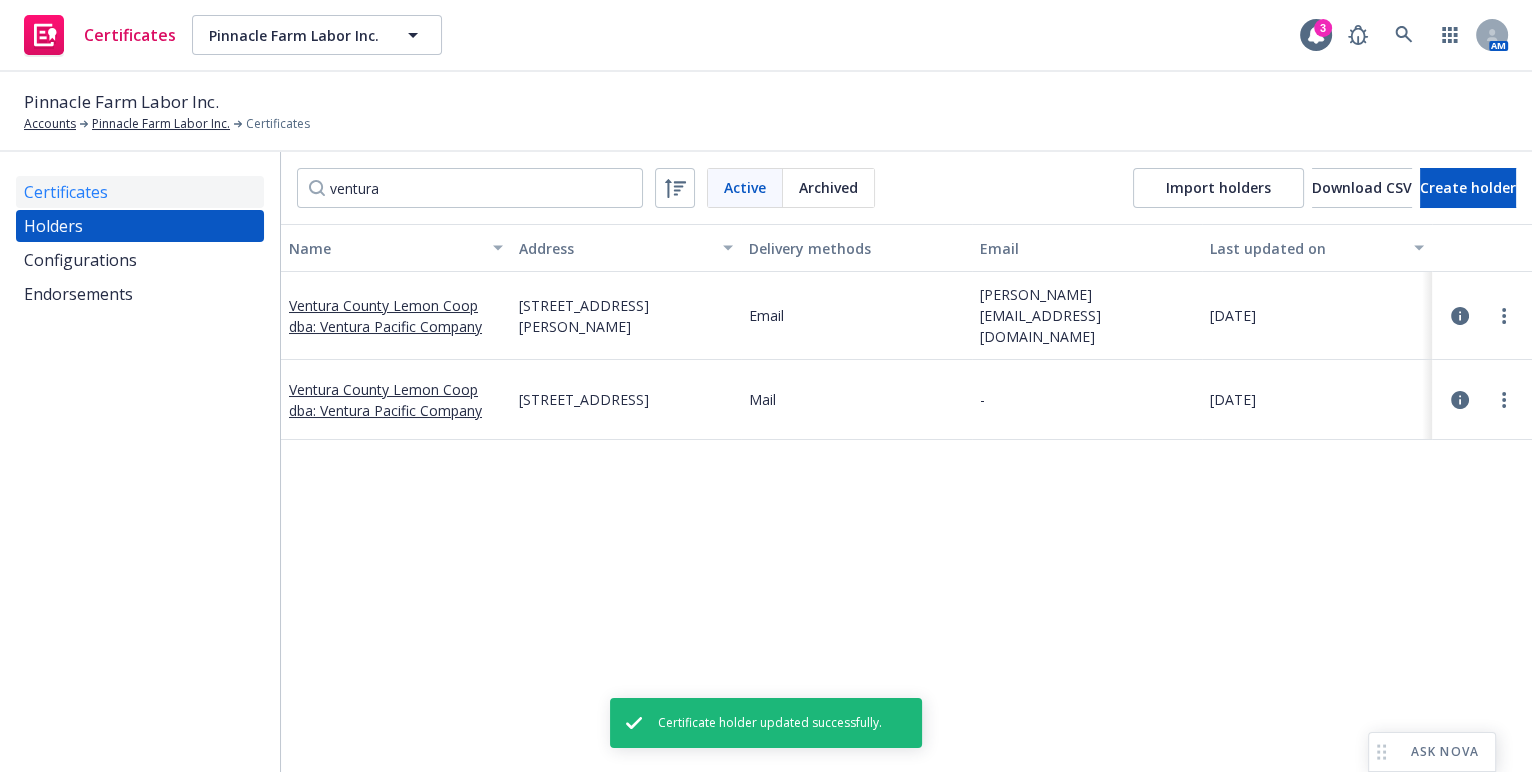click on "Certificates" at bounding box center (66, 192) 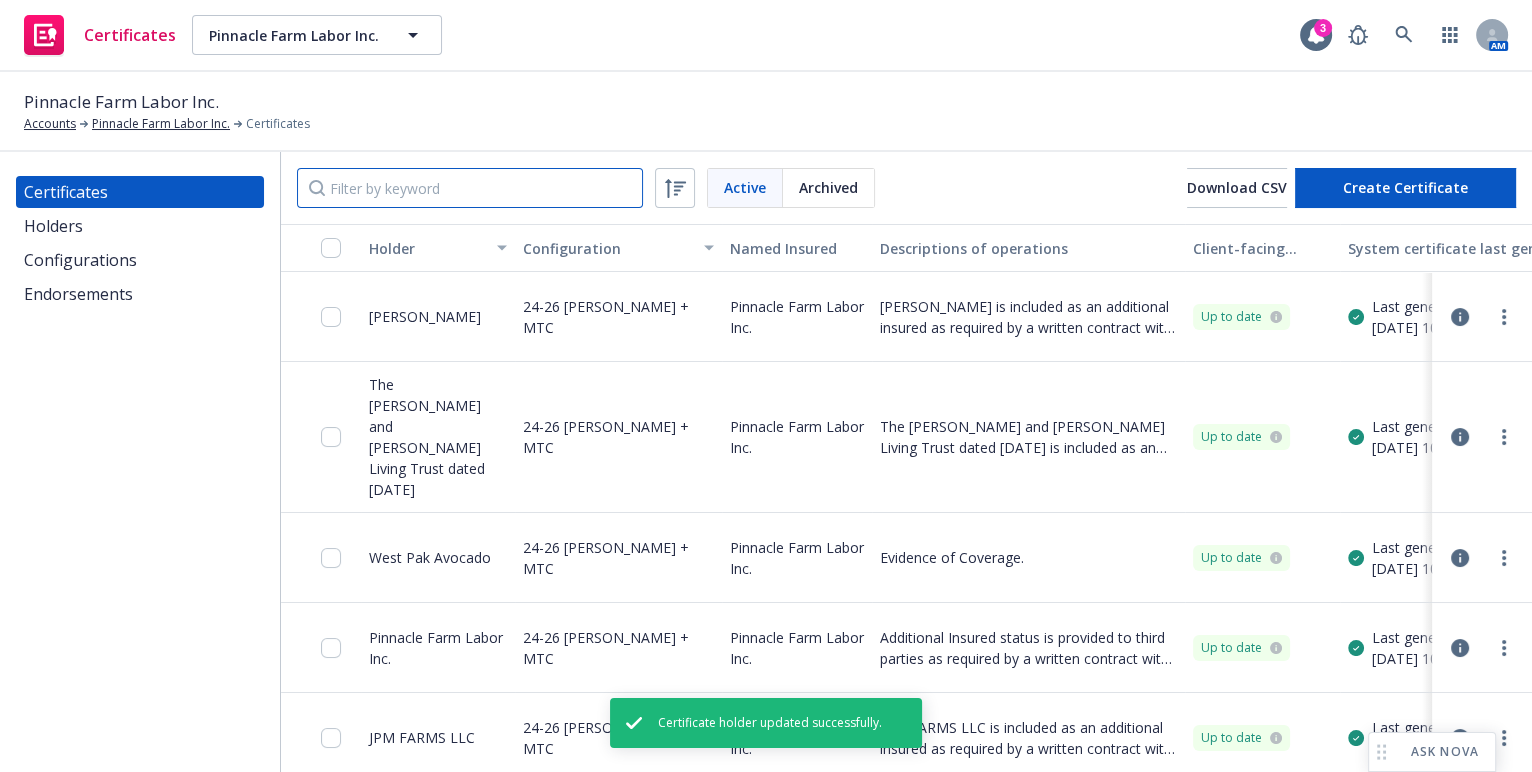 click at bounding box center (470, 188) 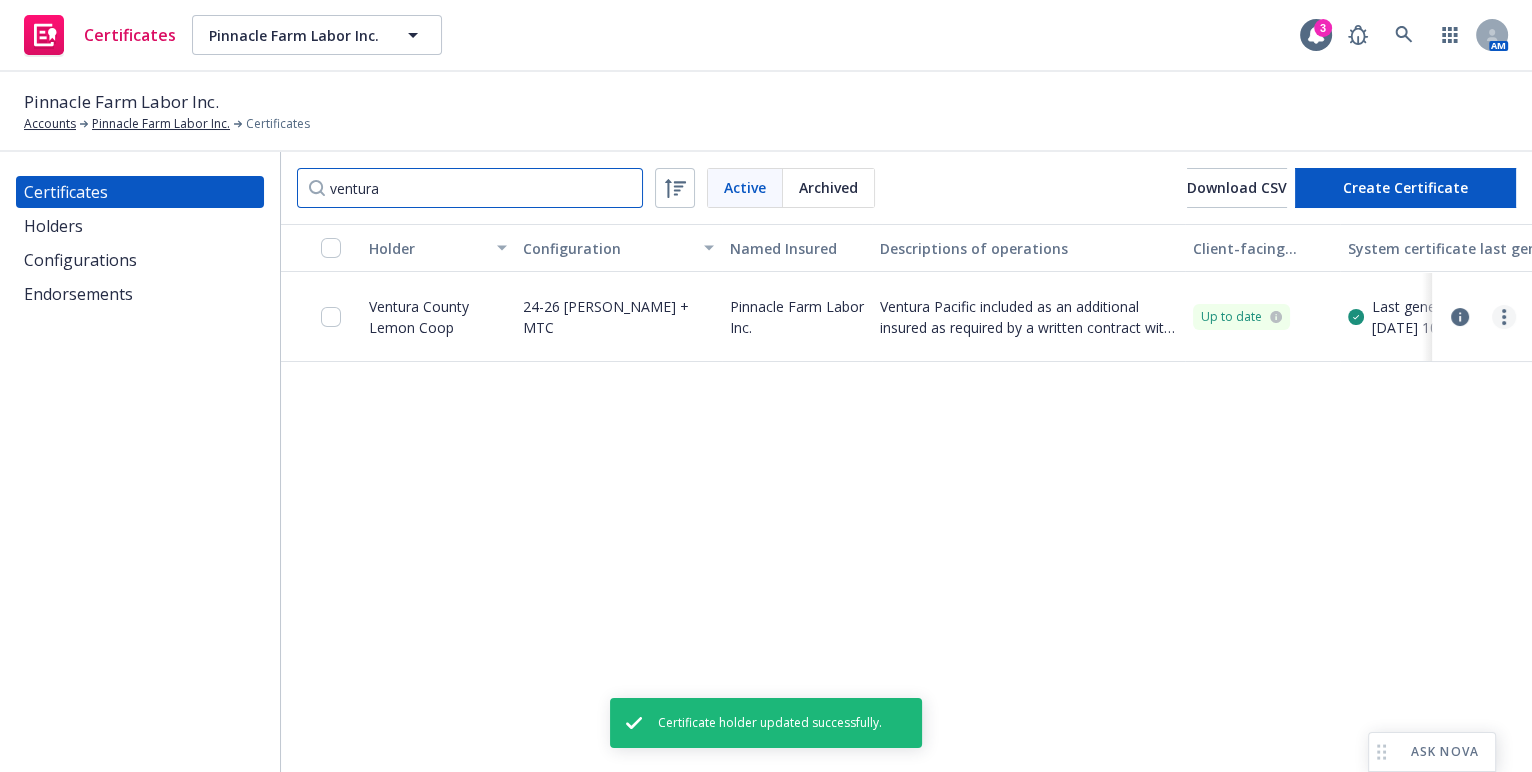 type on "ventura" 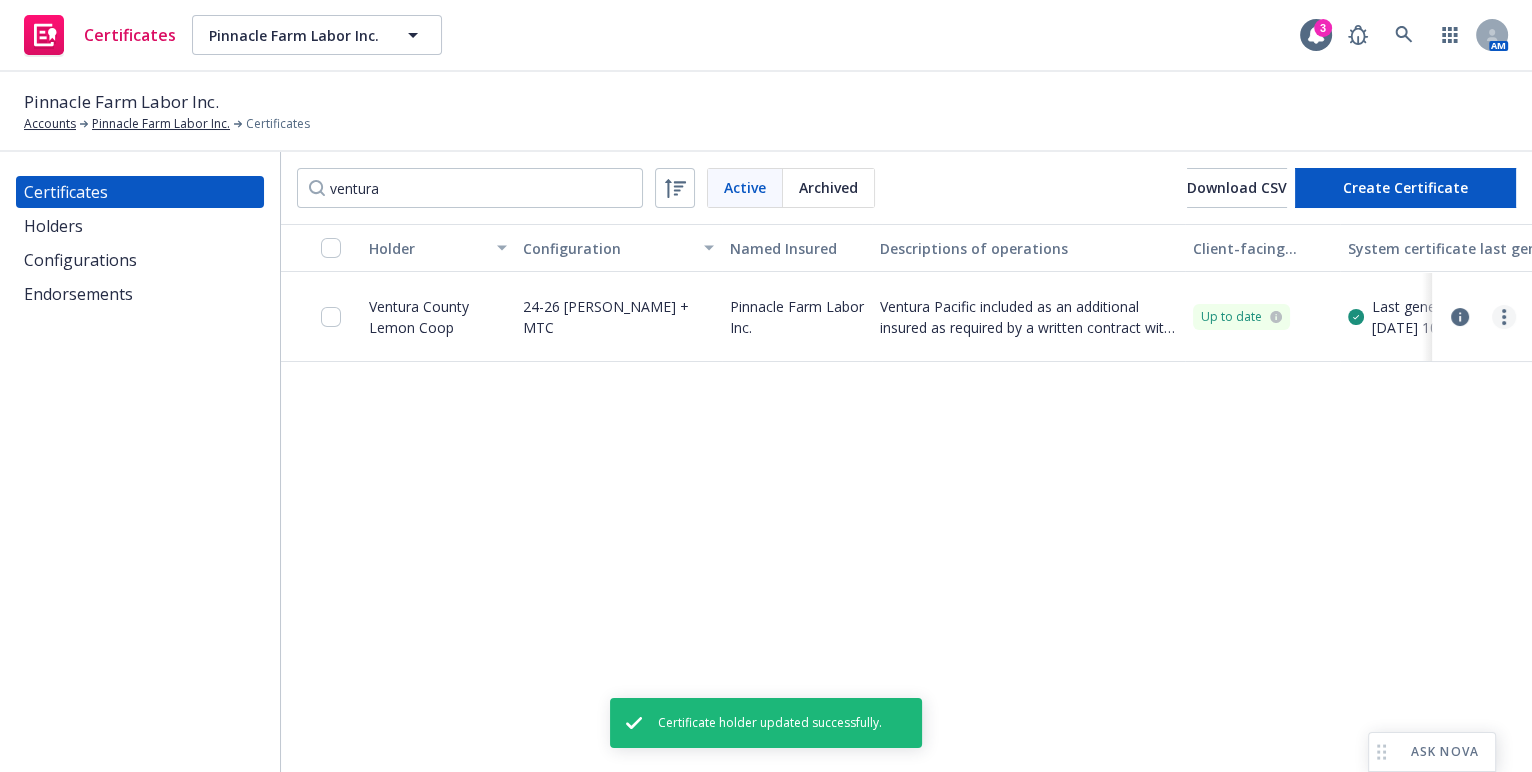 click at bounding box center [1504, 317] 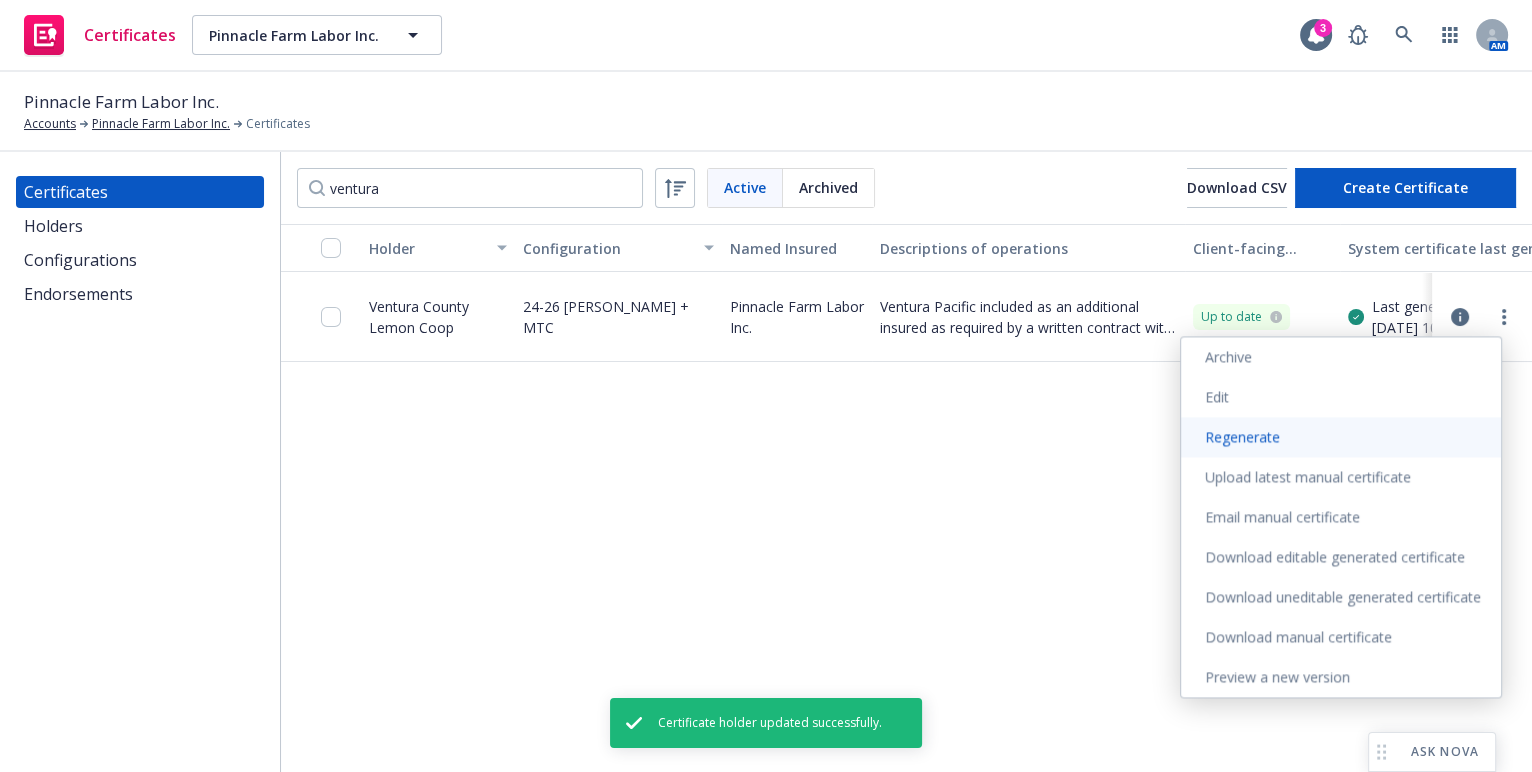 click on "Regenerate" at bounding box center [1341, 437] 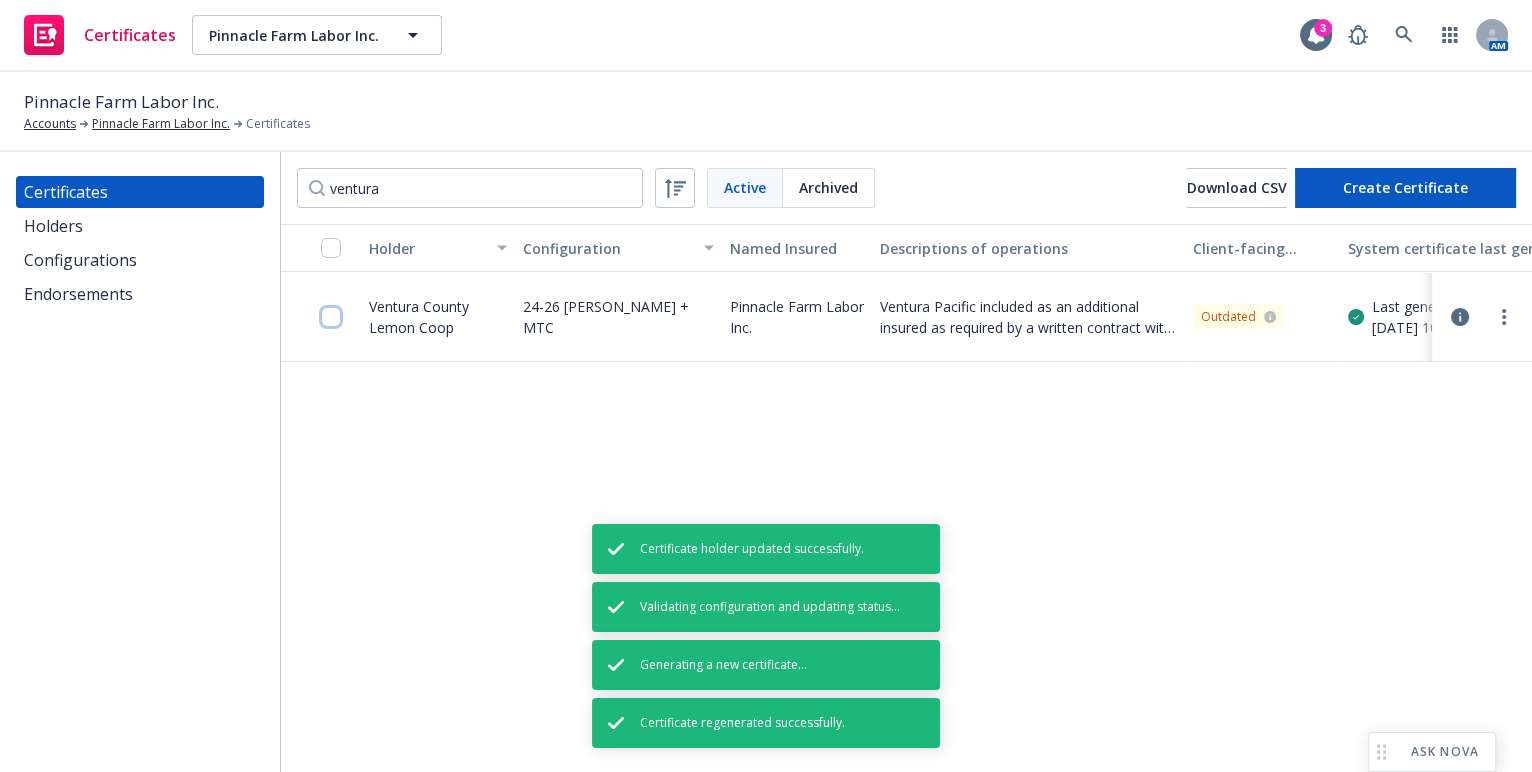 click at bounding box center [331, 317] 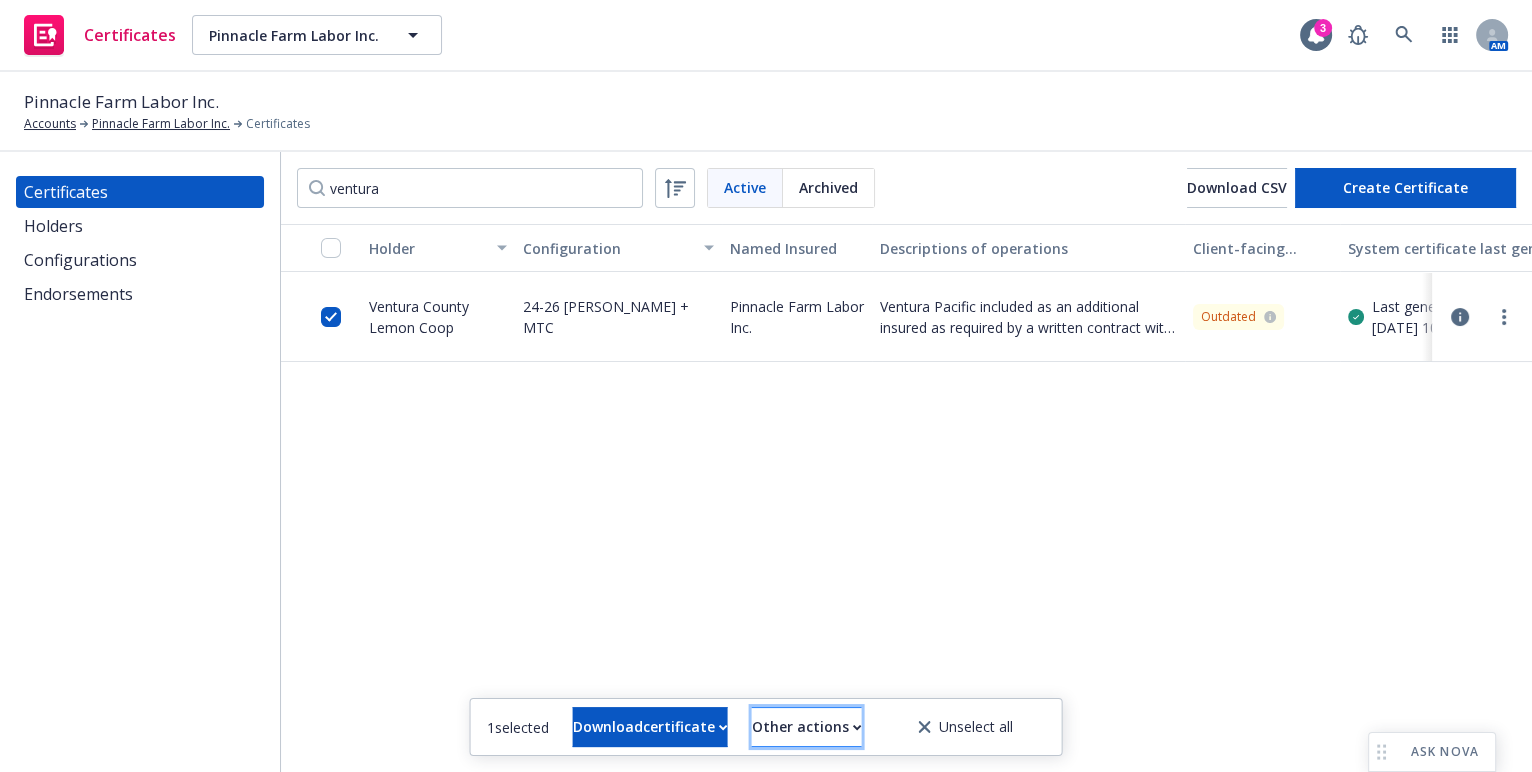 click on "Other actions" at bounding box center [807, 727] 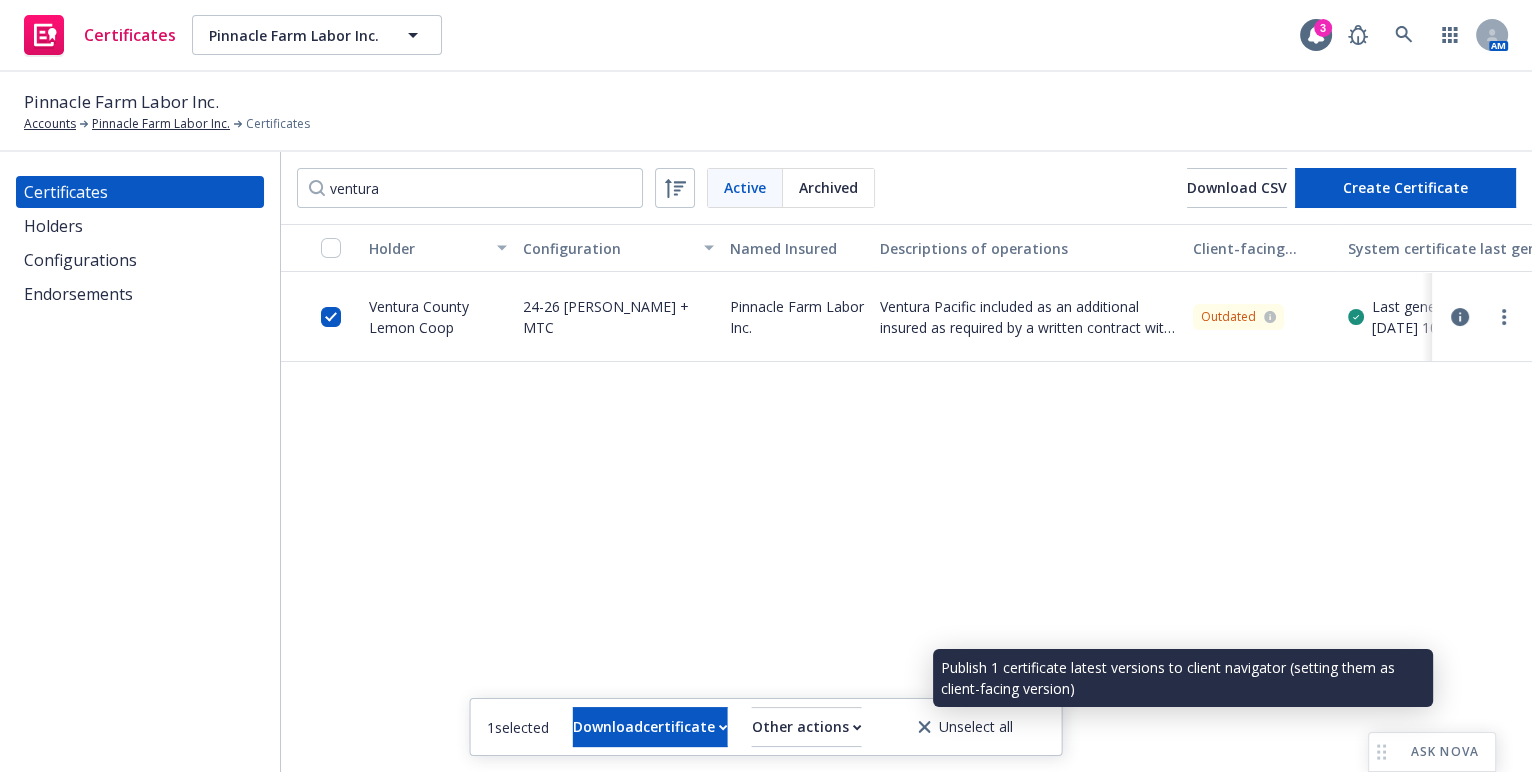 click on "Publish certificate" at bounding box center [771, 678] 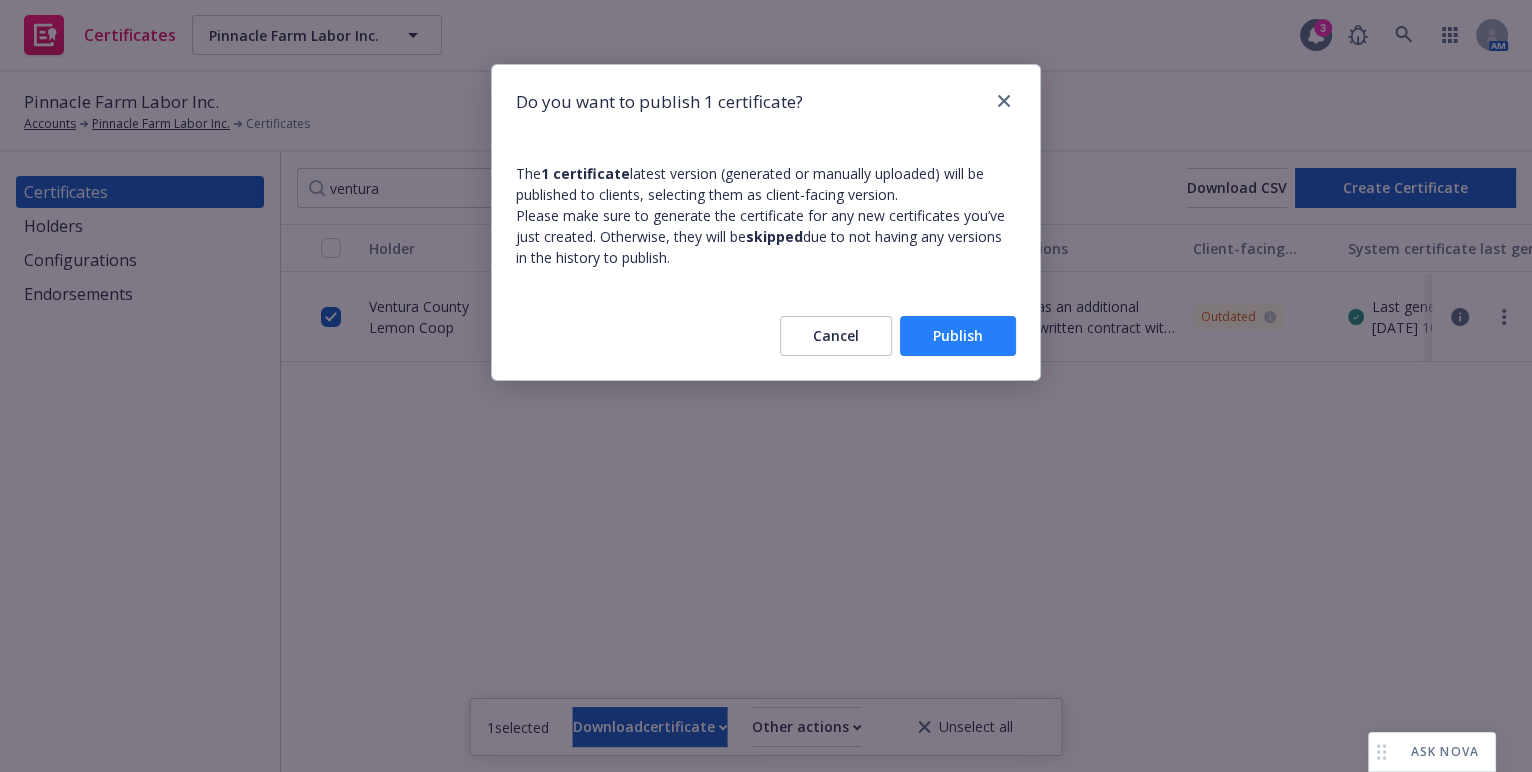 click on "Publish" at bounding box center (958, 336) 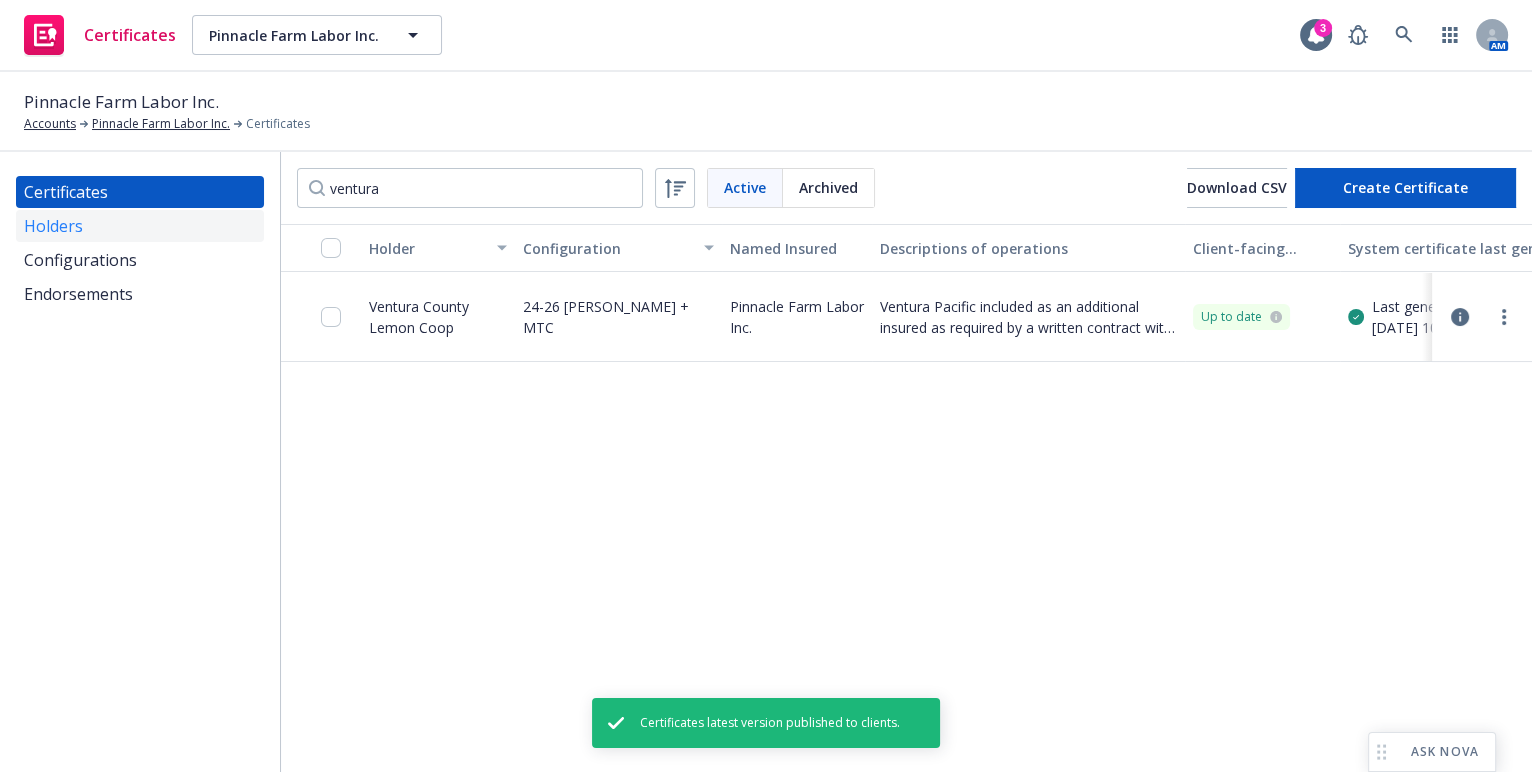 click on "Holders" at bounding box center [140, 226] 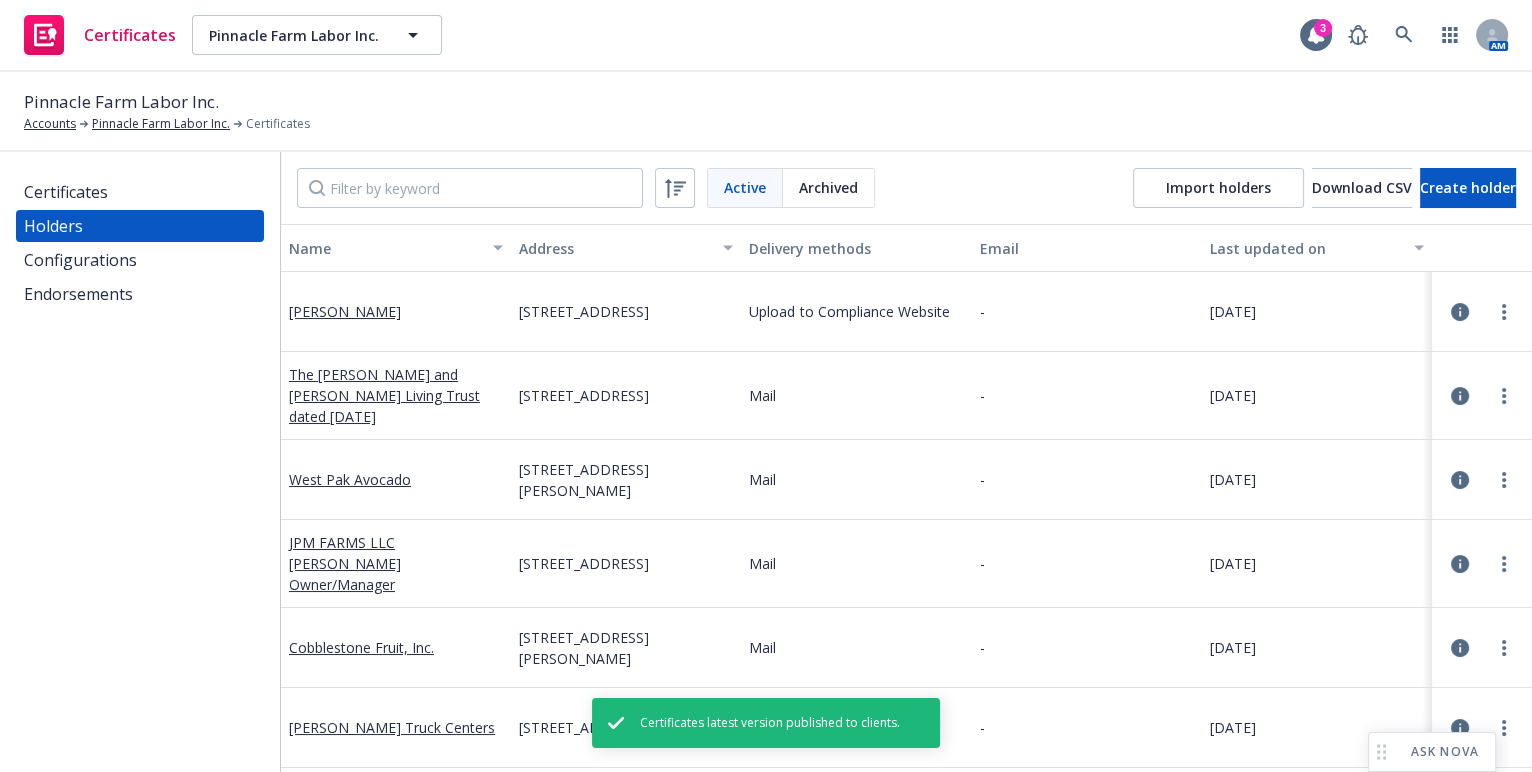 click on "Certificates" at bounding box center [140, 192] 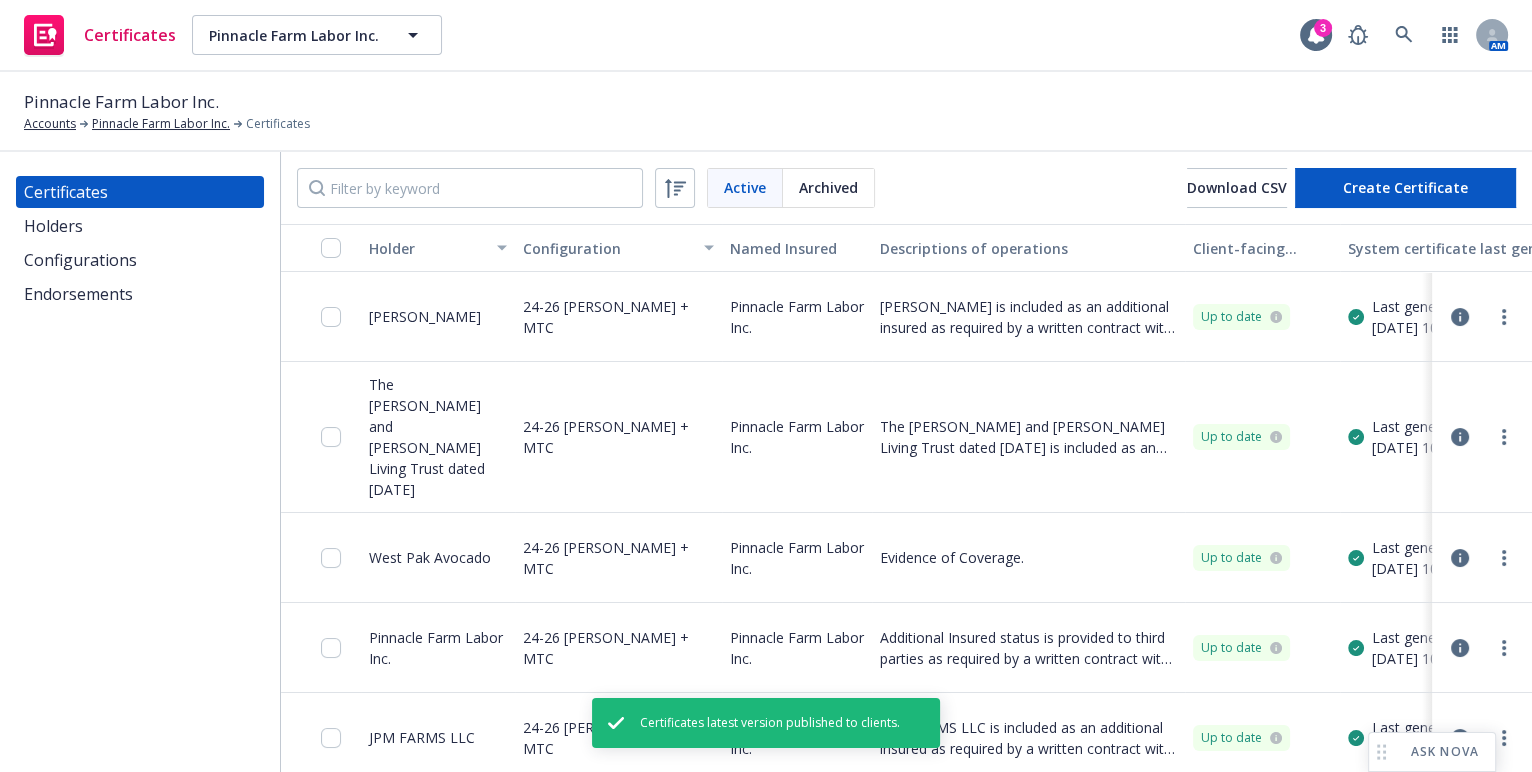 click on "Holder" at bounding box center [438, 248] 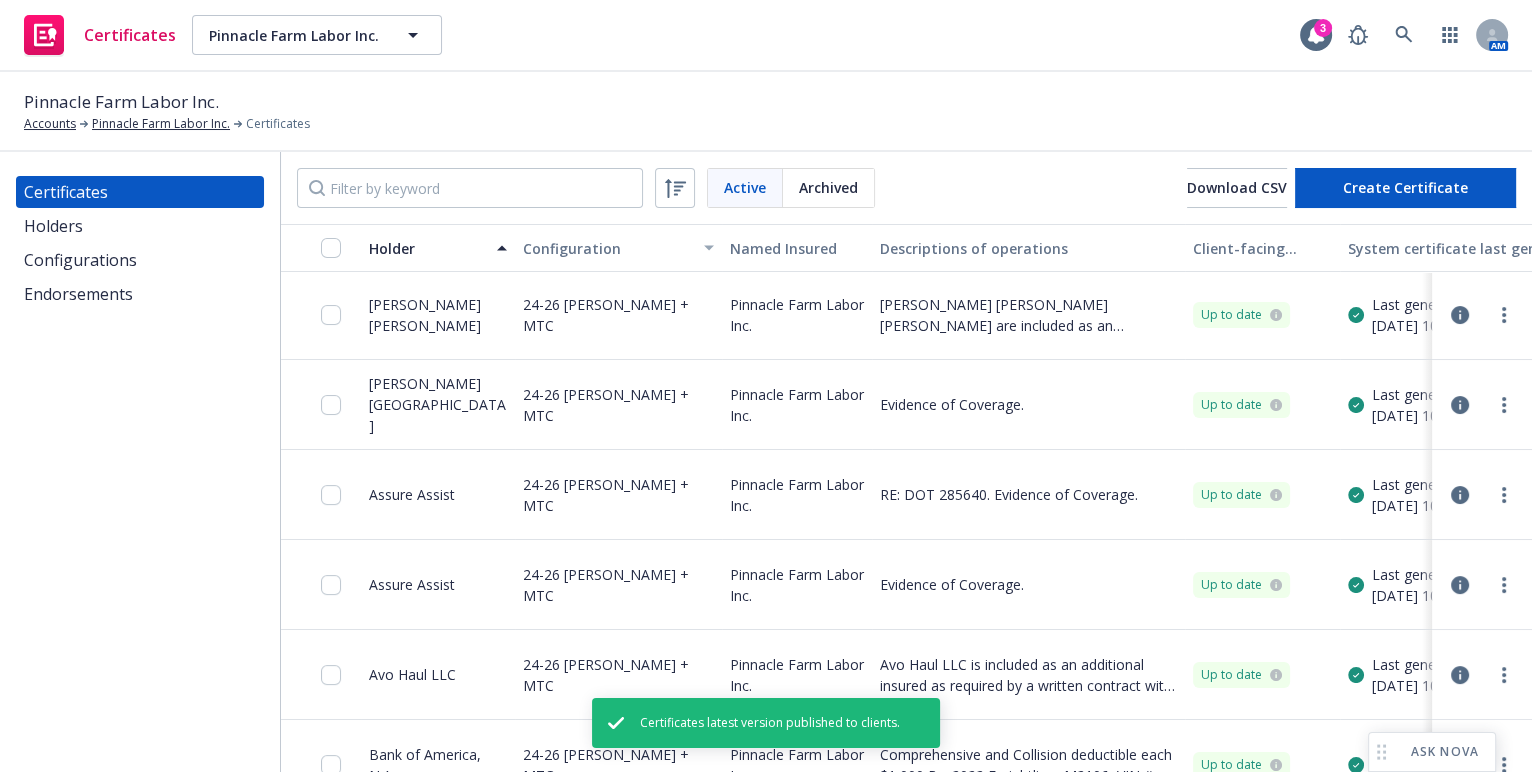 scroll, scrollTop: 0, scrollLeft: 0, axis: both 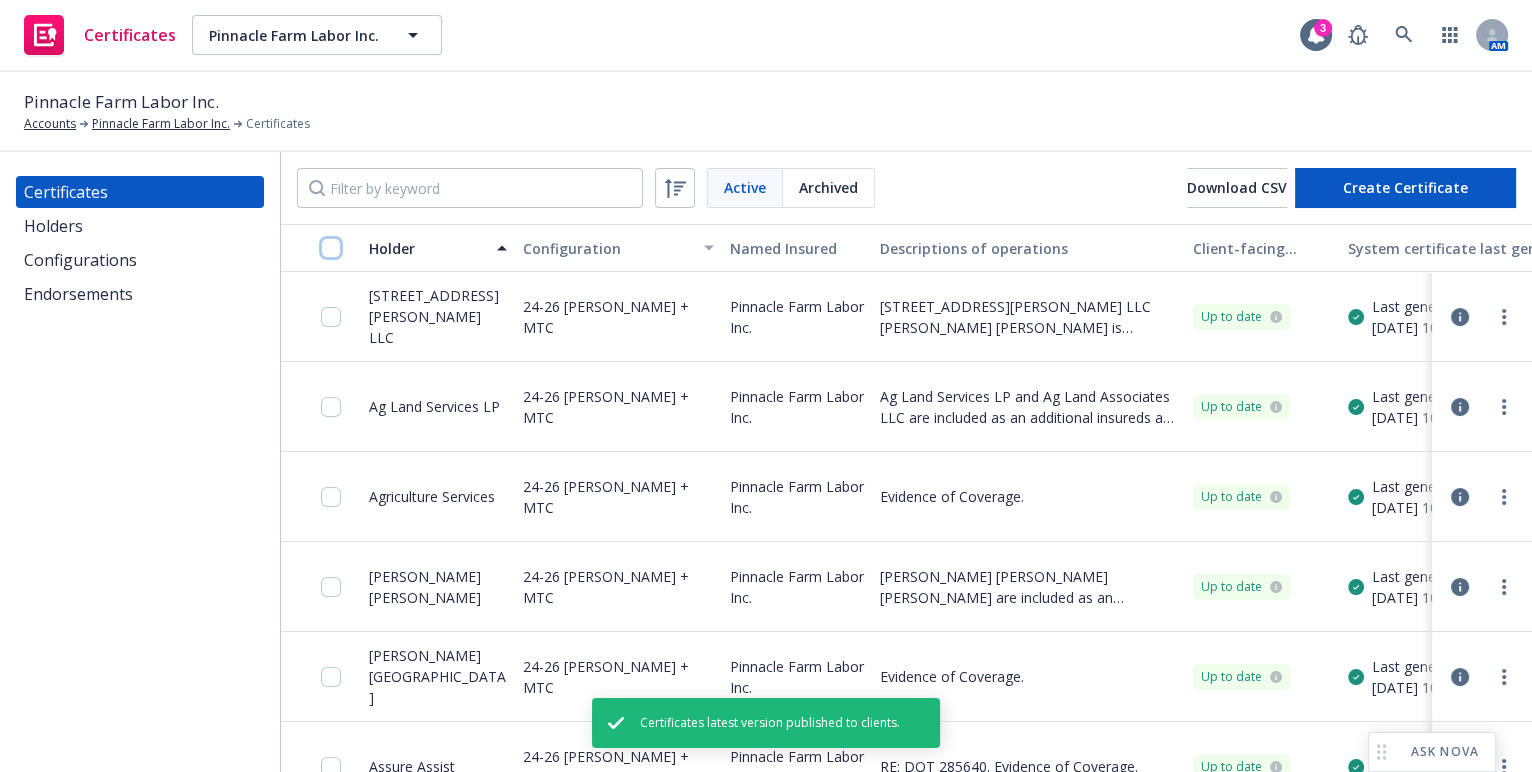 click at bounding box center (331, 248) 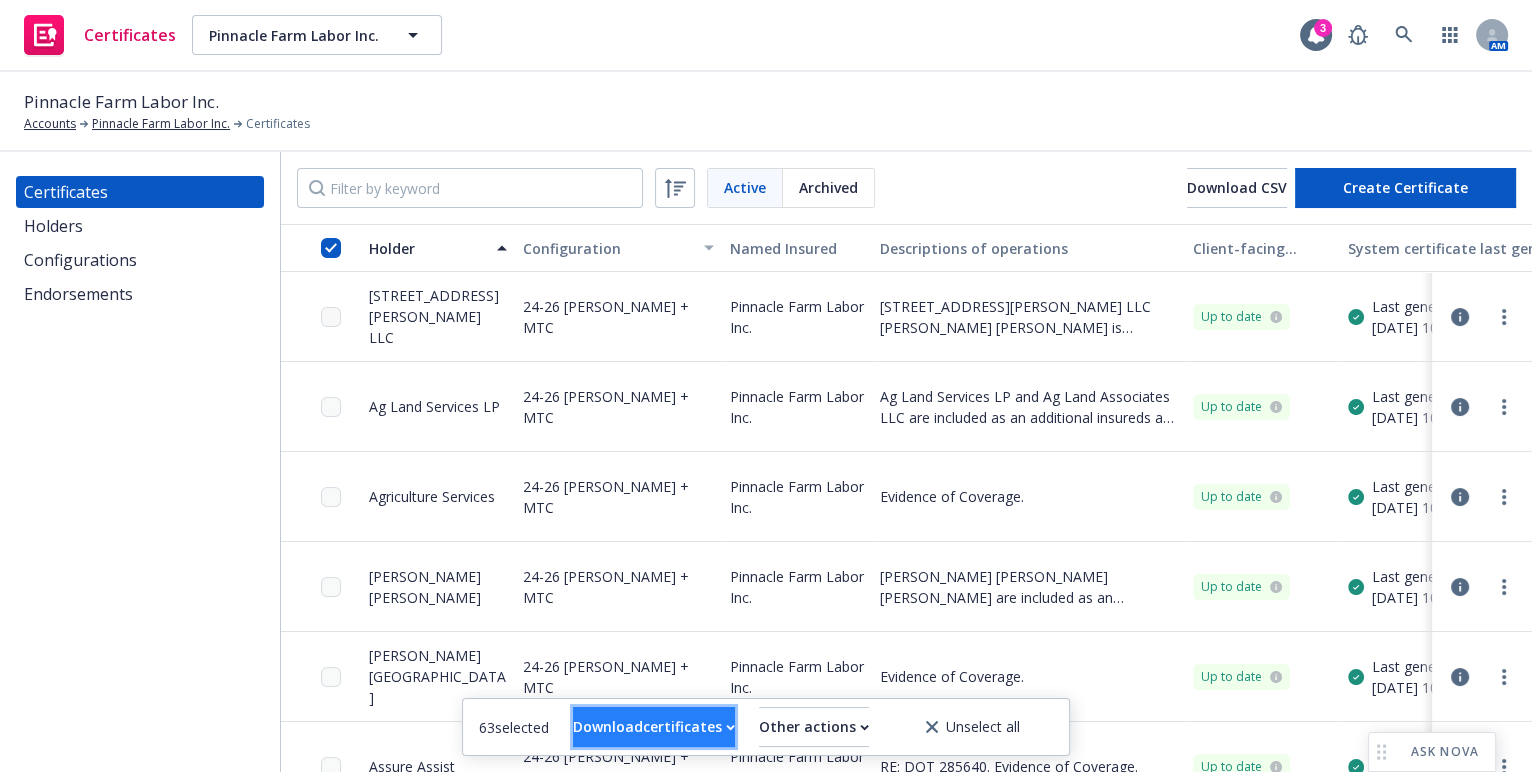 click on "Download  certificates" at bounding box center (654, 727) 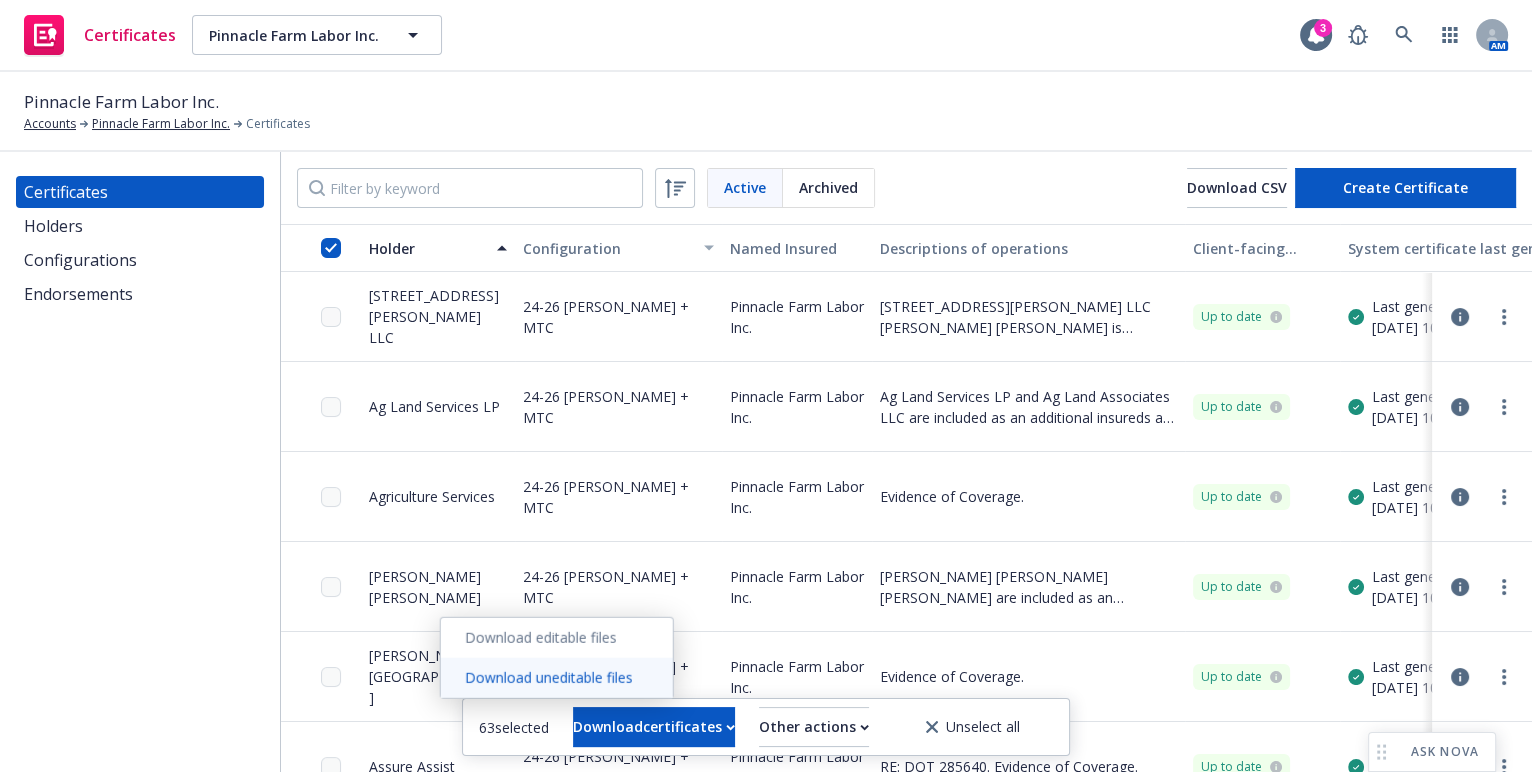 click on "Download uneditable files" at bounding box center (557, 678) 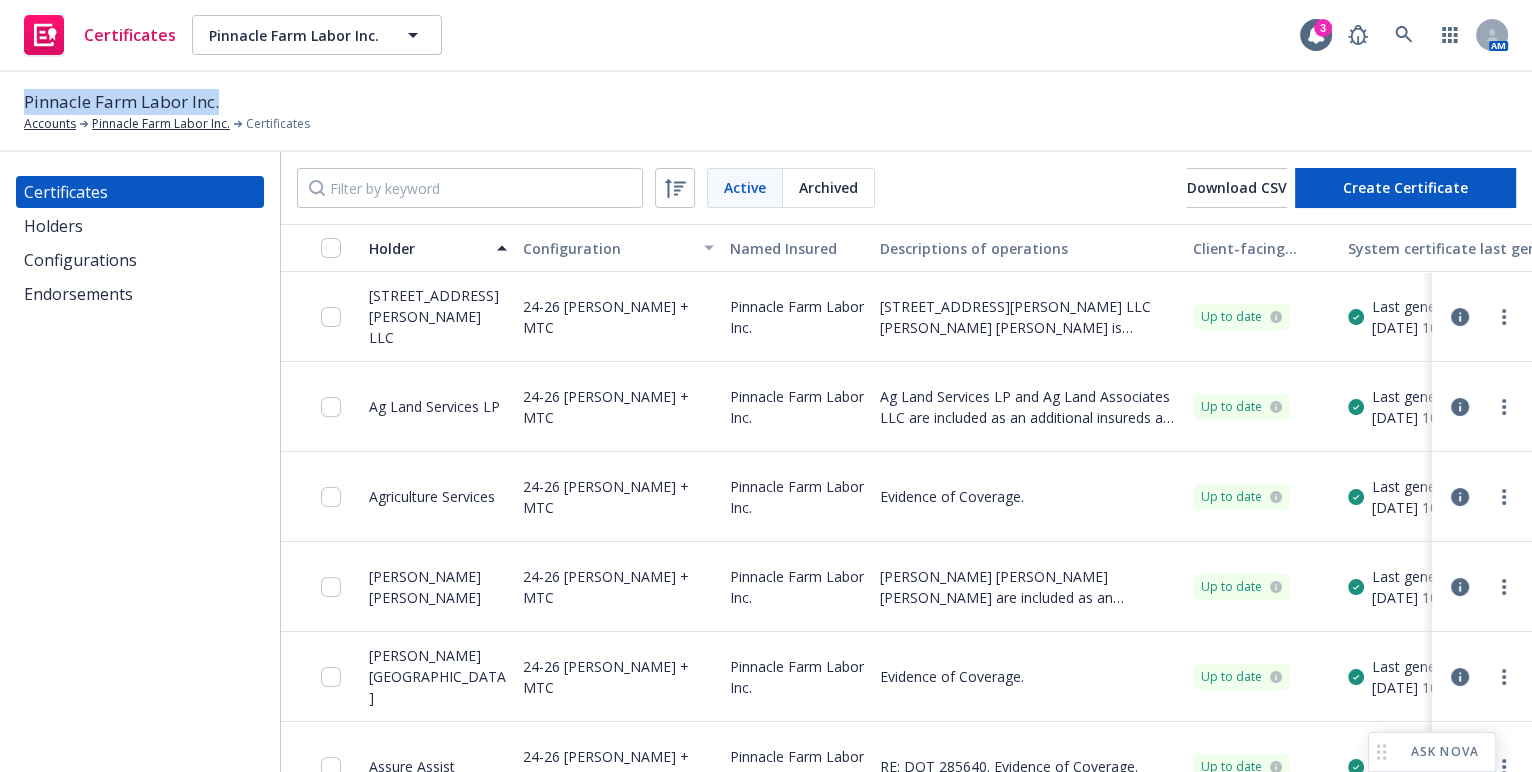 drag, startPoint x: 219, startPoint y: 100, endPoint x: -5, endPoint y: 100, distance: 224 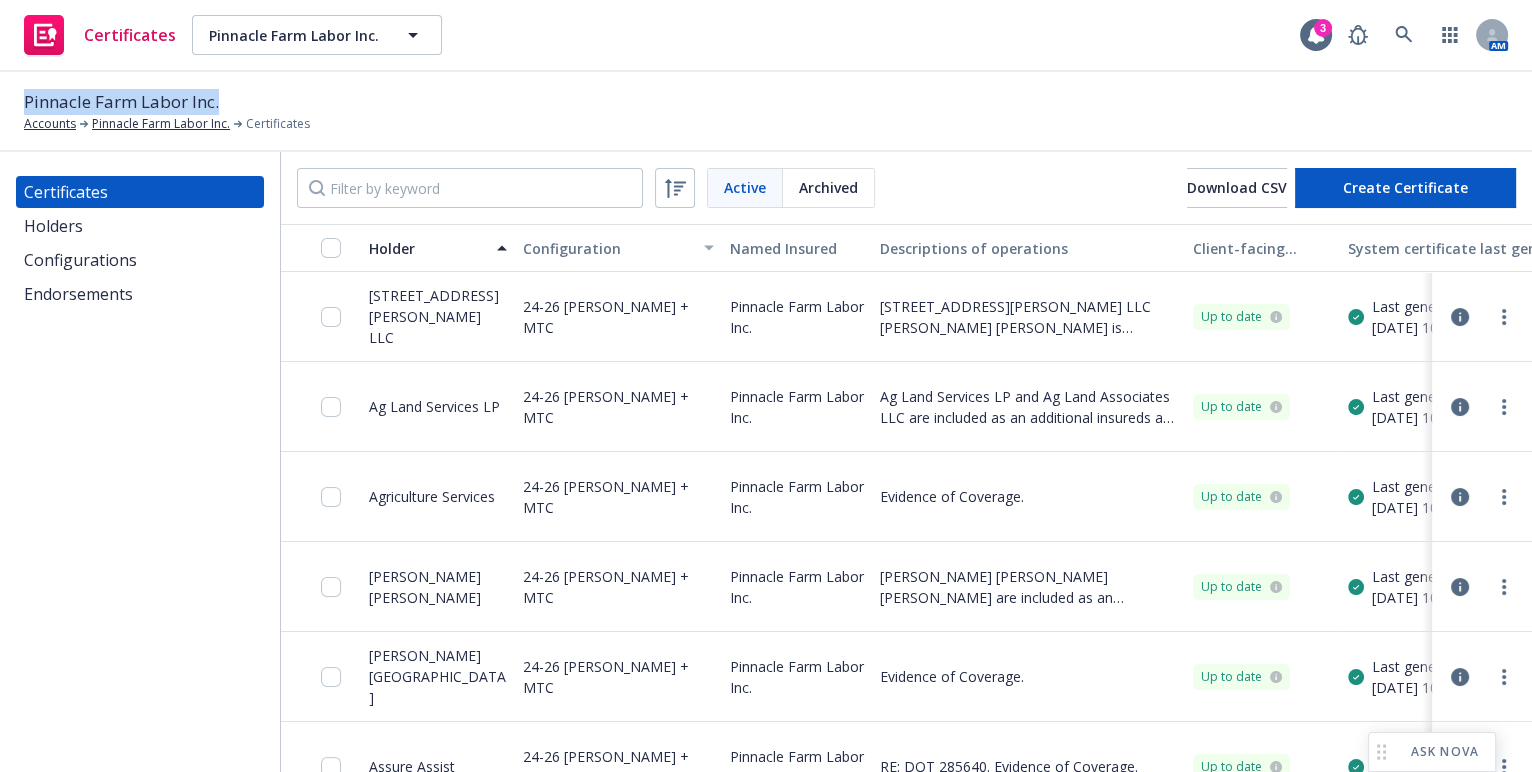 copy on "Pinnacle Farm Labor Inc." 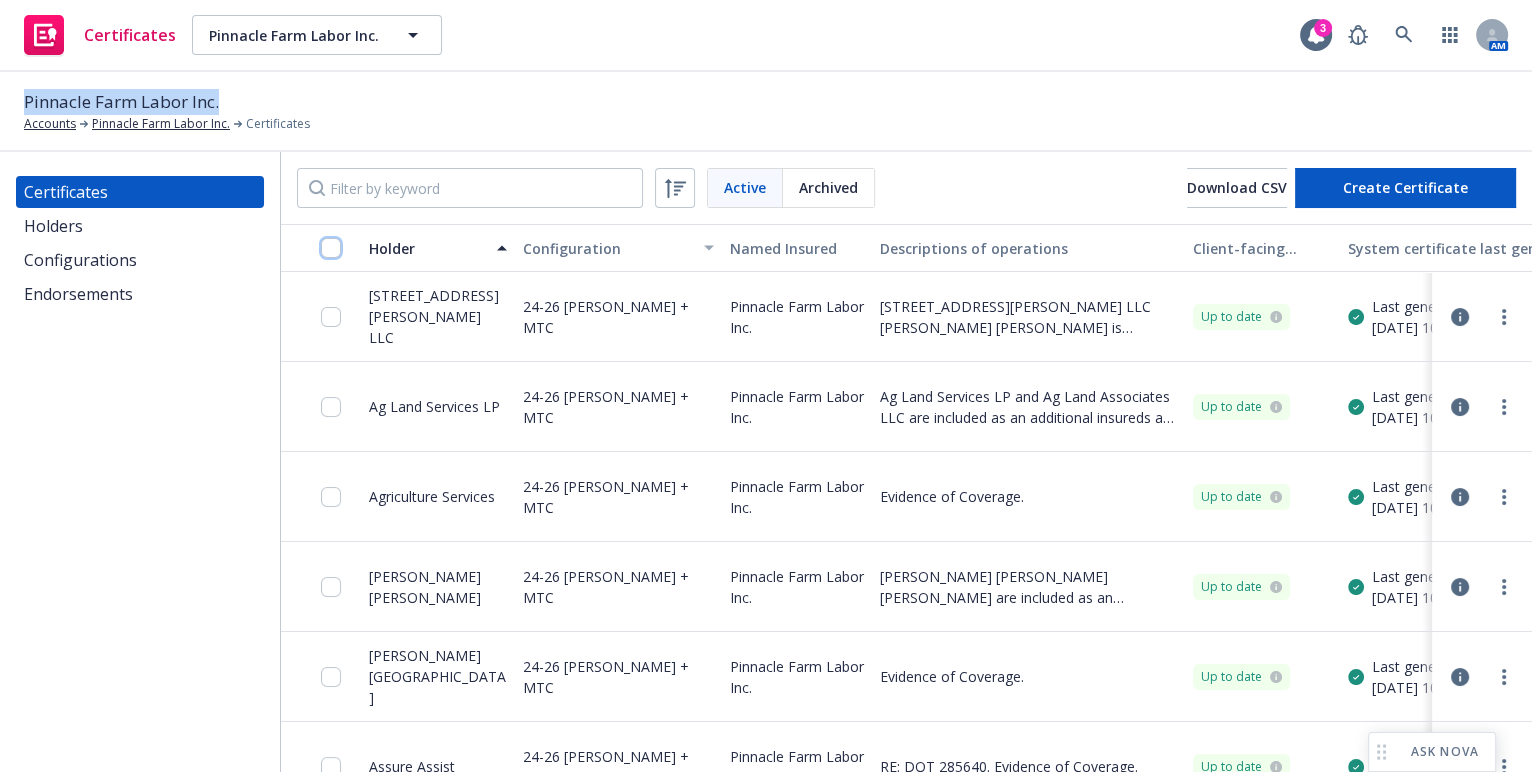 click at bounding box center (331, 248) 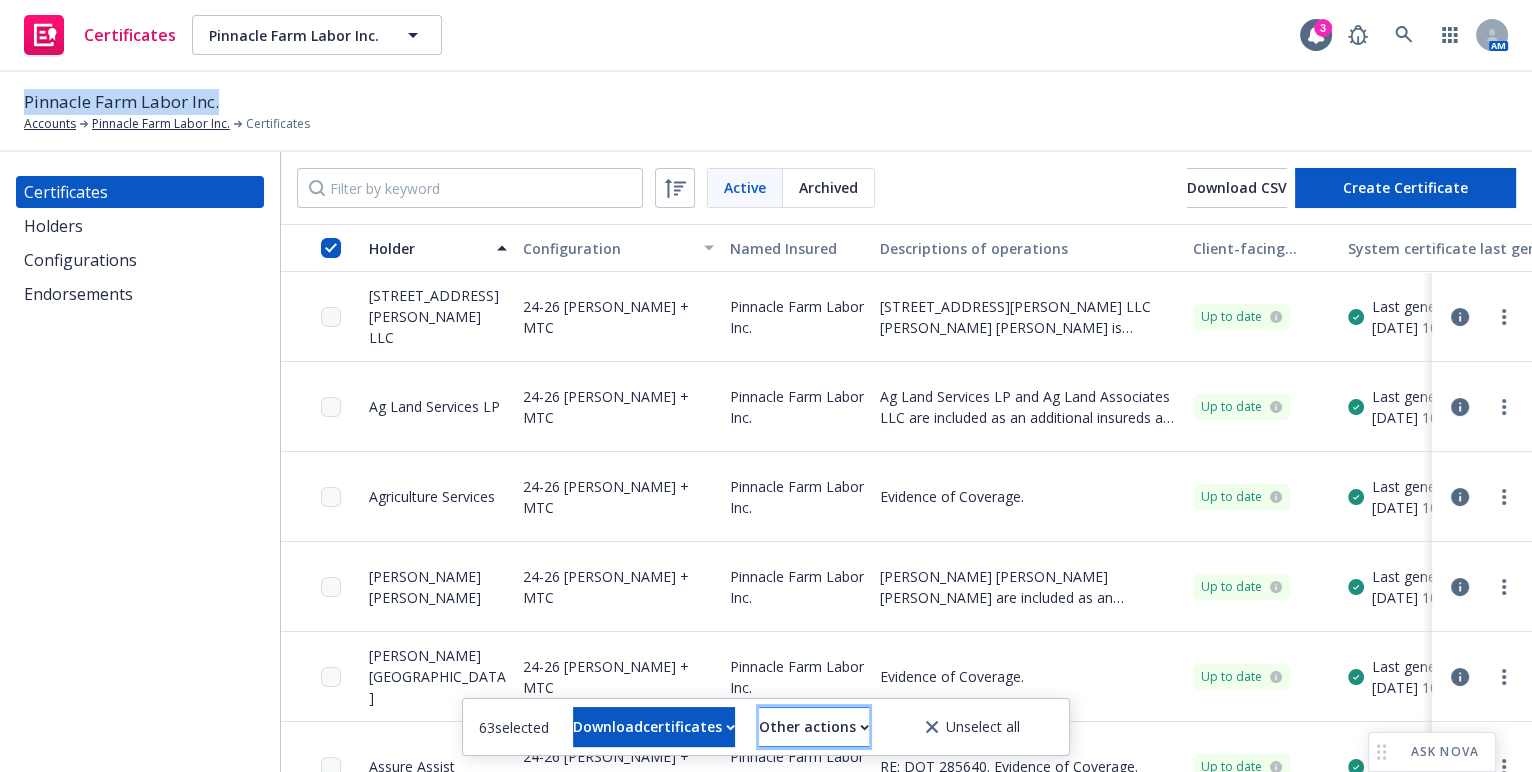 click on "Other actions" at bounding box center (814, 727) 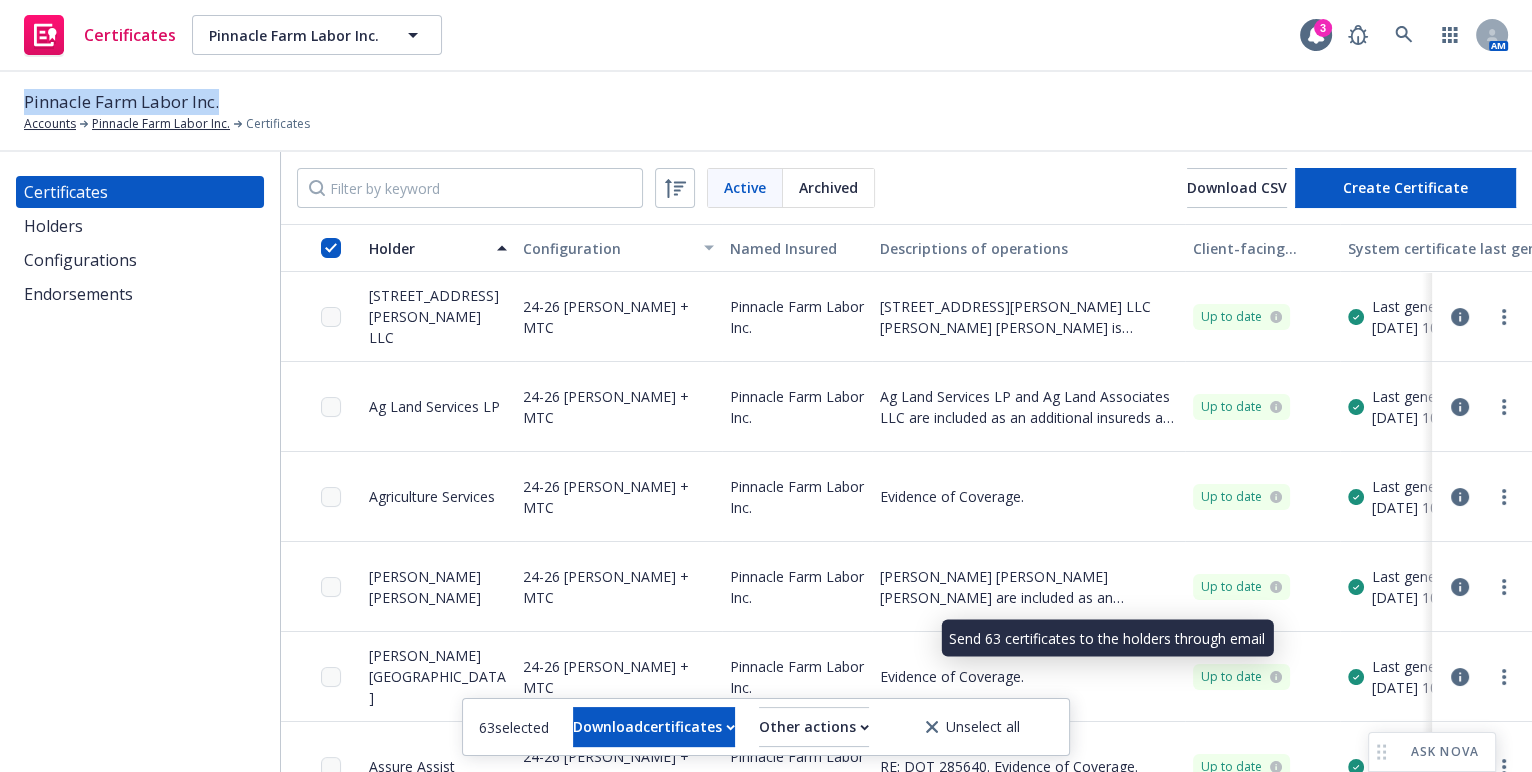 click on "Send to holders" at bounding box center [774, 638] 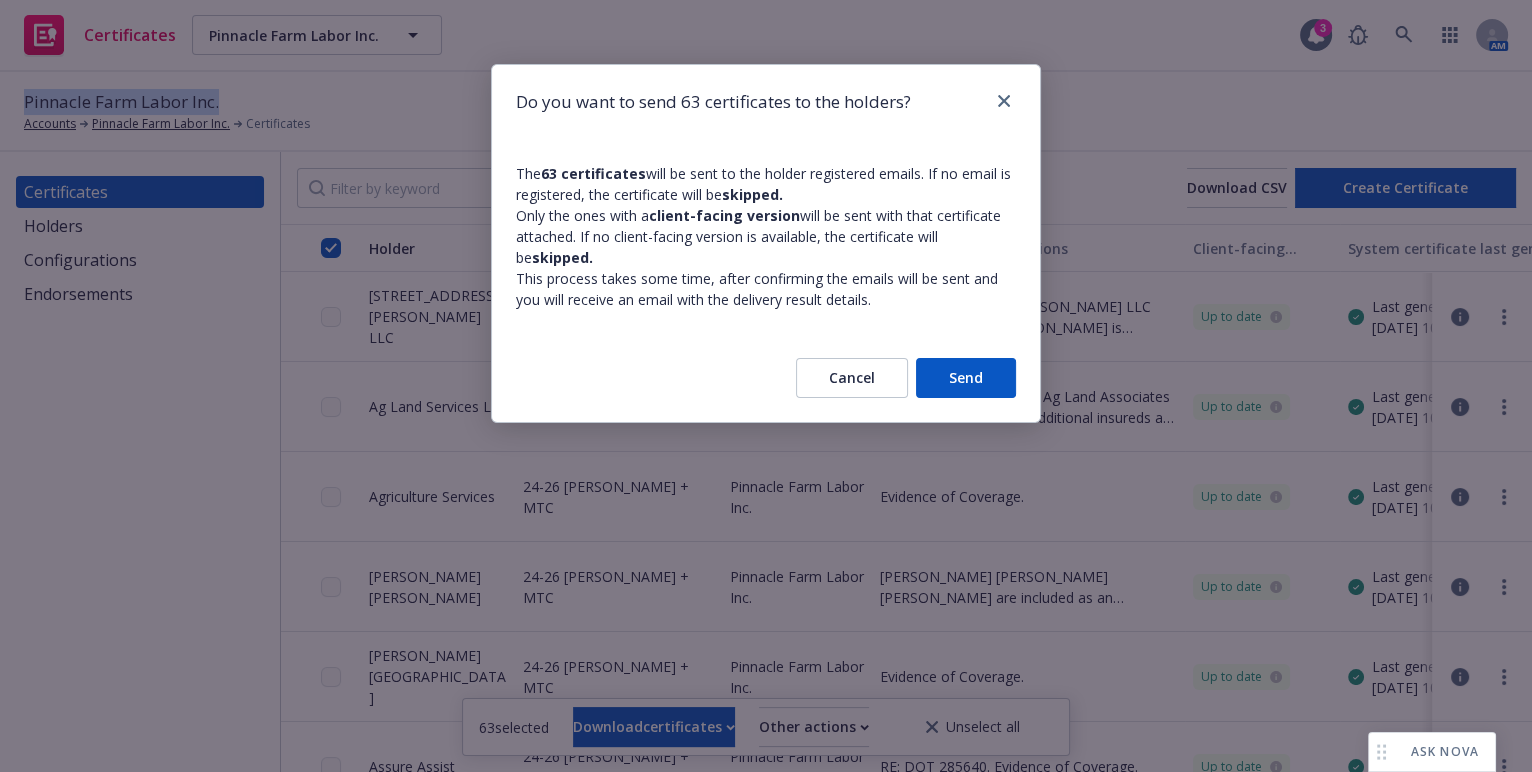 click on "Send" at bounding box center (966, 378) 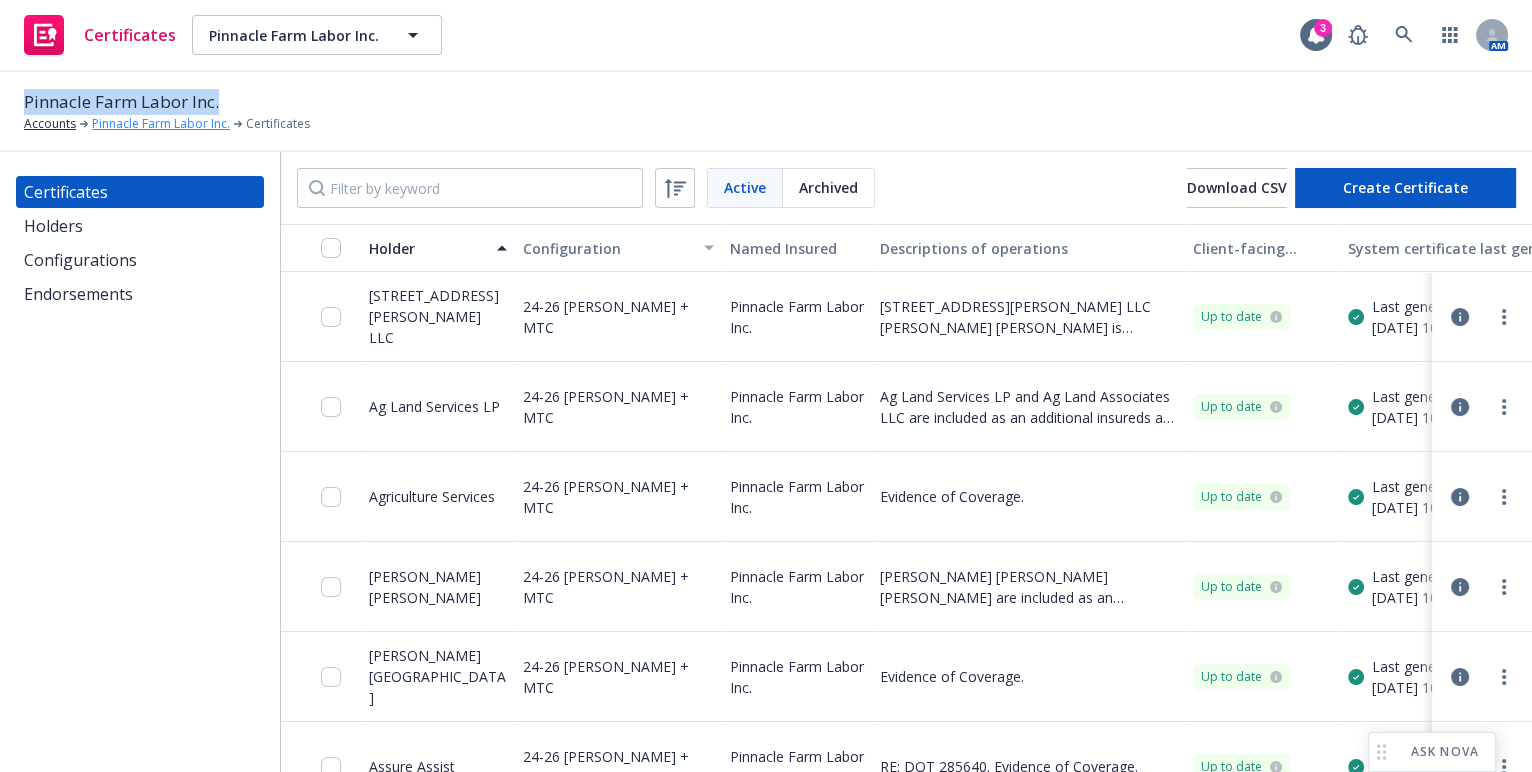 click on "Pinnacle Farm Labor Inc." at bounding box center (161, 124) 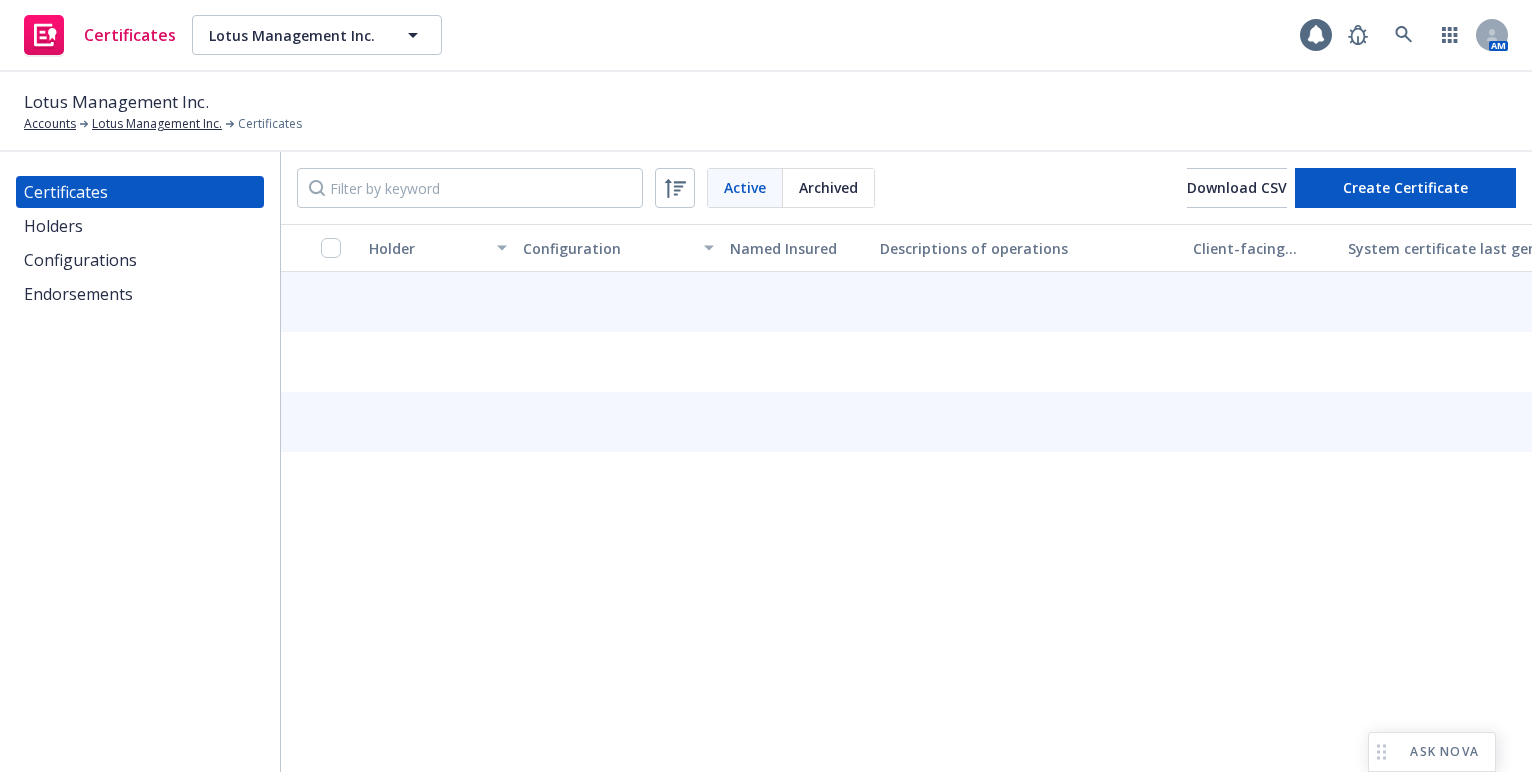 scroll, scrollTop: 0, scrollLeft: 0, axis: both 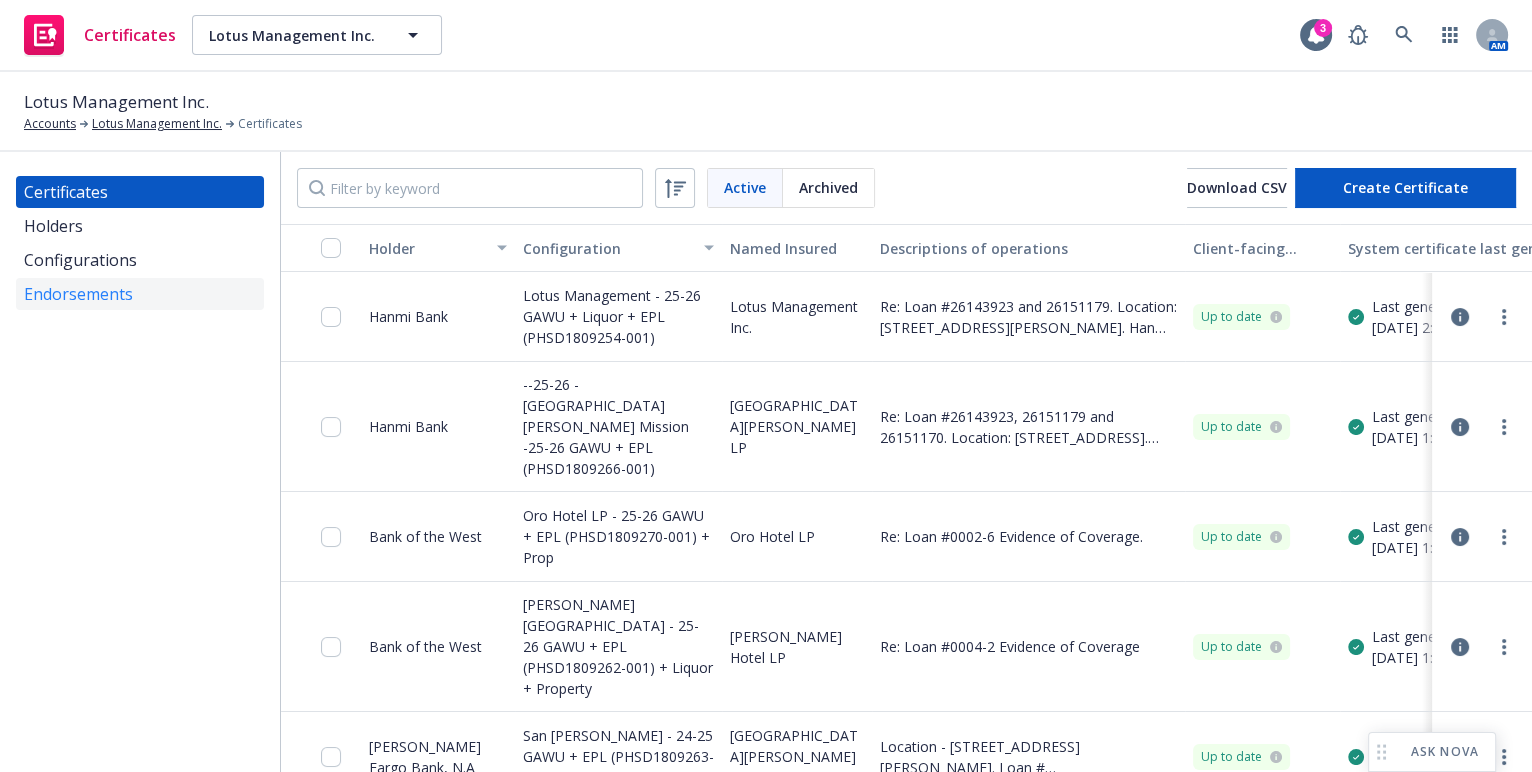 click on "Endorsements" at bounding box center [78, 294] 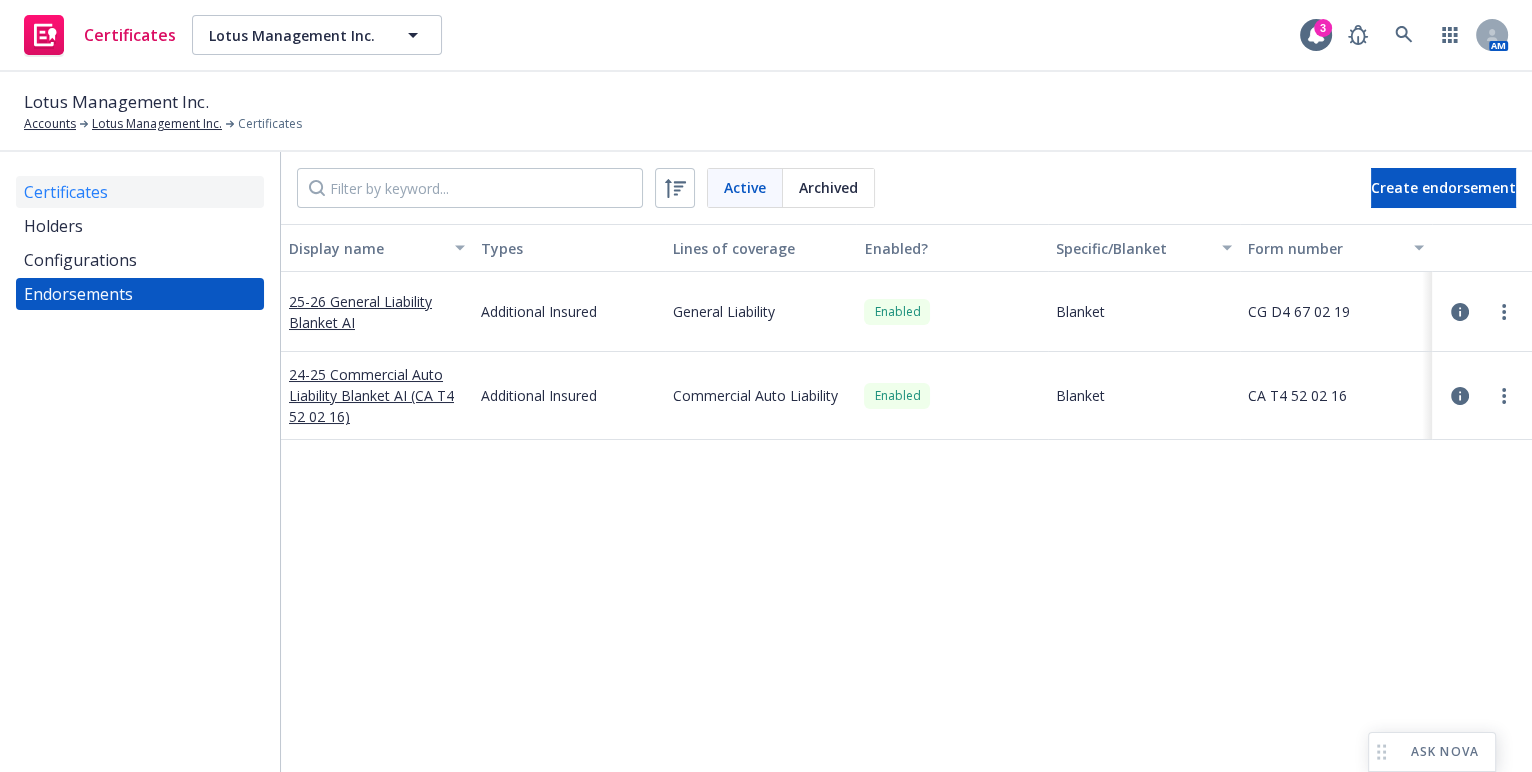 click on "Certificates" at bounding box center (140, 192) 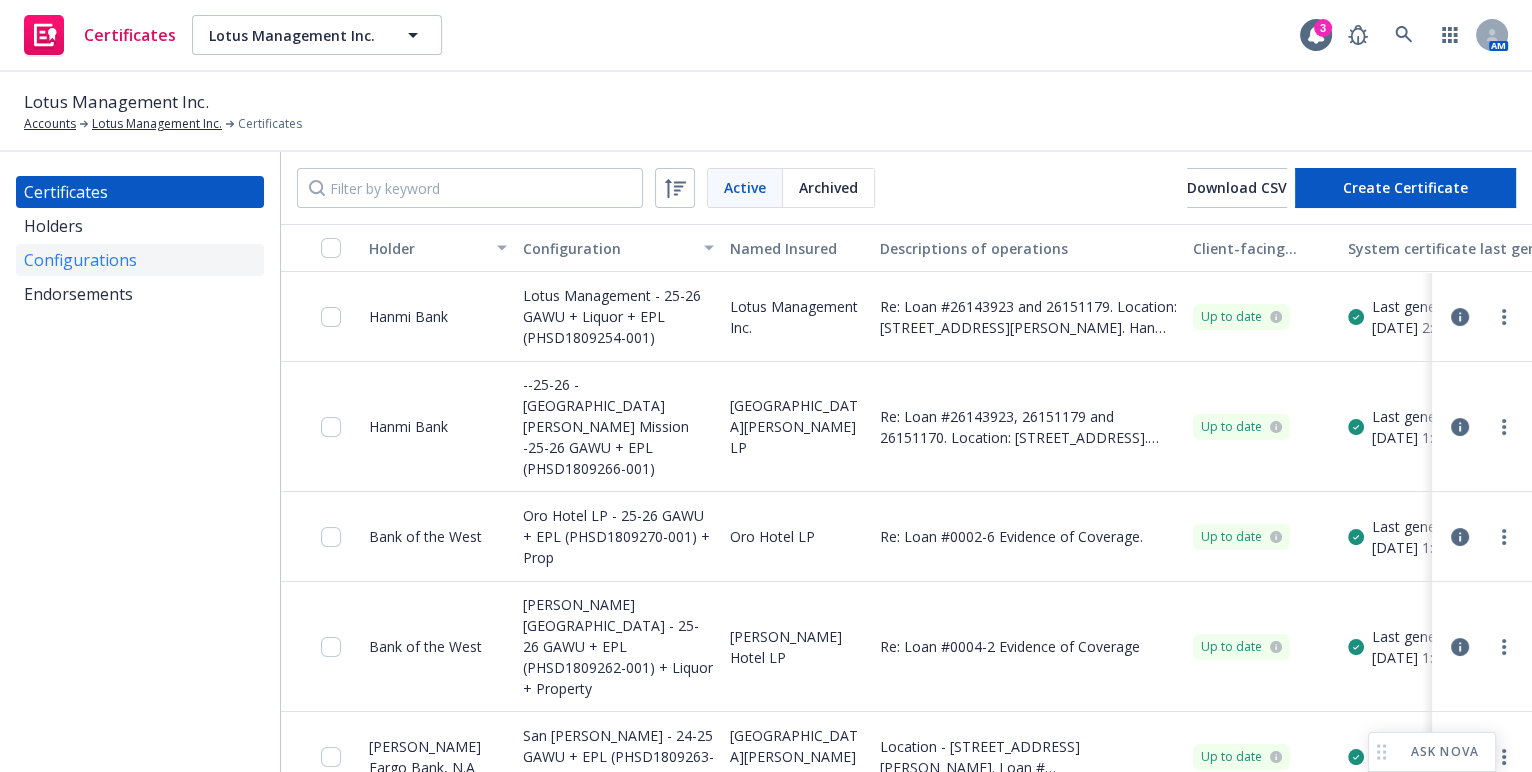 click on "Configurations" at bounding box center [80, 260] 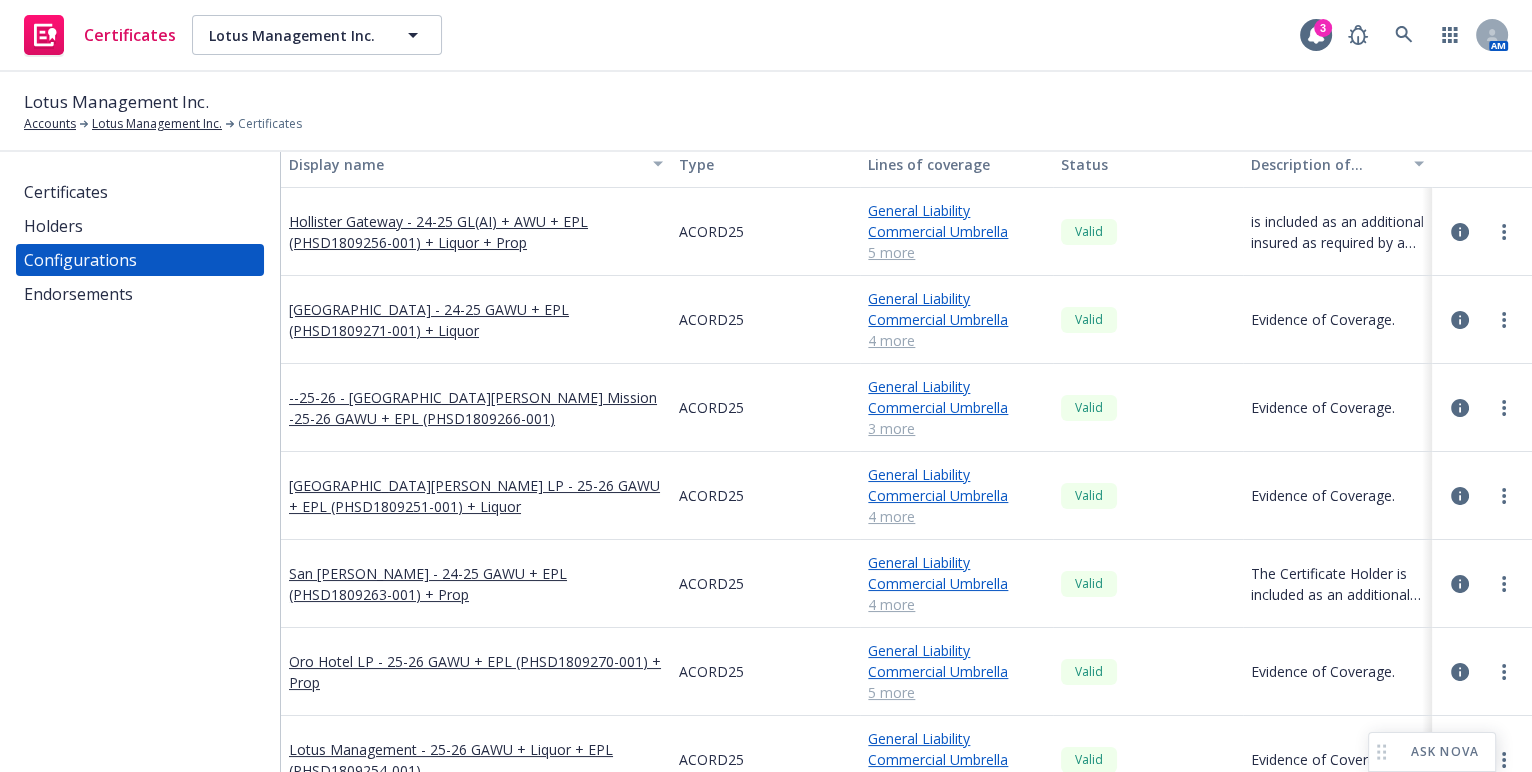 scroll, scrollTop: 0, scrollLeft: 0, axis: both 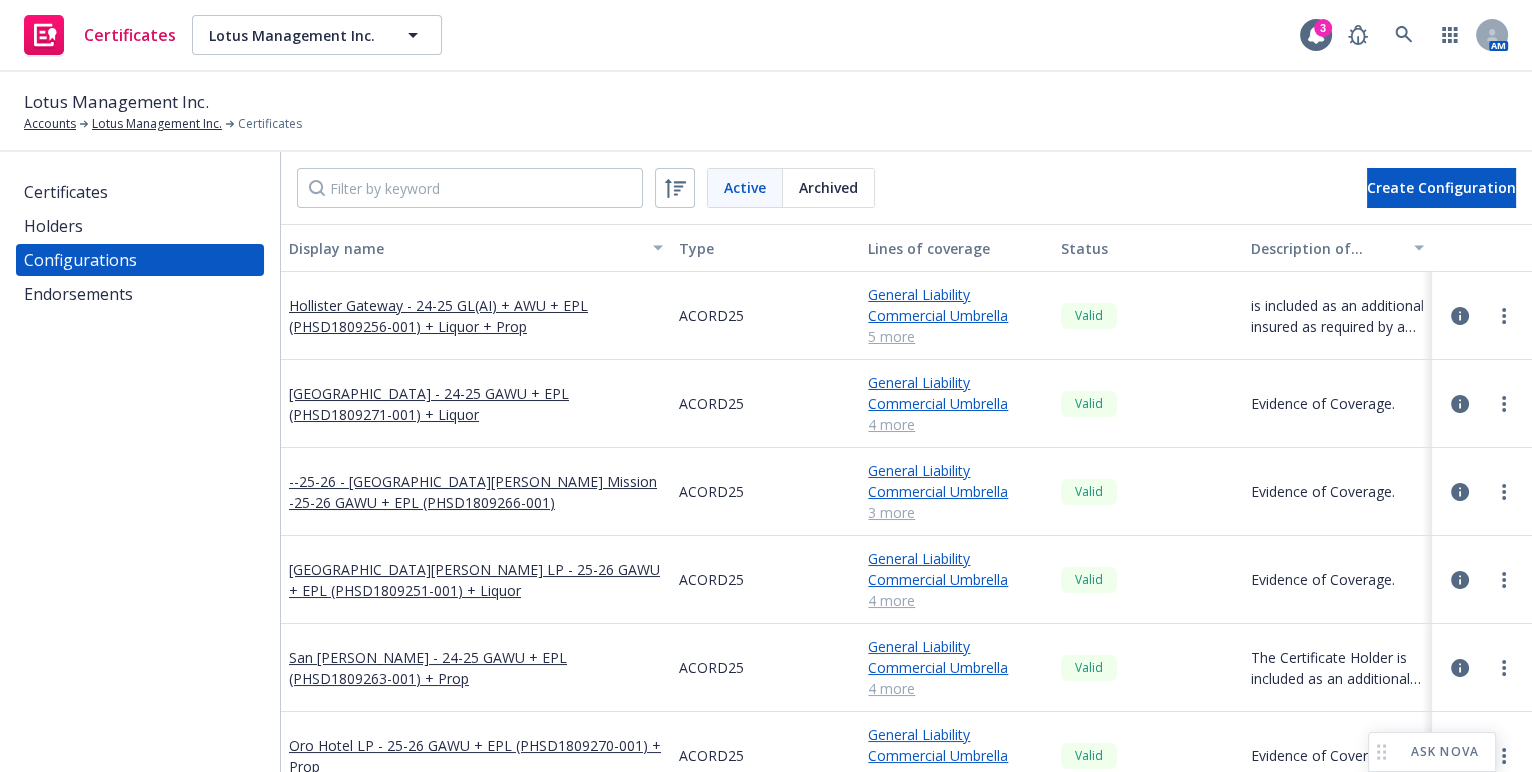 click on "Display name" at bounding box center [465, 248] 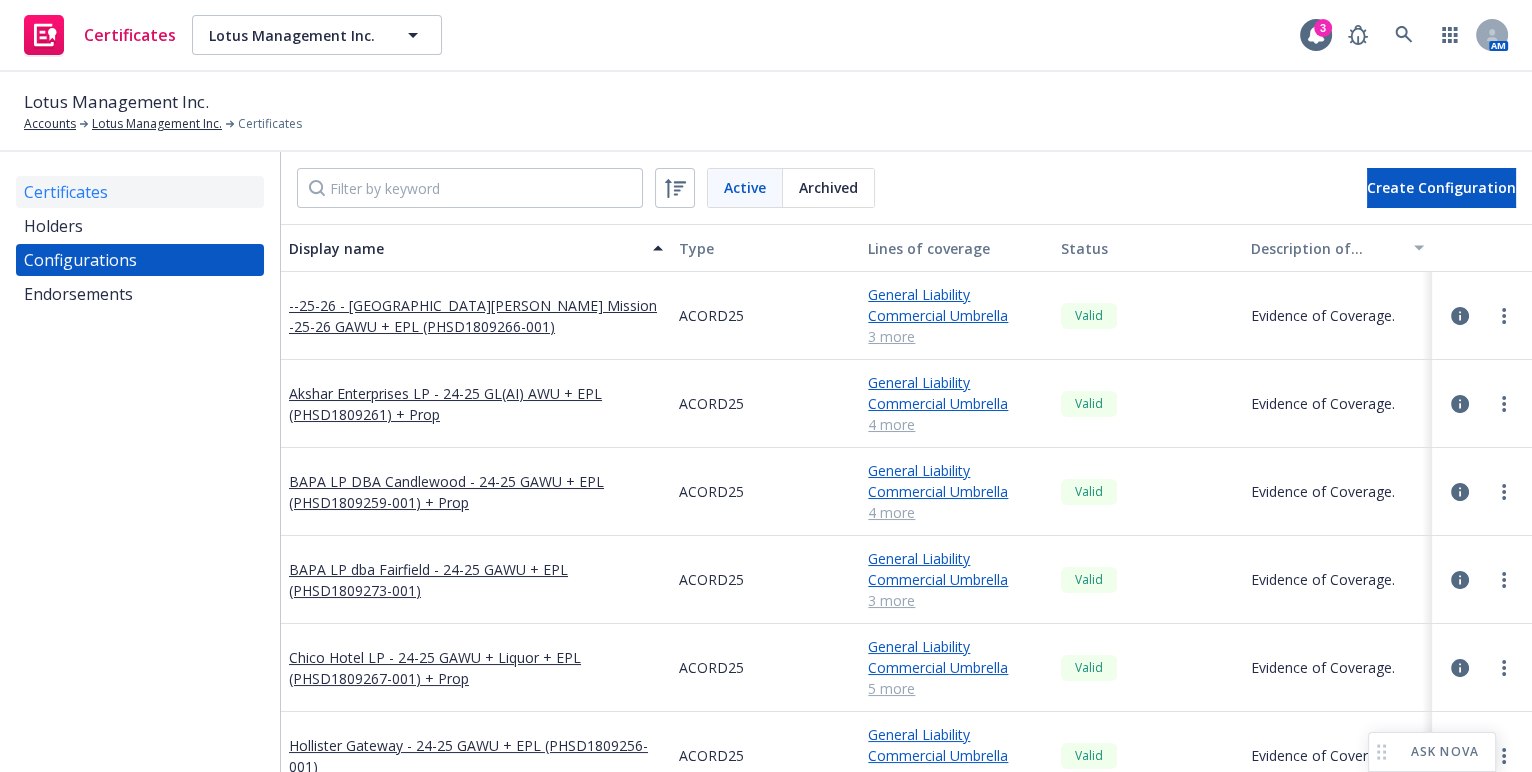 click on "Certificates" at bounding box center (140, 192) 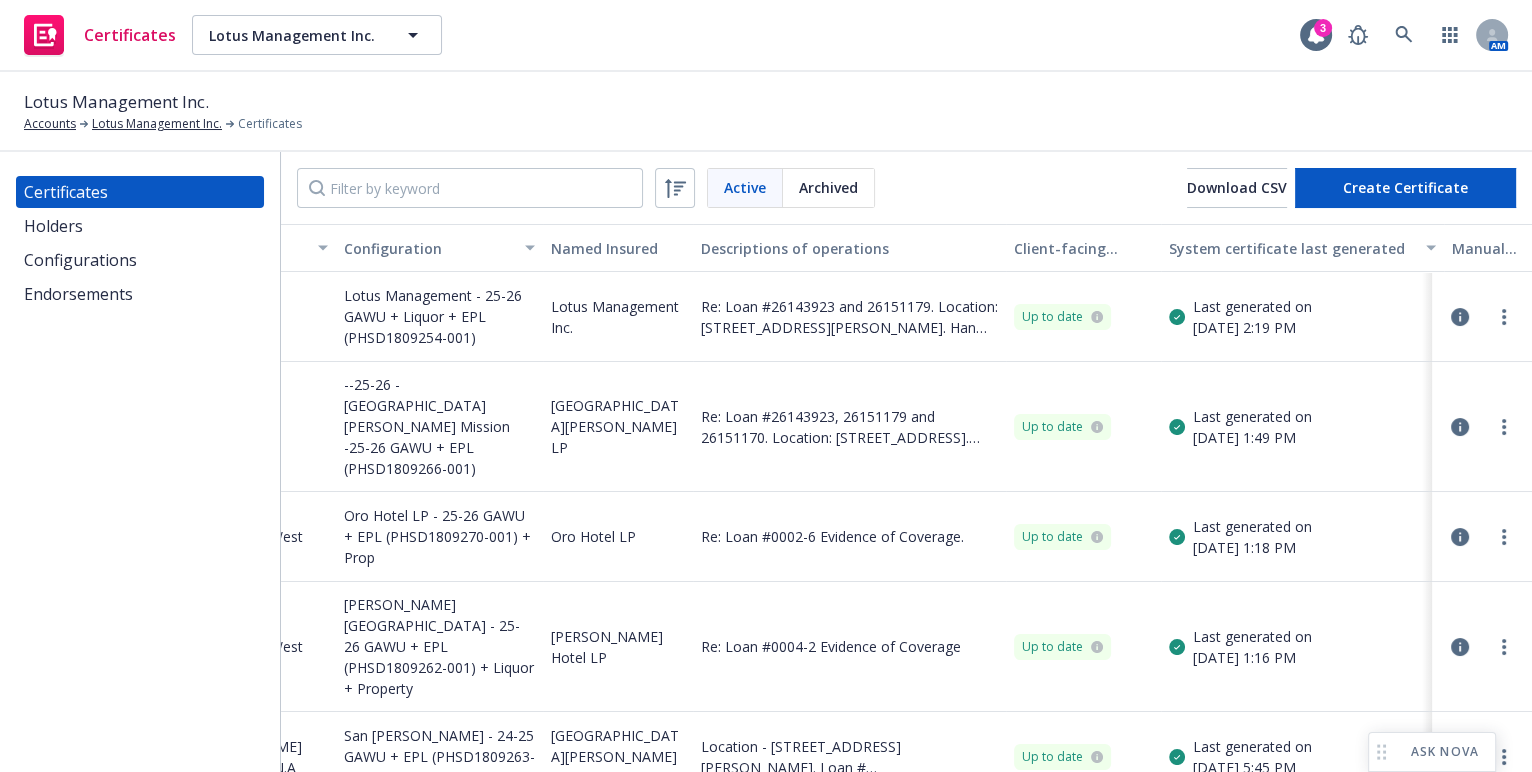 drag, startPoint x: 658, startPoint y: 370, endPoint x: 909, endPoint y: 342, distance: 252.55693 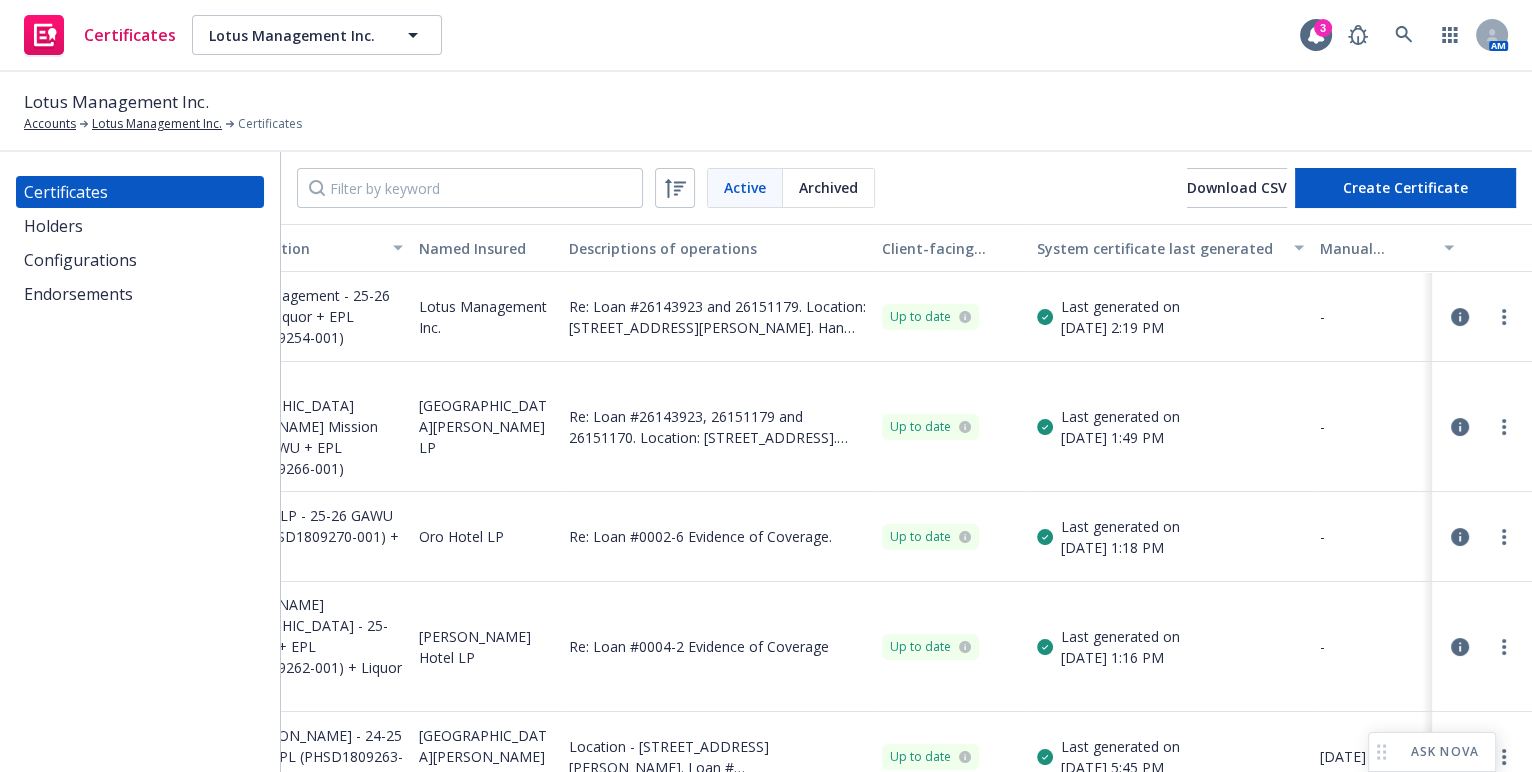 scroll, scrollTop: 0, scrollLeft: 0, axis: both 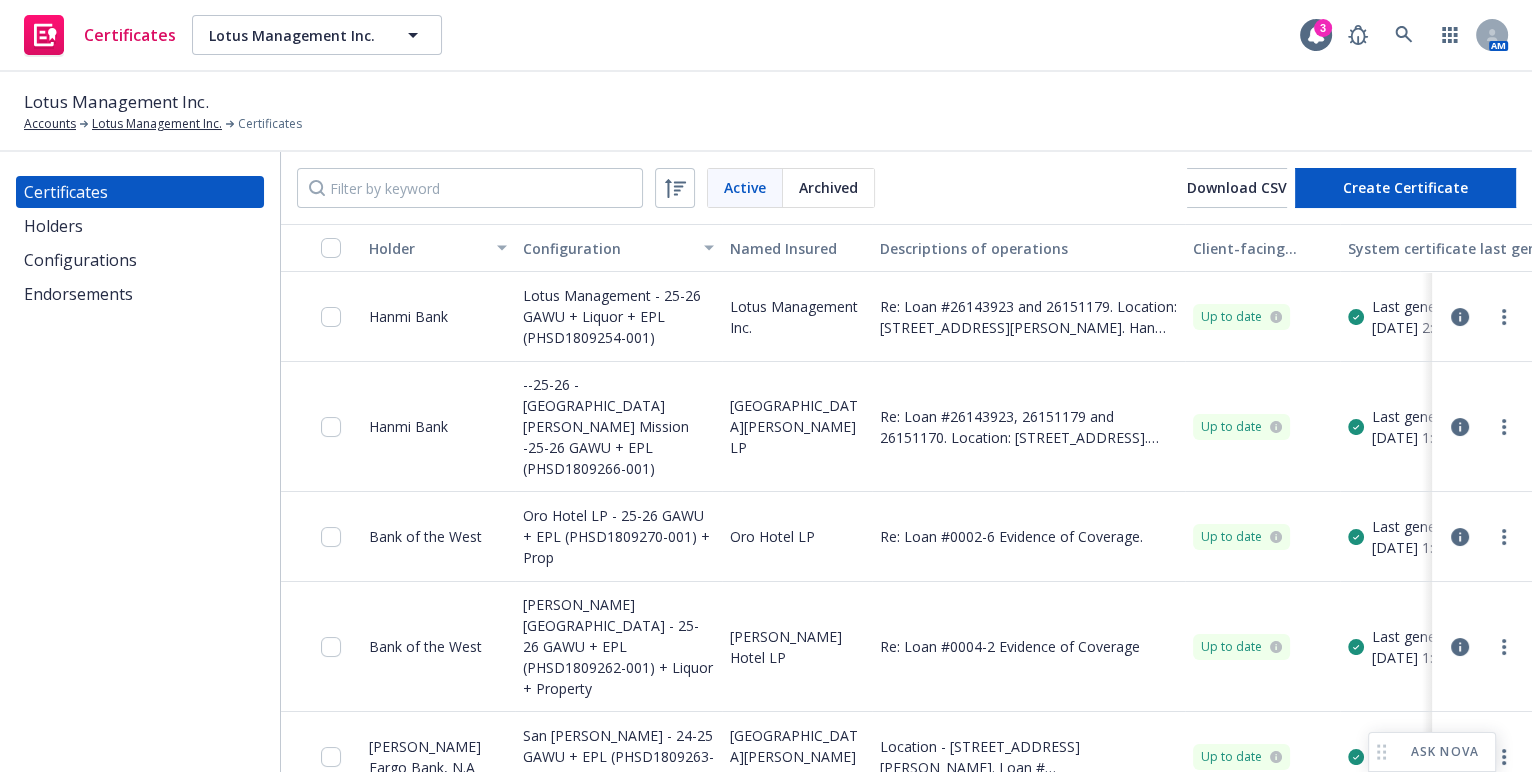 drag, startPoint x: 877, startPoint y: 326, endPoint x: 307, endPoint y: 268, distance: 572.9433 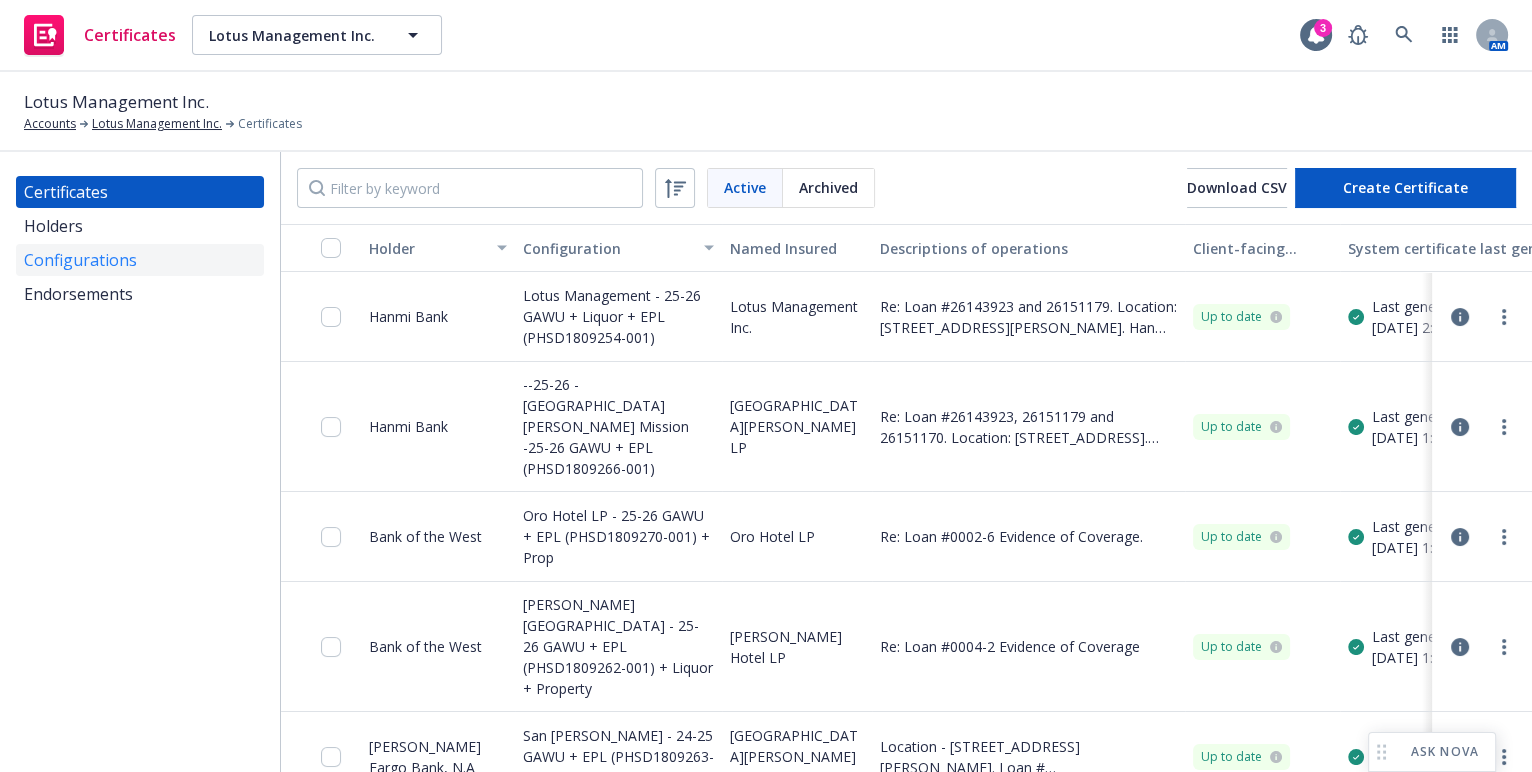 click on "Configurations" at bounding box center [80, 260] 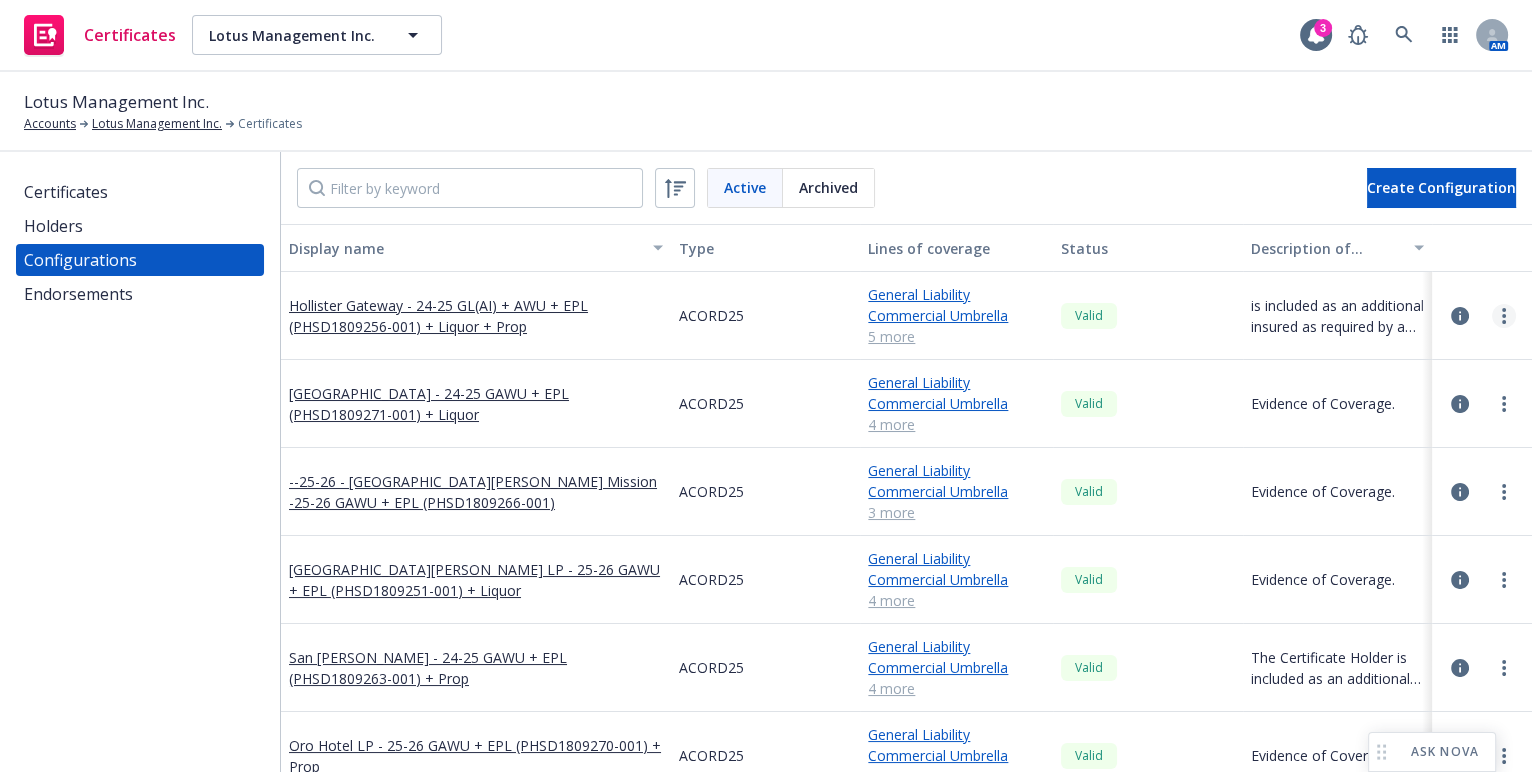 click at bounding box center [1504, 316] 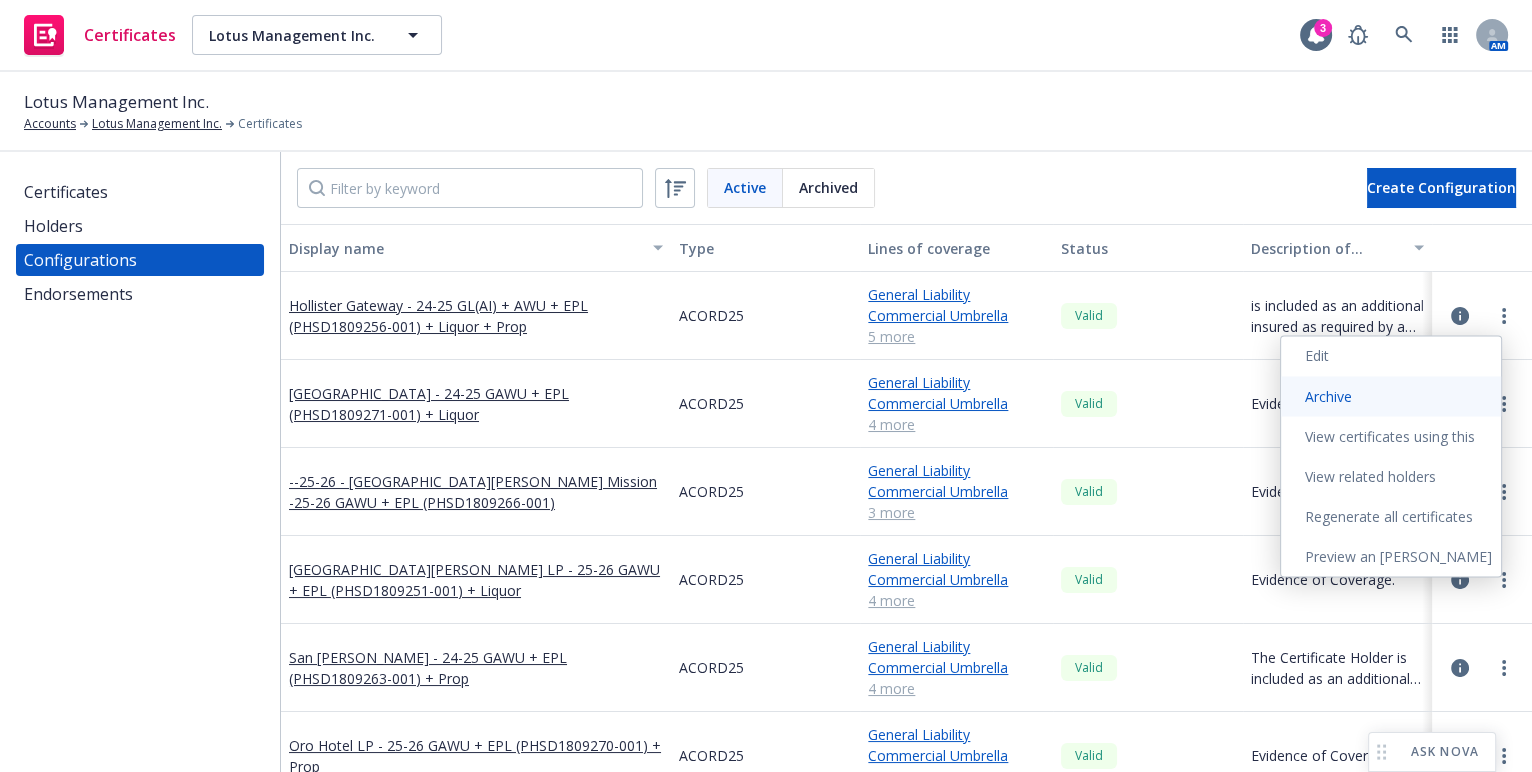 click on "Archive" at bounding box center [1391, 396] 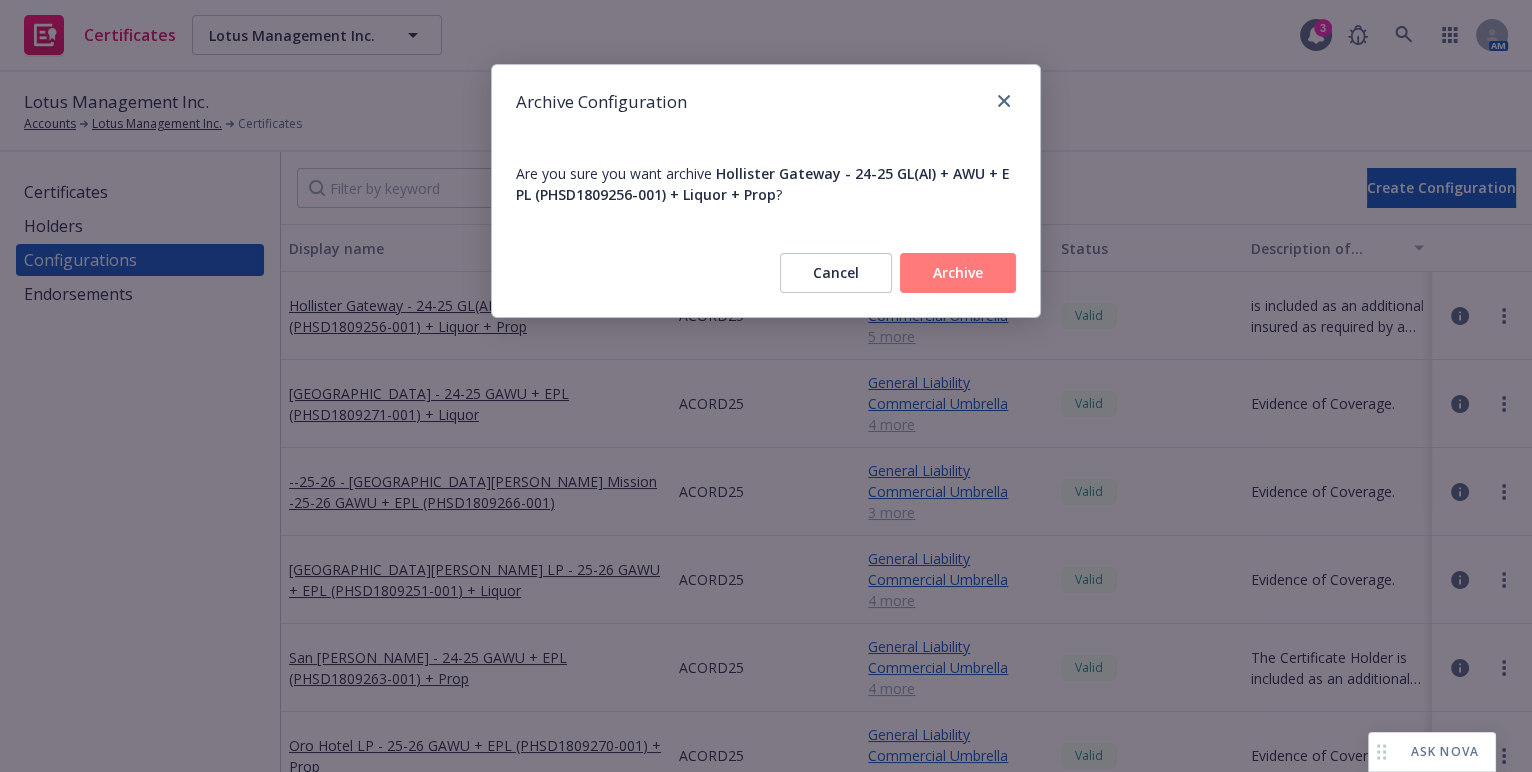 click on "Archive" at bounding box center [958, 273] 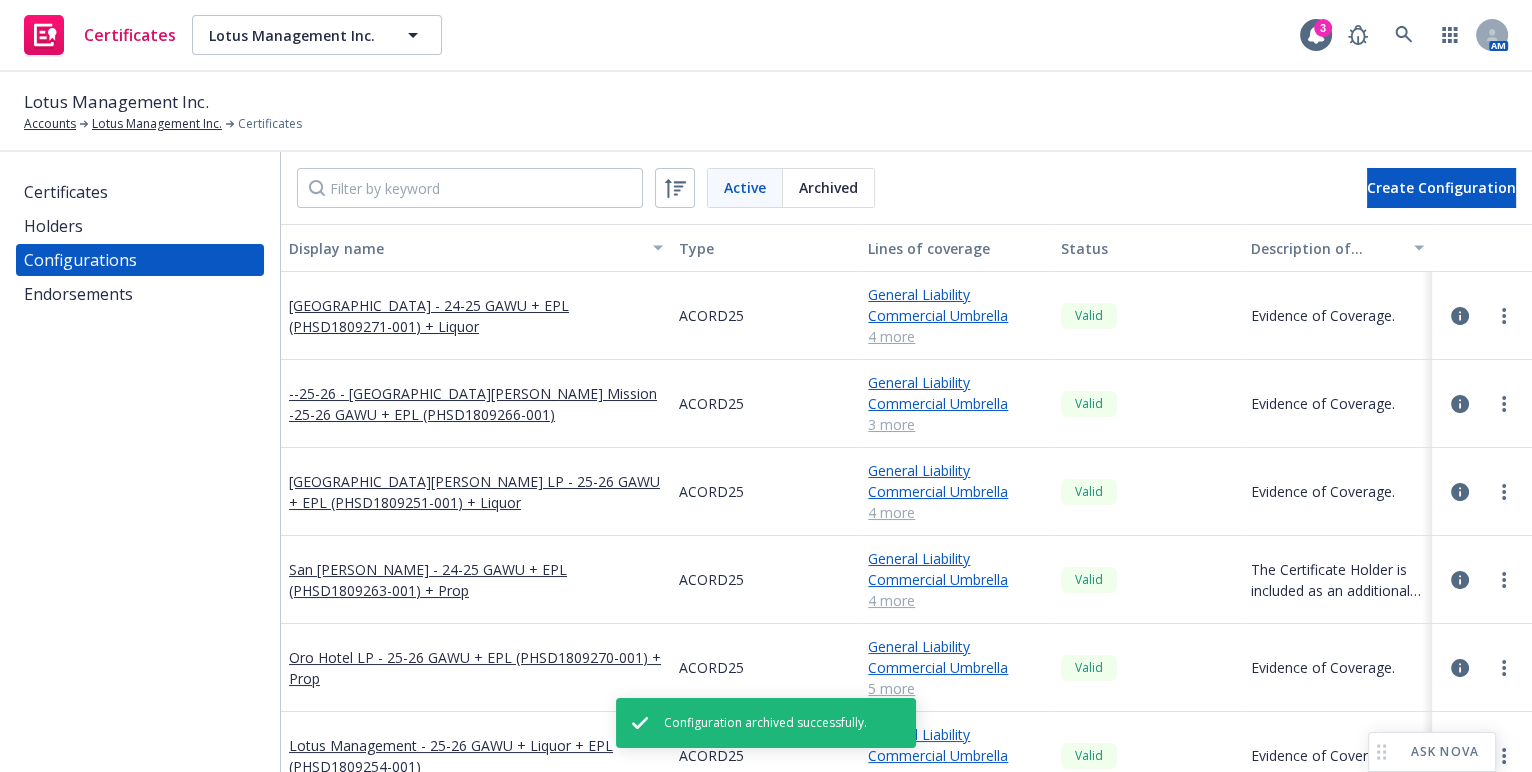 click at bounding box center (1482, 316) 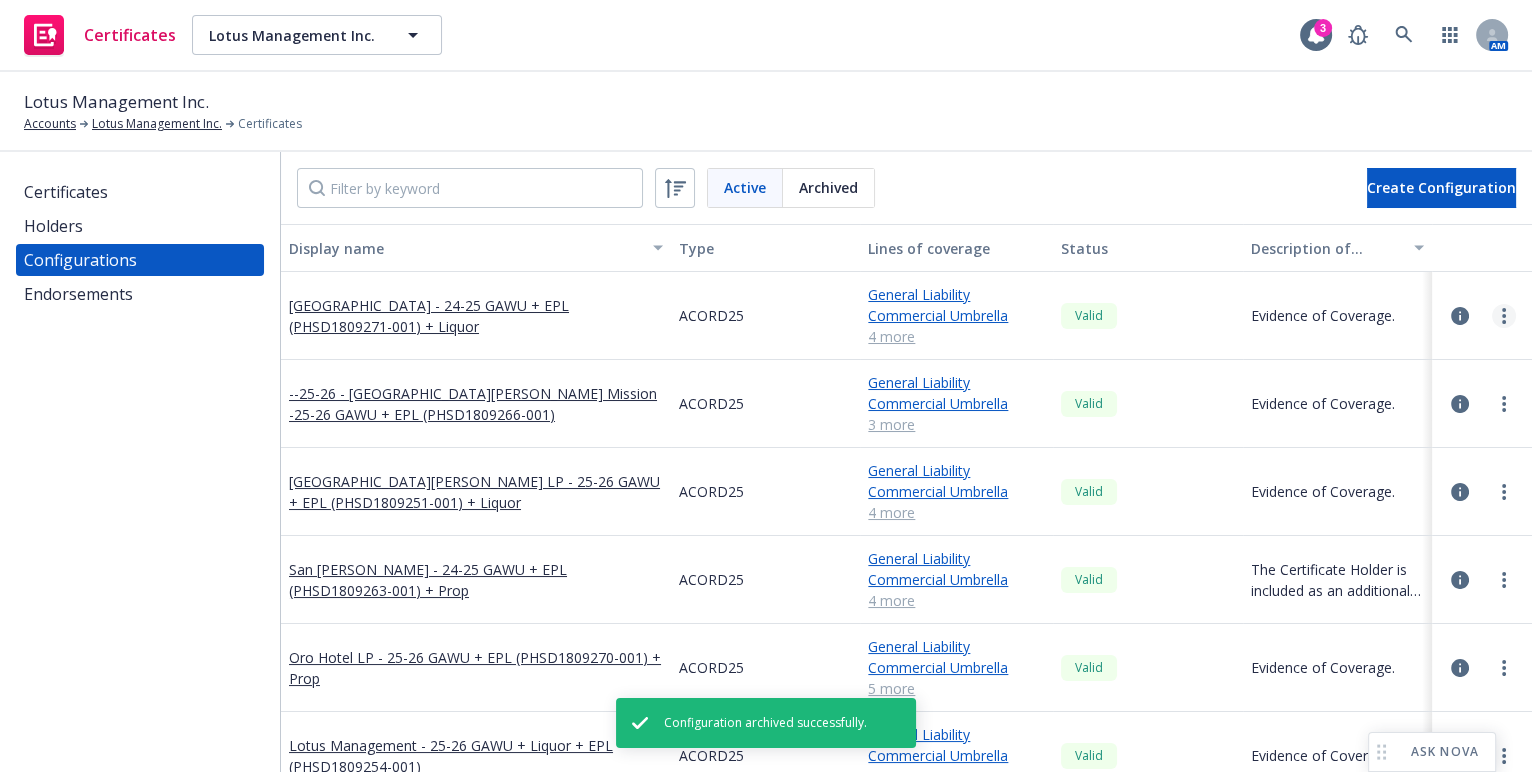 click 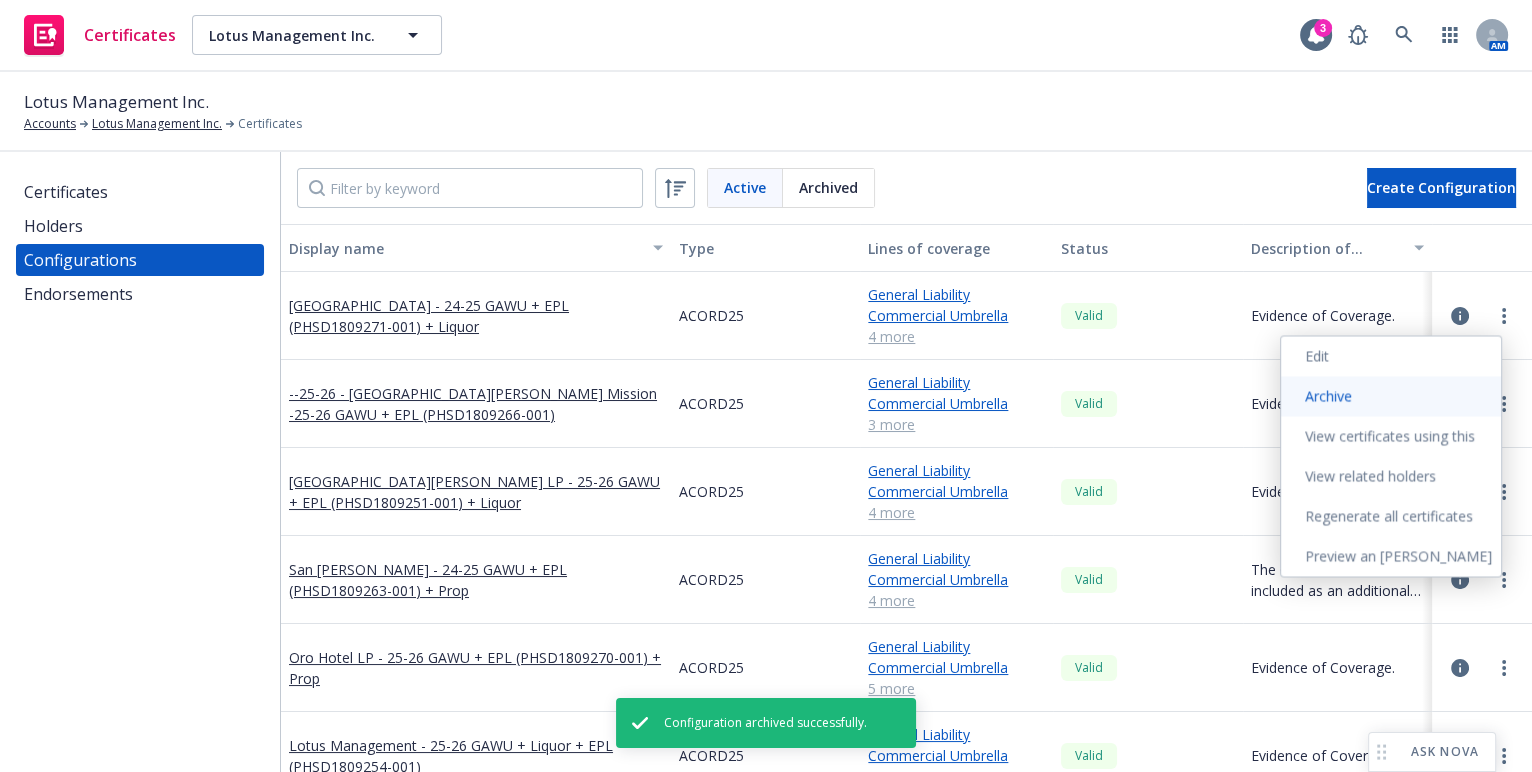 click on "Archive" at bounding box center (1391, 396) 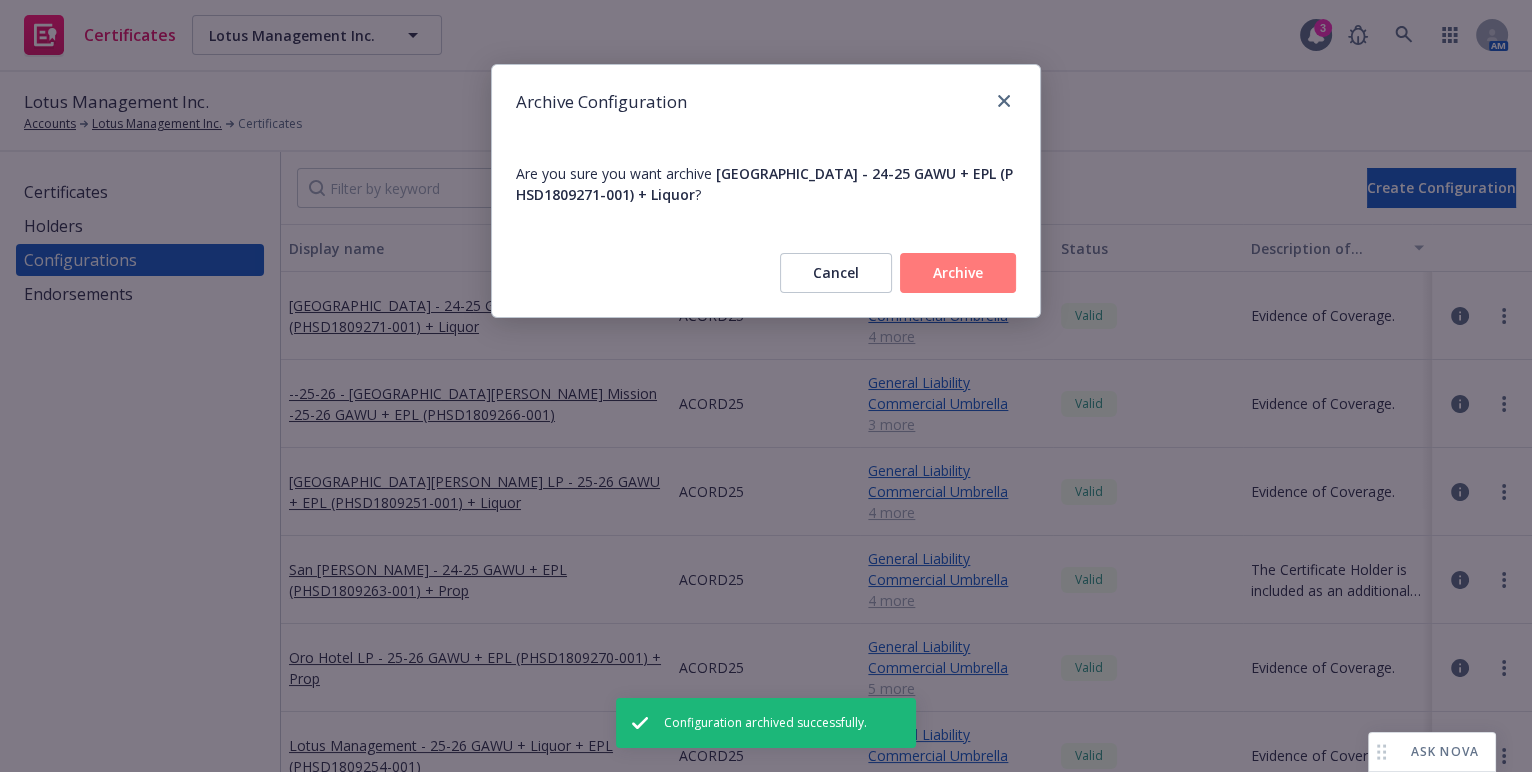 click on "Archive" at bounding box center [958, 273] 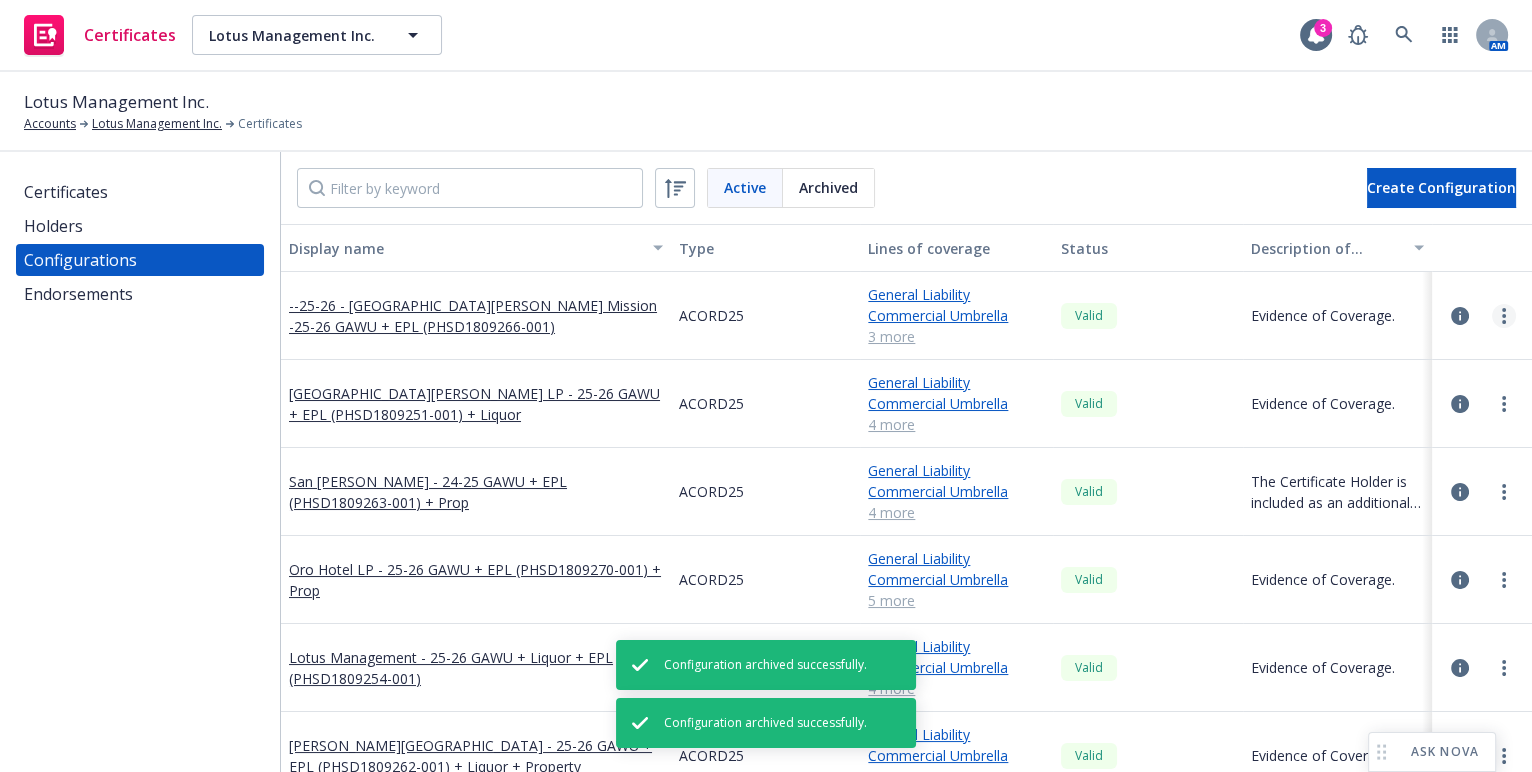 click 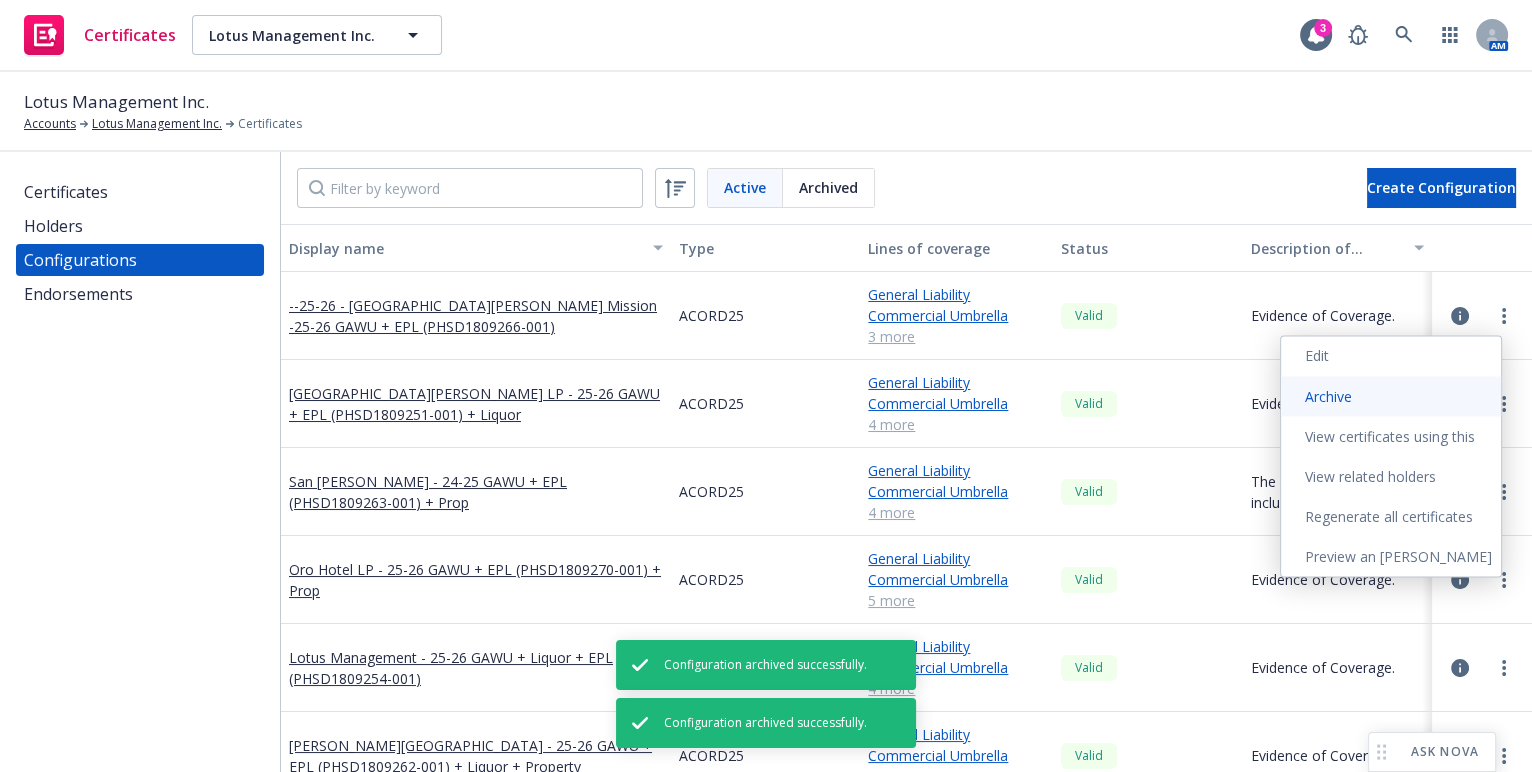 click on "Archive" at bounding box center [1391, 396] 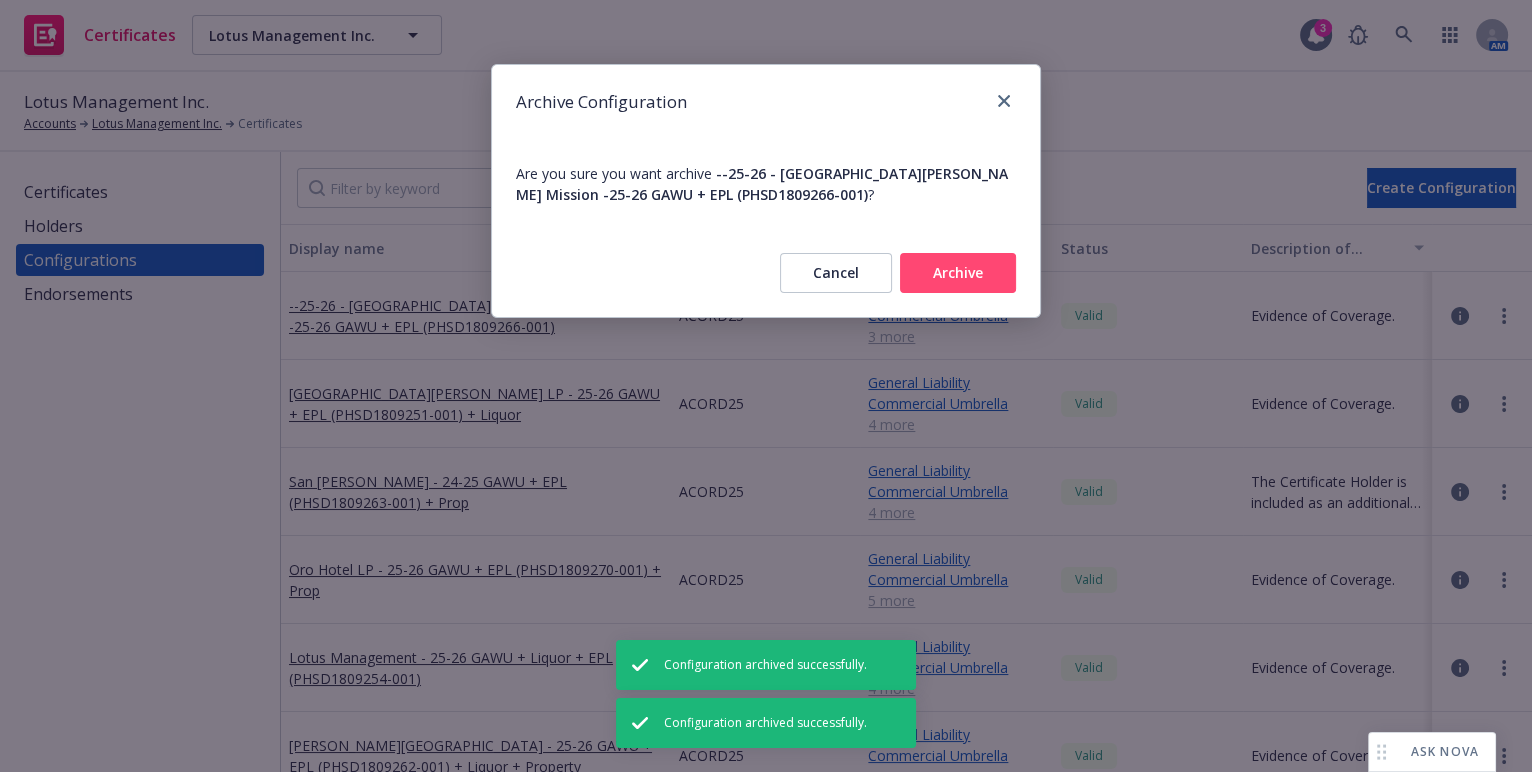 drag, startPoint x: 999, startPoint y: 260, endPoint x: 1352, endPoint y: 264, distance: 353.02267 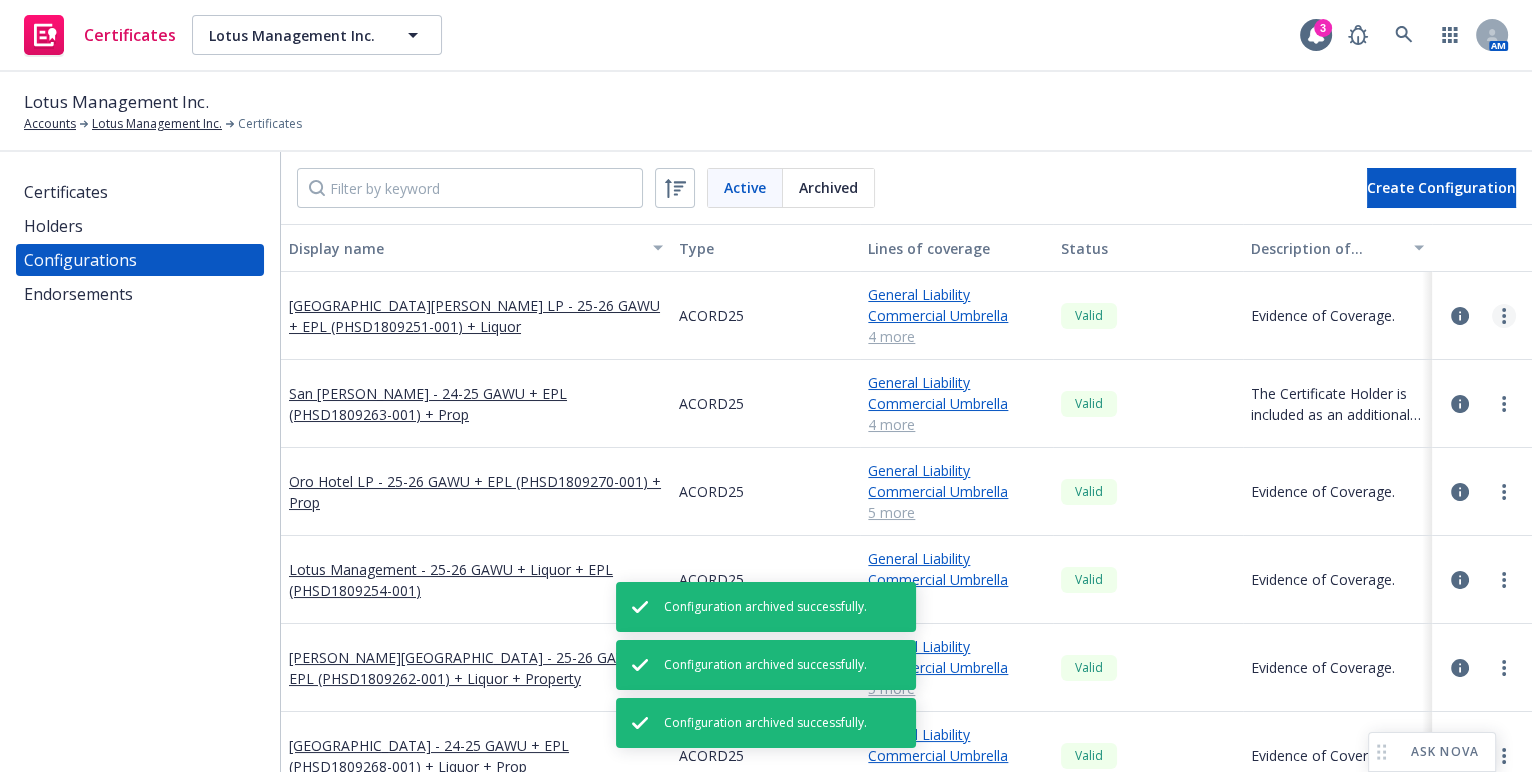 click at bounding box center [1504, 316] 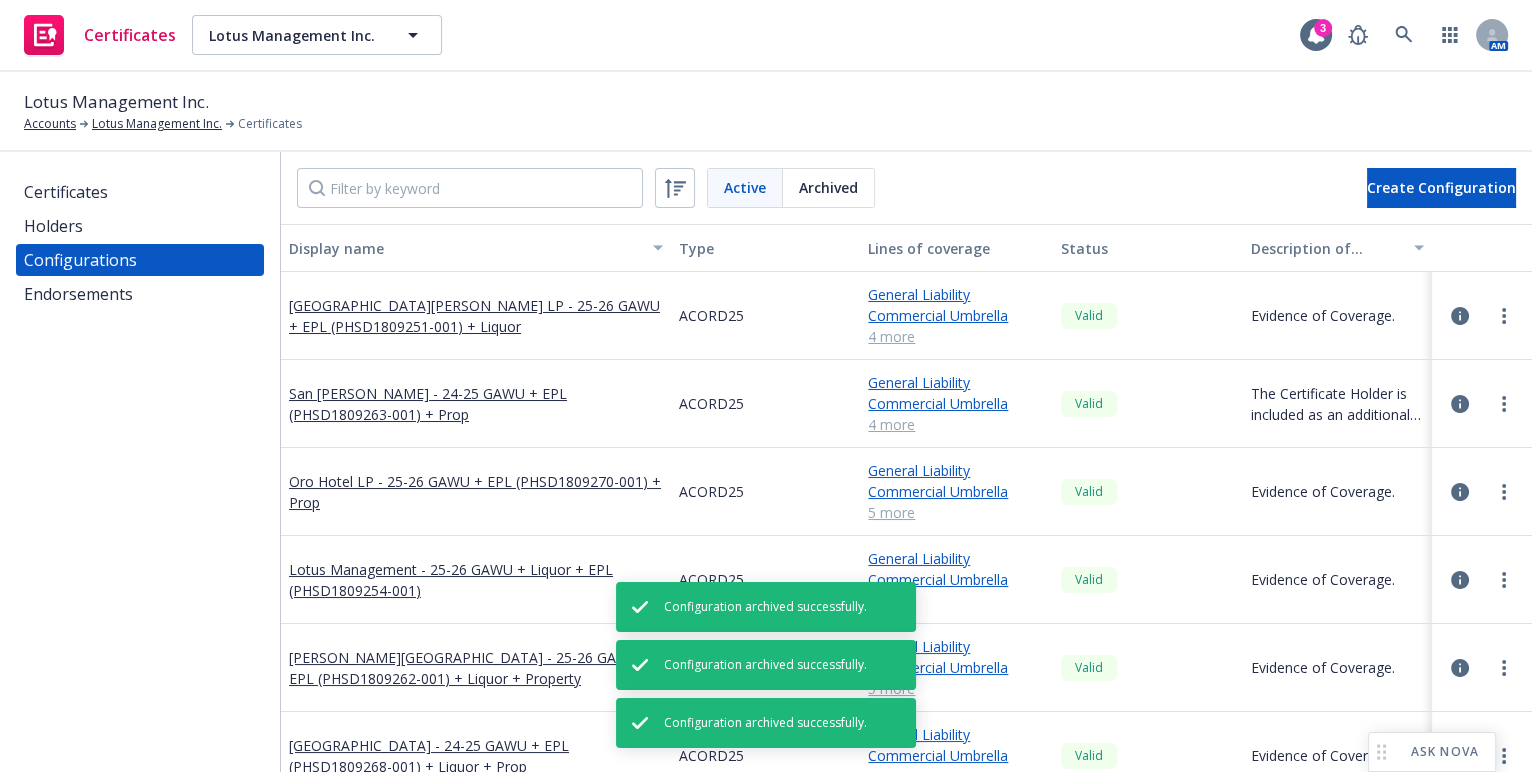click on "Archive" at bounding box center [1391, 396] 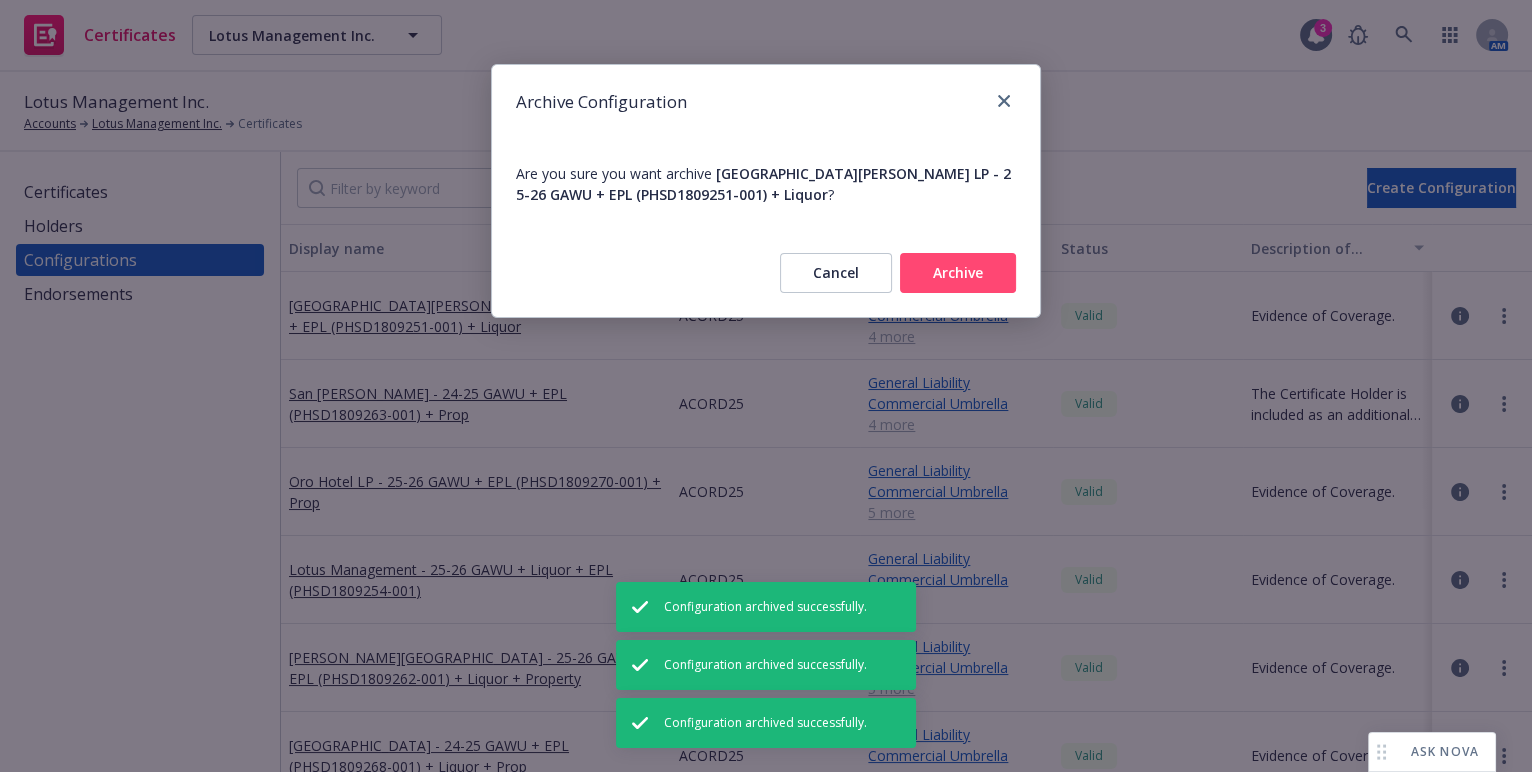 drag, startPoint x: 932, startPoint y: 279, endPoint x: 1148, endPoint y: 296, distance: 216.66795 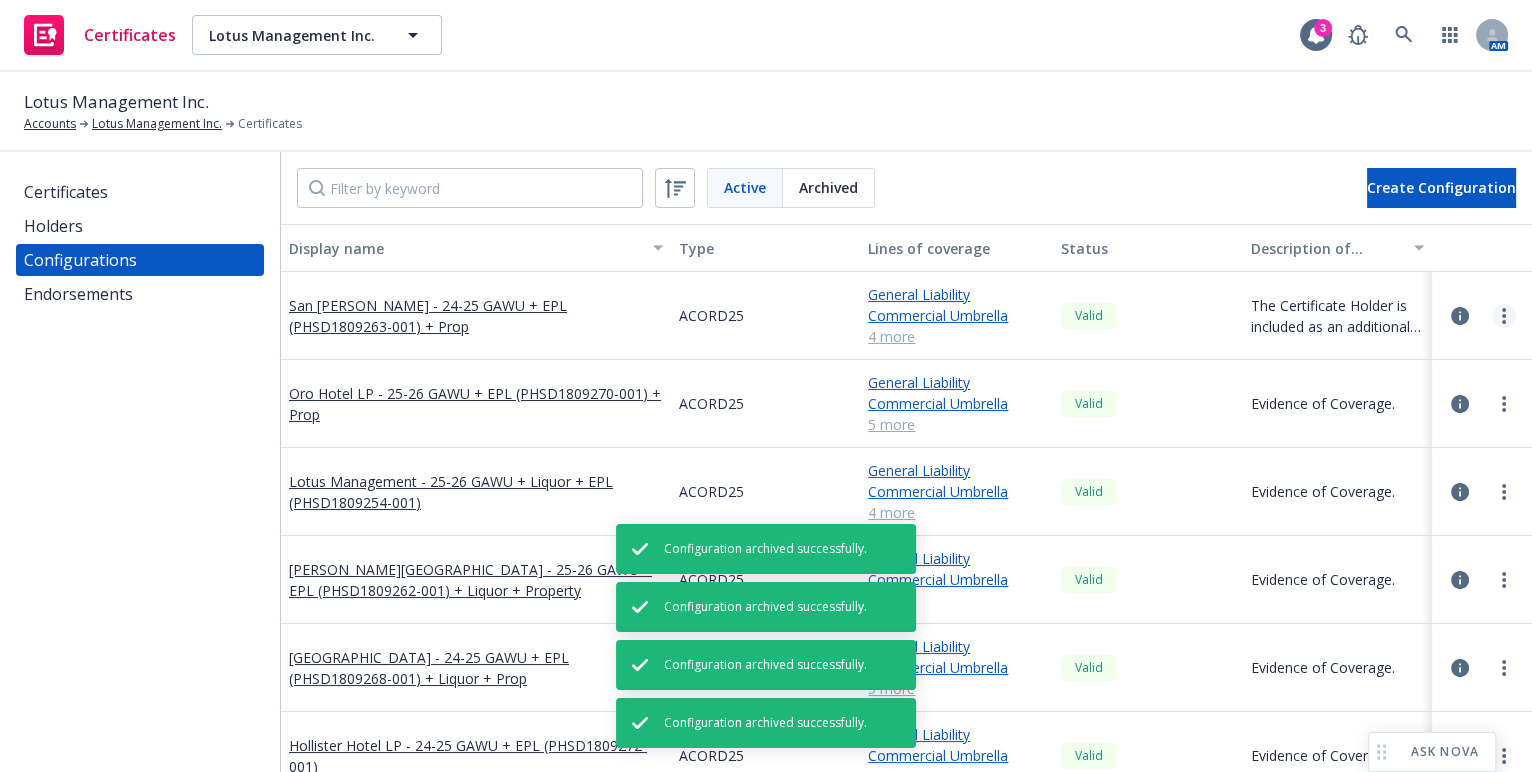 click 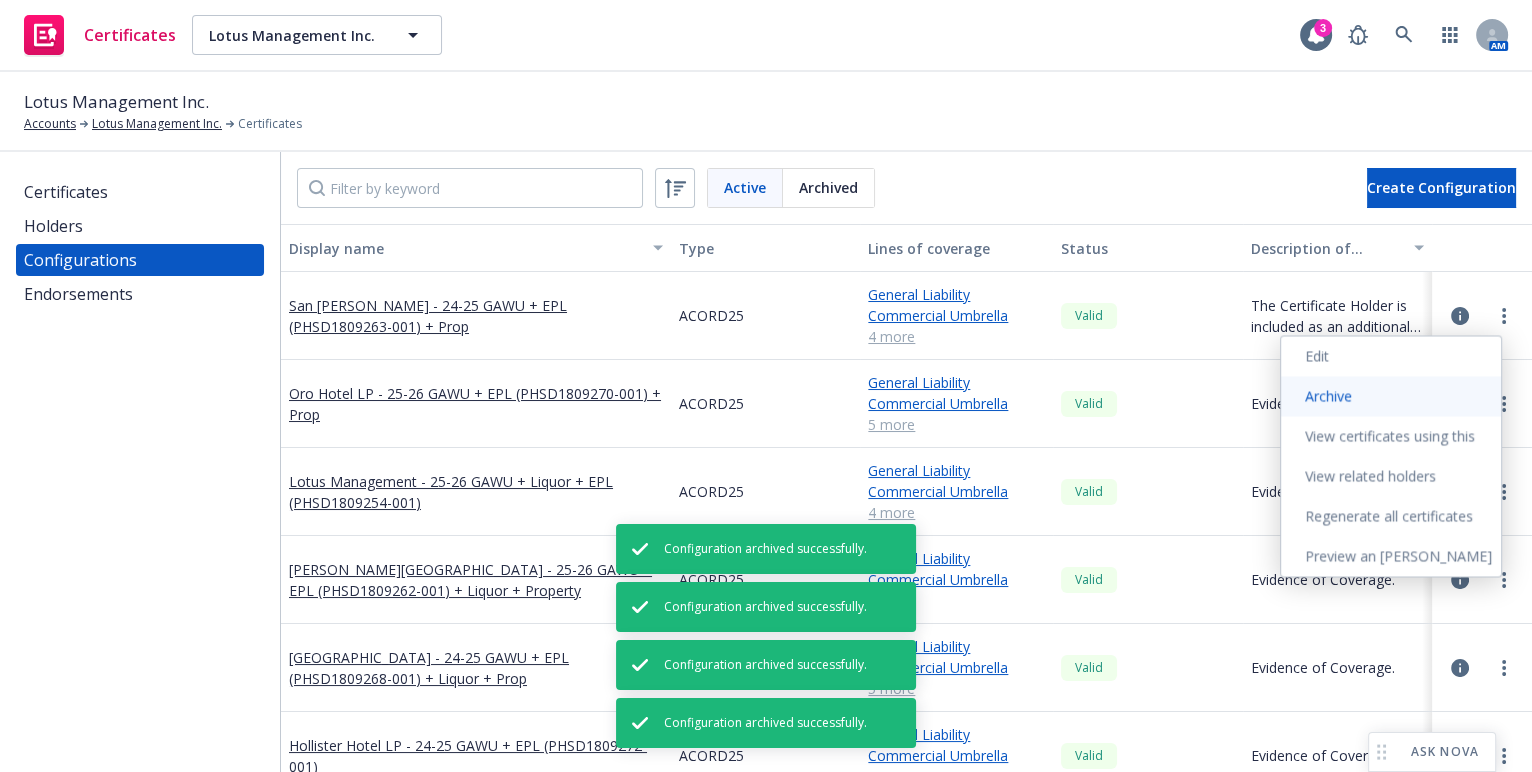 click on "Archive" at bounding box center [1391, 396] 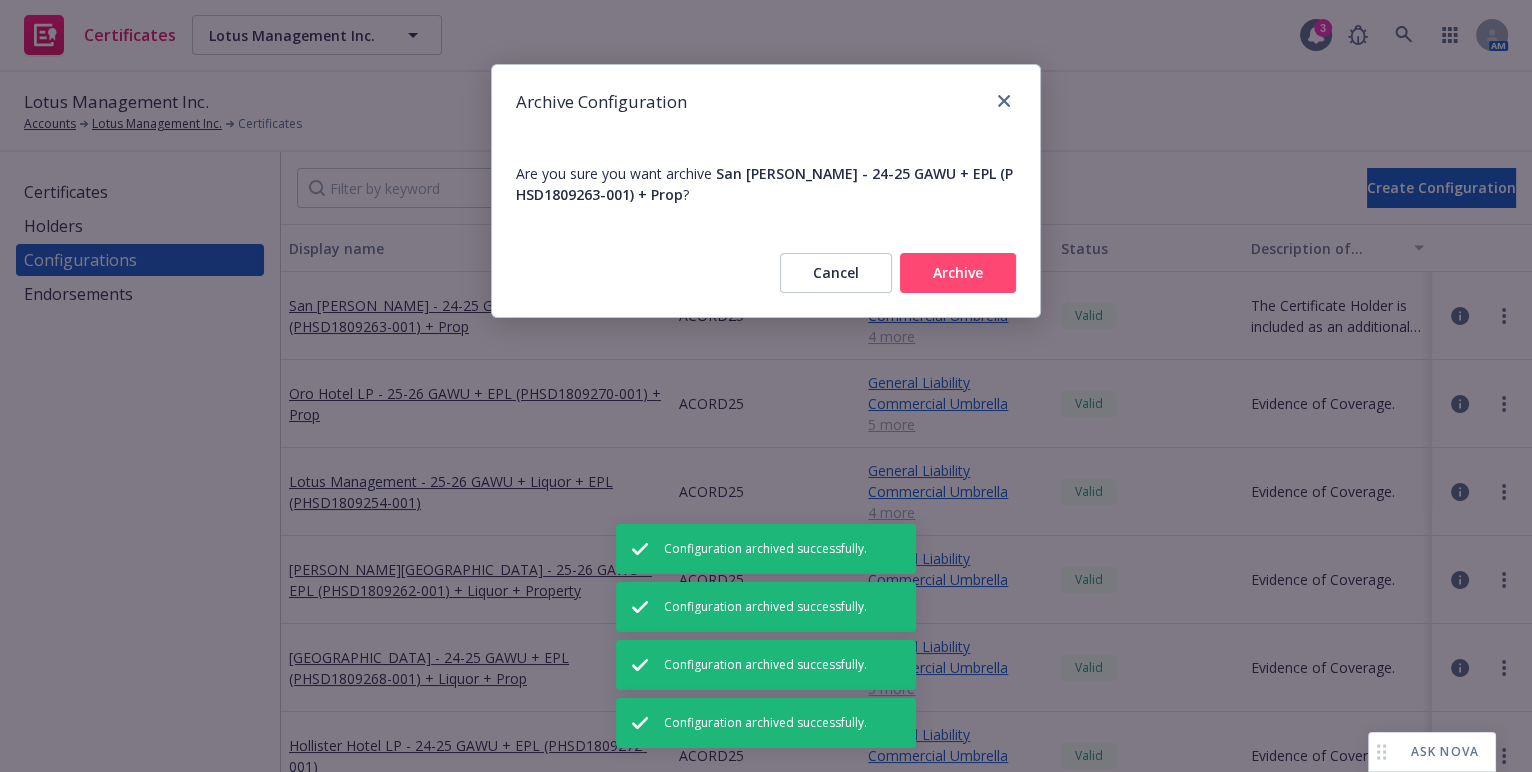 drag, startPoint x: 971, startPoint y: 282, endPoint x: 1049, endPoint y: 284, distance: 78.025635 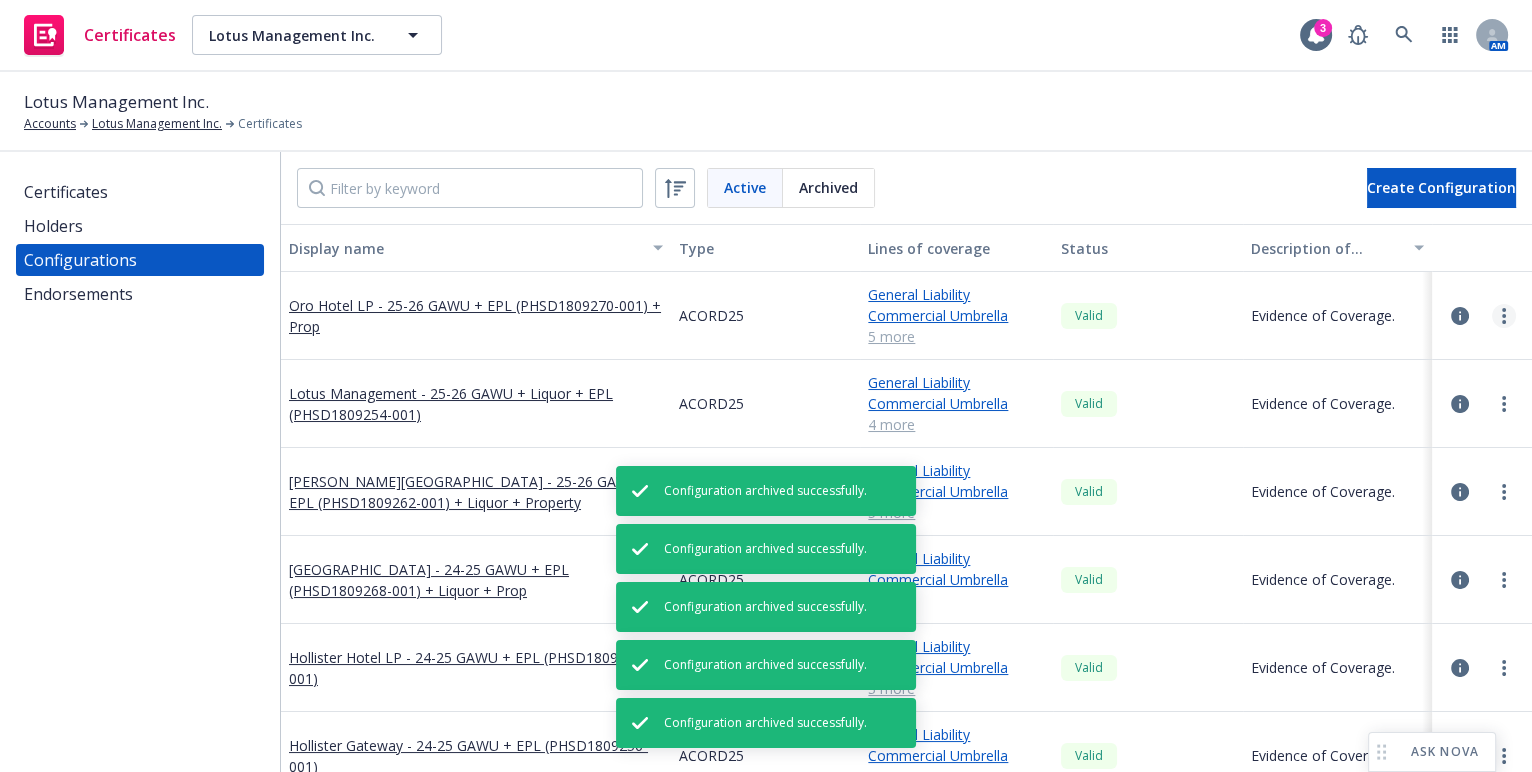 click at bounding box center [1504, 316] 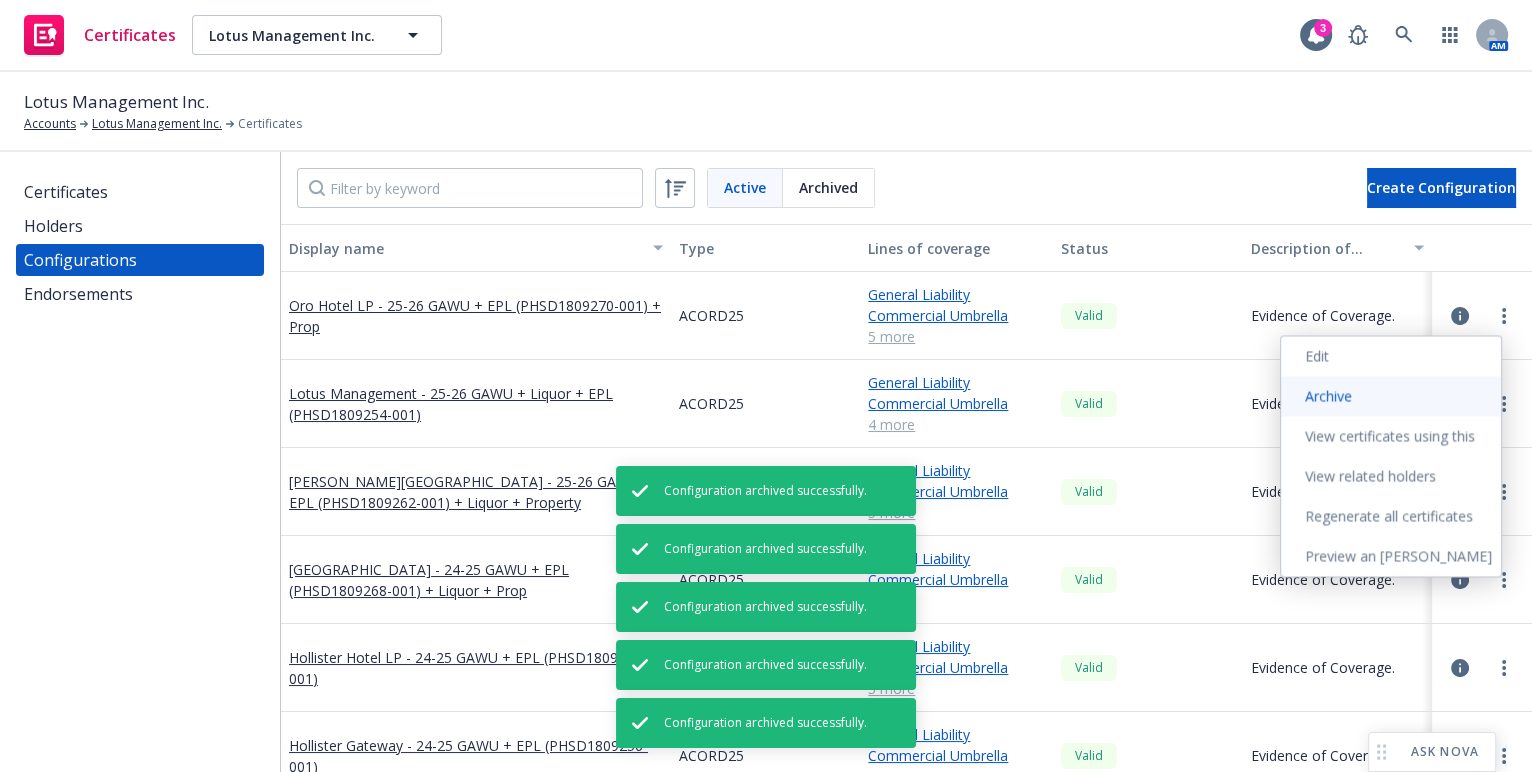 click on "Archive" at bounding box center (1391, 396) 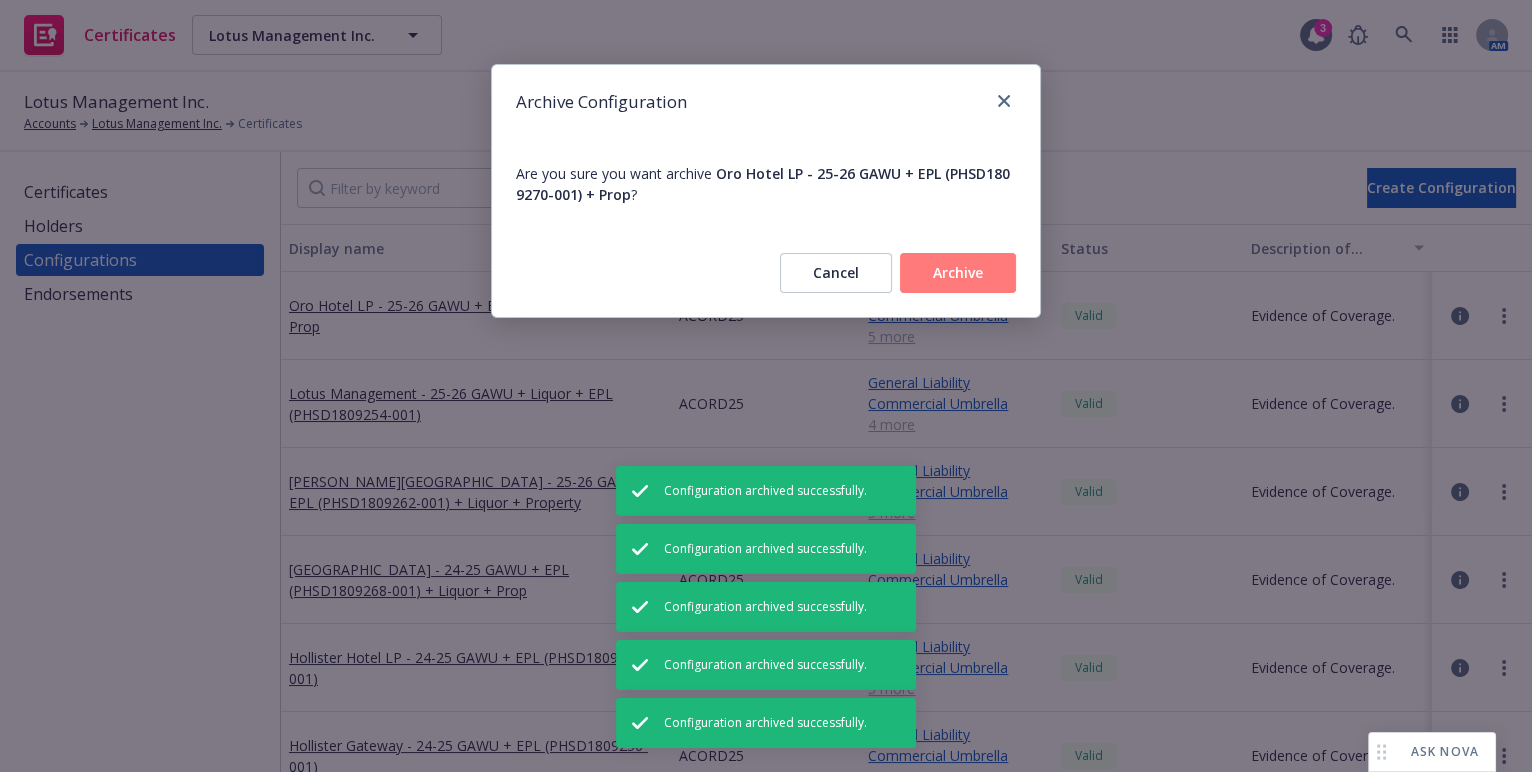 click on "Archive" at bounding box center (958, 273) 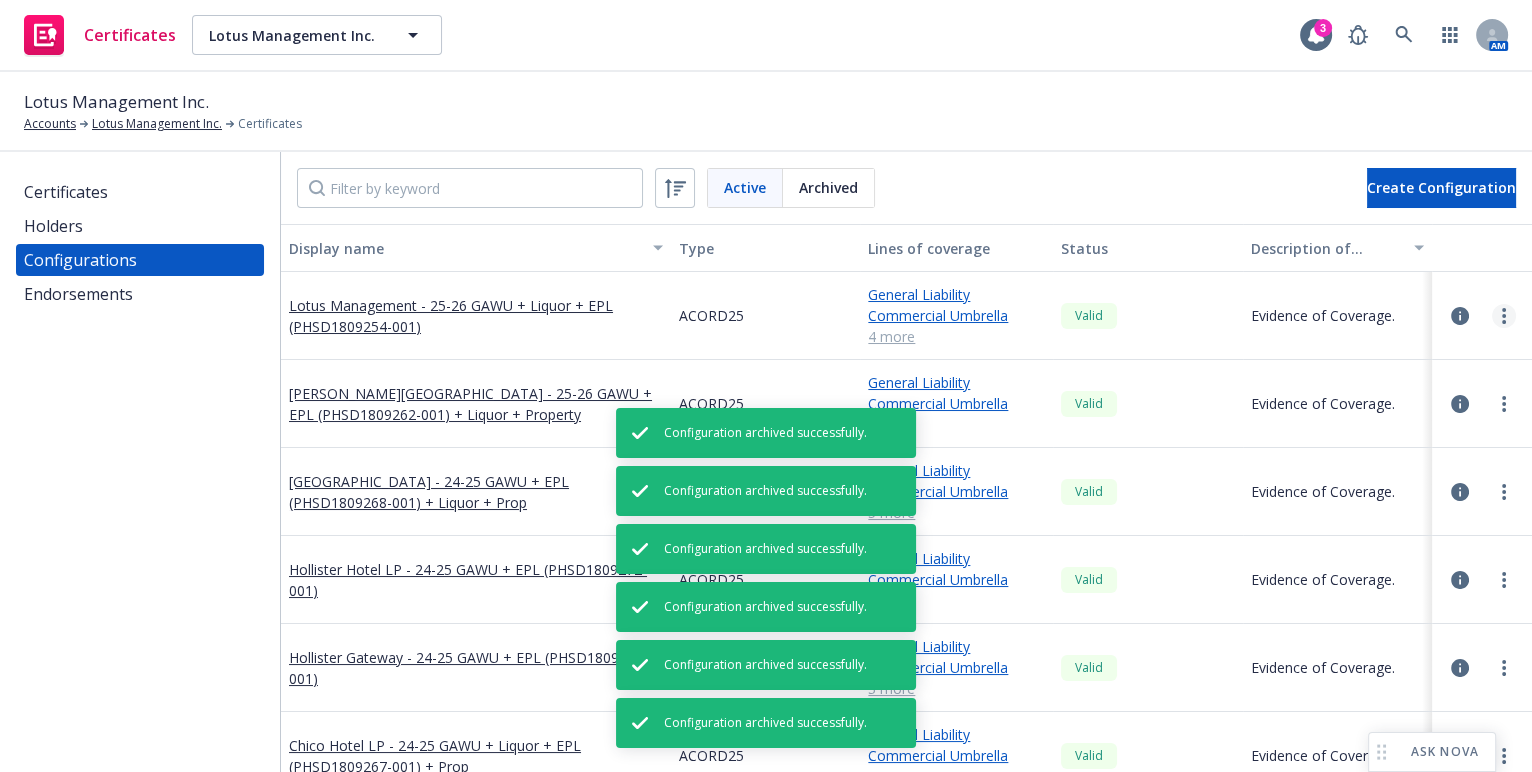 click at bounding box center (1504, 316) 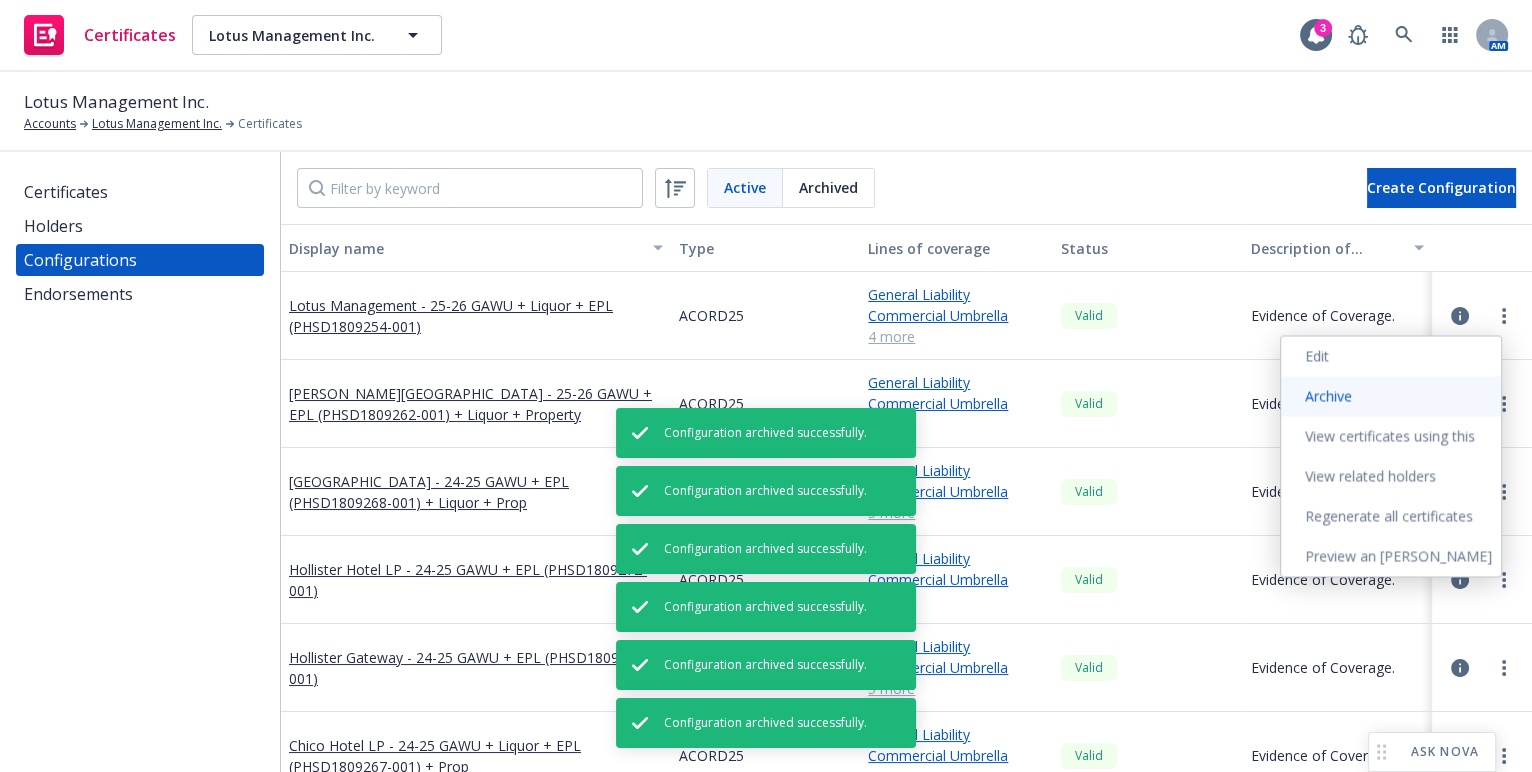 click on "Archive" at bounding box center [1391, 396] 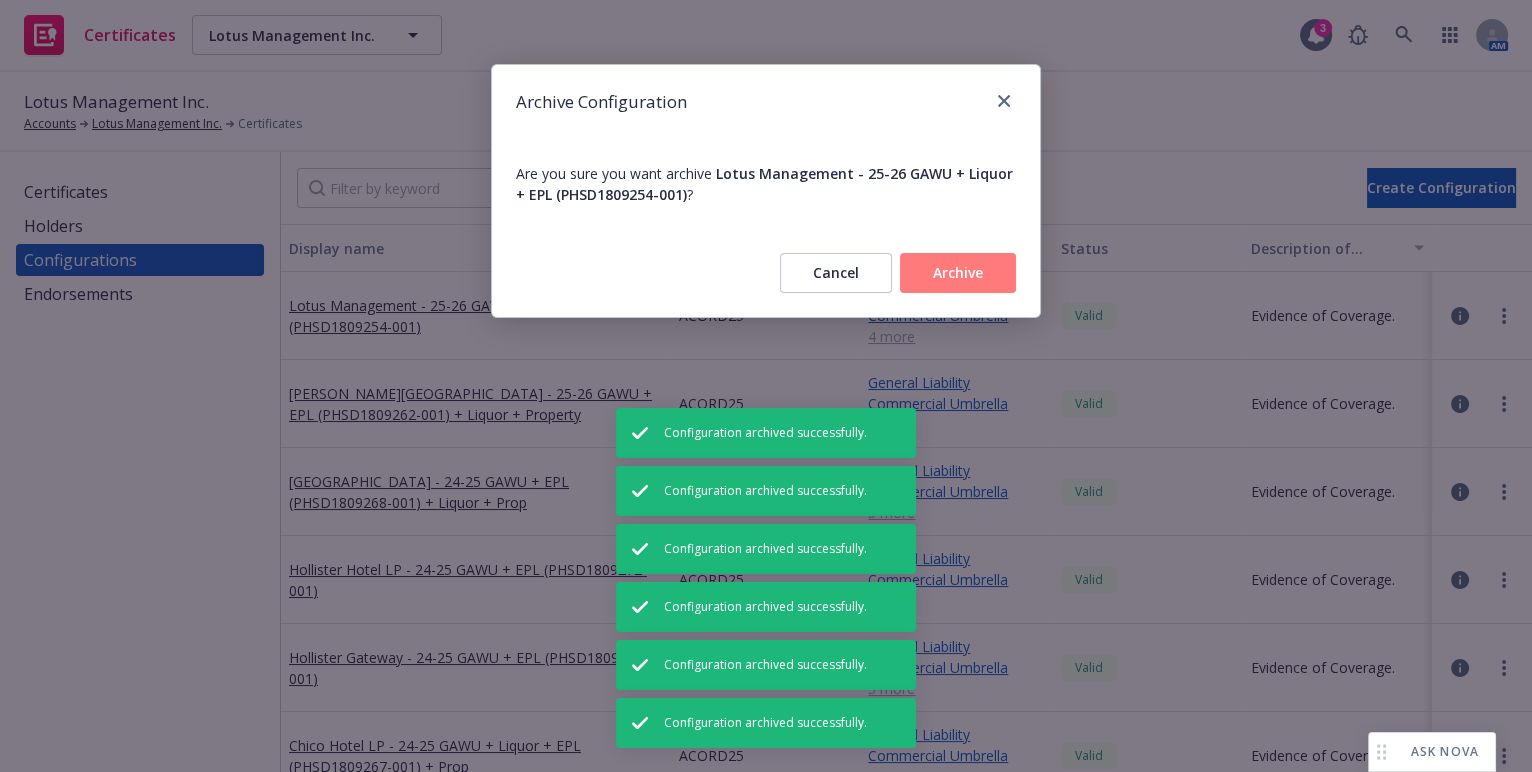 click on "Archive" at bounding box center (958, 273) 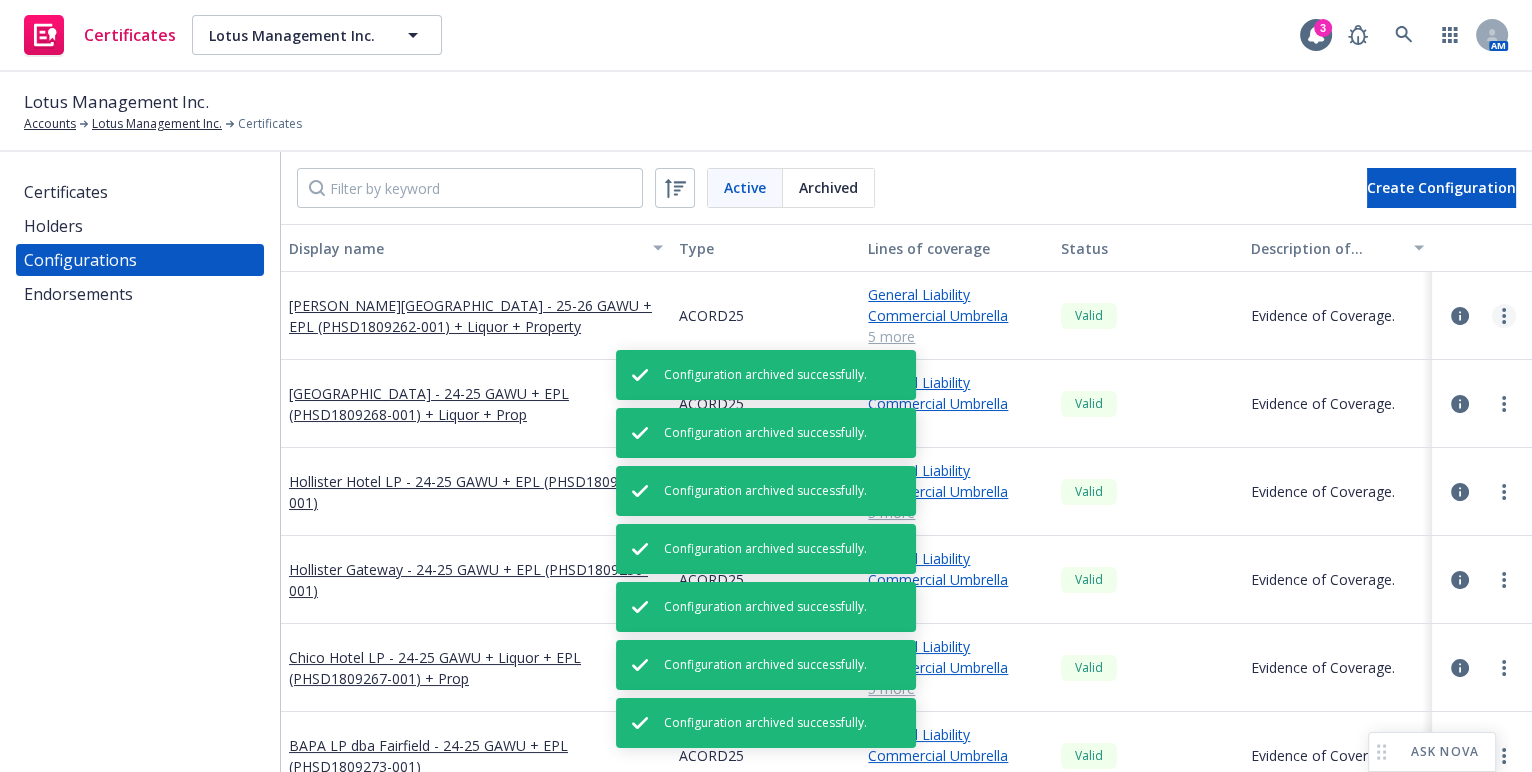 click at bounding box center [1504, 316] 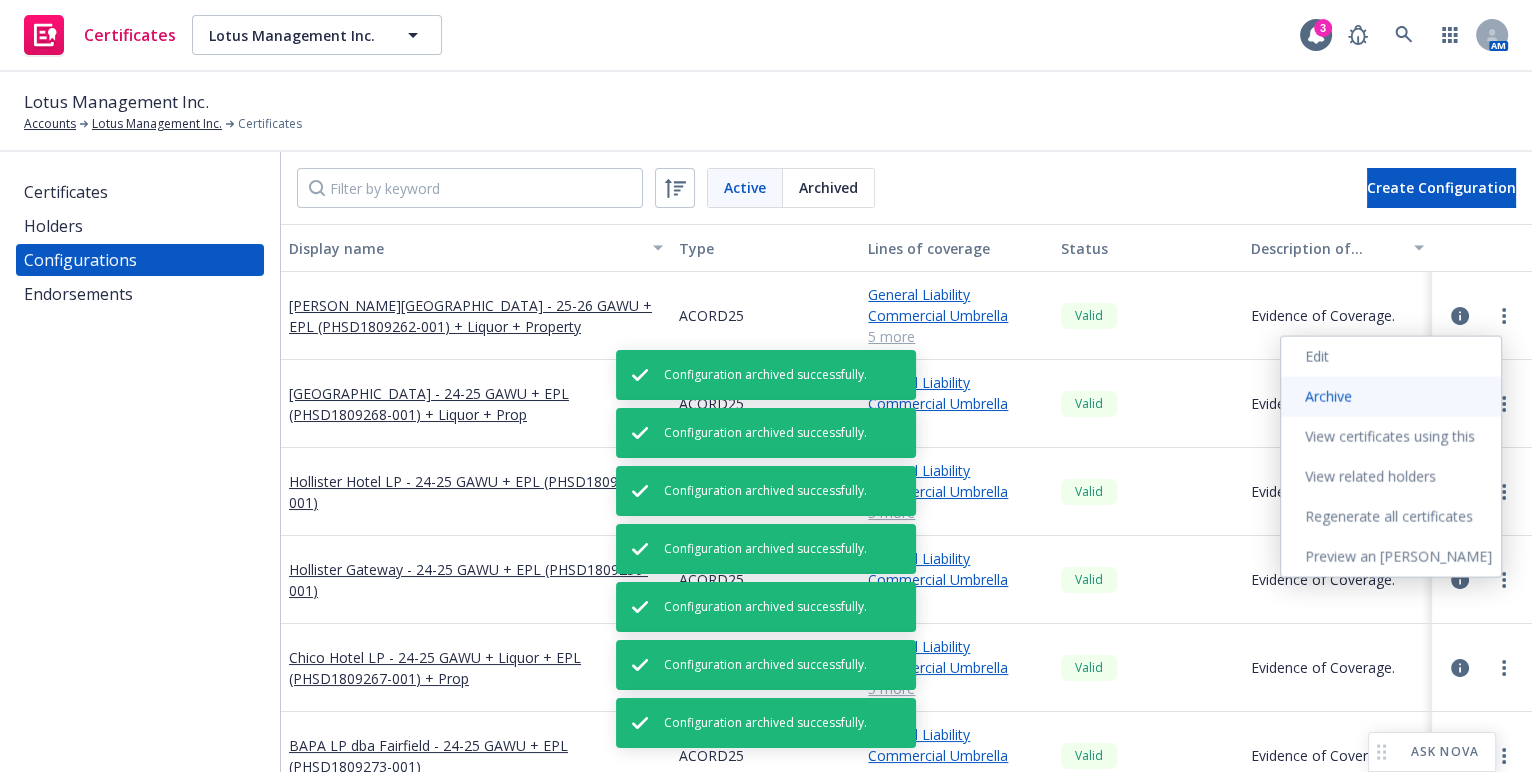 click on "Archive" at bounding box center (1391, 397) 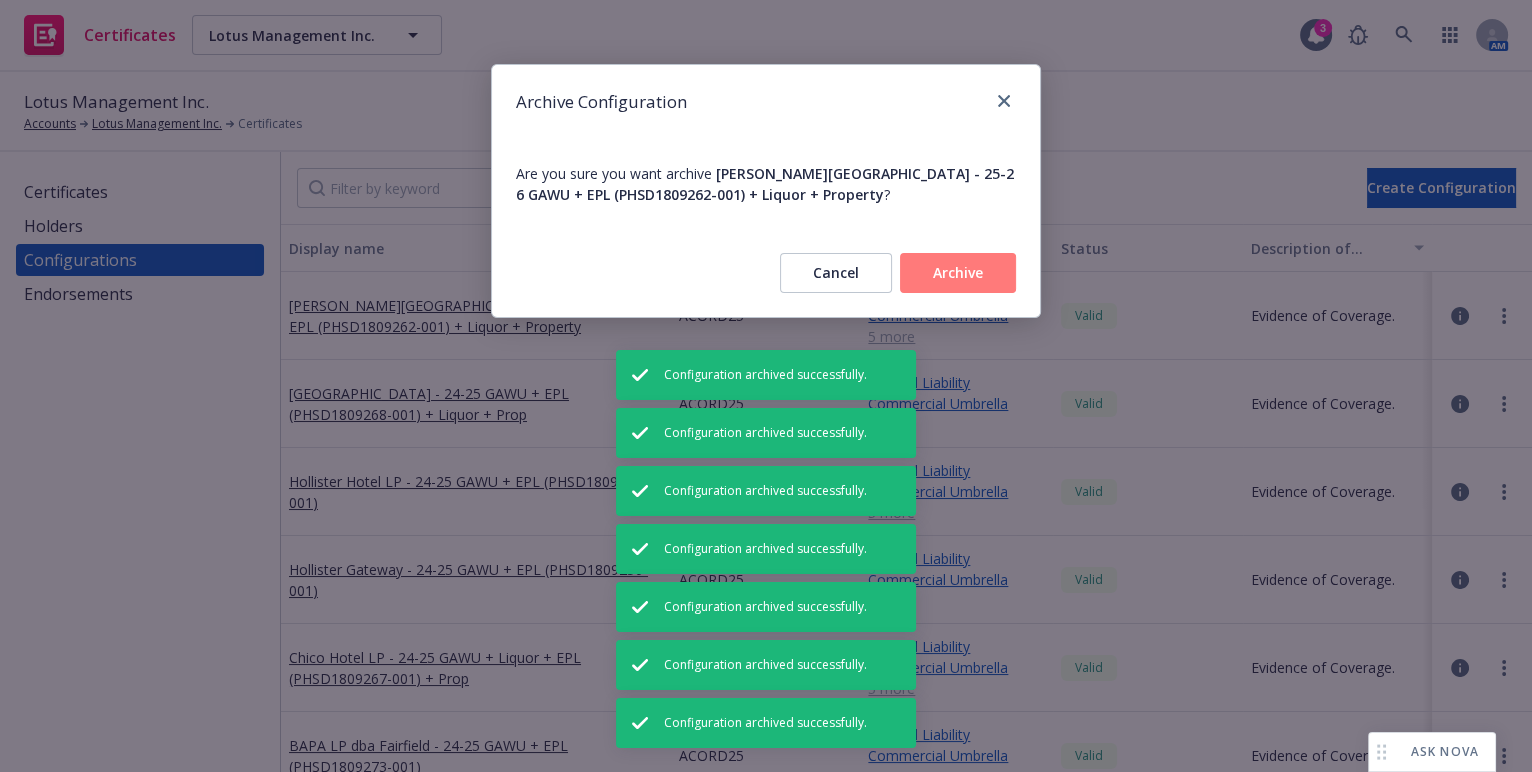click on "Archive" at bounding box center (958, 273) 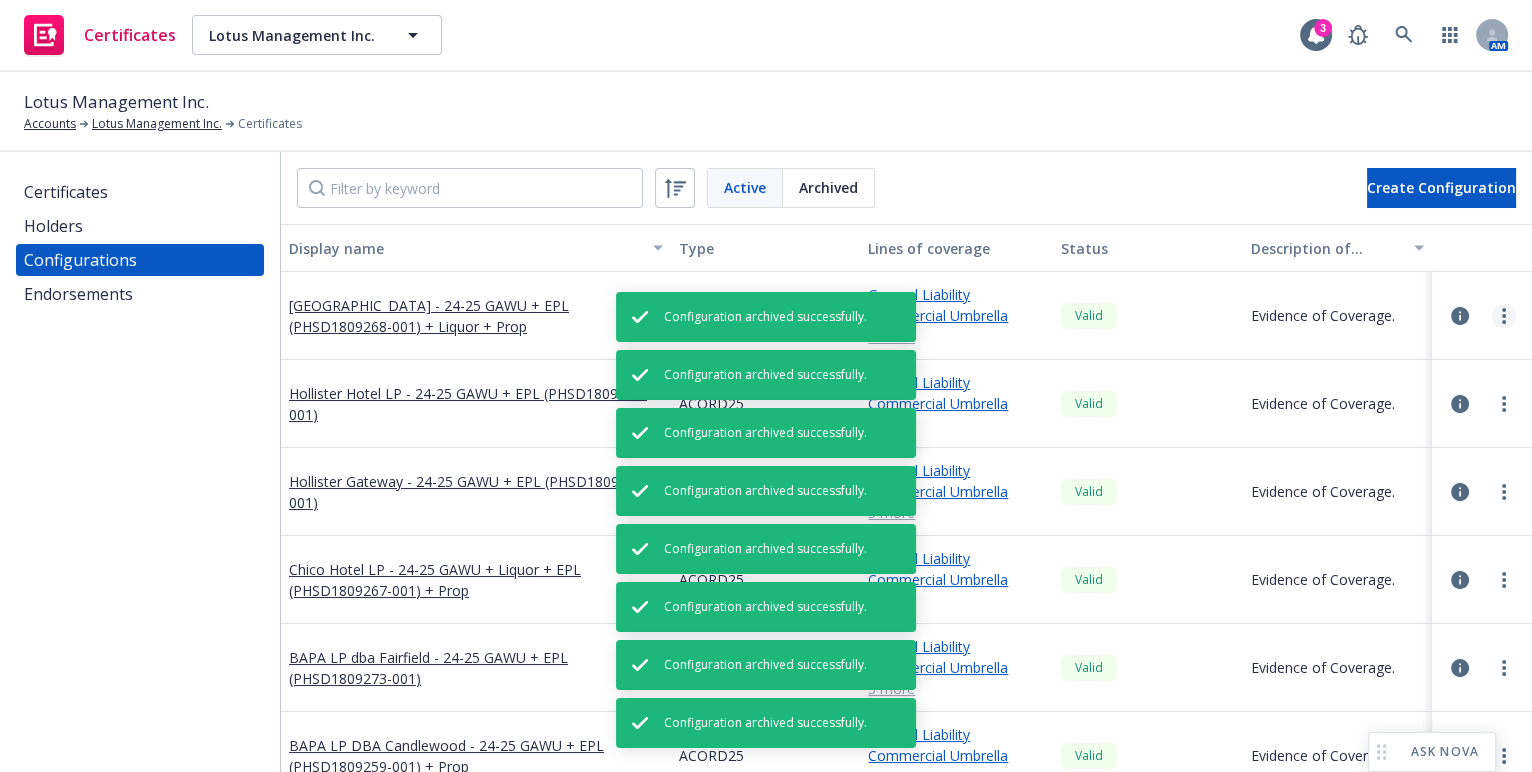click at bounding box center (1504, 316) 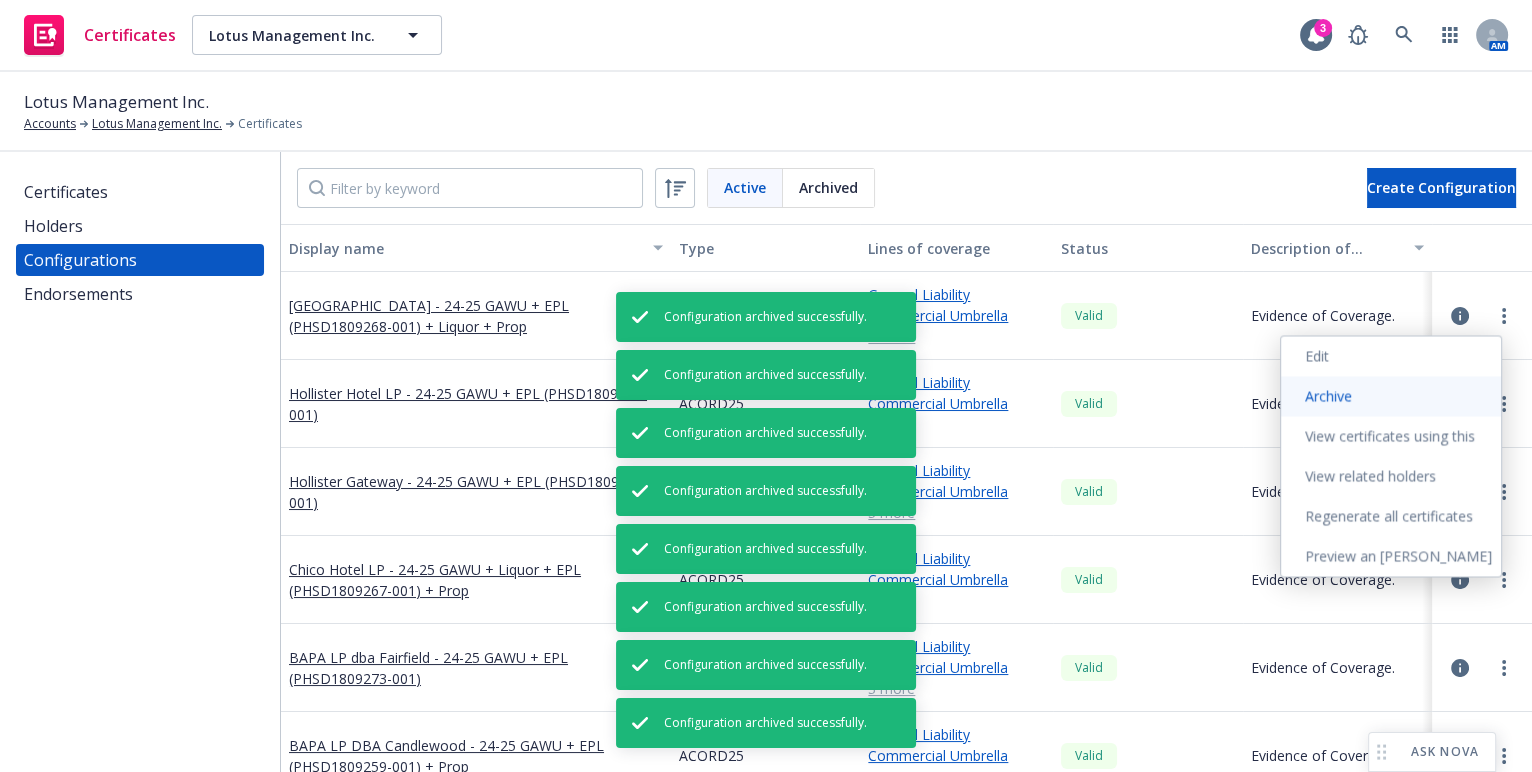 click on "Archive" at bounding box center (1391, 396) 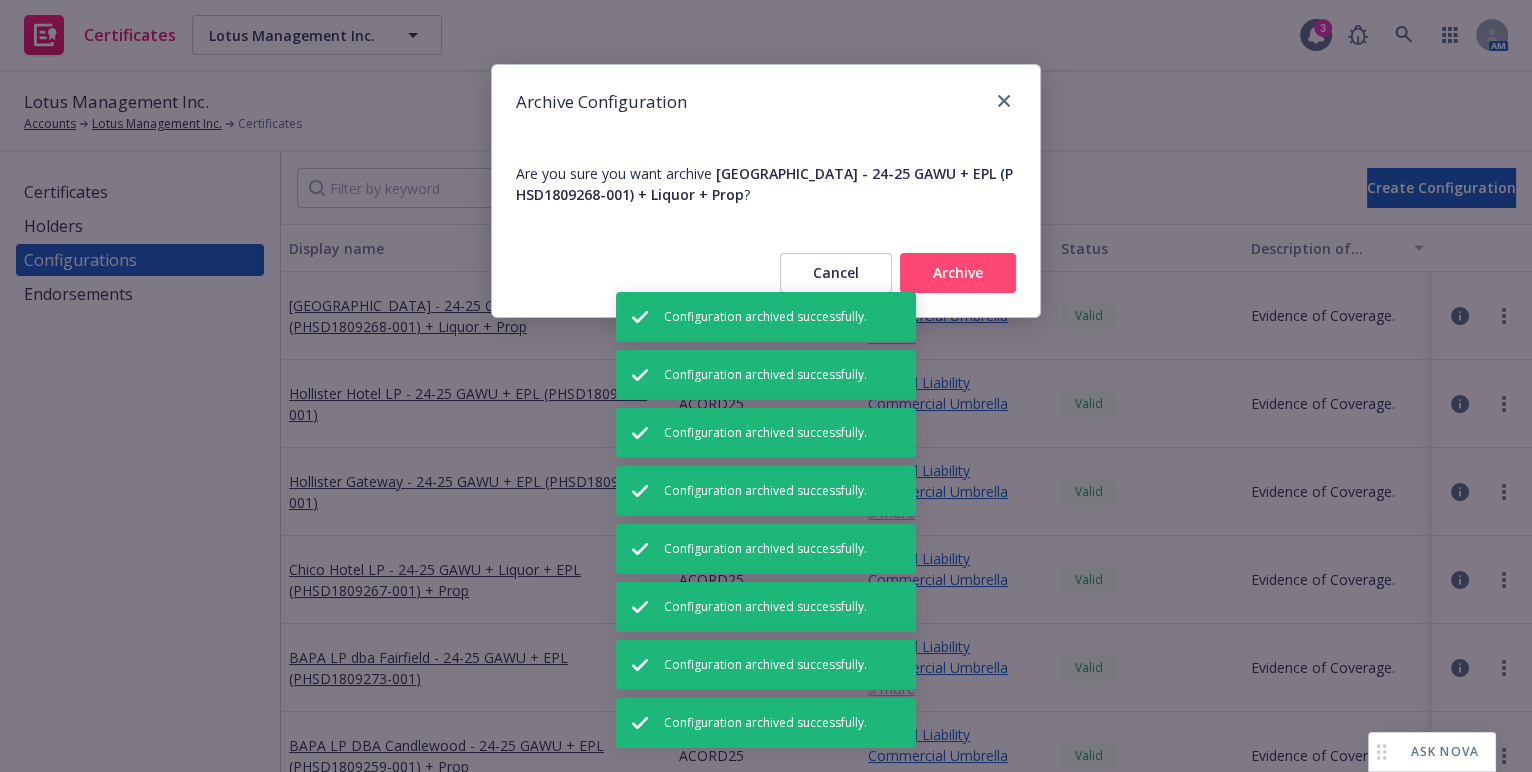 drag, startPoint x: 982, startPoint y: 255, endPoint x: 993, endPoint y: 259, distance: 11.7046995 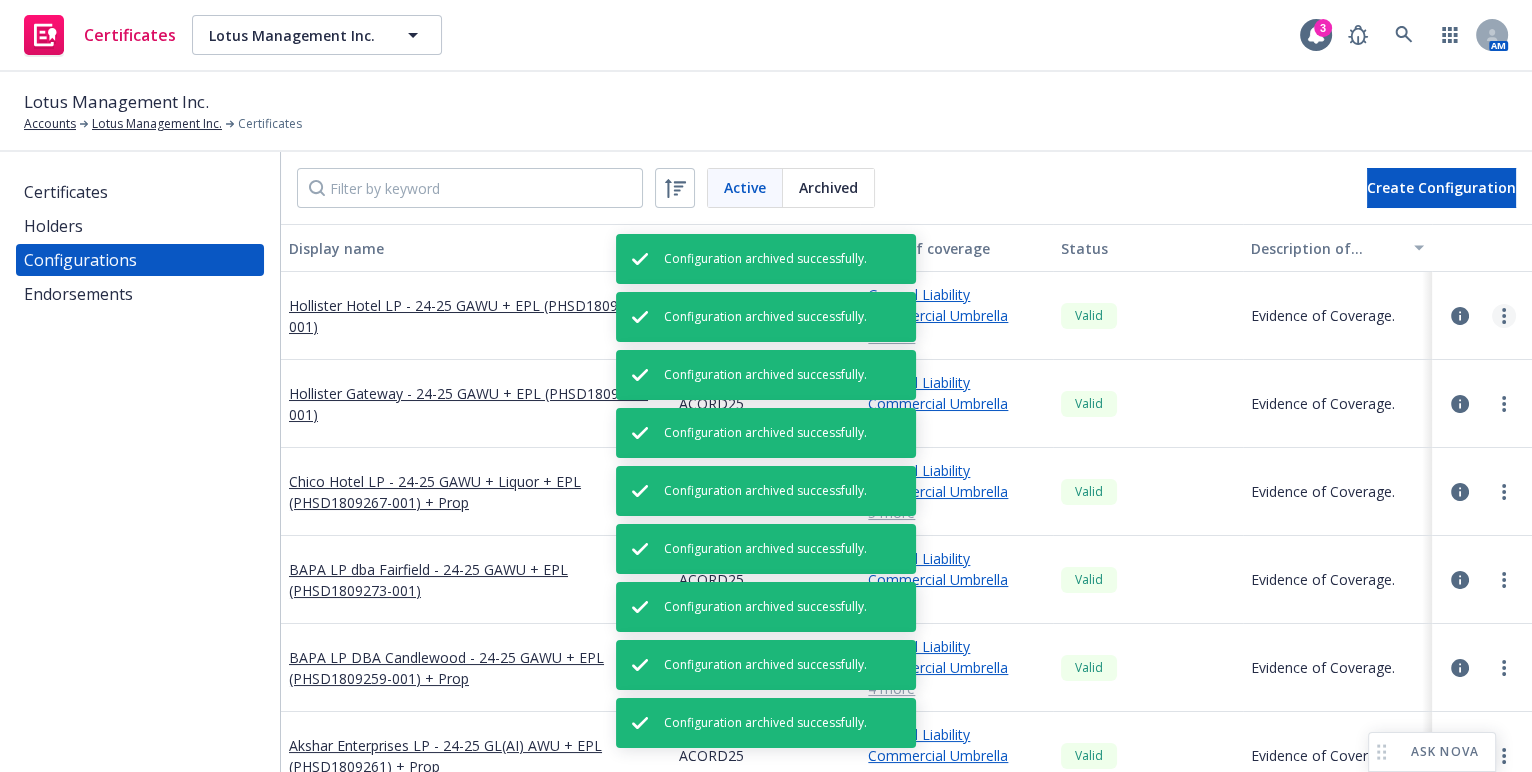 click 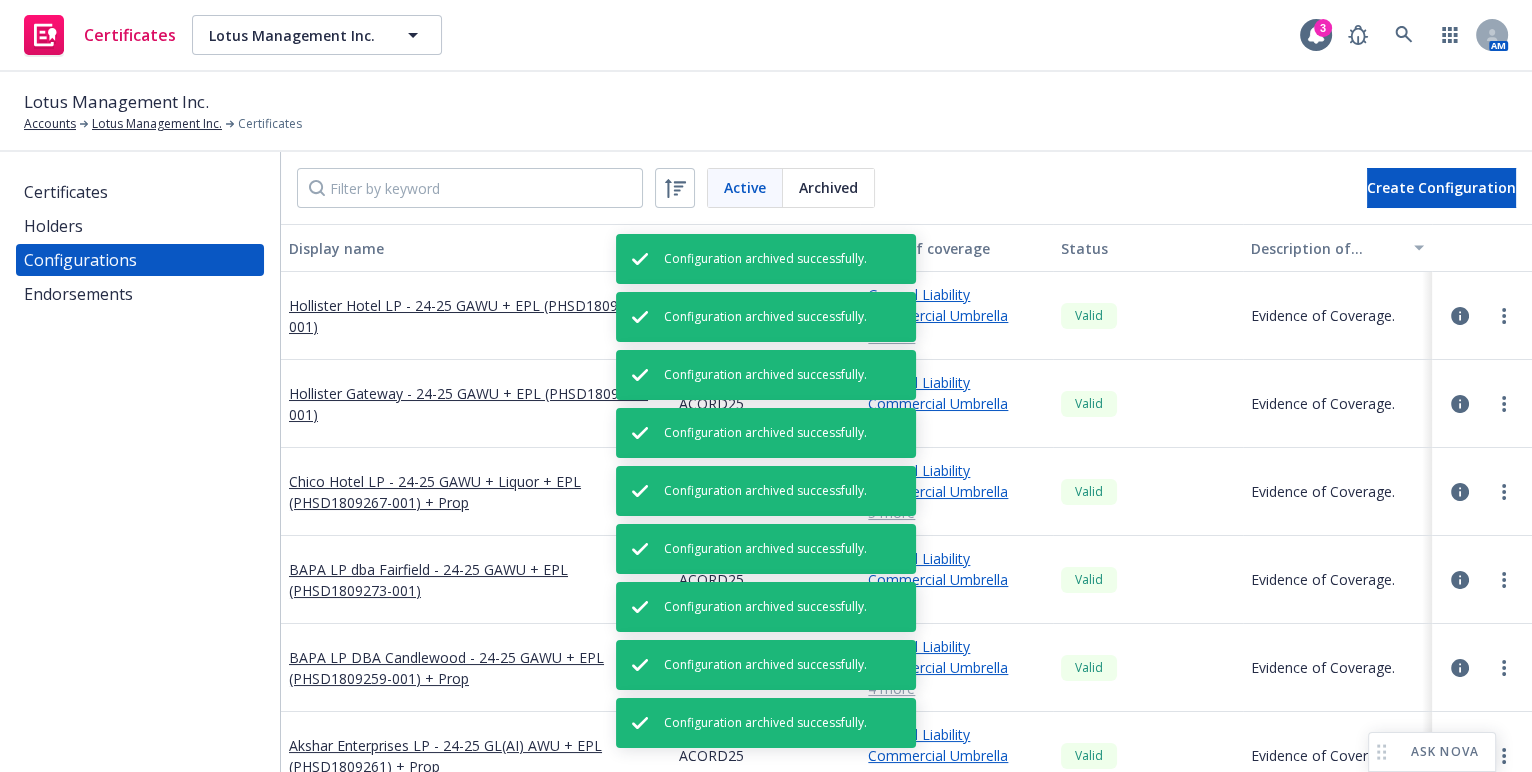 click on "Archive" at bounding box center [1391, 396] 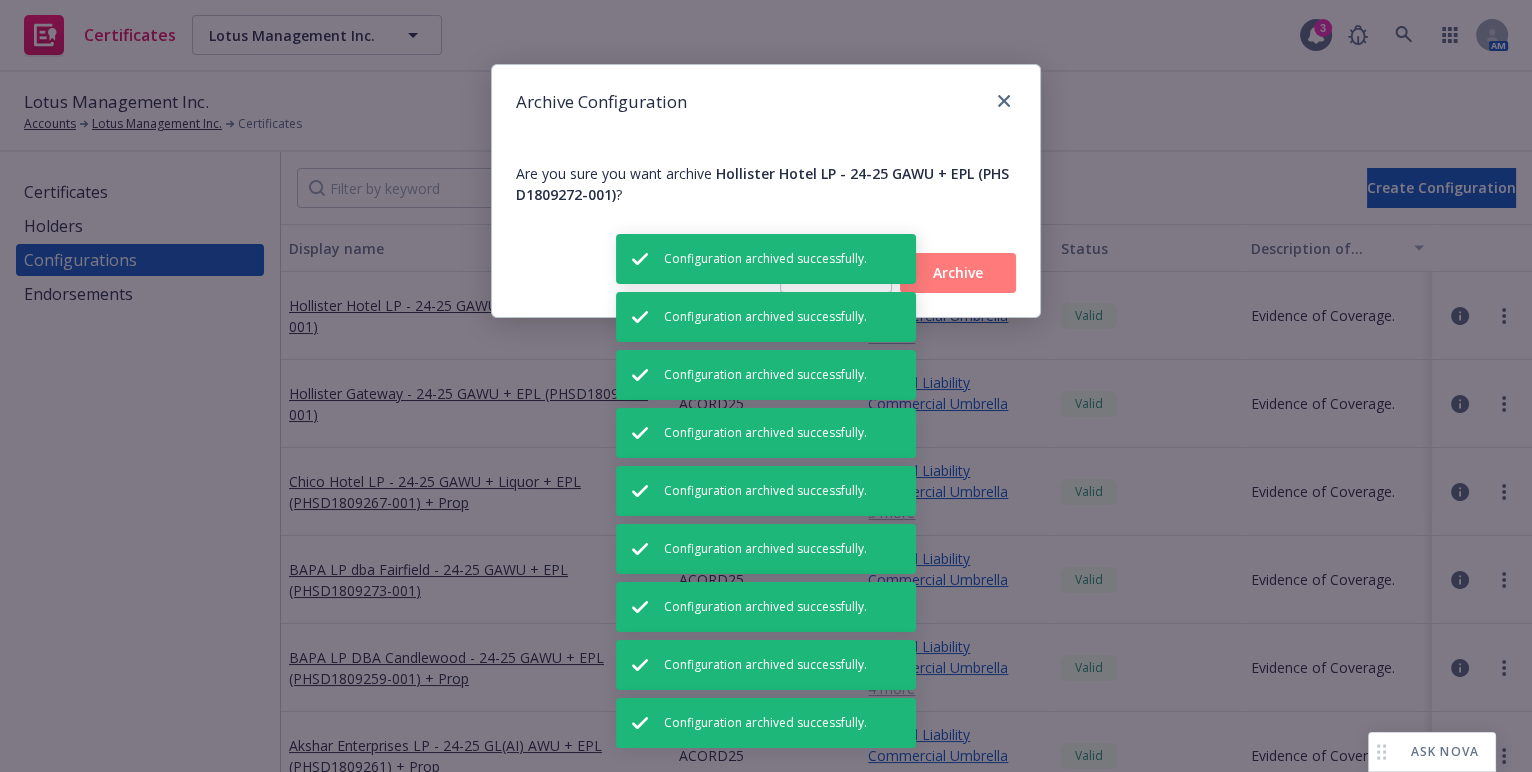click on "Archive" at bounding box center [958, 273] 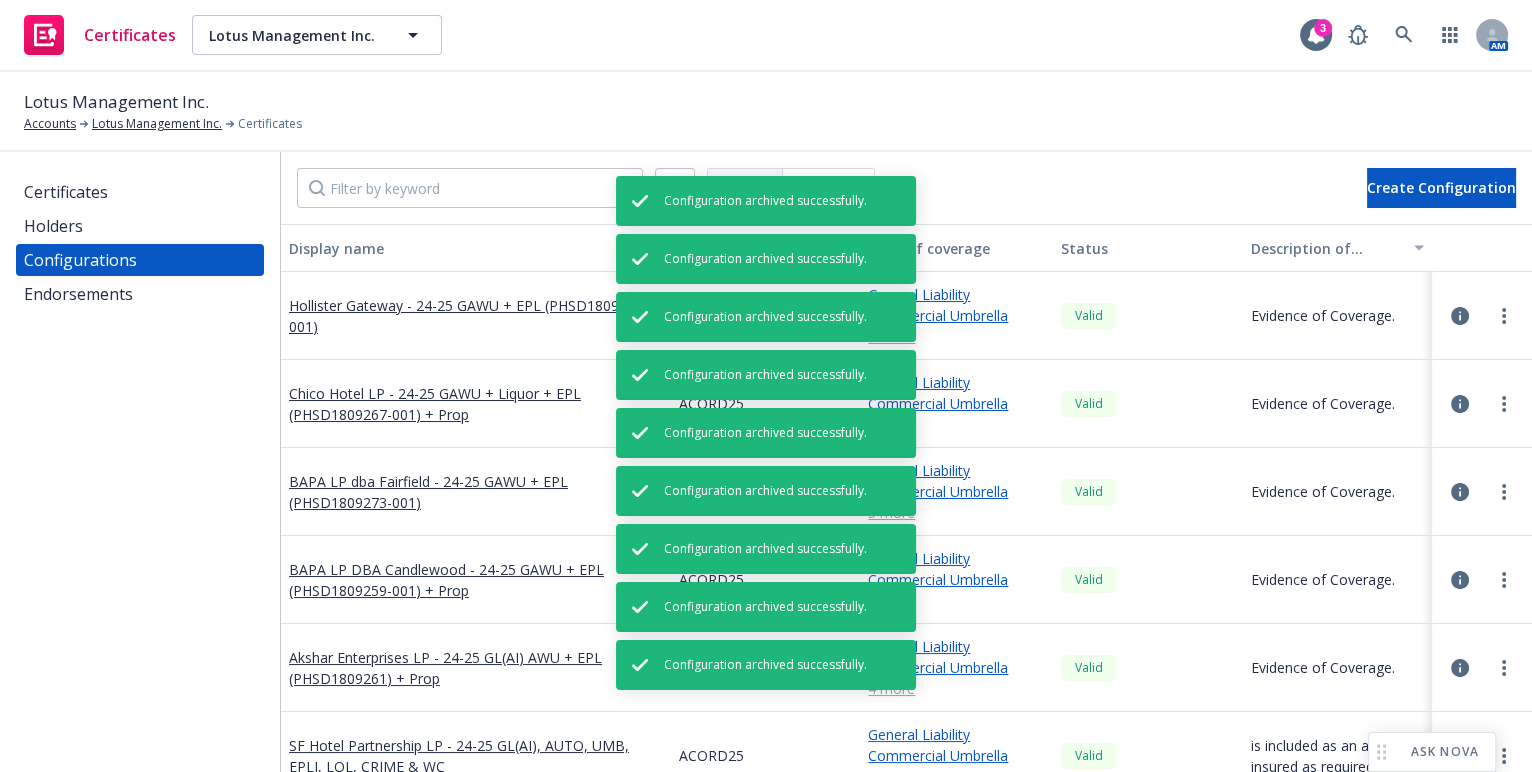 click at bounding box center (1504, 316) 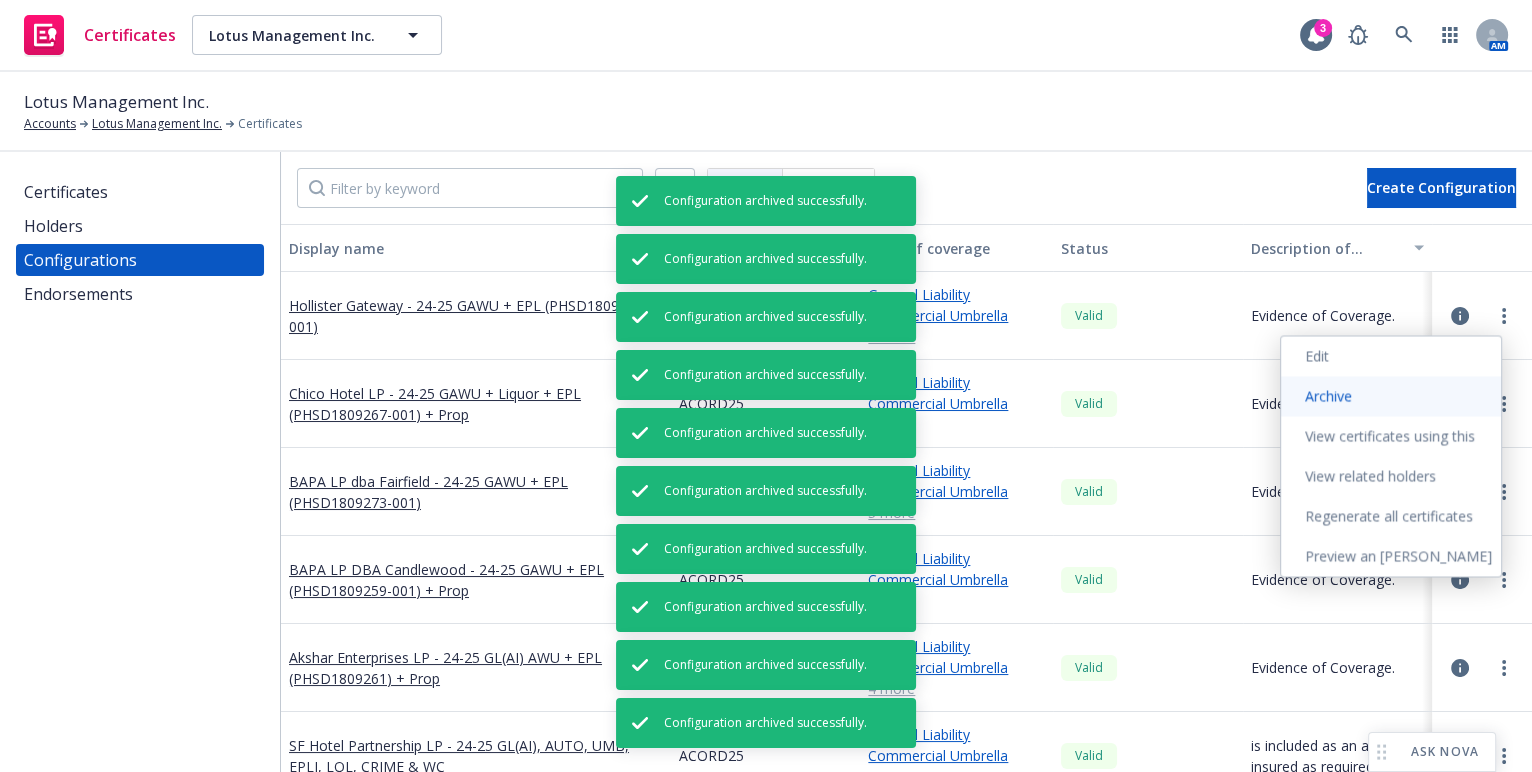 click on "Archive" at bounding box center (1391, 396) 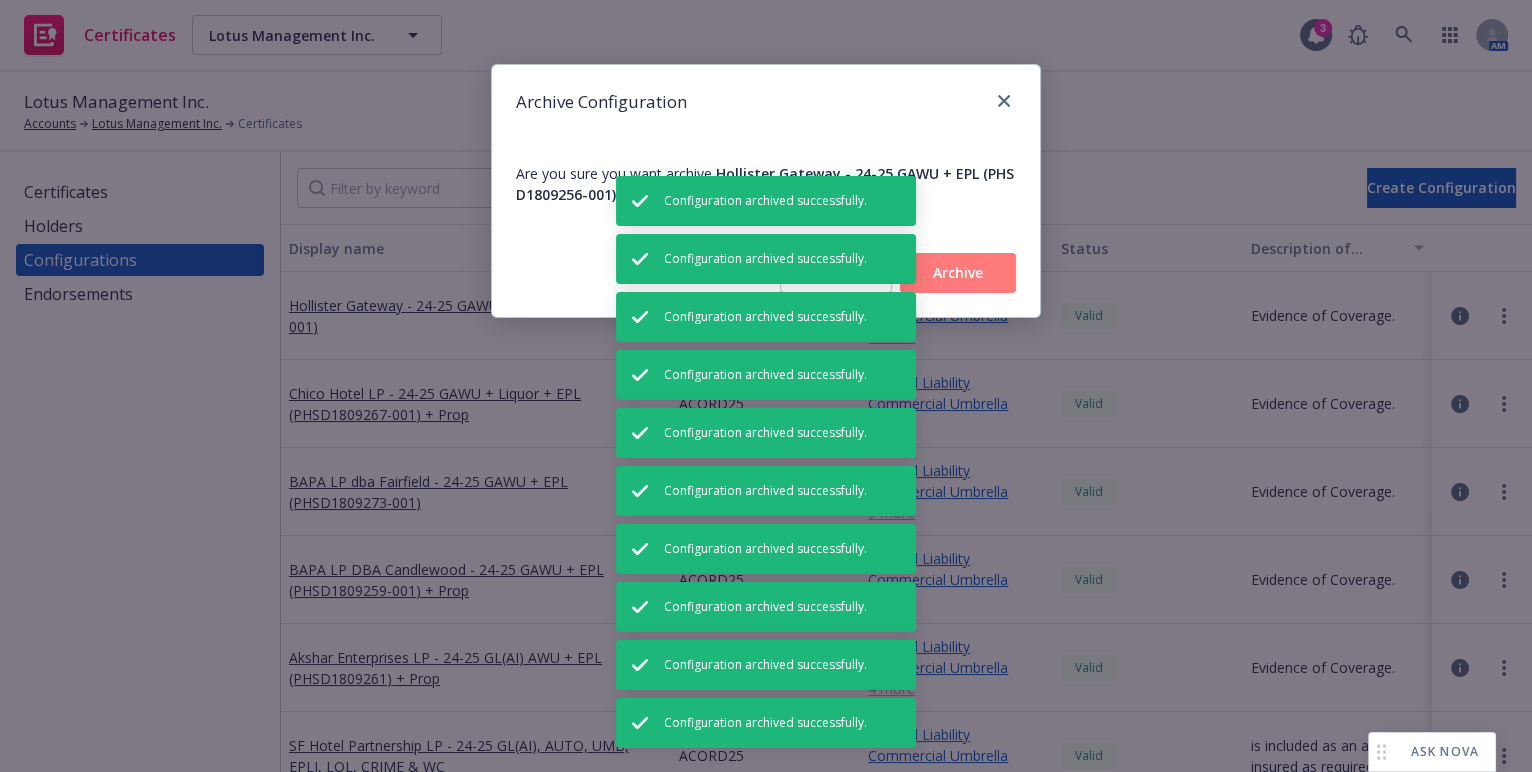 click on "Archive" at bounding box center [958, 273] 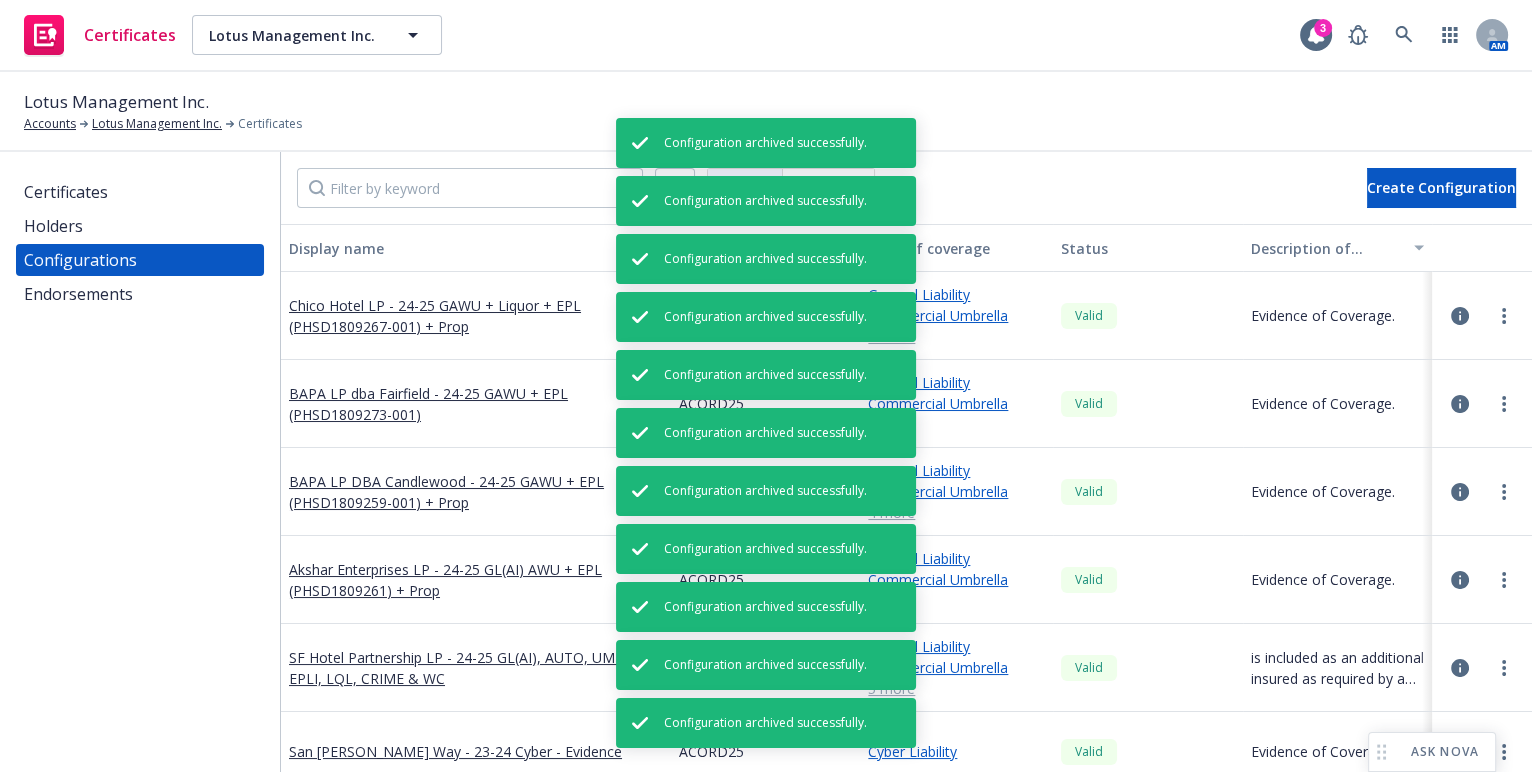 click at bounding box center (1482, 316) 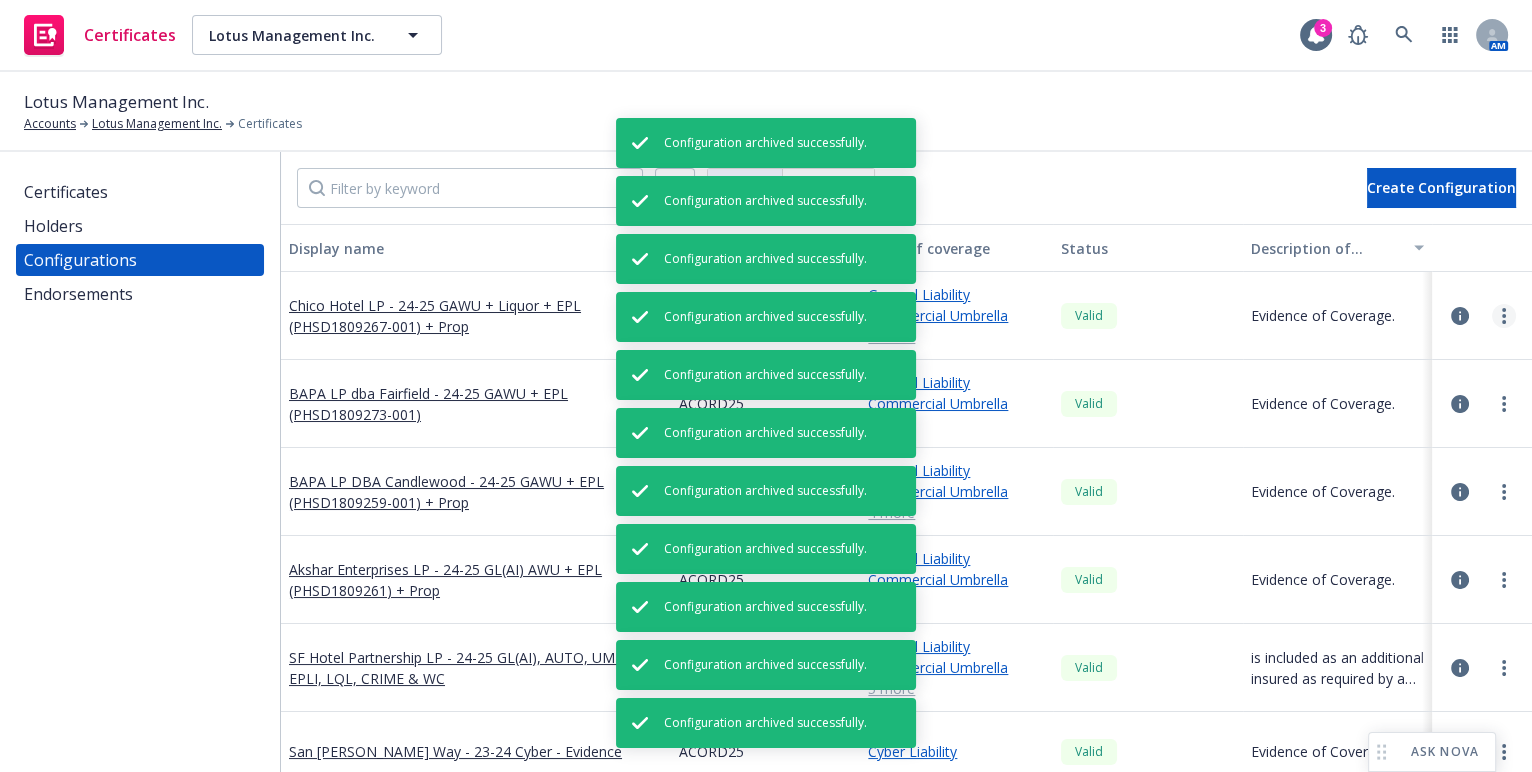 click at bounding box center [1504, 316] 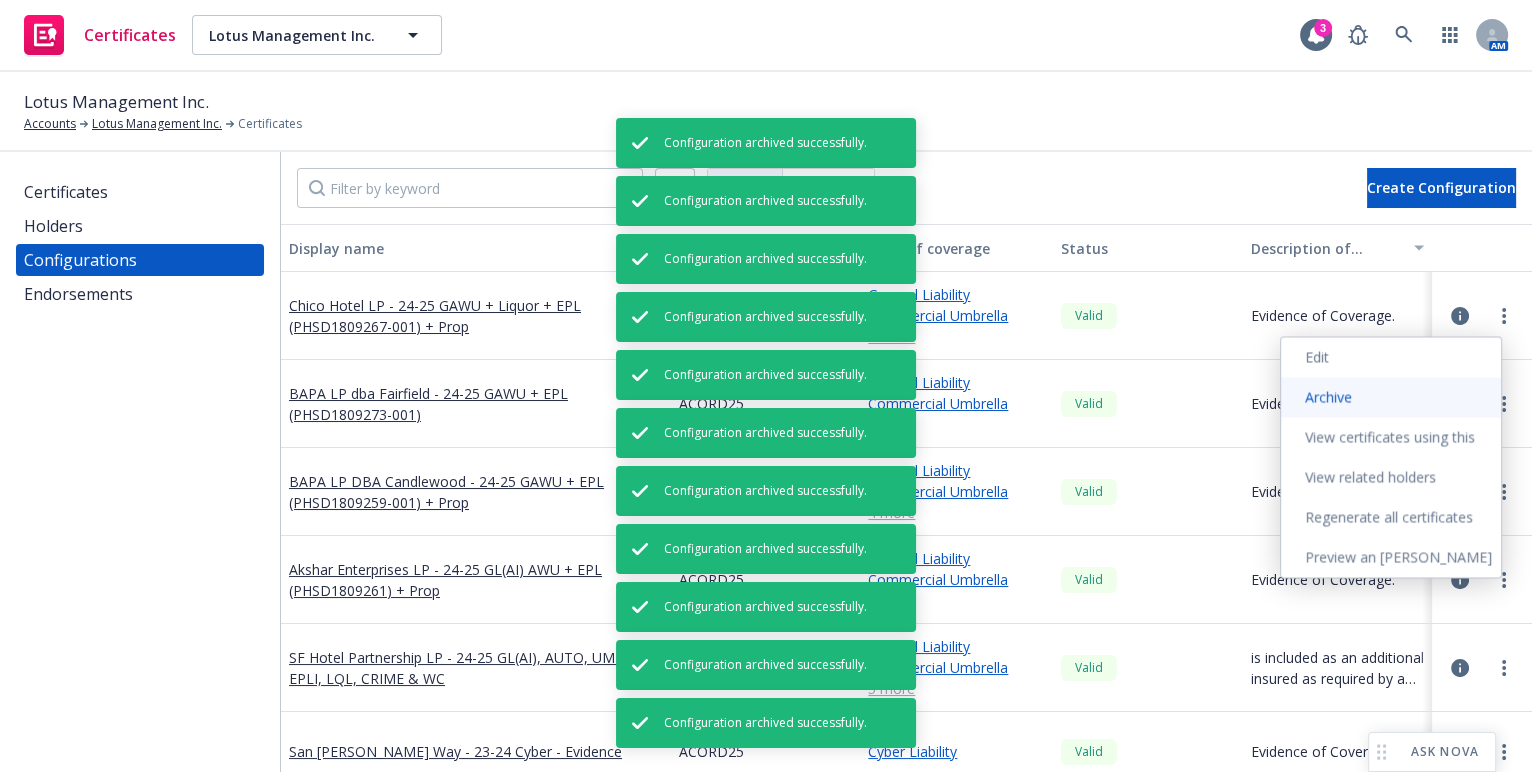 click on "Archive" at bounding box center [1391, 397] 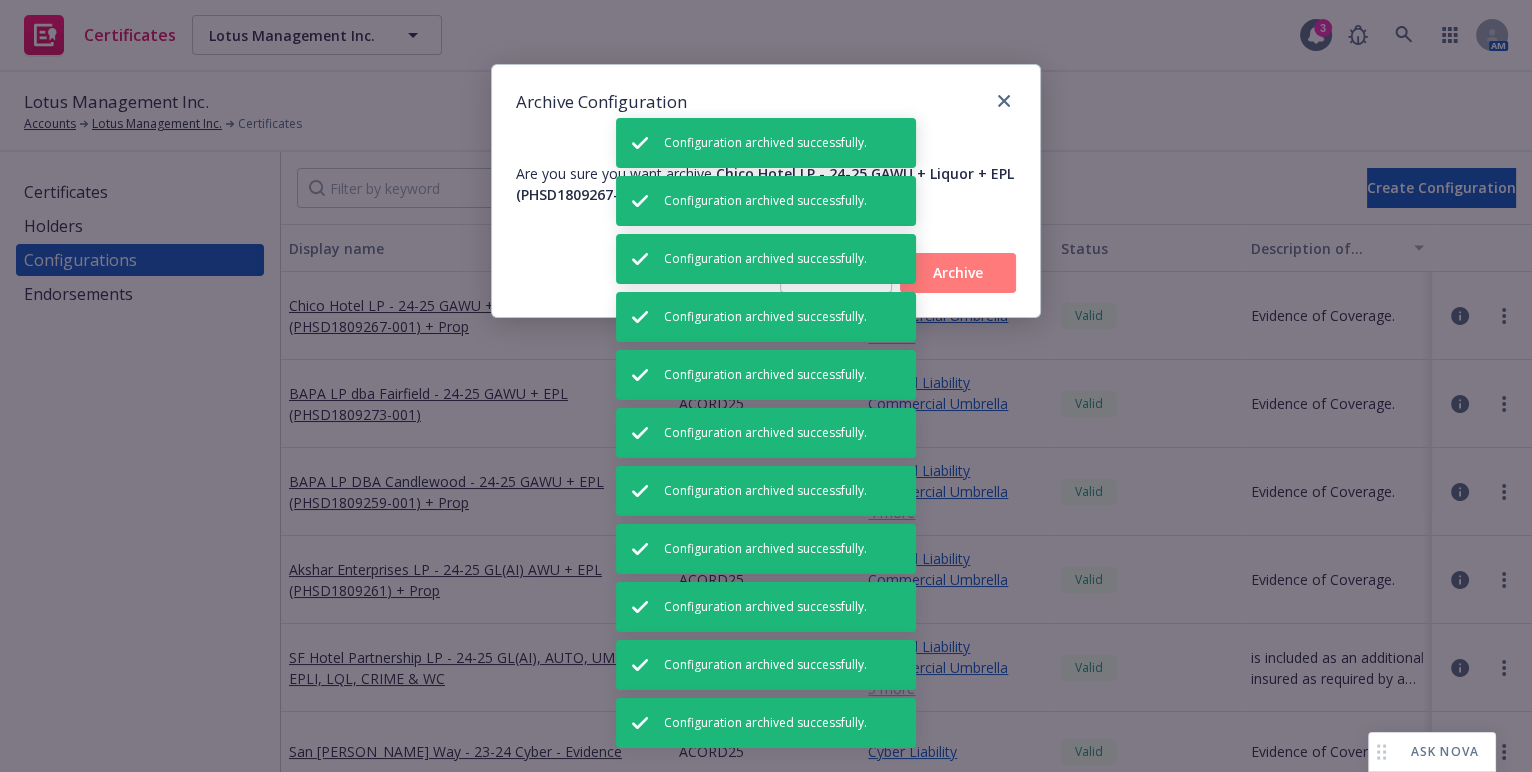 click on "Archive" at bounding box center [958, 273] 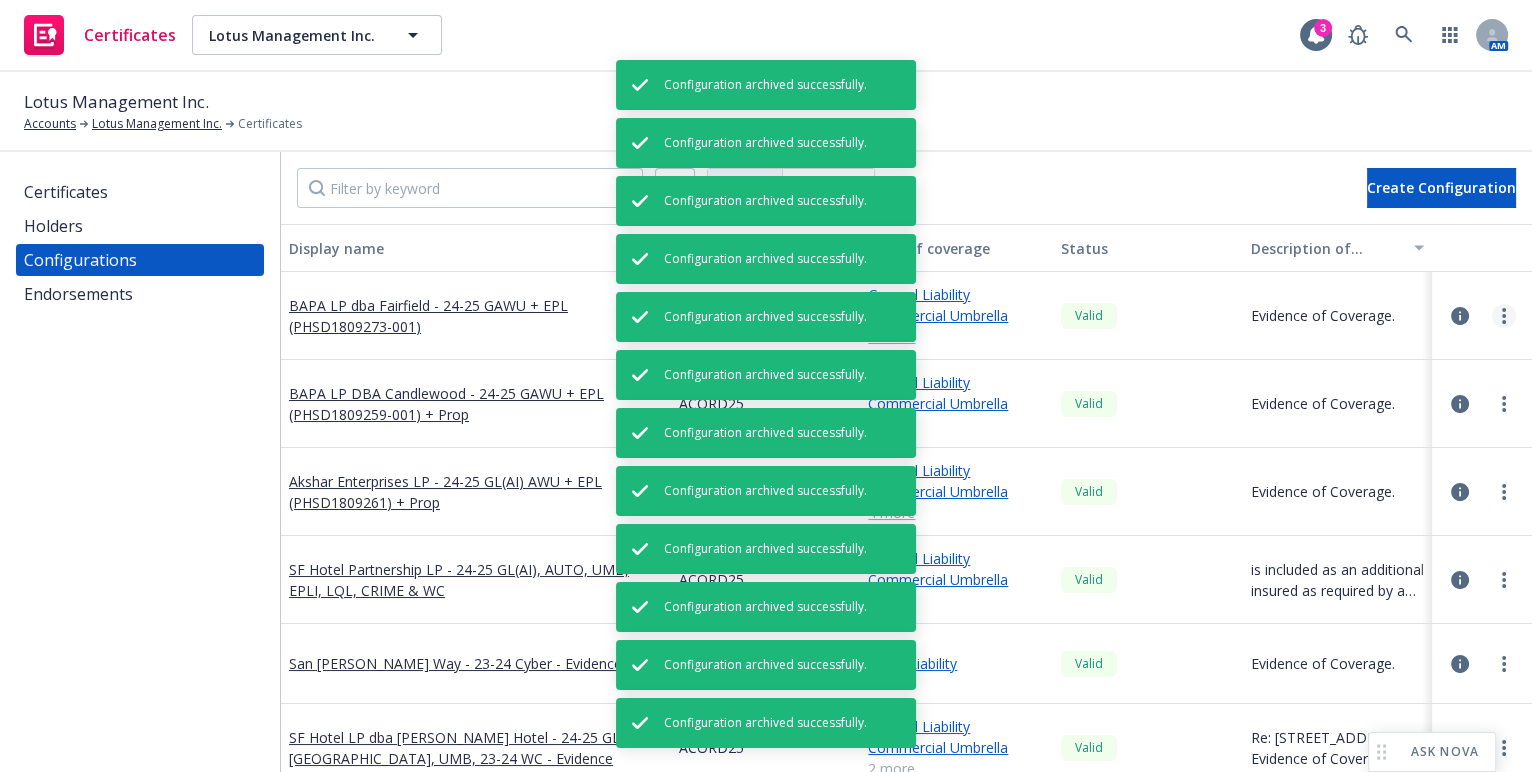 click 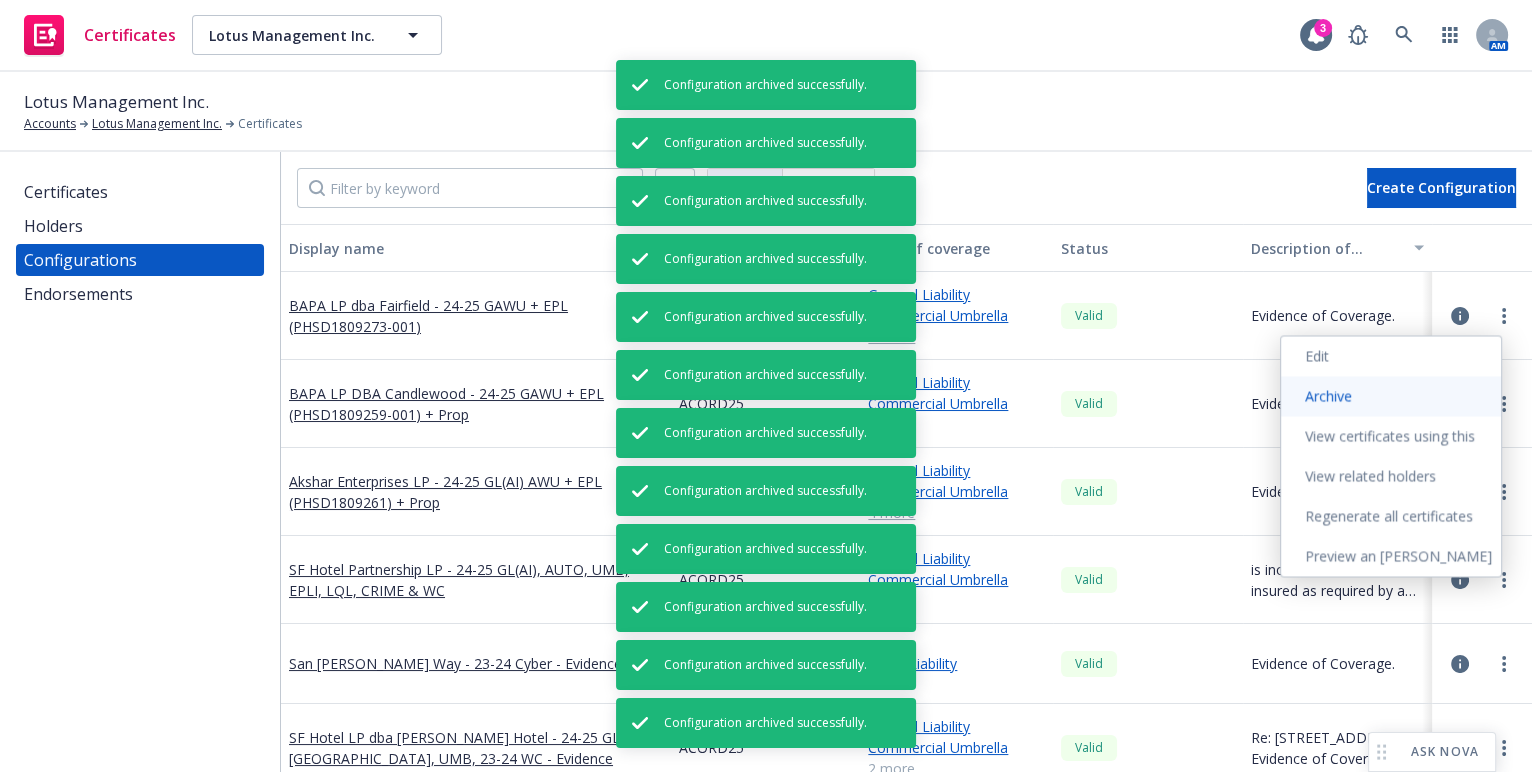 click on "Archive" at bounding box center [1391, 396] 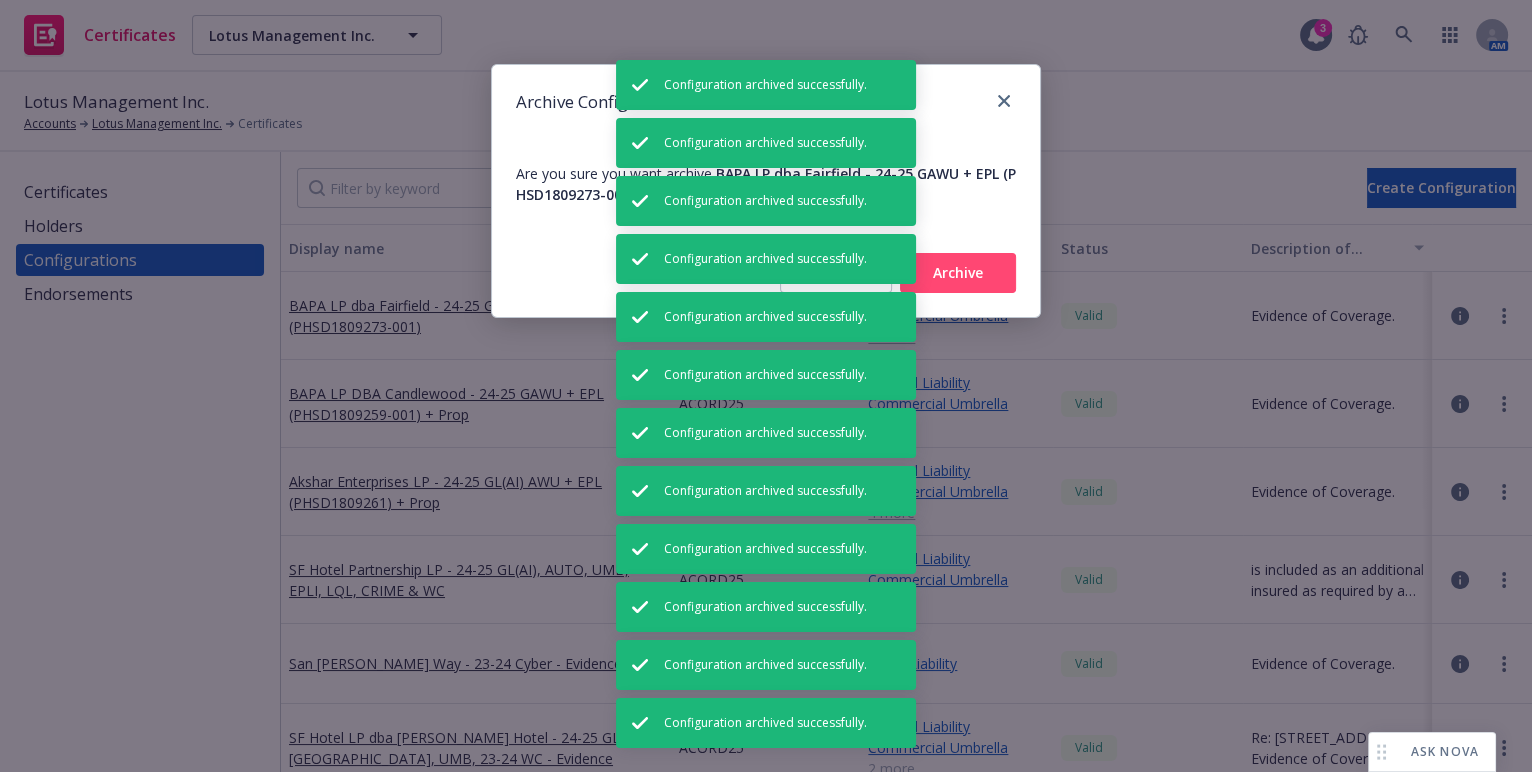 click on "Archive" at bounding box center [958, 273] 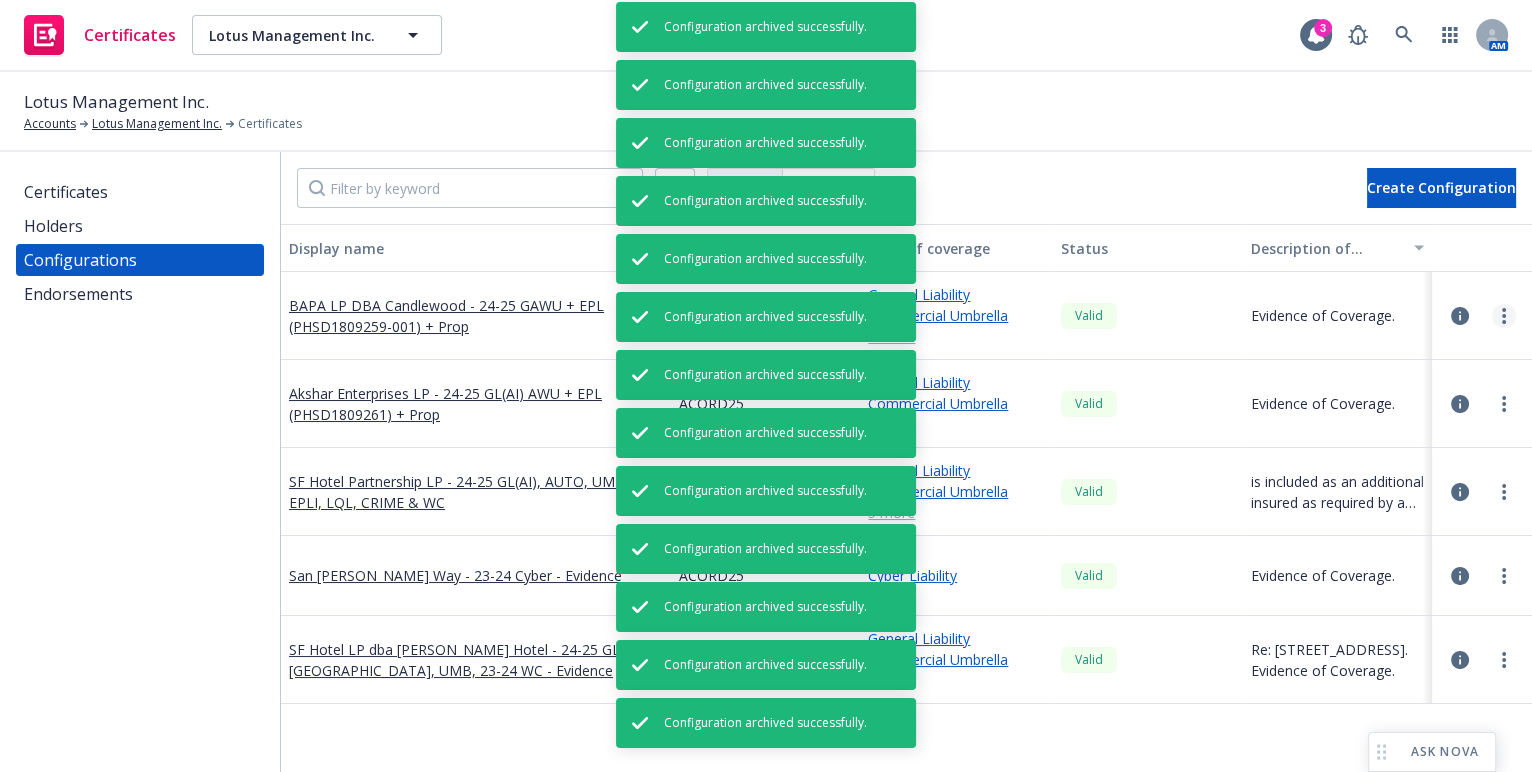 click at bounding box center (1504, 316) 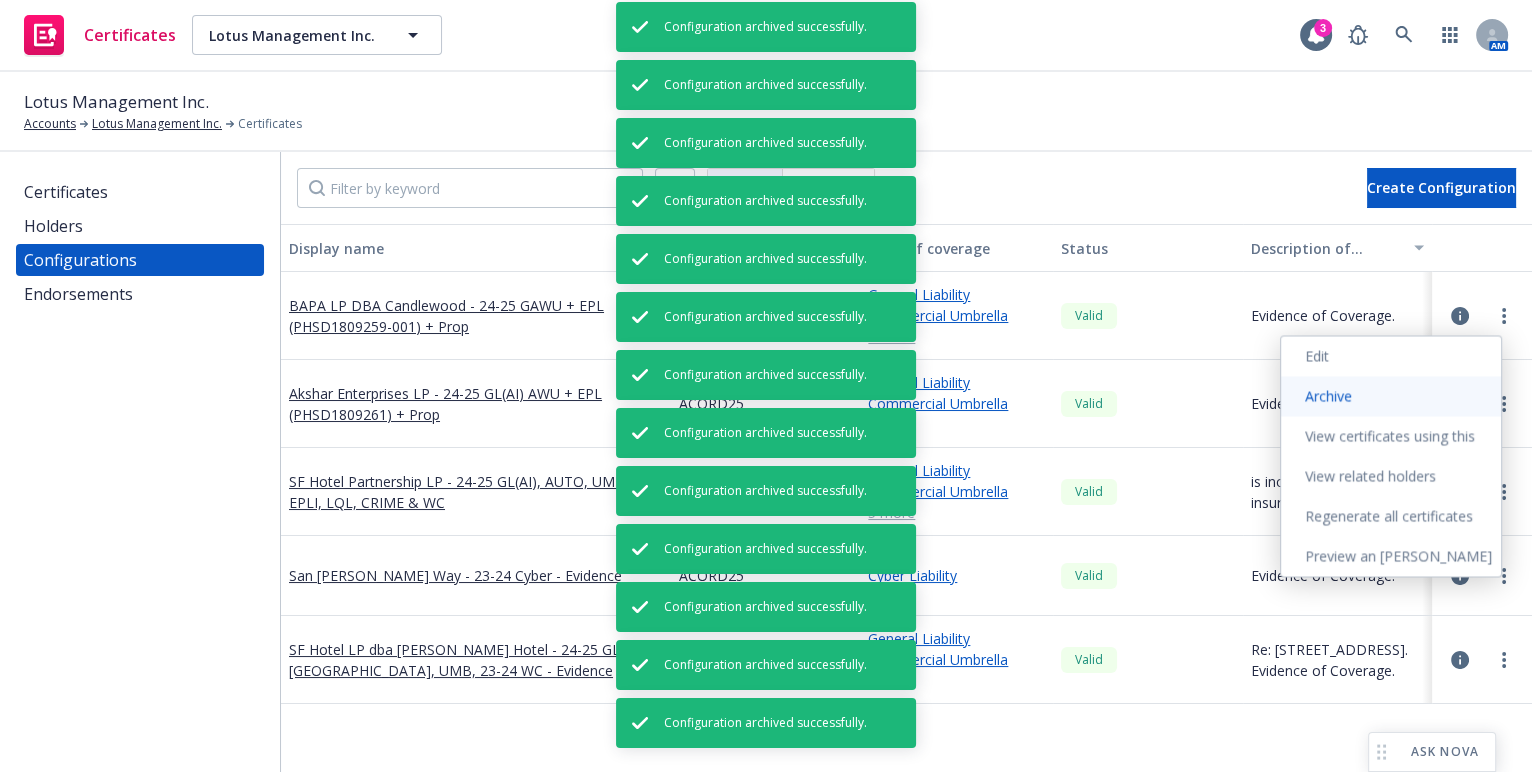 click on "Archive" at bounding box center (1391, 396) 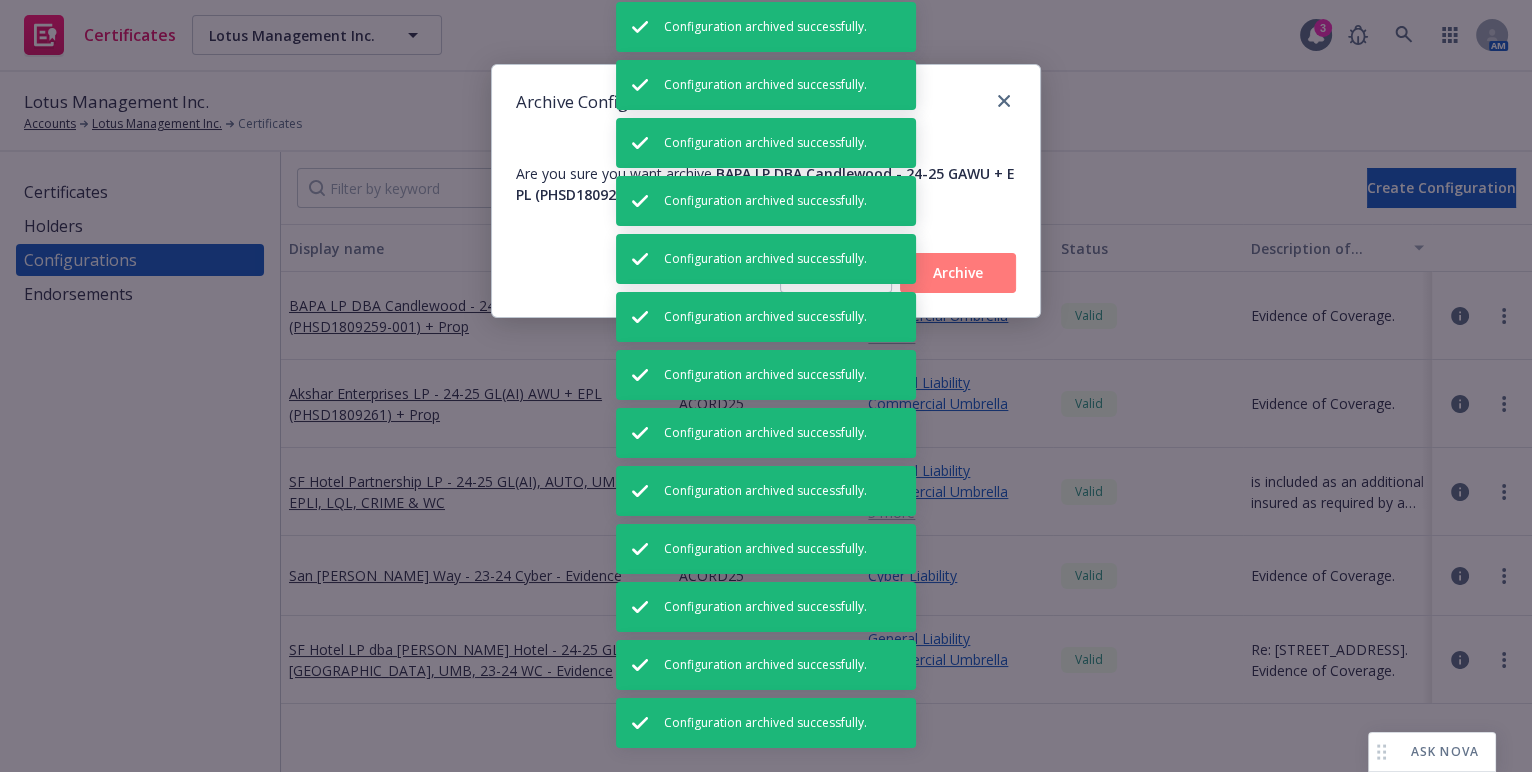 click on "Archive" at bounding box center (958, 273) 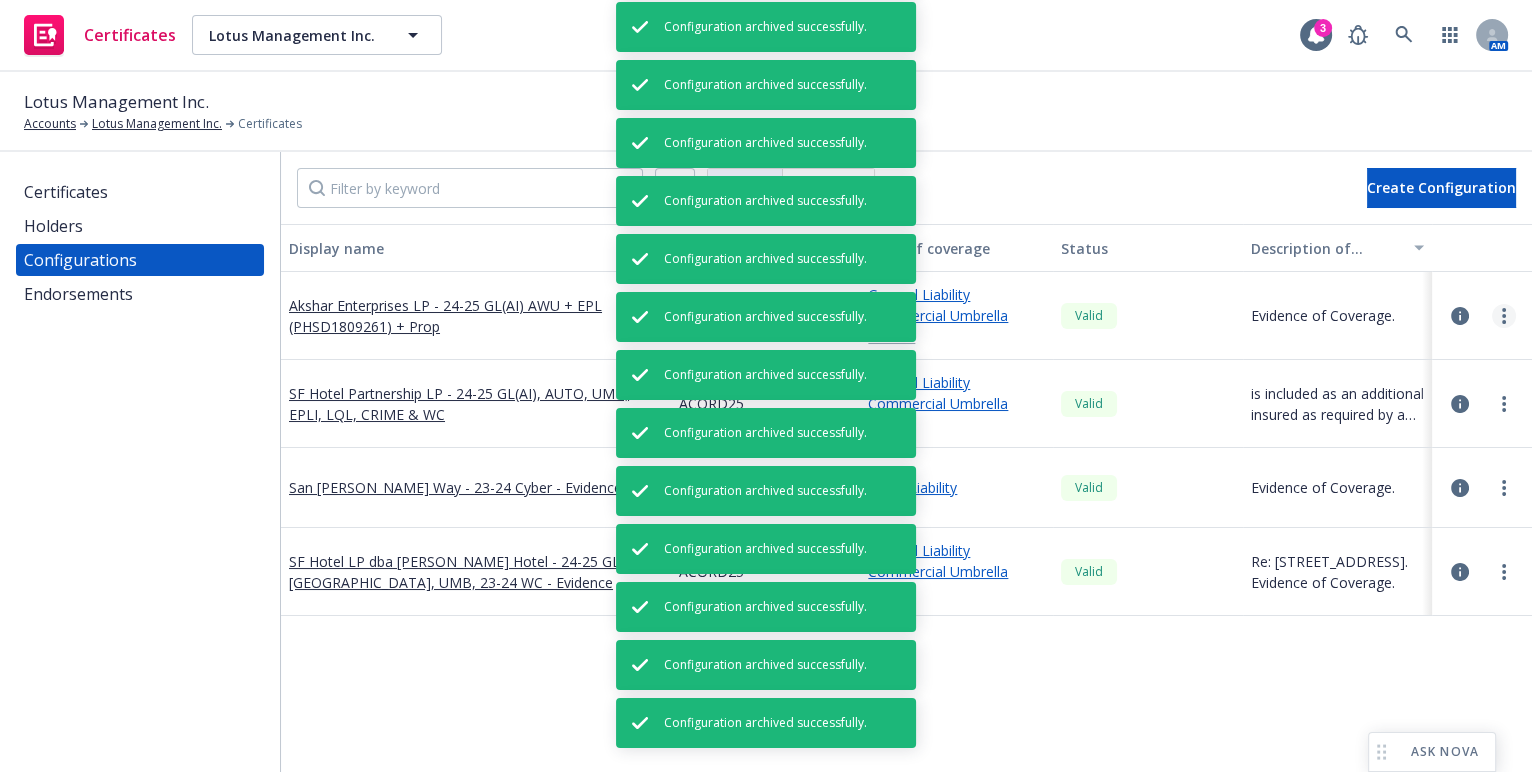 click at bounding box center [1504, 316] 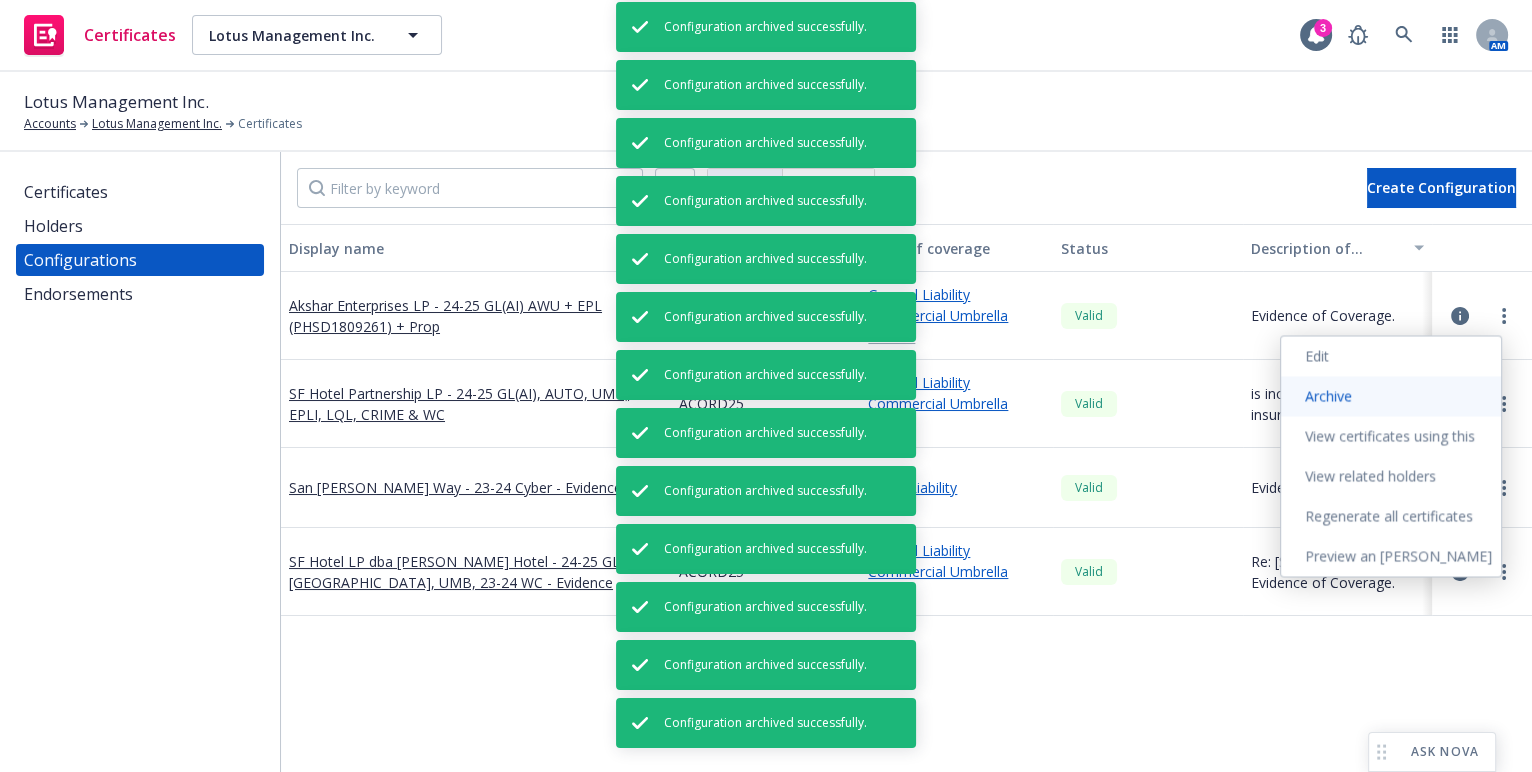 click on "Archive" at bounding box center (1391, 396) 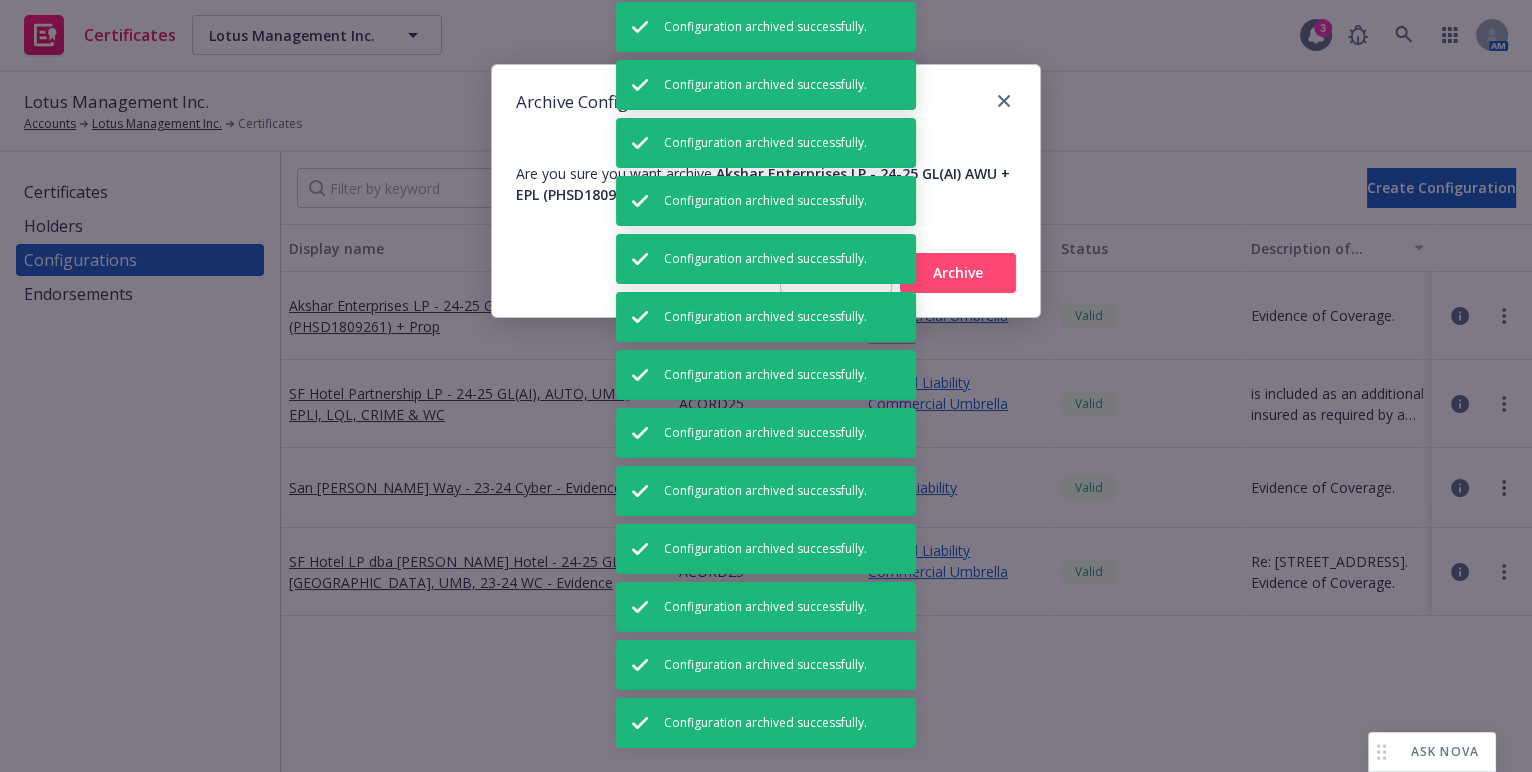 click on "Archive" at bounding box center [958, 273] 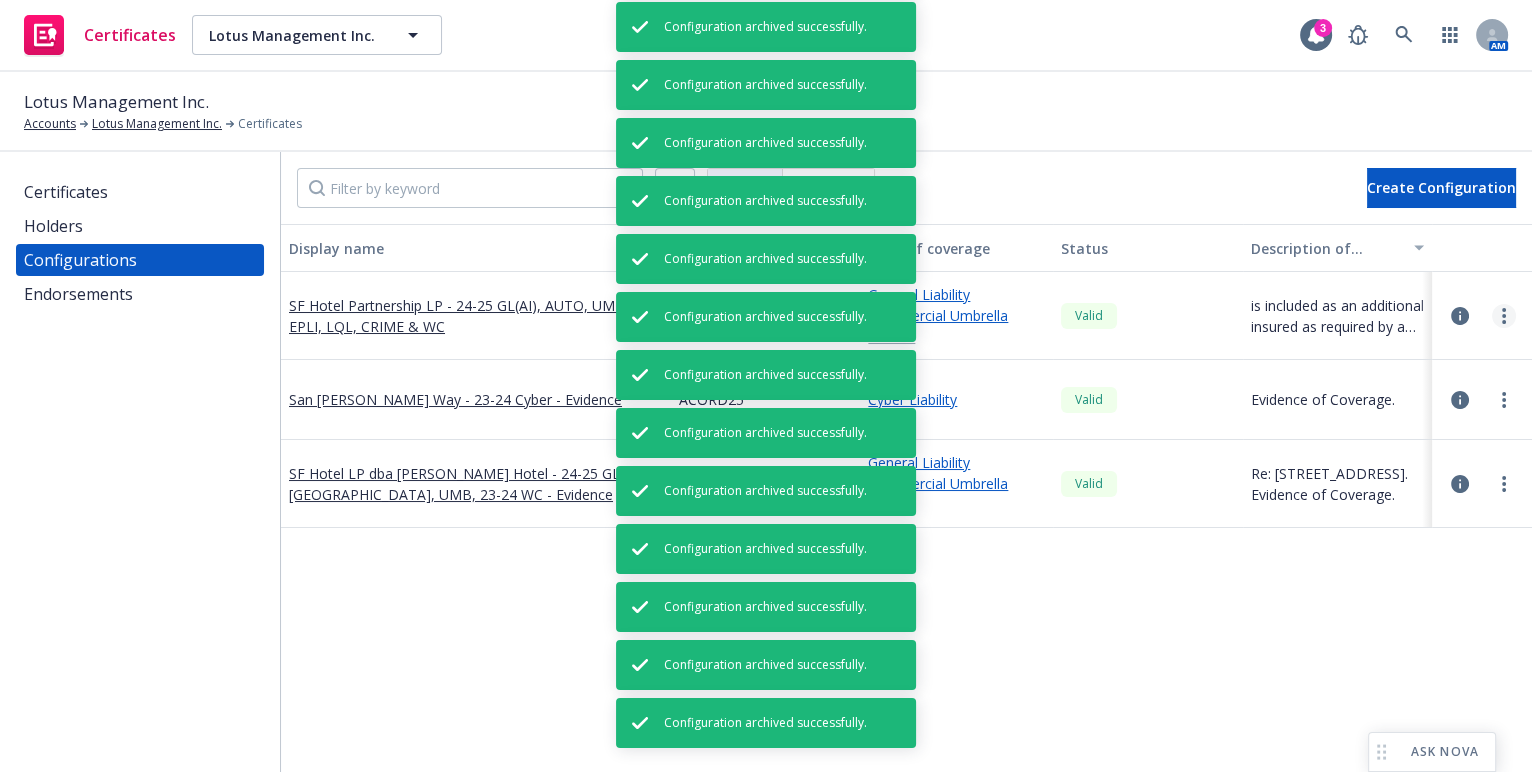 click 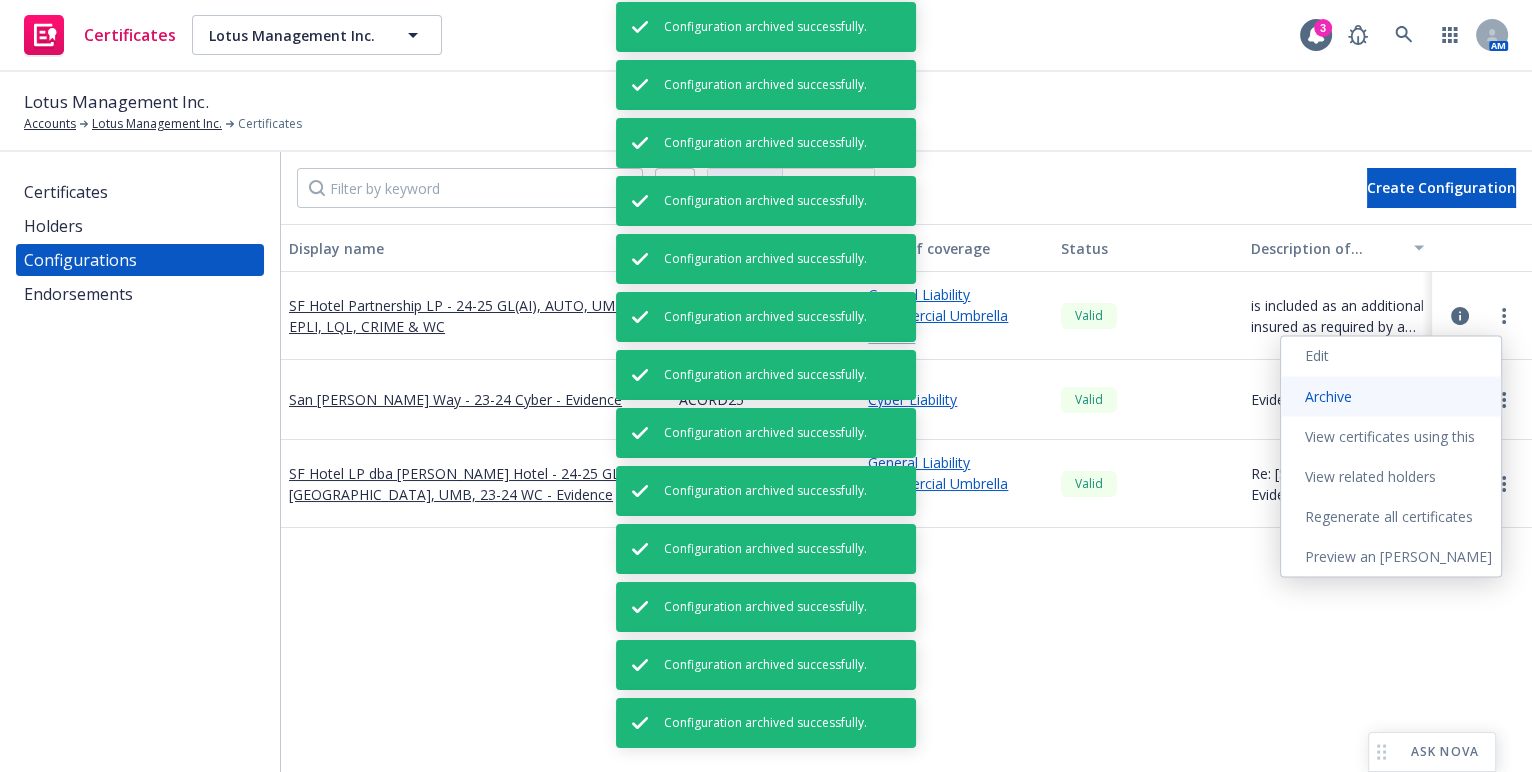 click on "Archive" at bounding box center (1391, 396) 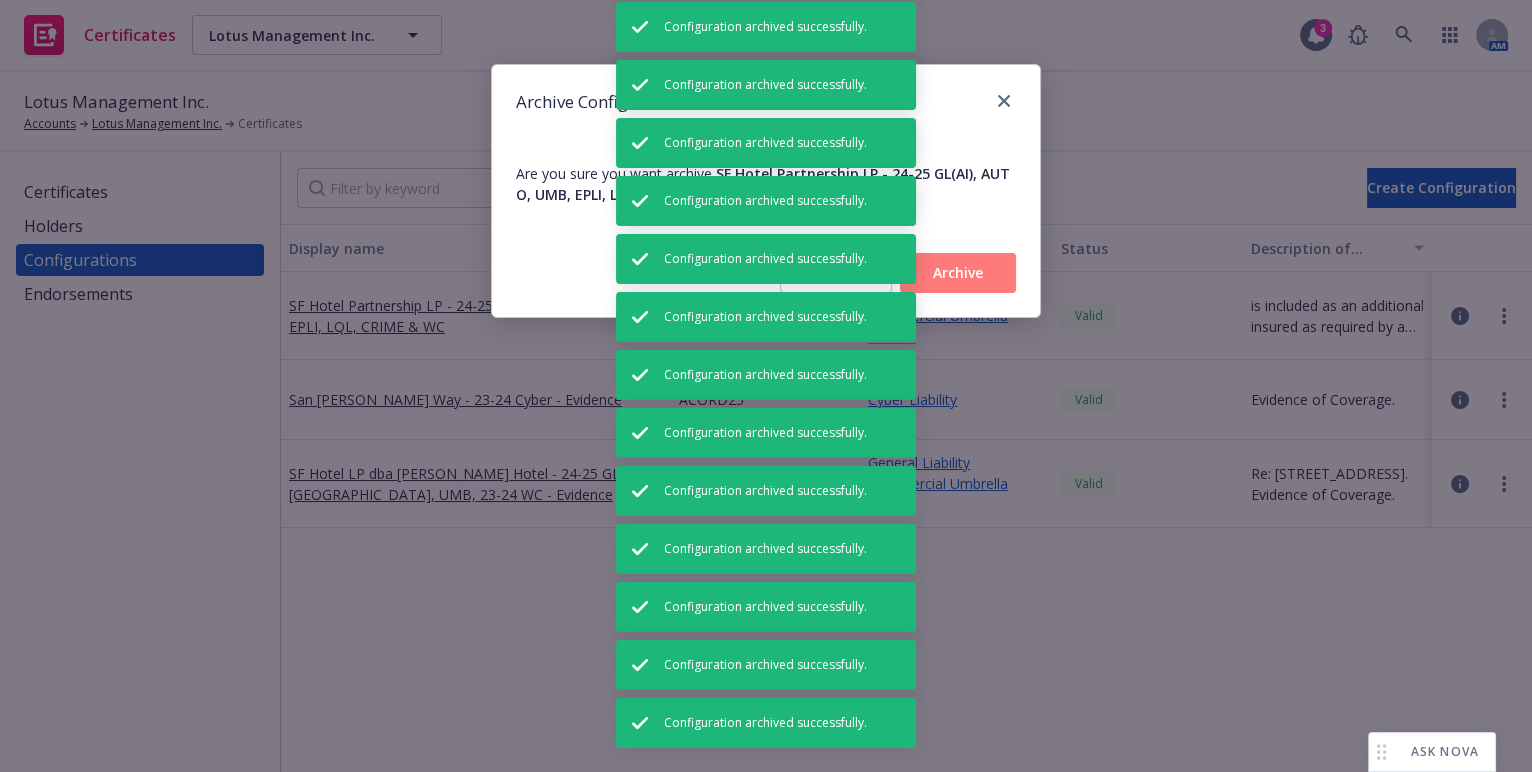 click on "Archive" at bounding box center [958, 273] 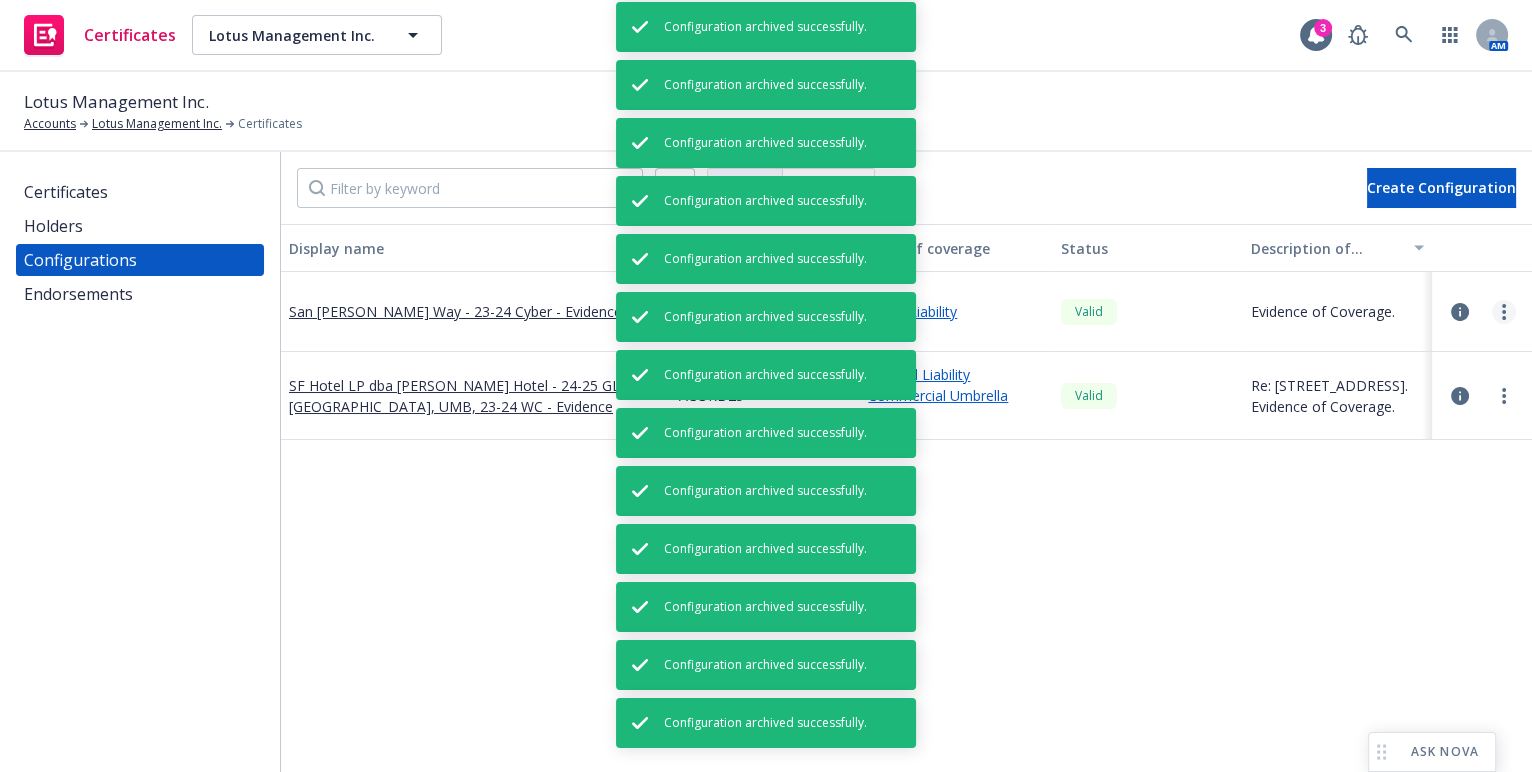click at bounding box center [1504, 312] 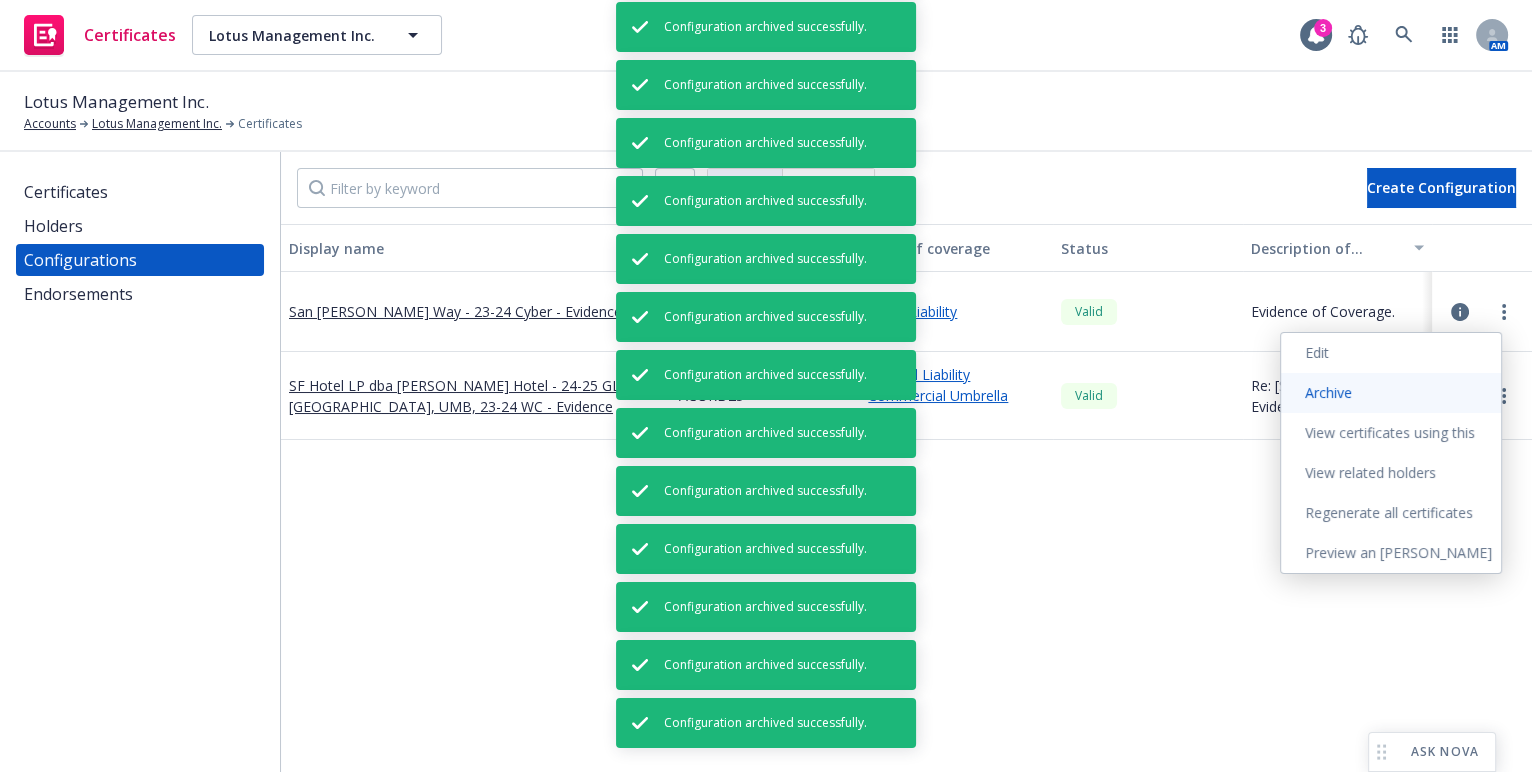 click on "Archive" at bounding box center [1391, 393] 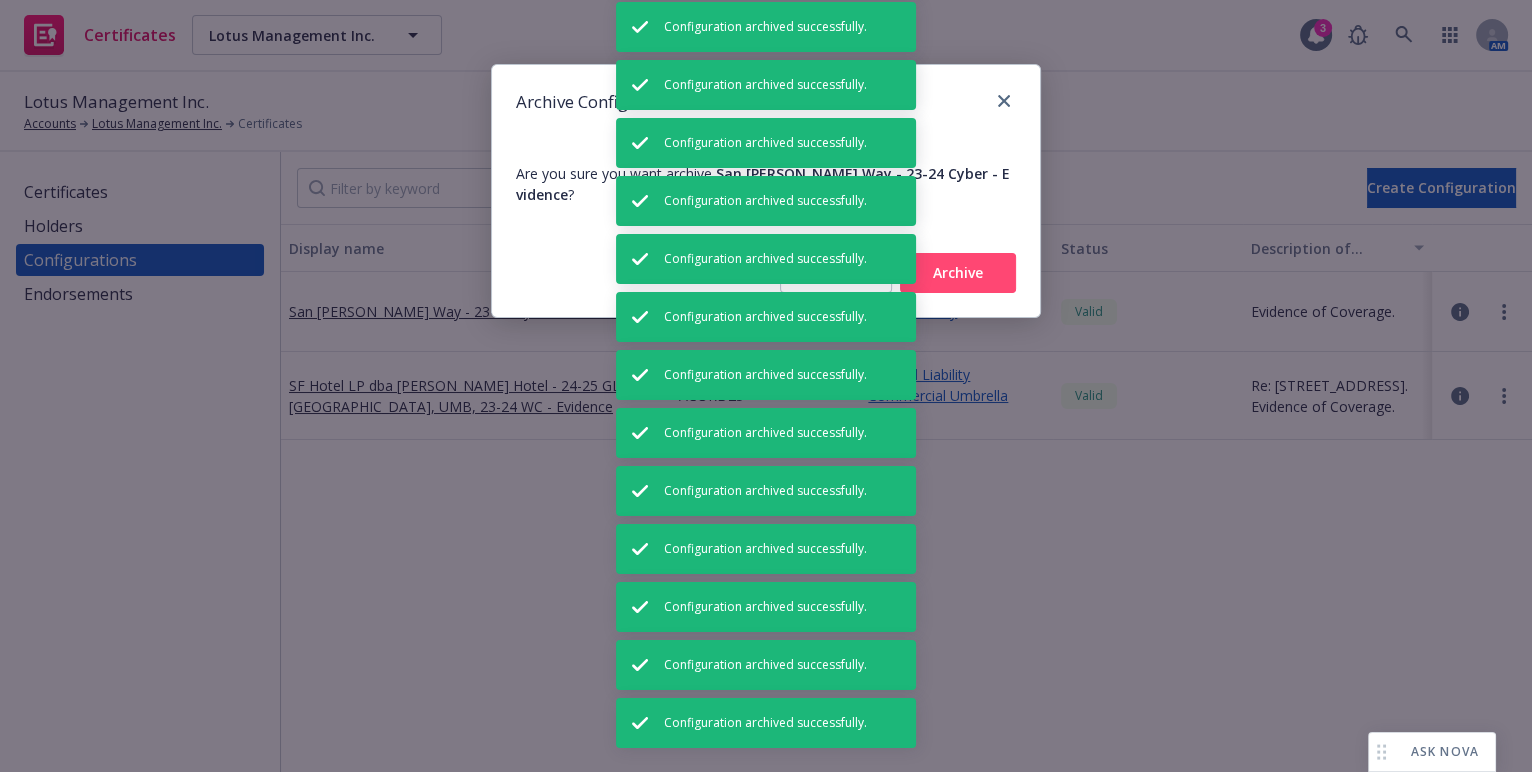 click on "Archive" at bounding box center (958, 273) 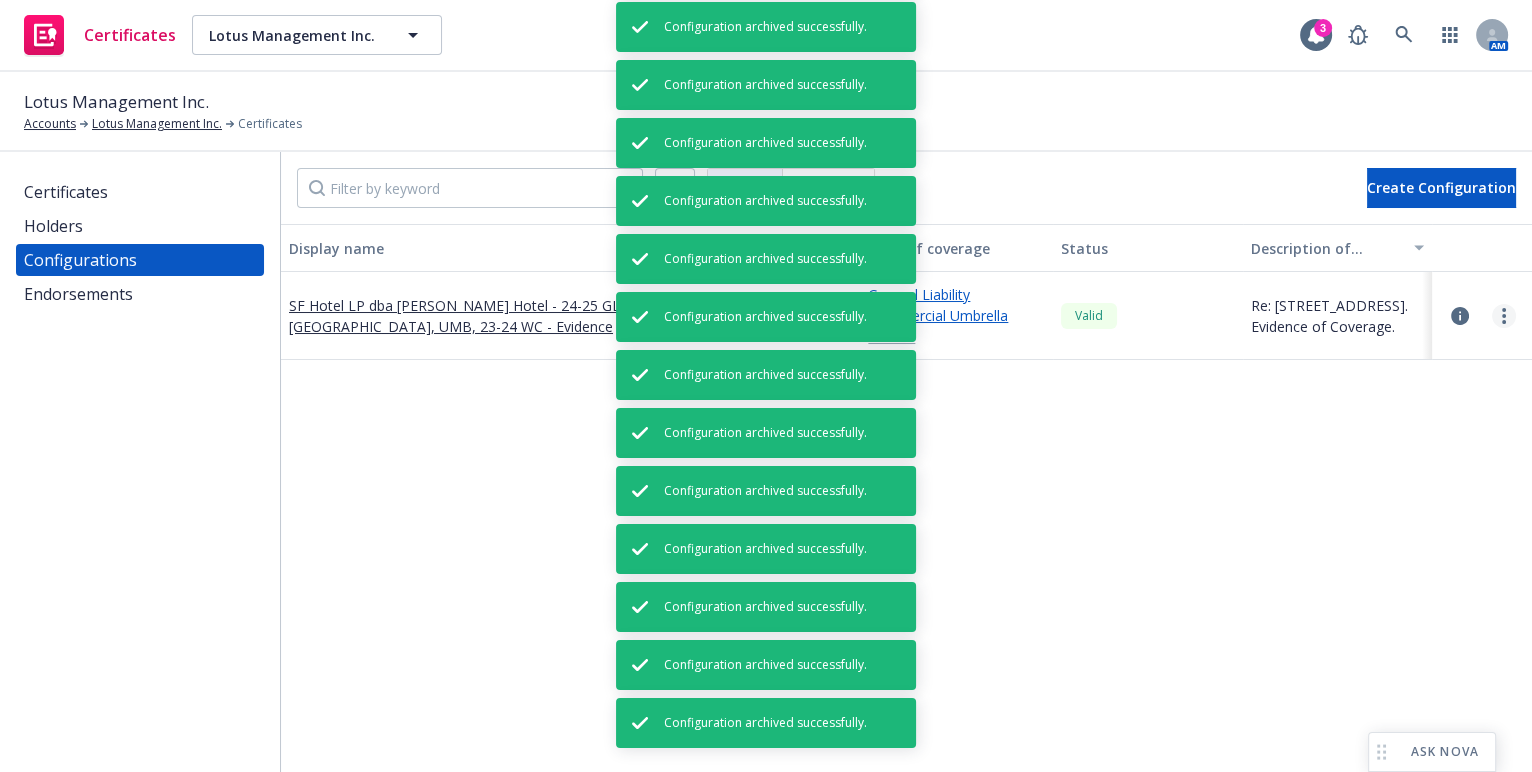click 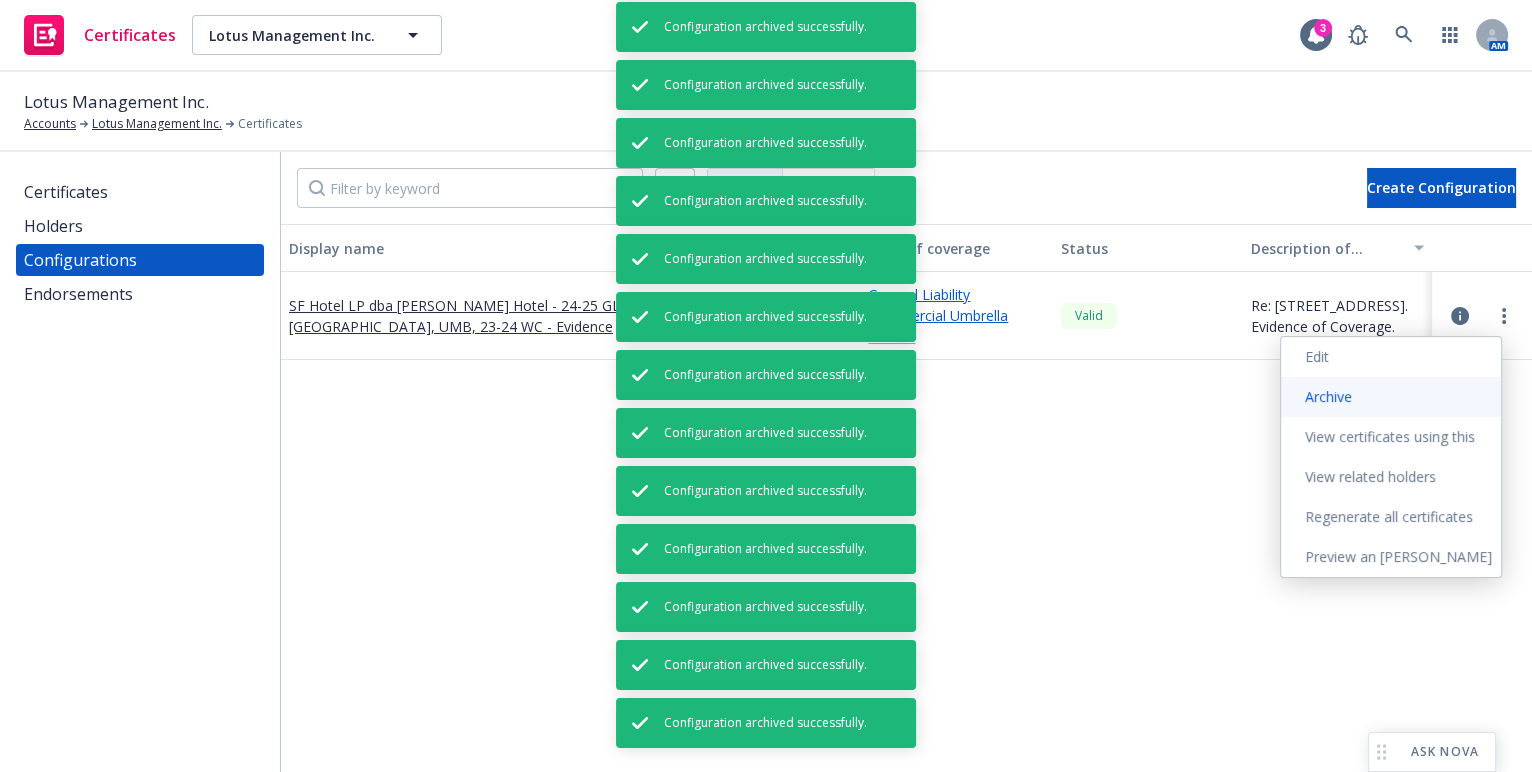 click on "Archive" at bounding box center (1391, 397) 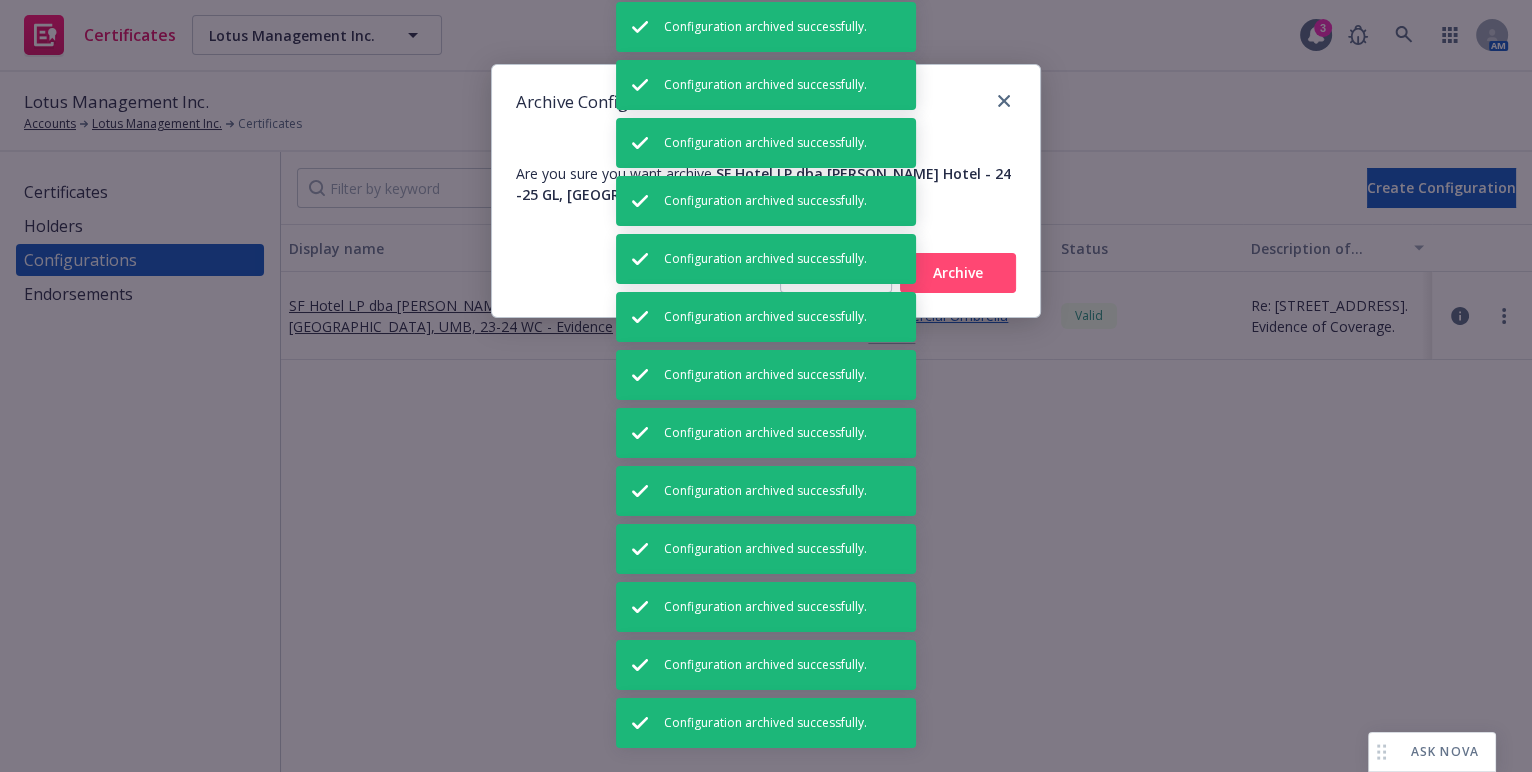 drag, startPoint x: 983, startPoint y: 276, endPoint x: 971, endPoint y: 275, distance: 12.0415945 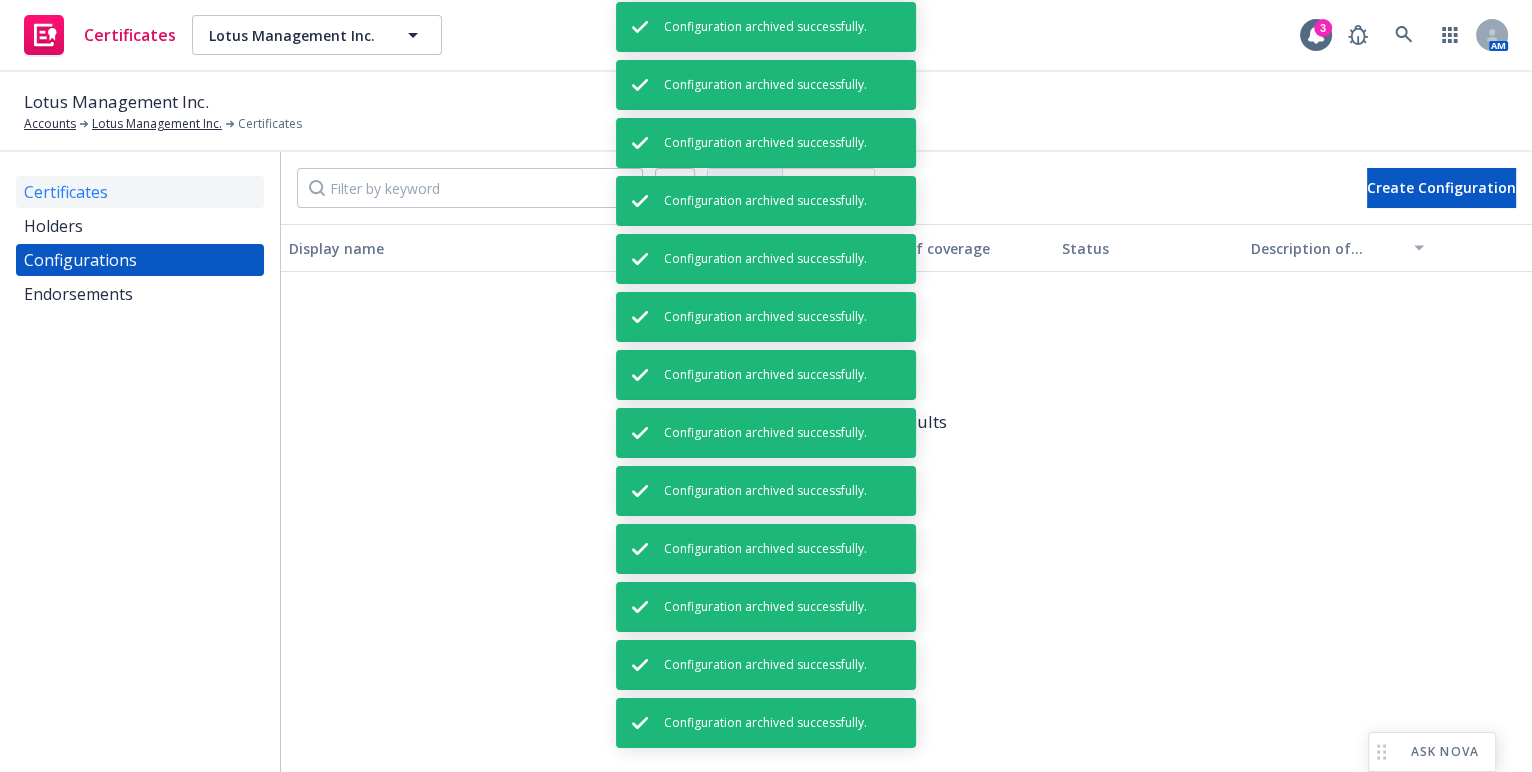click on "Certificates" at bounding box center [140, 192] 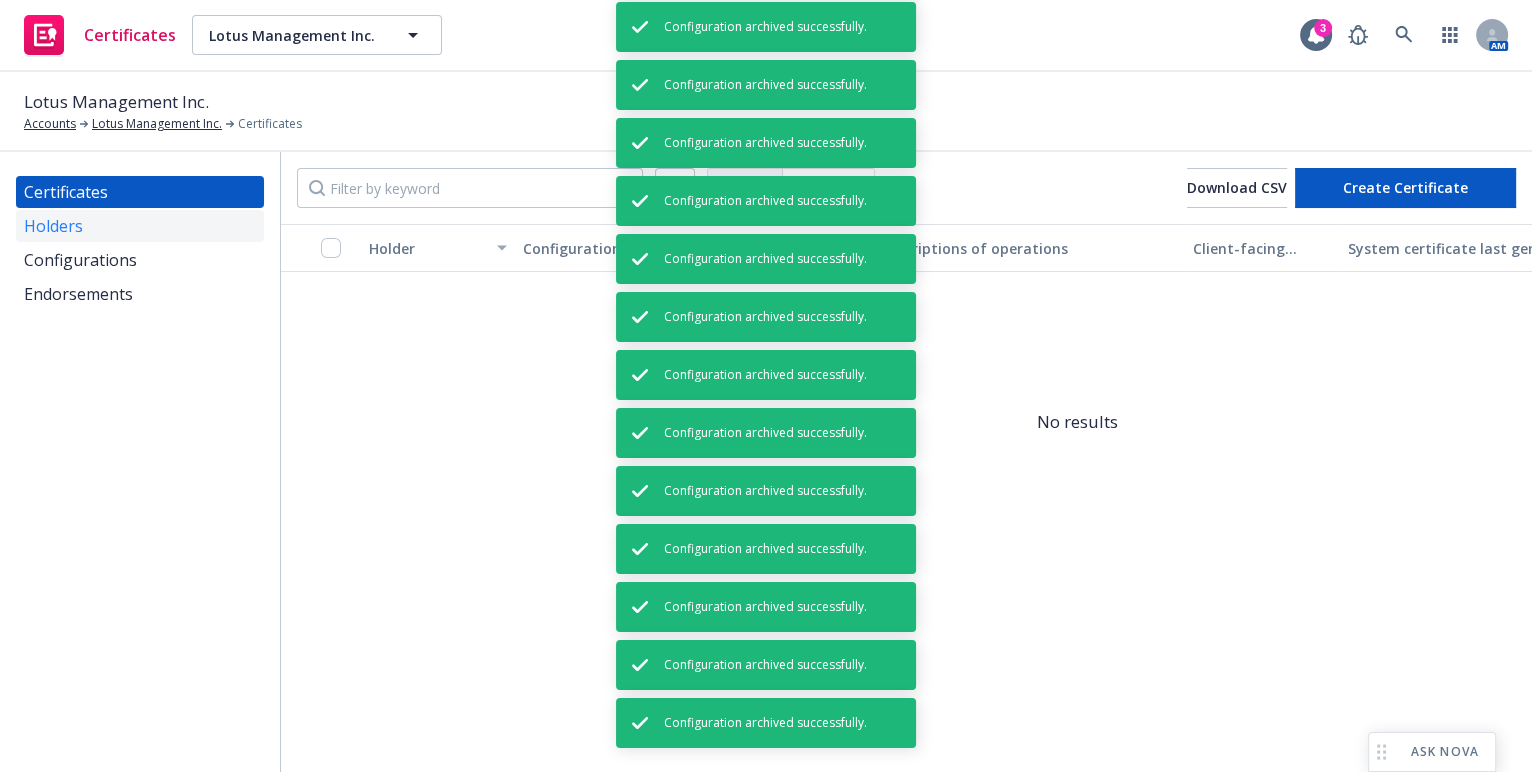 click on "Holders" at bounding box center (53, 226) 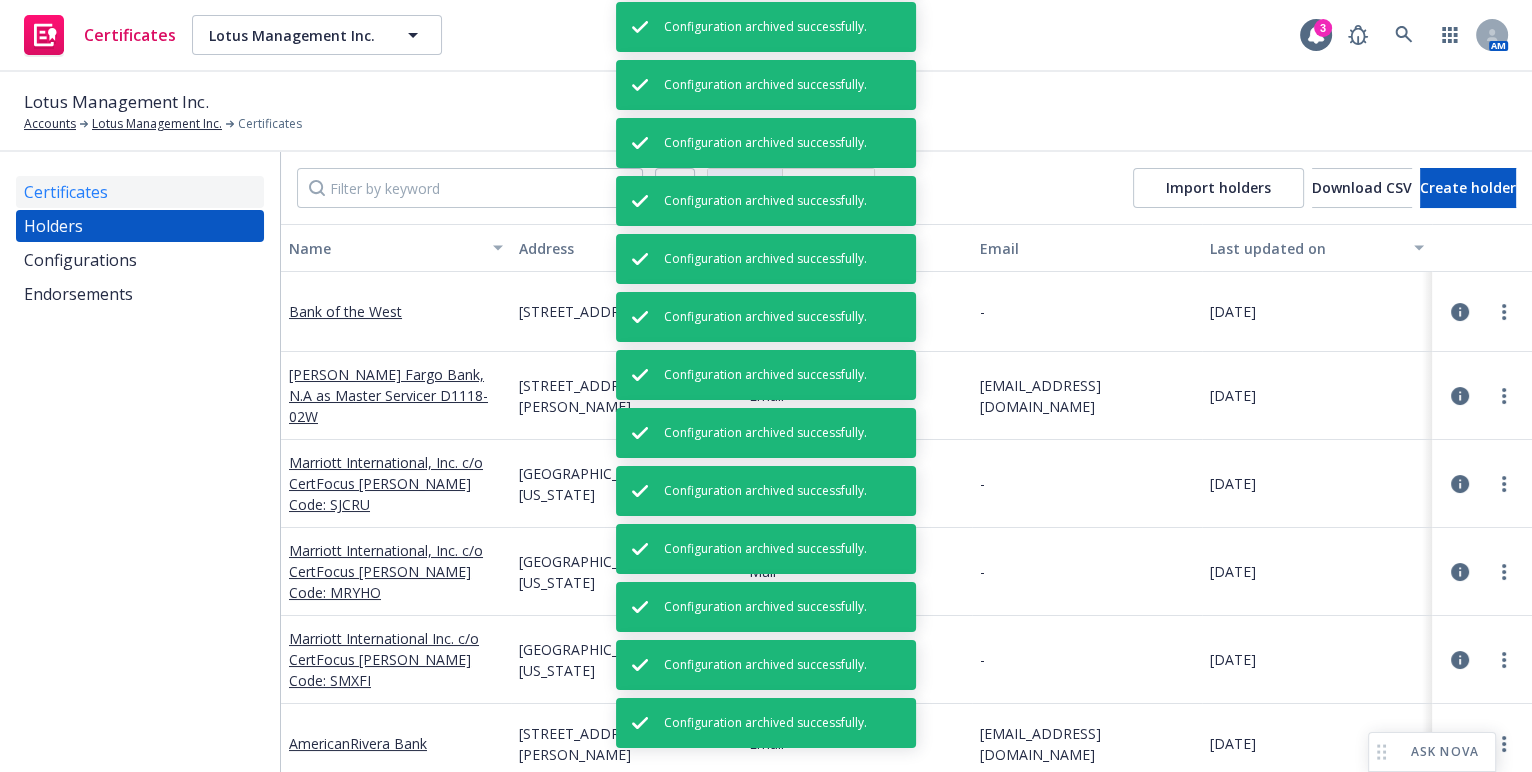 drag, startPoint x: 77, startPoint y: 212, endPoint x: 98, endPoint y: 180, distance: 38.27532 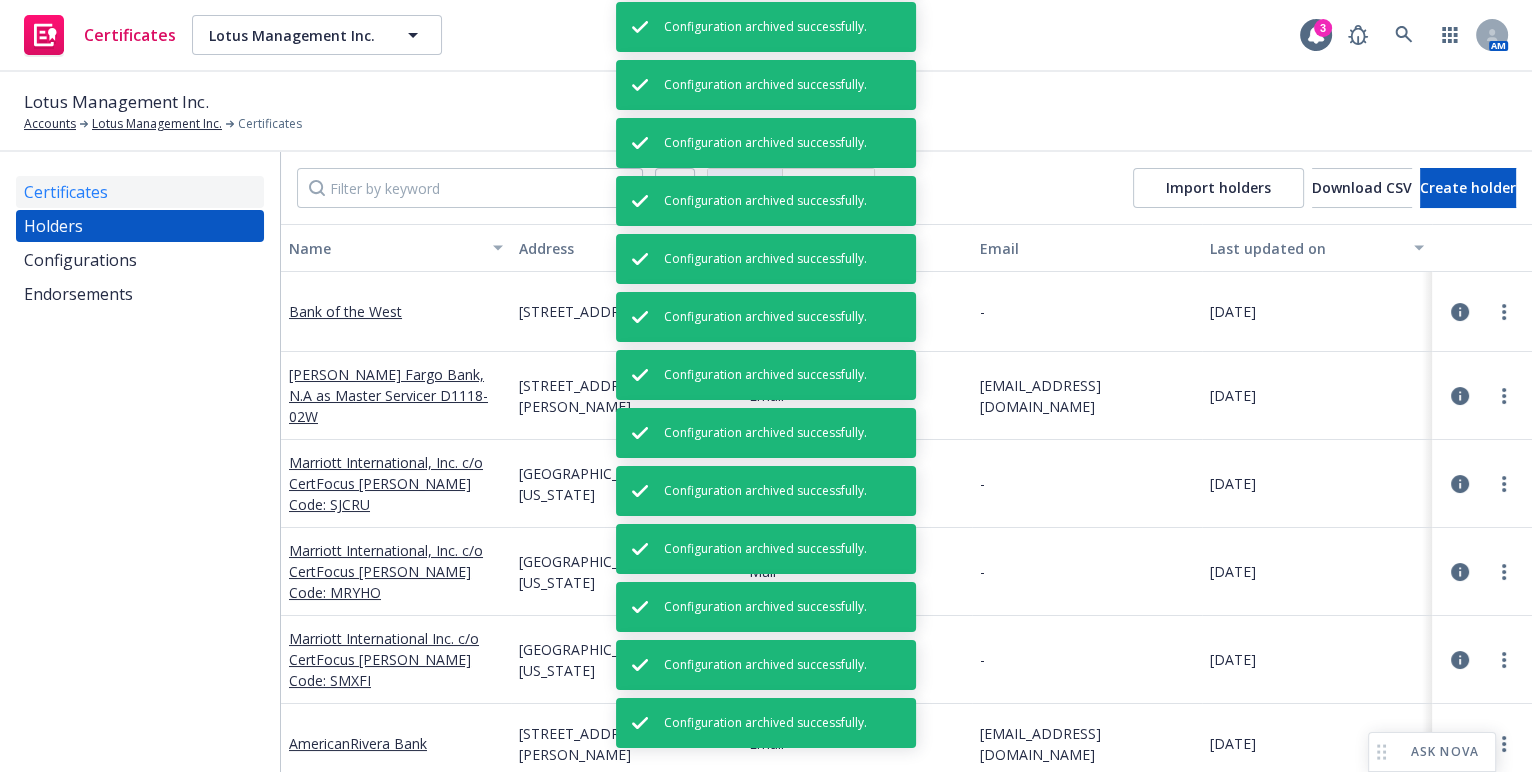click on "Certificates" at bounding box center [66, 192] 